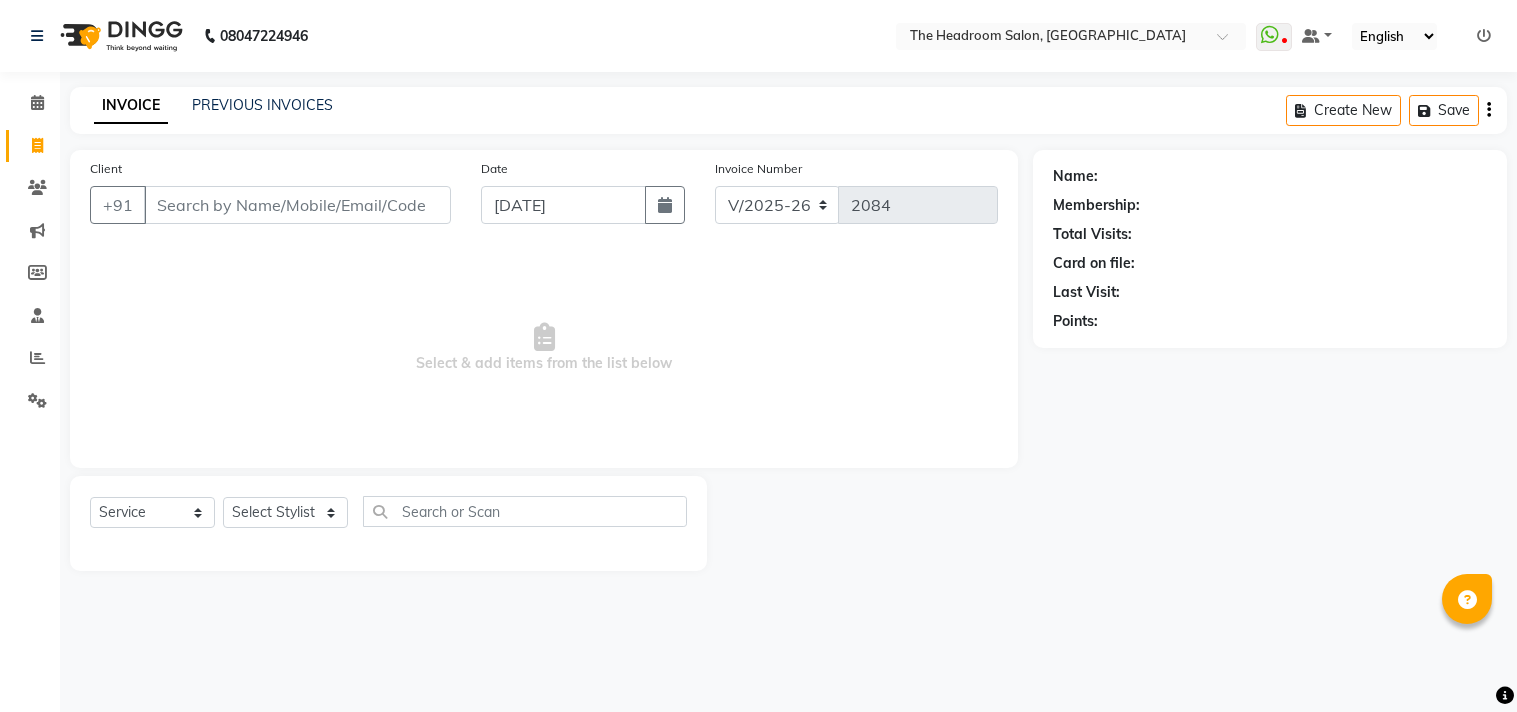 select on "6933" 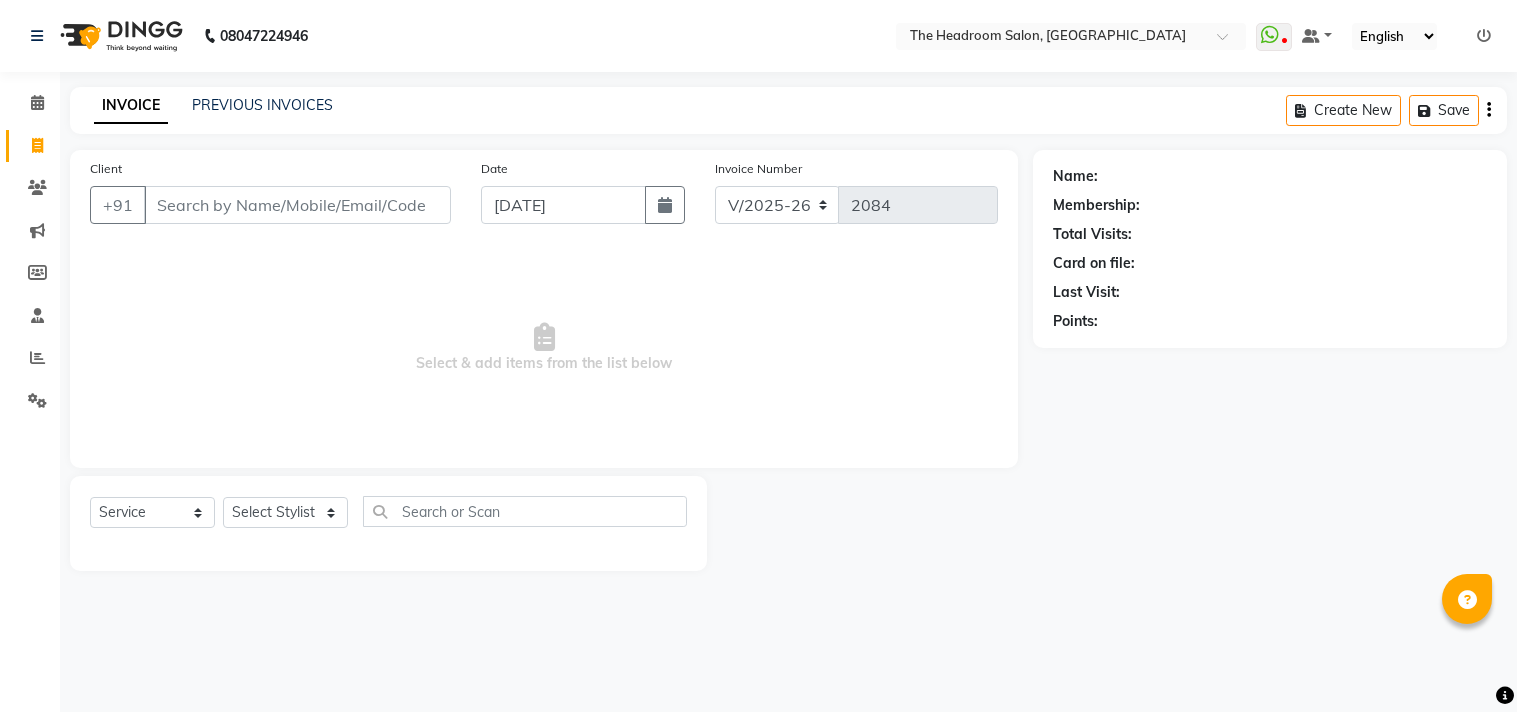 scroll, scrollTop: 0, scrollLeft: 0, axis: both 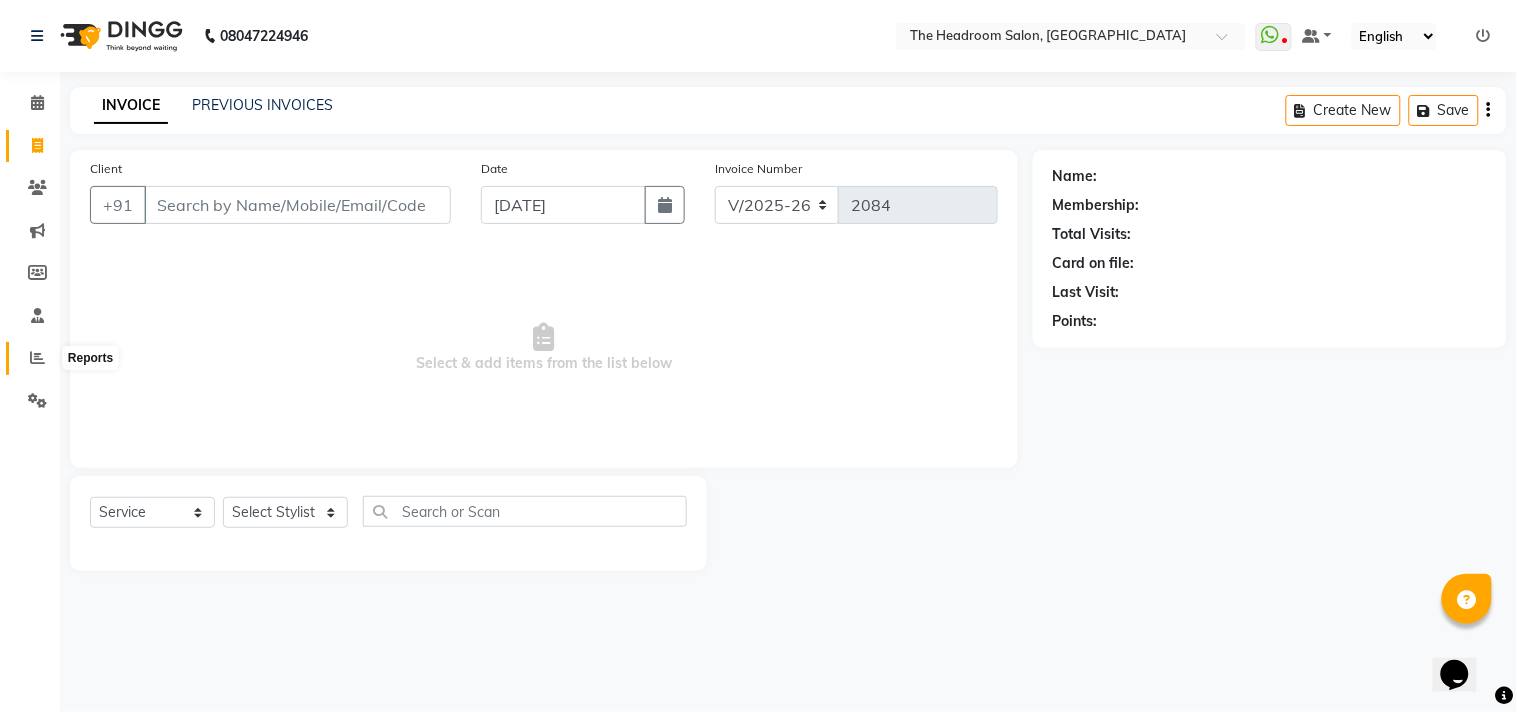 click 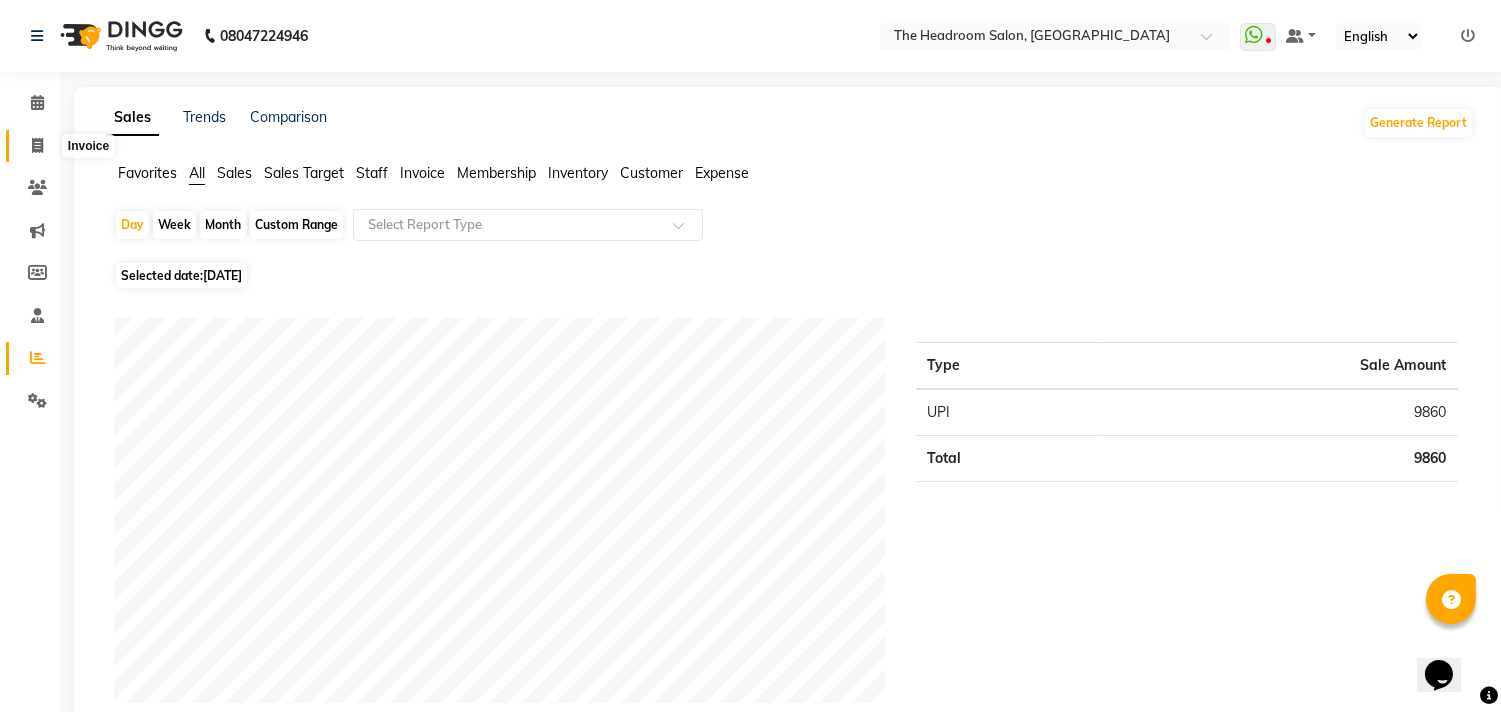 click 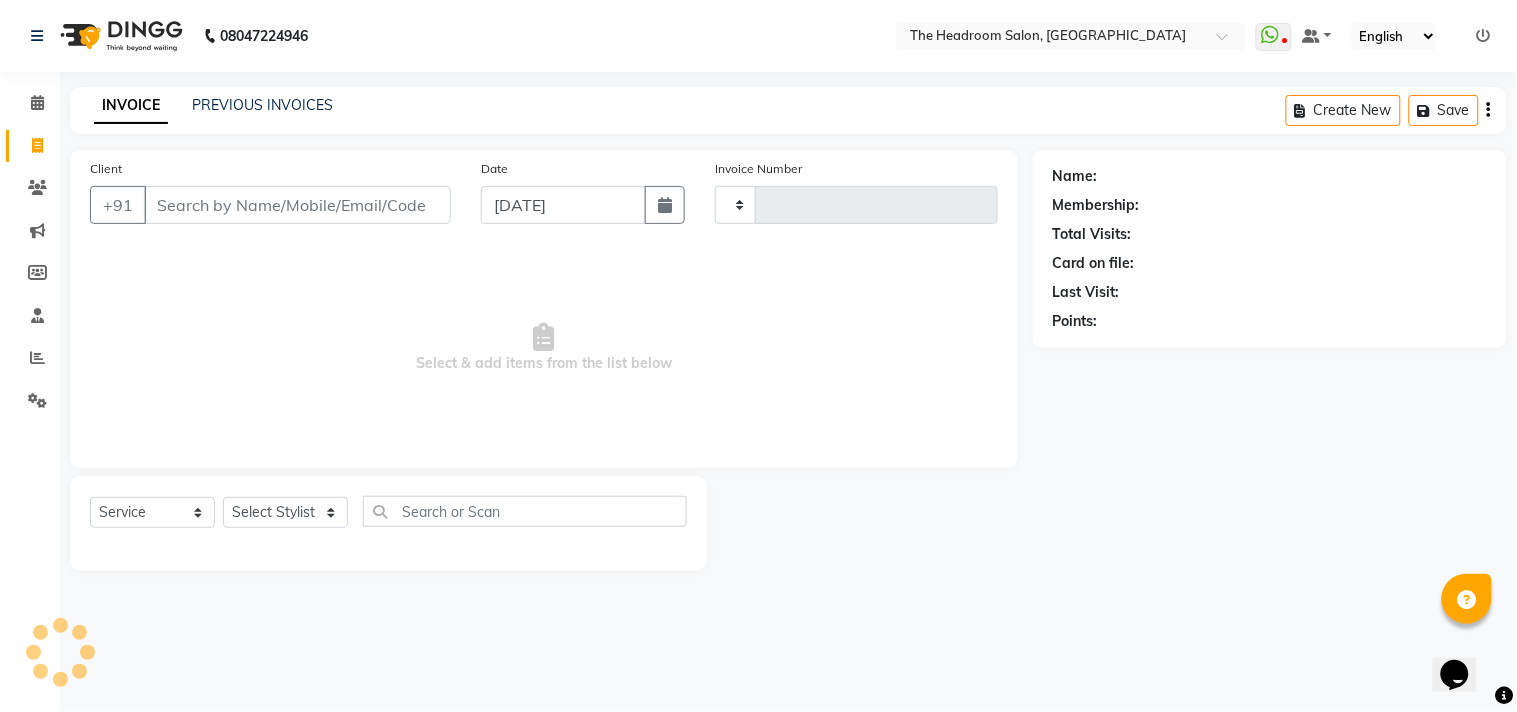 type on "2084" 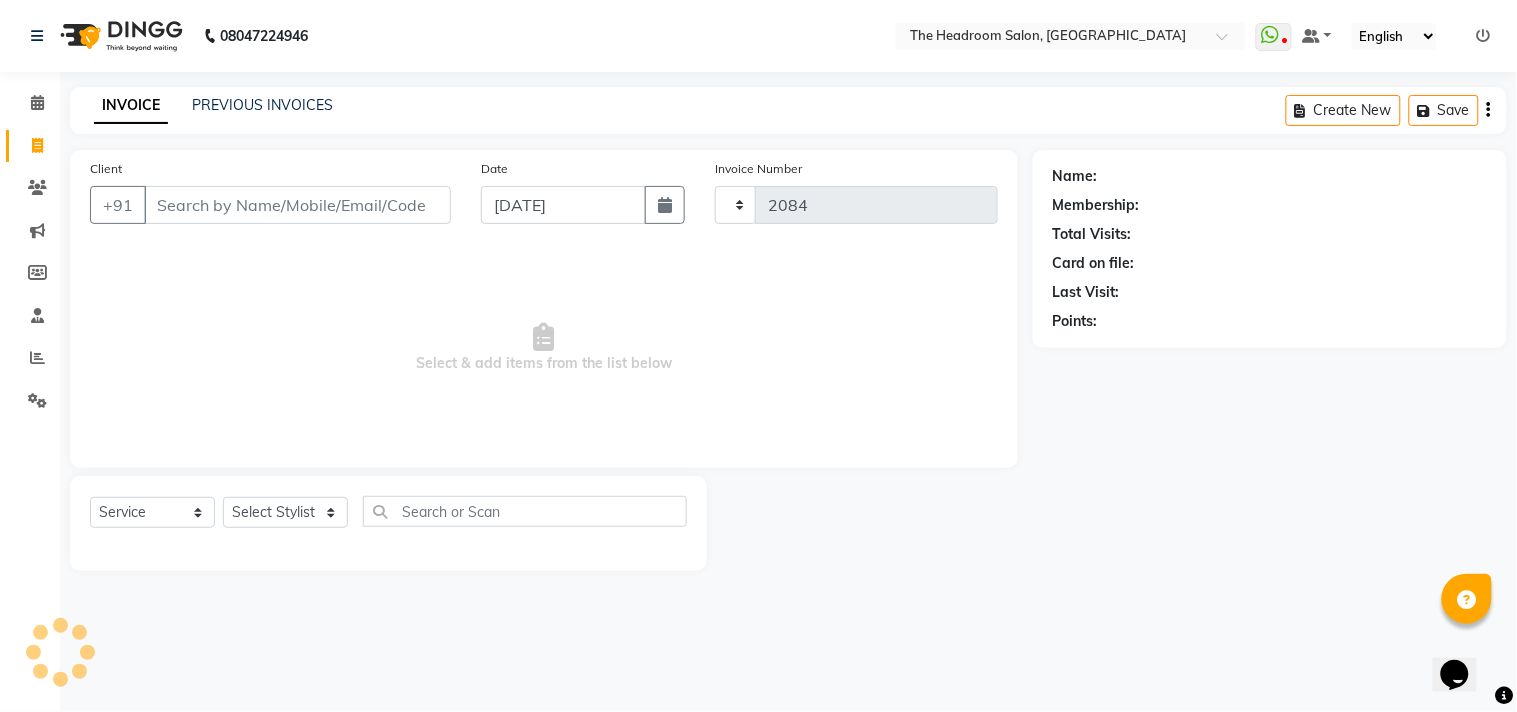 select on "6933" 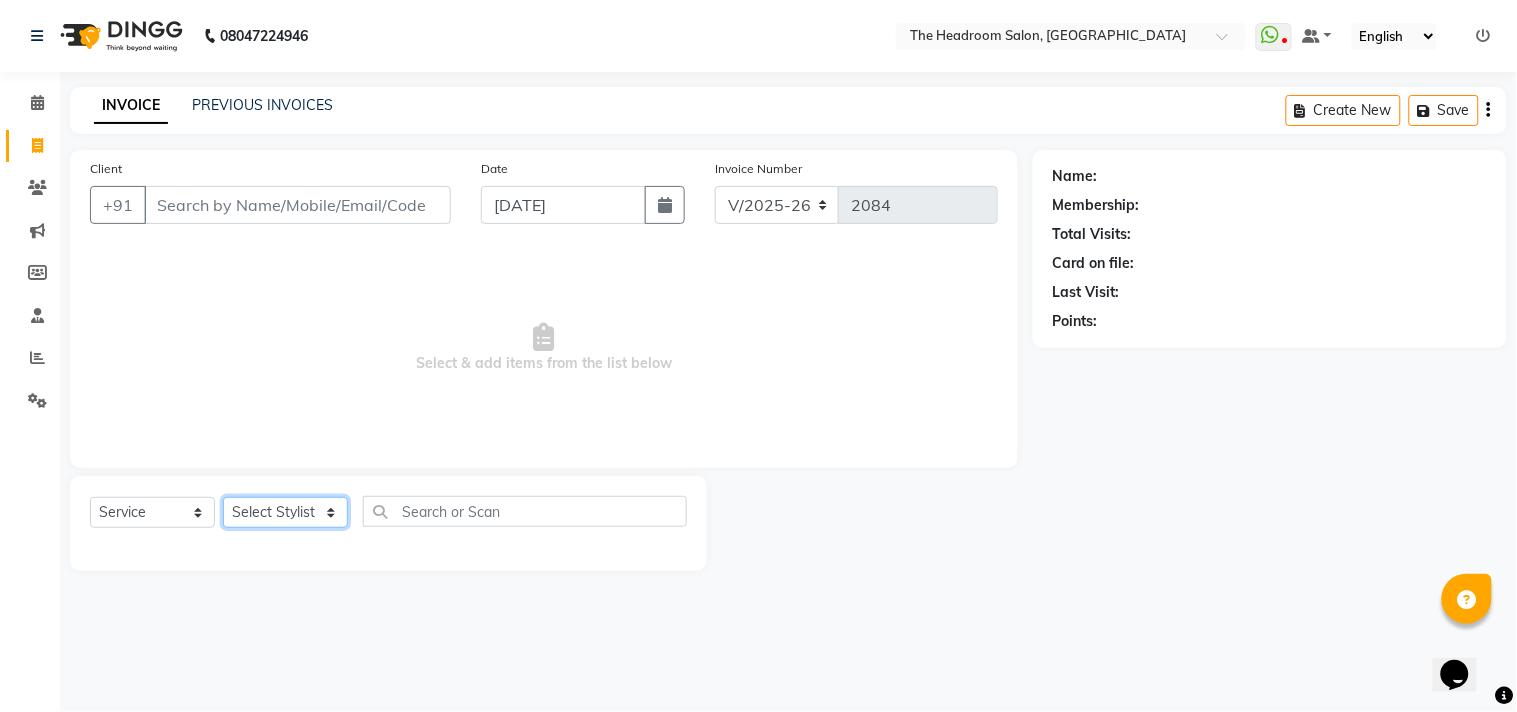 click on "Select Stylist [PERSON_NAME] [PERSON_NAME] [PERSON_NAME] Manager [PERSON_NAME] [PERSON_NAME] [PERSON_NAME] Pooja [PERSON_NAME]" 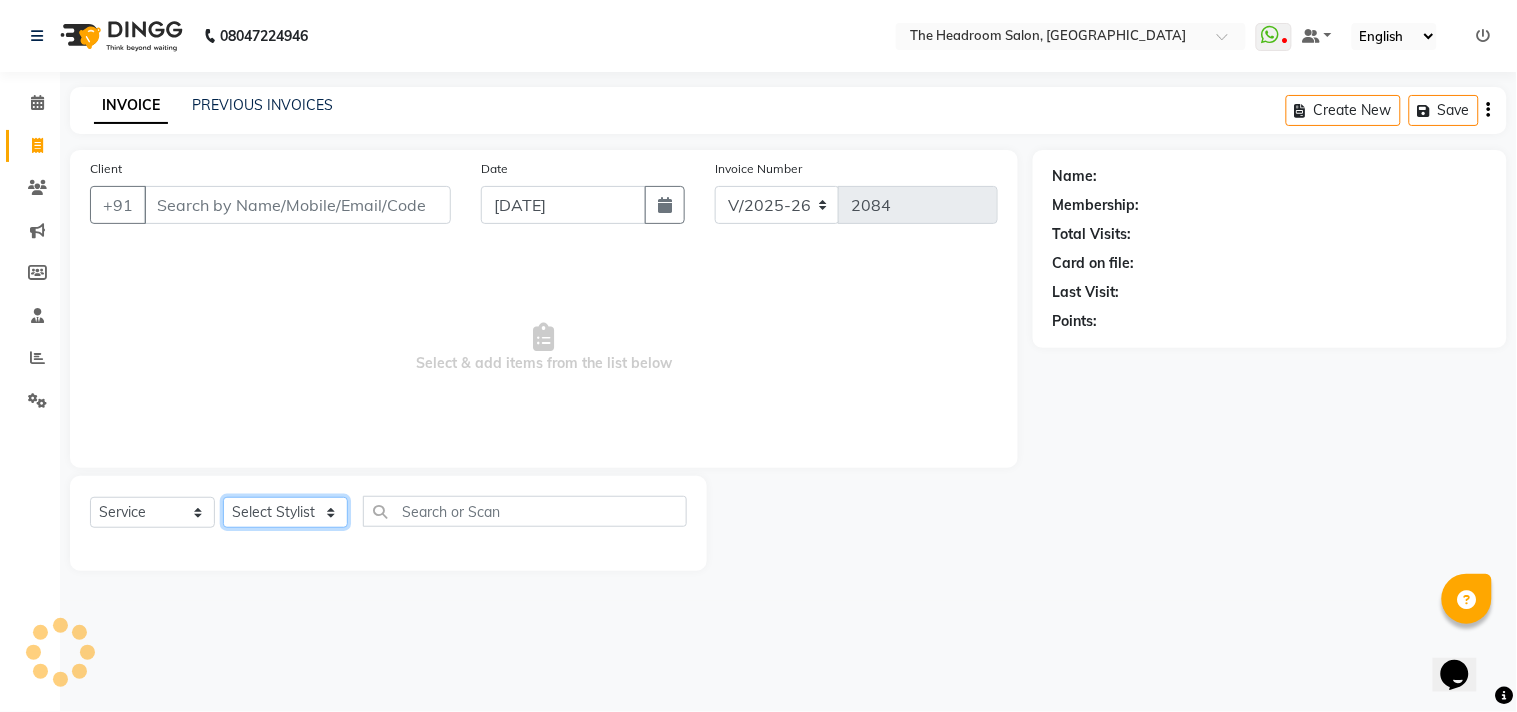 select on "58240" 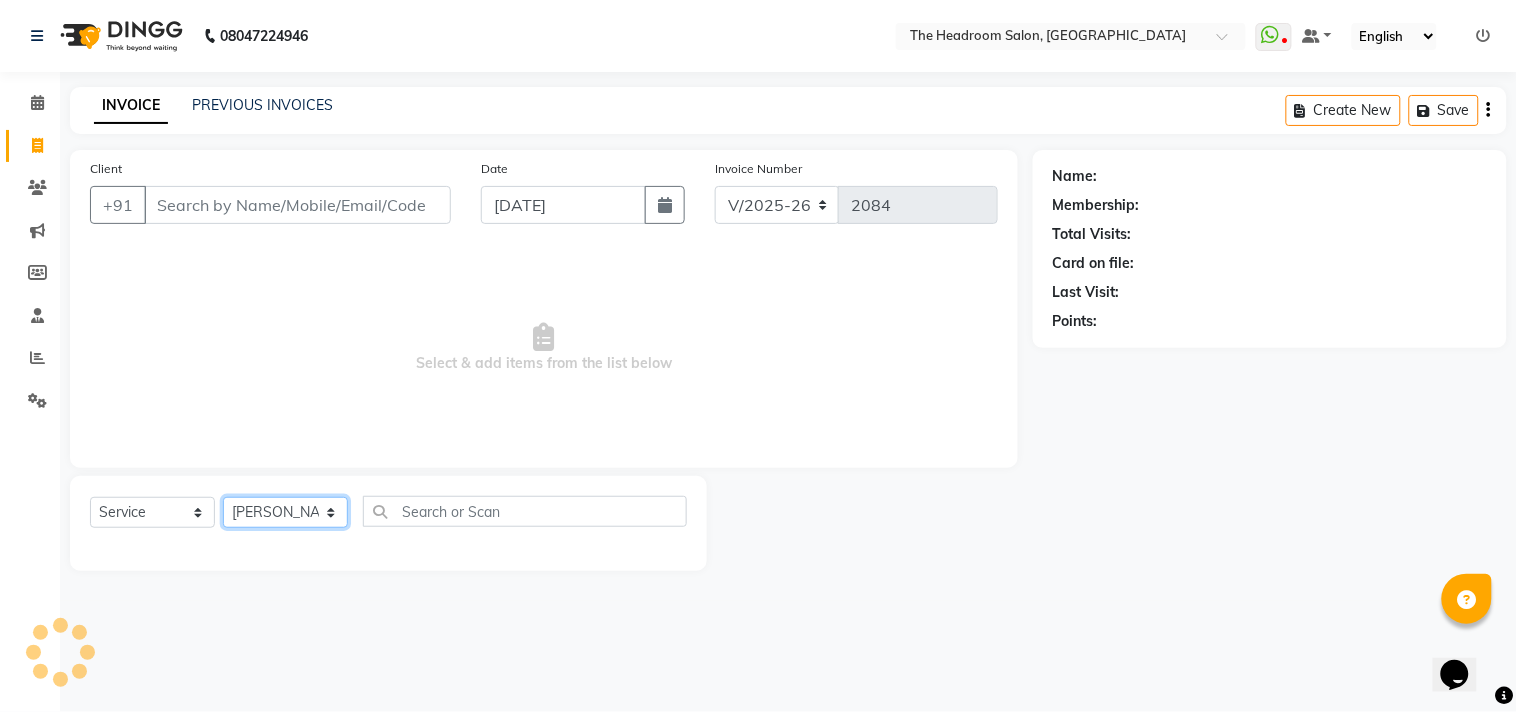 click on "Select Stylist [PERSON_NAME] [PERSON_NAME] [PERSON_NAME] Manager [PERSON_NAME] [PERSON_NAME] [PERSON_NAME] Pooja [PERSON_NAME]" 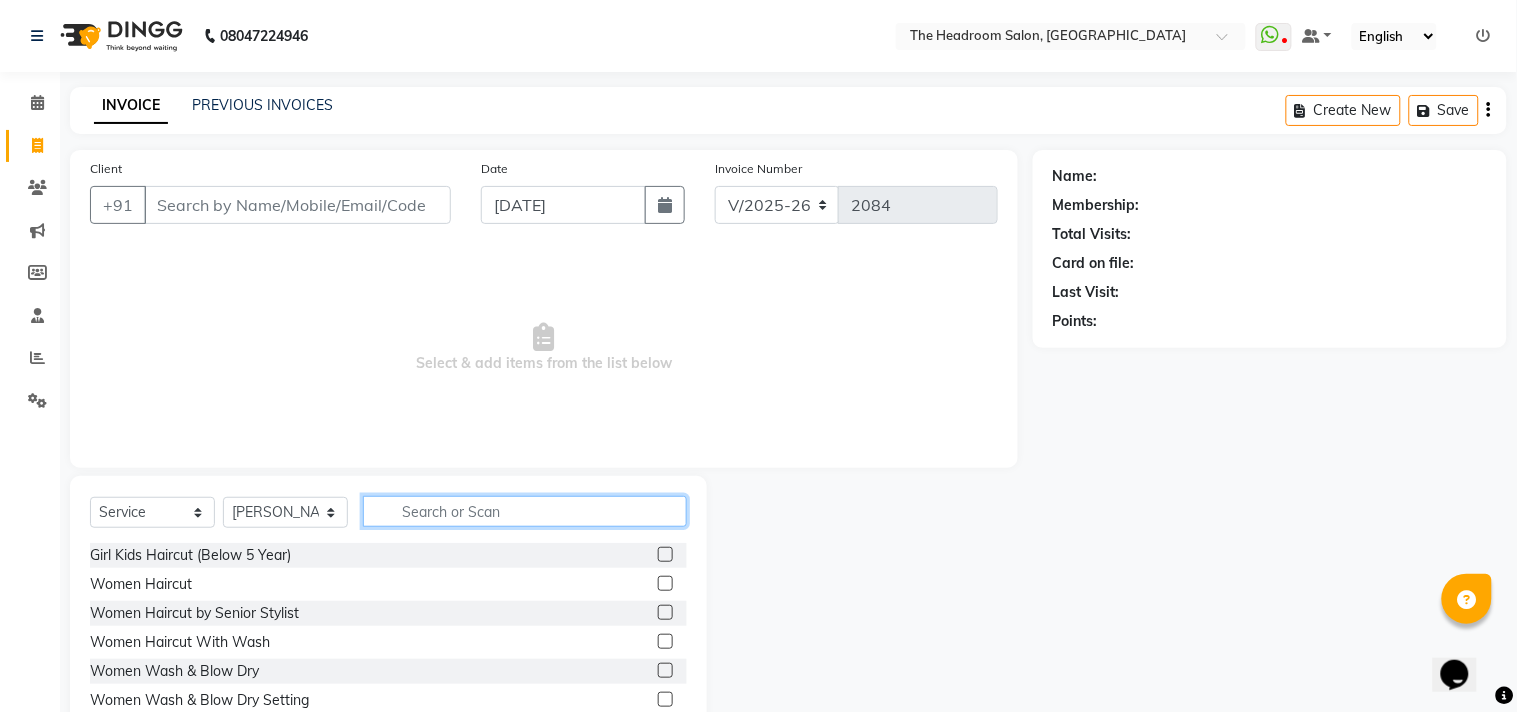 click 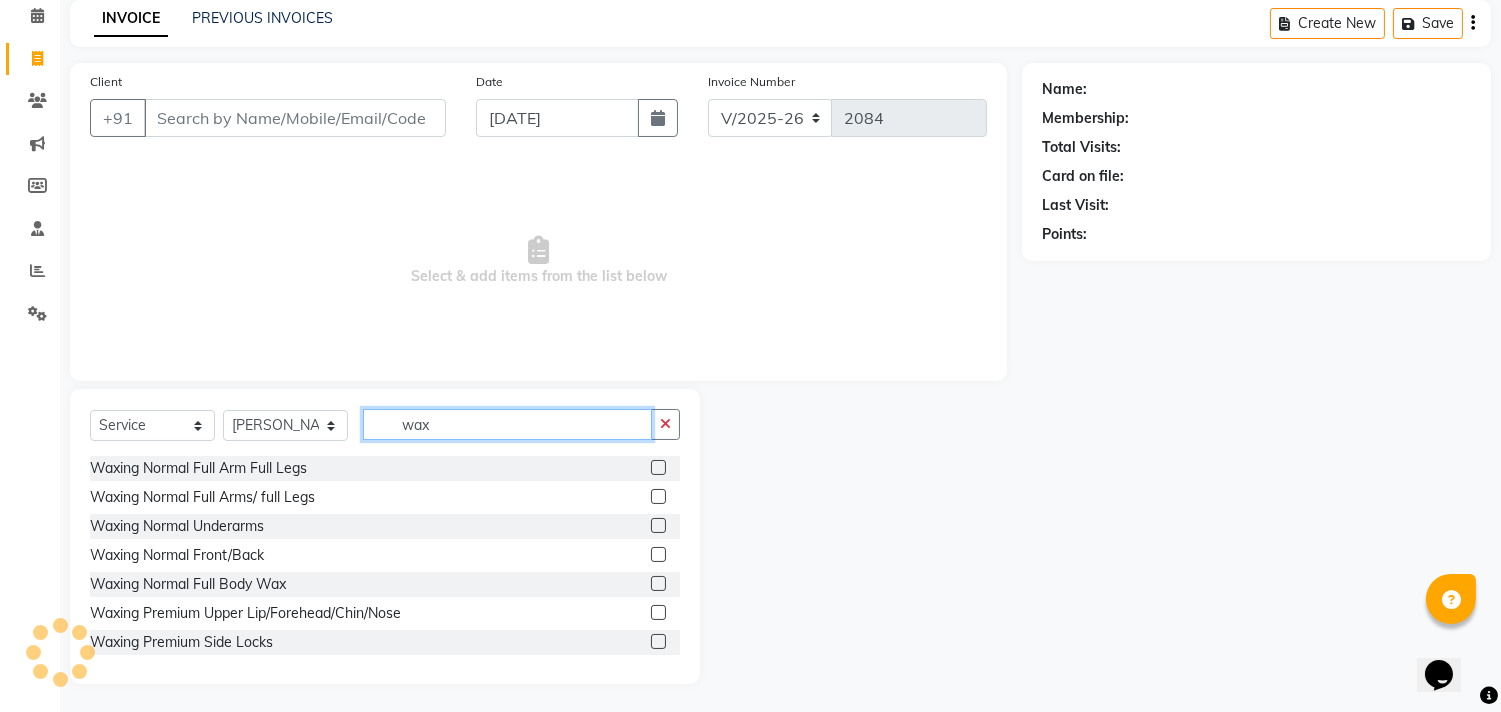 scroll, scrollTop: 88, scrollLeft: 0, axis: vertical 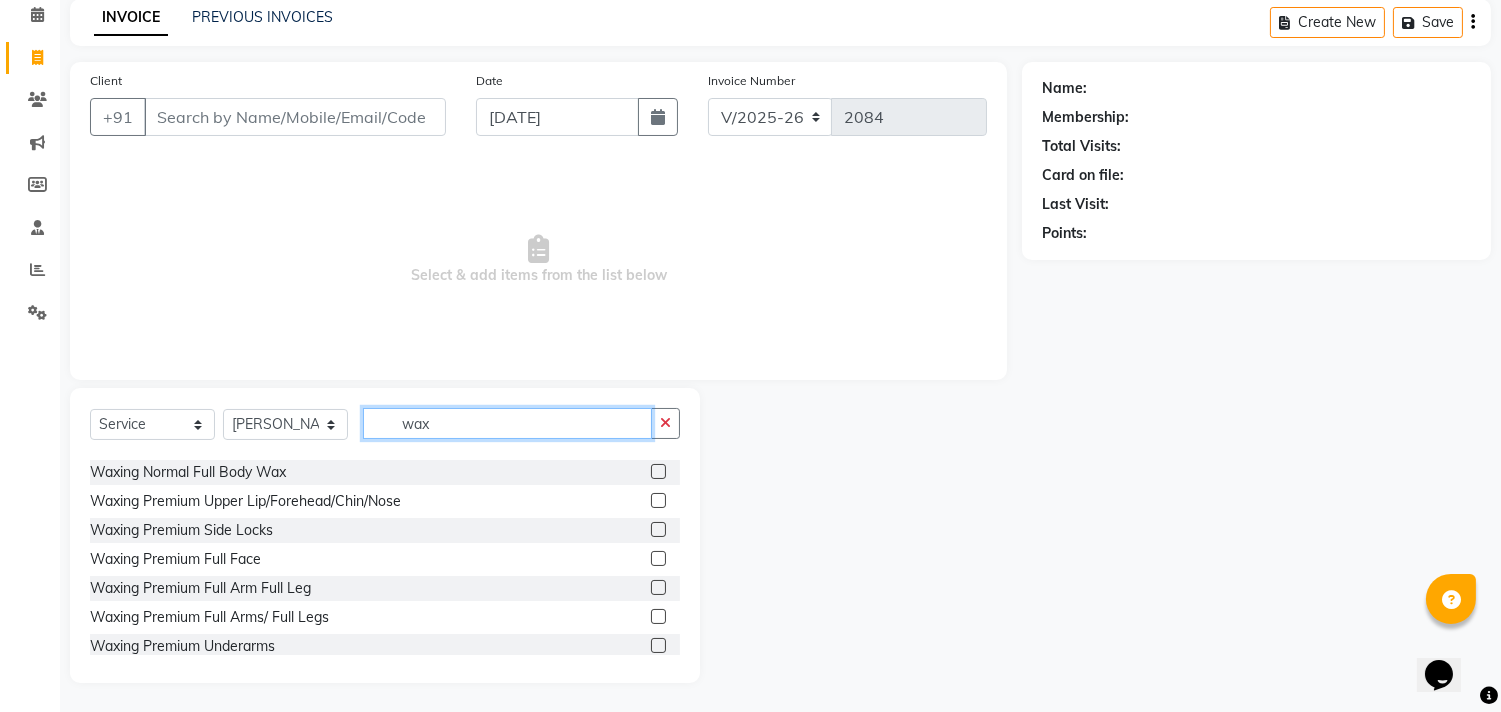 type on "wax" 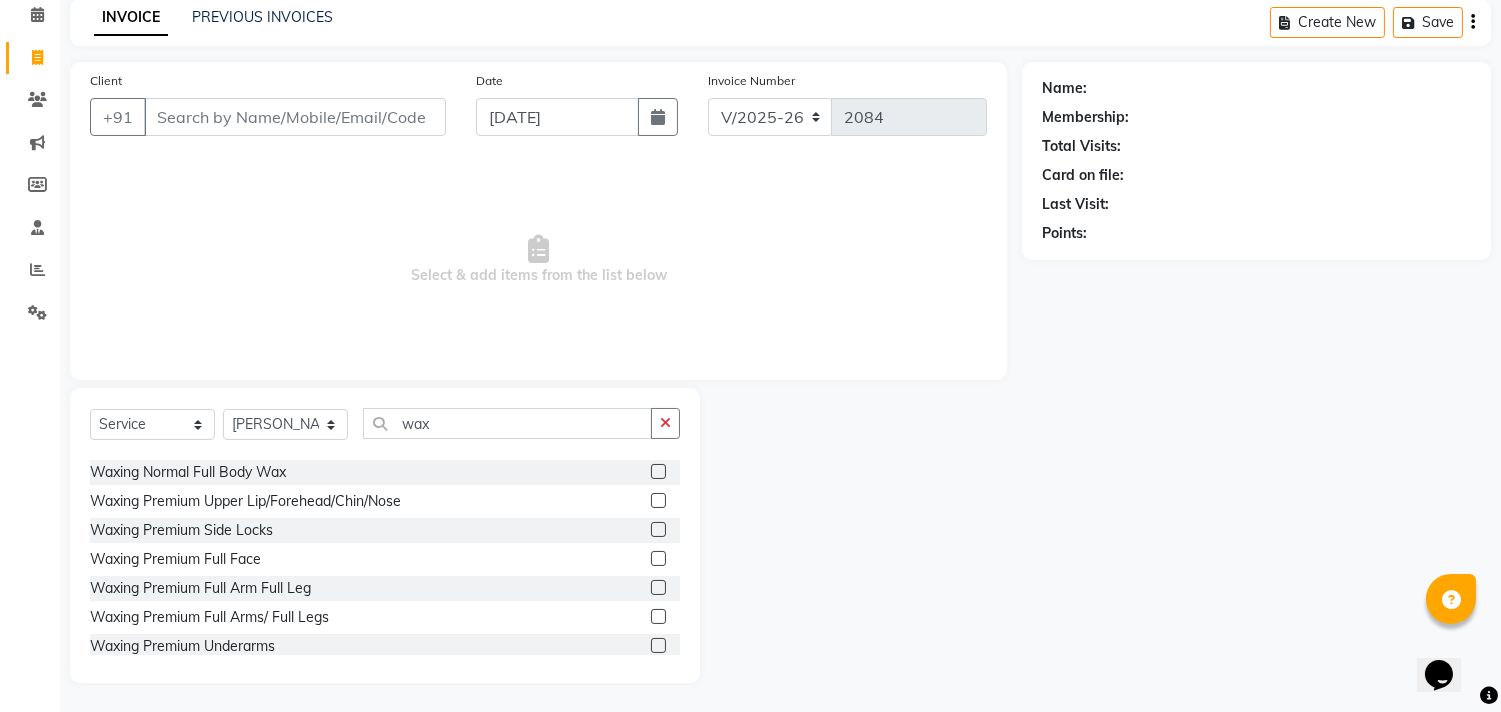 click 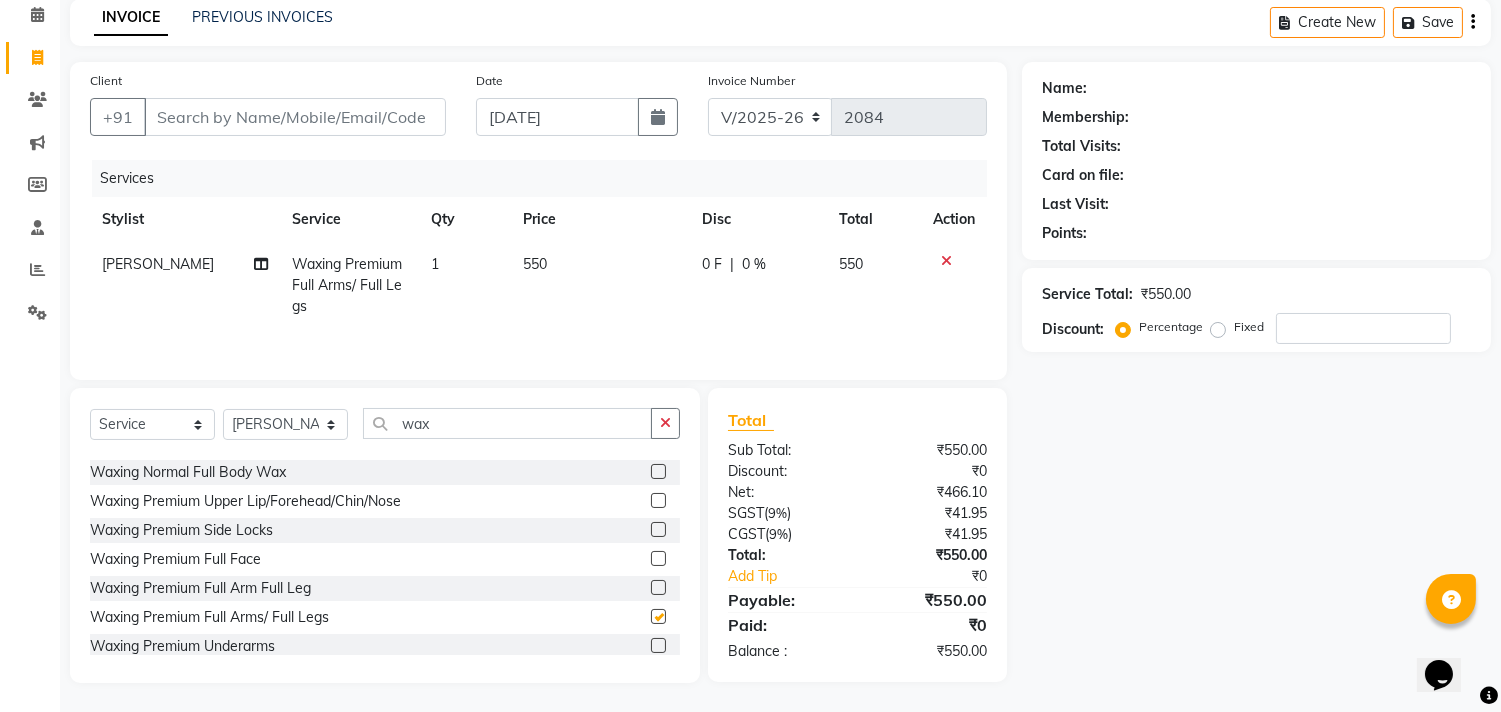 checkbox on "false" 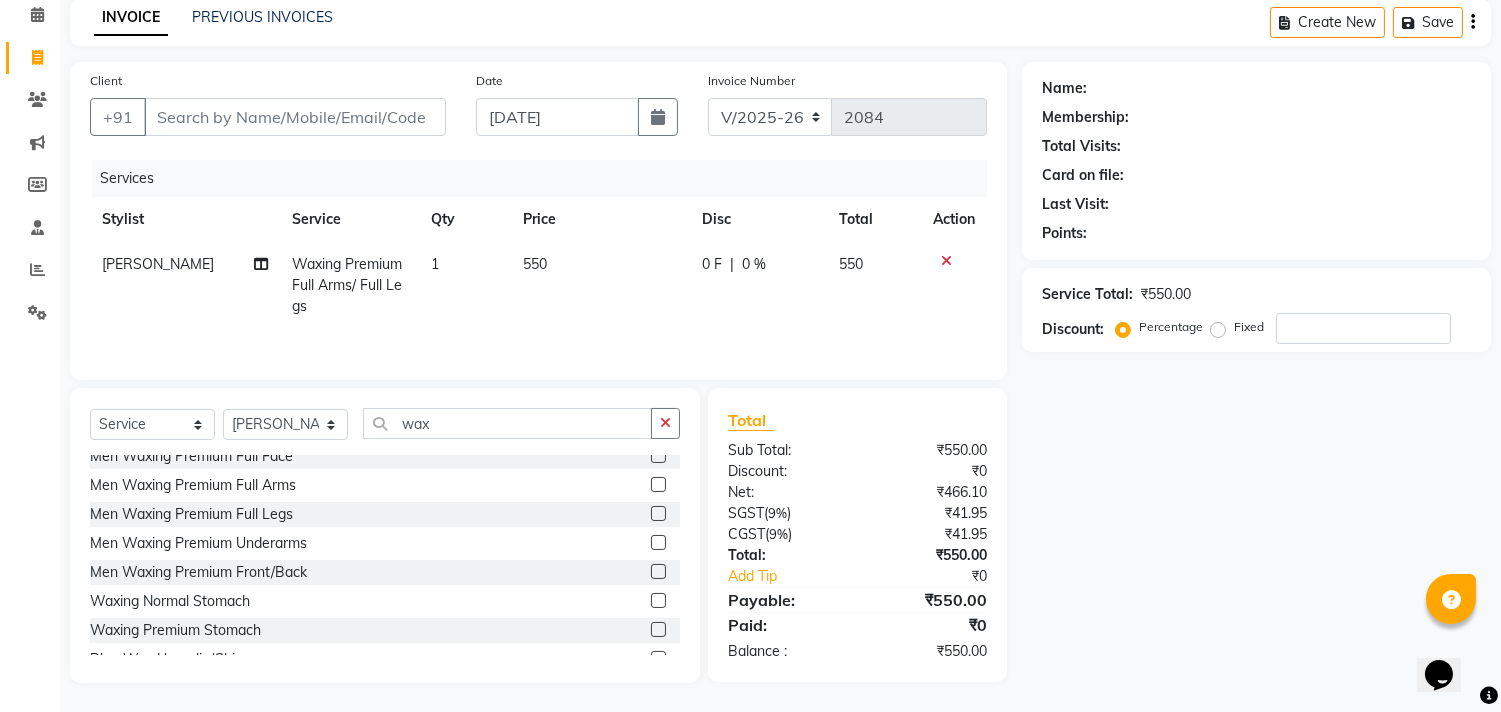 scroll, scrollTop: 444, scrollLeft: 0, axis: vertical 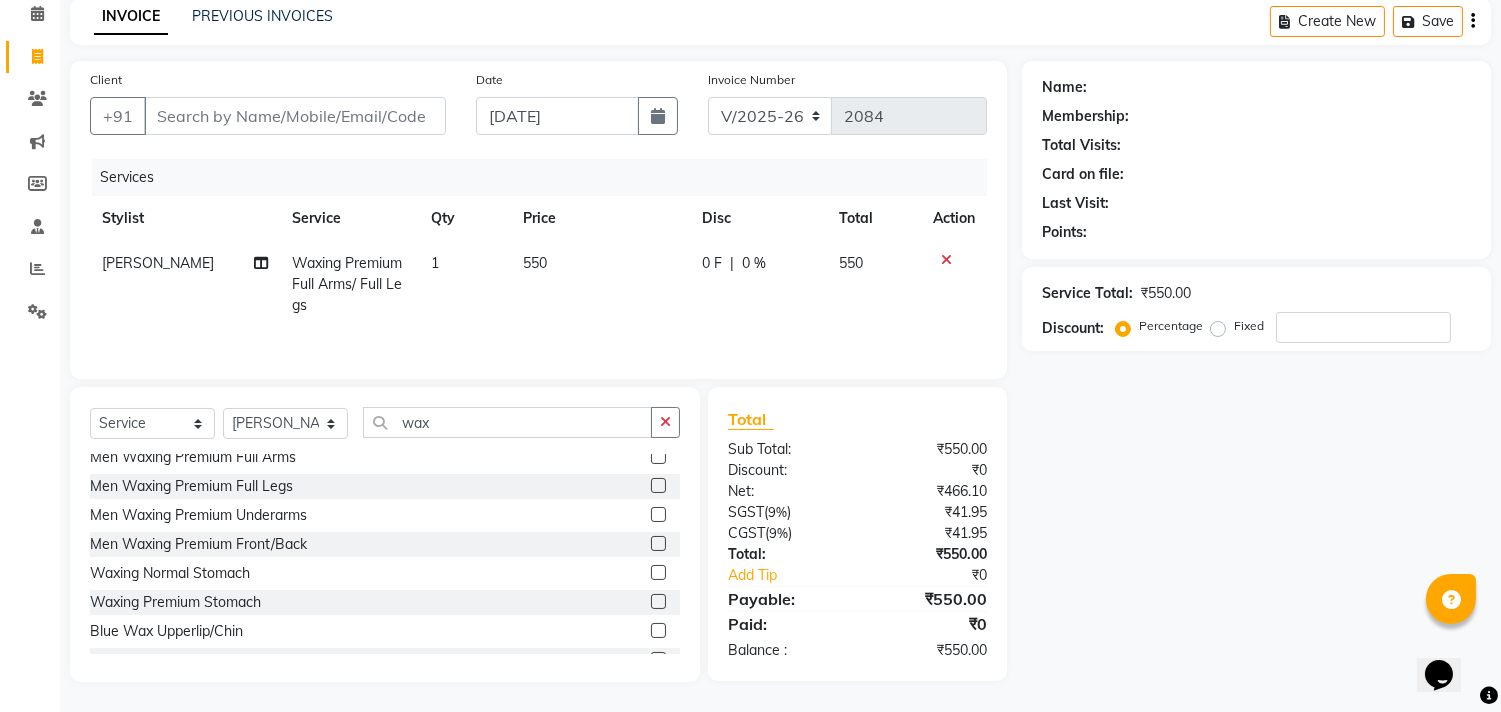 click on "Select  Service  Product  Membership  Package Voucher Prepaid Gift Card  Select Stylist [PERSON_NAME] [PERSON_NAME] [PERSON_NAME] Manager [PERSON_NAME] [PERSON_NAME] [PERSON_NAME] Pooja [PERSON_NAME] wax Waxing Normal Full Arm Full Legs  Waxing Normal Full Arms/ full Legs  Waxing Normal Underarms  Waxing Normal Front/Back  Waxing Normal Full Body Wax  Waxing Premium Upper Lip/Forehead/Chin/Nose  Waxing Premium Side Locks  Waxing Premium Full Face  Waxing Premium Full Arm Full Leg  Waxing Premium Full Arms/ Full Legs  Waxing Premium Underarms  Waxing Premium Front/Back  Waxing Premium Full Body Wax  Men Waxing Premium Forehead/Cheeks/Nose  Men Waxing Premium Full Face  Men Waxing Premium Full Arms  Men Waxing Premium Full Legs  Men Waxing Premium Underarms  Men Waxing Premium Front/Back  Waxing  Normal Stomach  Waxing Premium Stomach  Blue Wax Upperlip/Chin  foot wax  Half Back/Front Normal Wax  Half Back/Front Premium Wax  eyebrow waxing   premium waxing half legs   Bikini Wax Rica Wax  Bikini Wax Rica (Peel Off)" 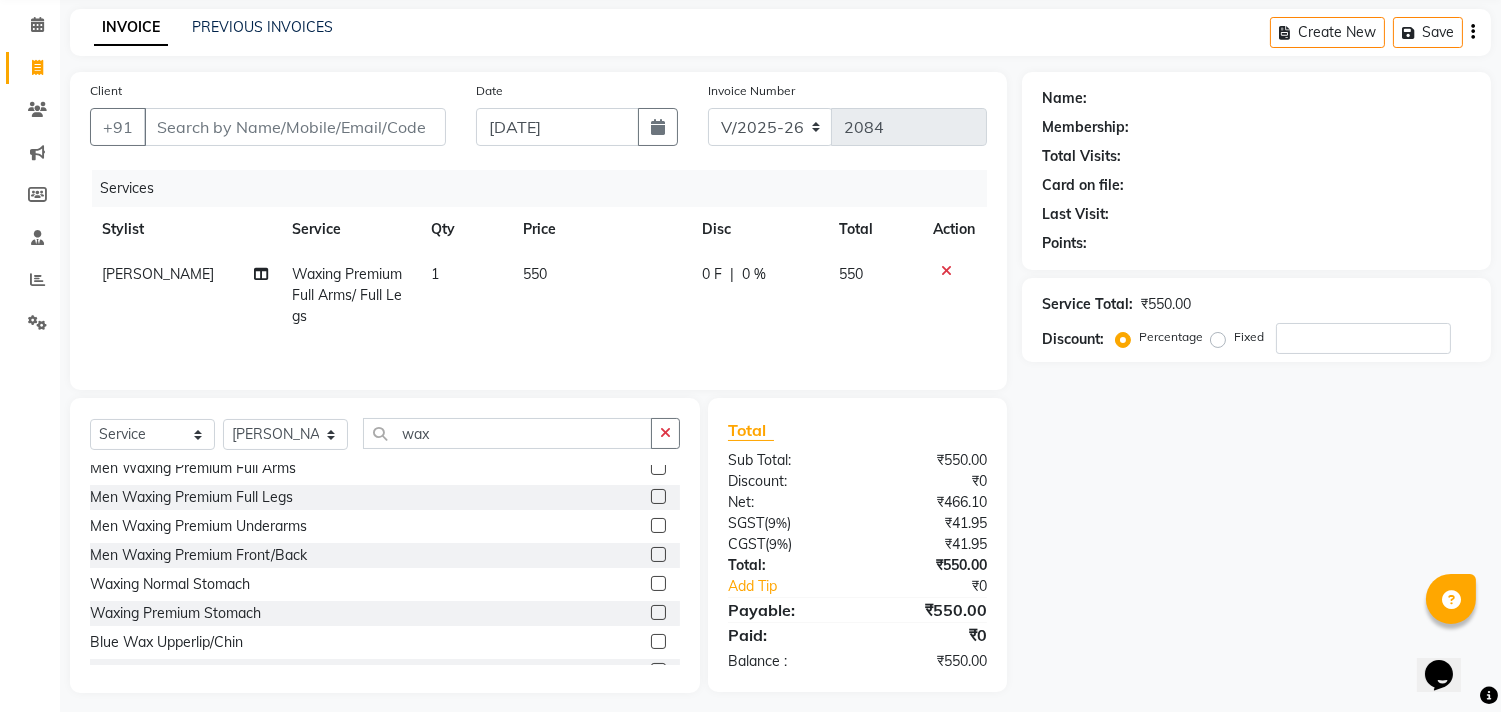 scroll, scrollTop: 91, scrollLeft: 0, axis: vertical 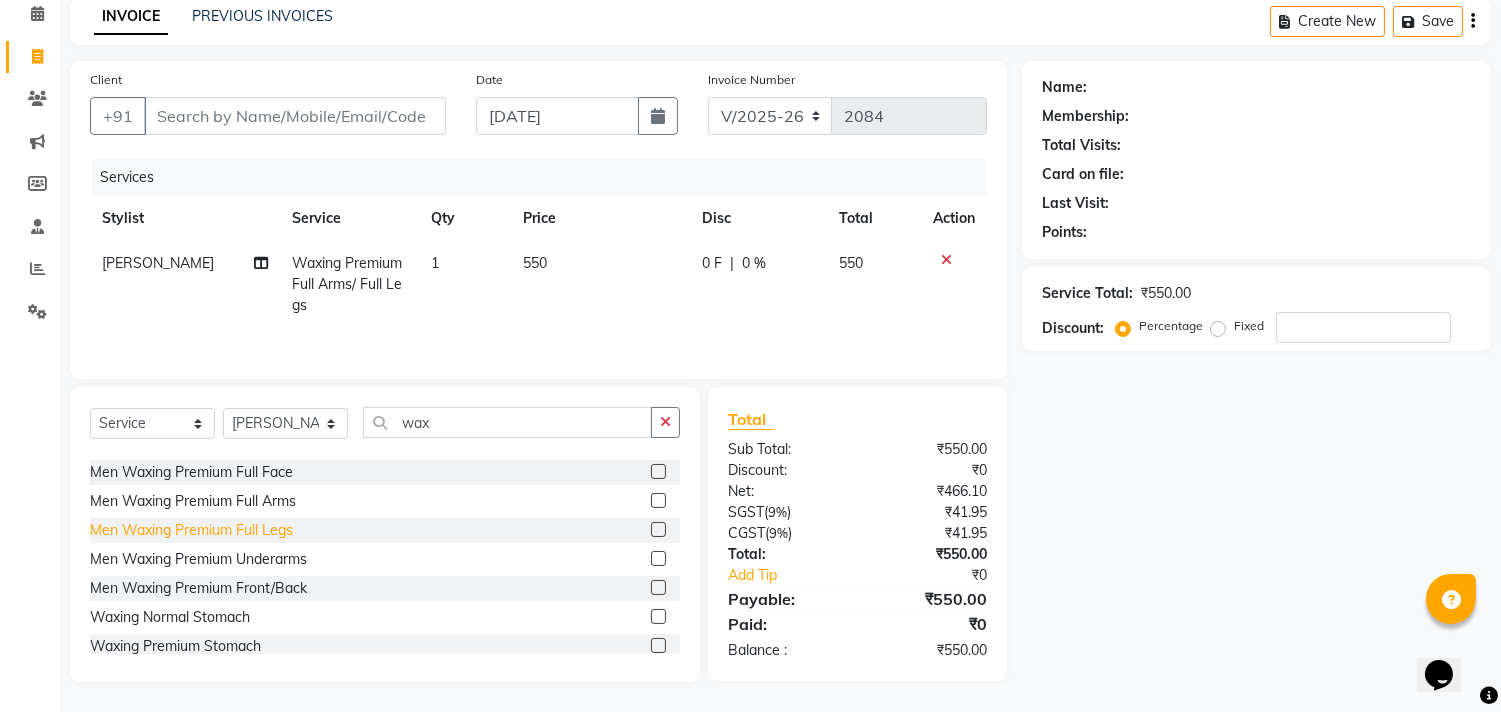 click on "Men Waxing Premium Full Legs" 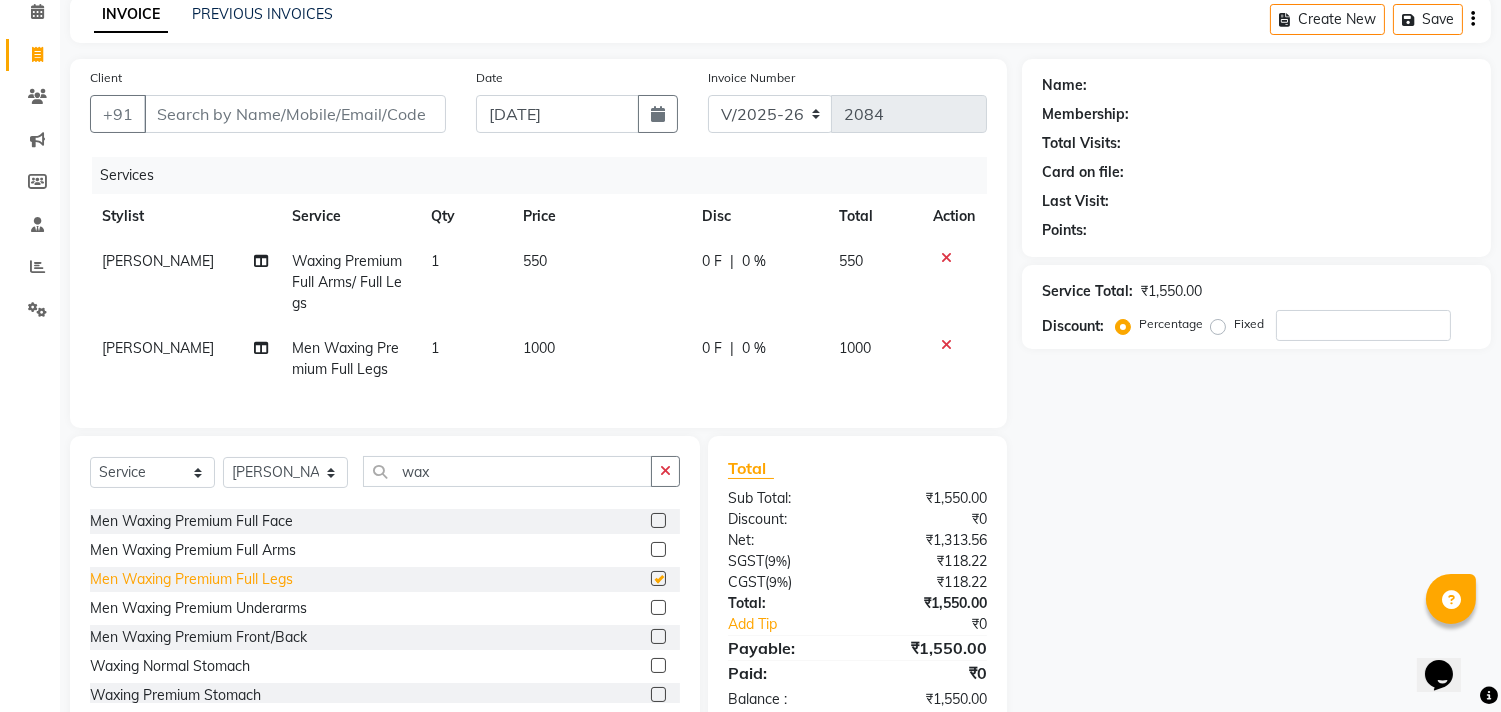checkbox on "false" 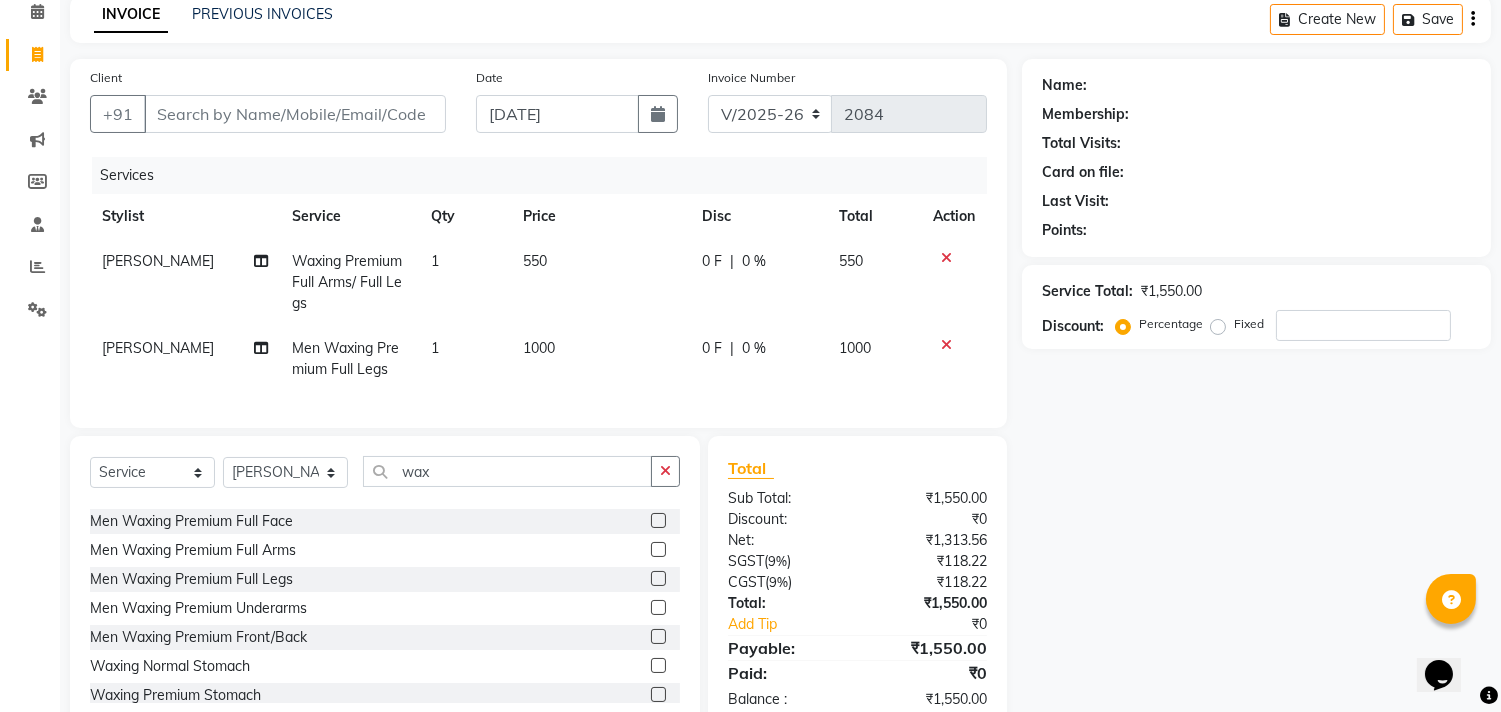 click on "Men Waxing Premium Underarms" 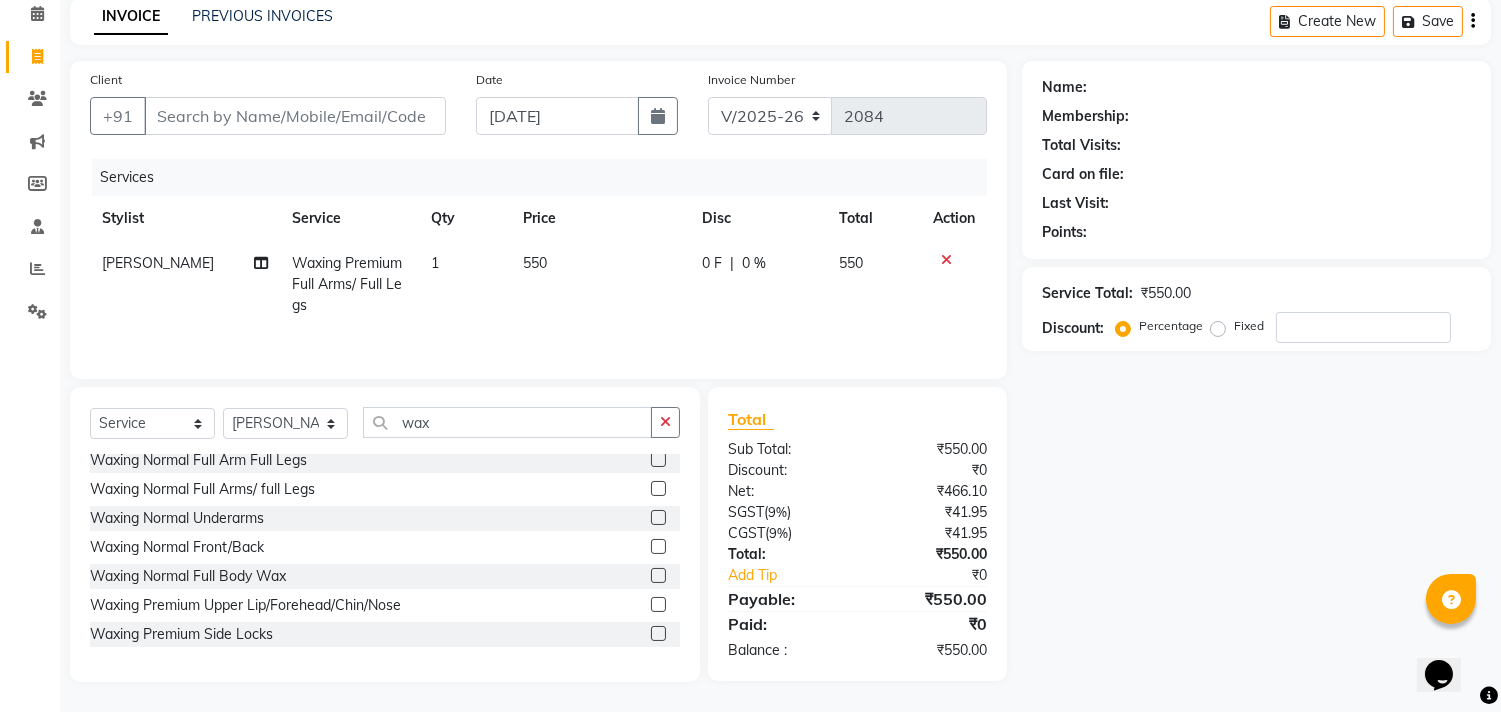 scroll, scrollTop: 0, scrollLeft: 0, axis: both 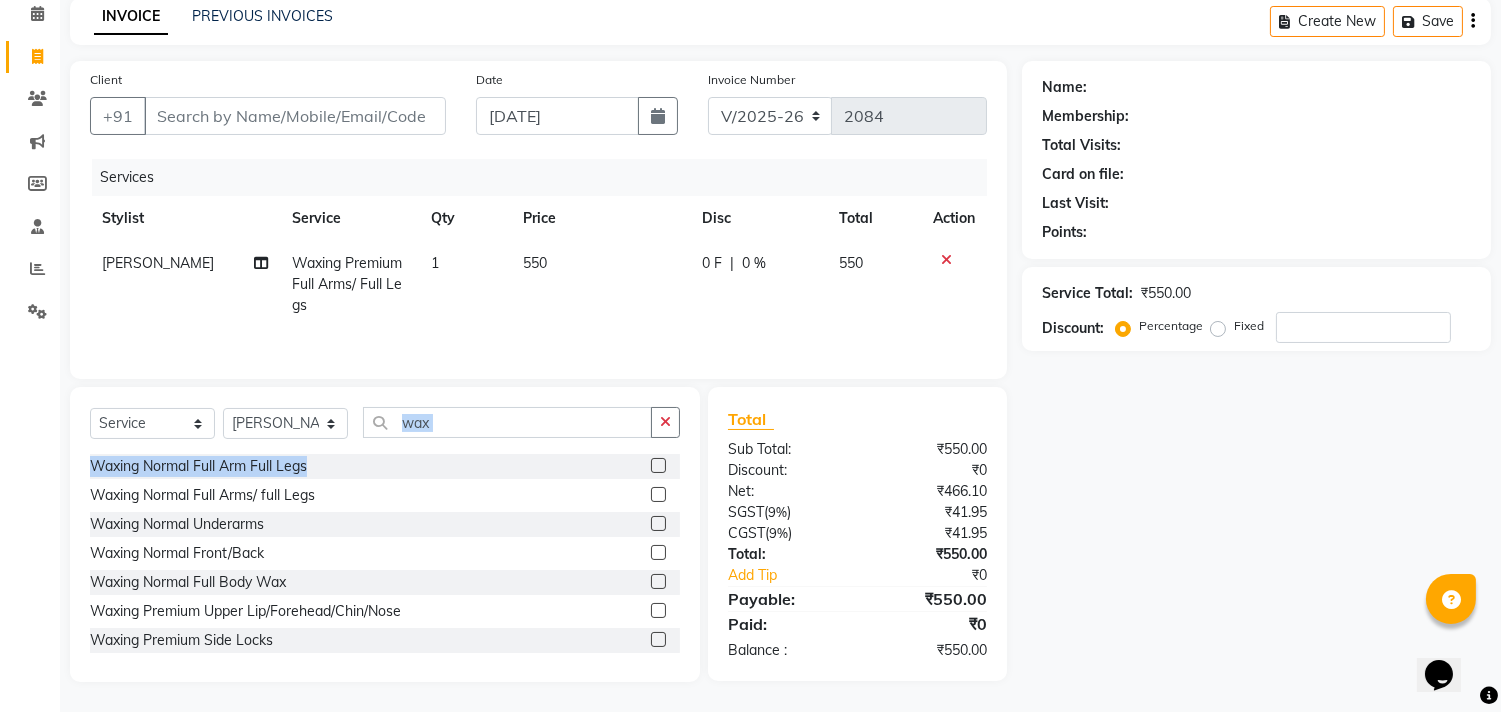 click on "Select  Service  Product  Membership  Package Voucher Prepaid Gift Card  Select Stylist [PERSON_NAME] [PERSON_NAME] [PERSON_NAME] Manager [PERSON_NAME] [PERSON_NAME] [PERSON_NAME] Pooja [PERSON_NAME] wax Waxing Normal Full Arm Full Legs  Waxing Normal Full Arms/ full Legs  Waxing Normal Underarms  Waxing Normal Front/Back  Waxing Normal Full Body Wax  Waxing Premium Upper Lip/Forehead/Chin/Nose  Waxing Premium Side Locks  Waxing Premium Full Face  Waxing Premium Full Arm Full Leg  Waxing Premium Full Arms/ Full Legs  Waxing Premium Underarms  Waxing Premium Front/Back  Waxing Premium Full Body Wax  Men Waxing Premium Forehead/Cheeks/Nose  Men Waxing Premium Full Face  Men Waxing Premium Full Arms  Men Waxing Premium Full Legs  Men Waxing Premium Underarms  Men Waxing Premium Front/Back  Waxing  Normal Stomach  Waxing Premium Stomach  Blue Wax Upperlip/Chin  foot wax  Half Back/Front Normal Wax  Half Back/Front Premium Wax  eyebrow waxing   premium waxing half legs   Bikini Wax Rica Wax  Bikini Wax Rica (Peel Off)" 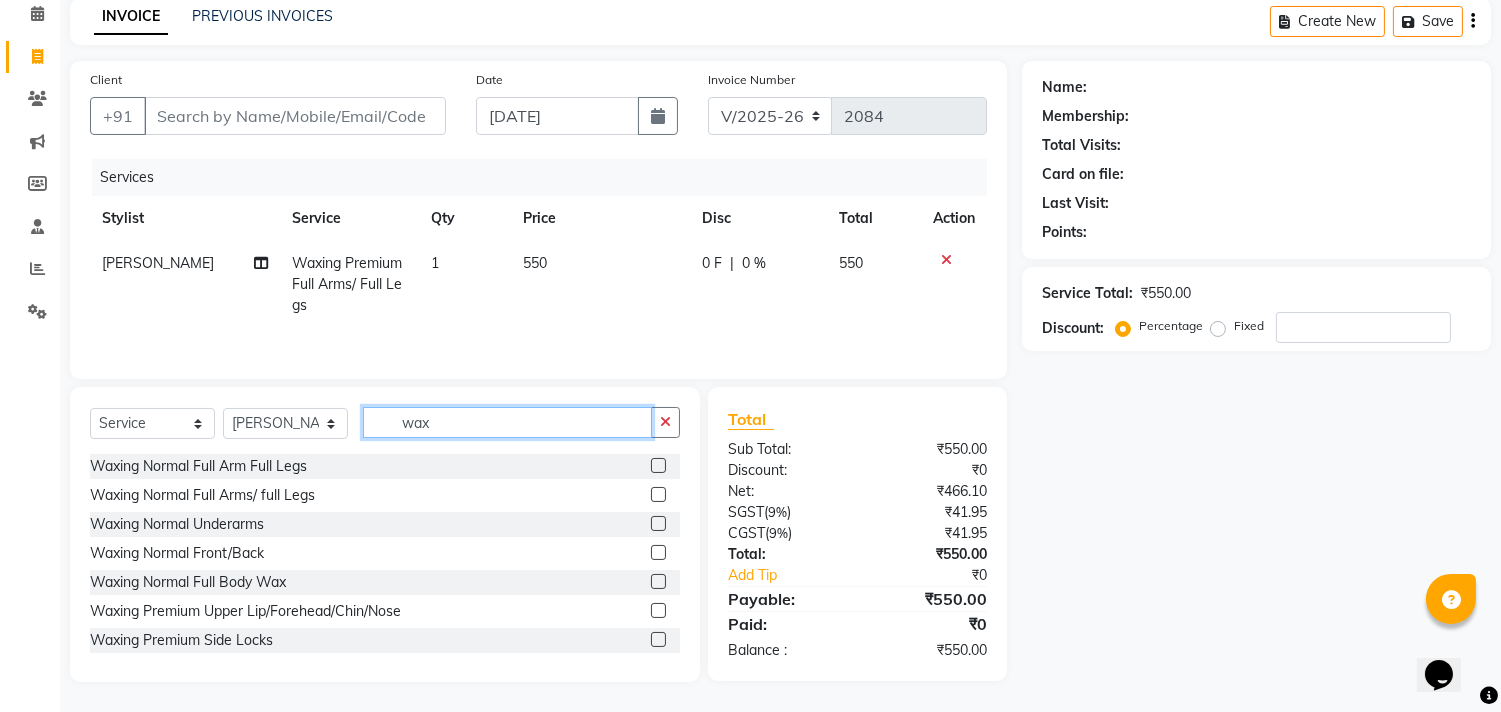 click on "wax" 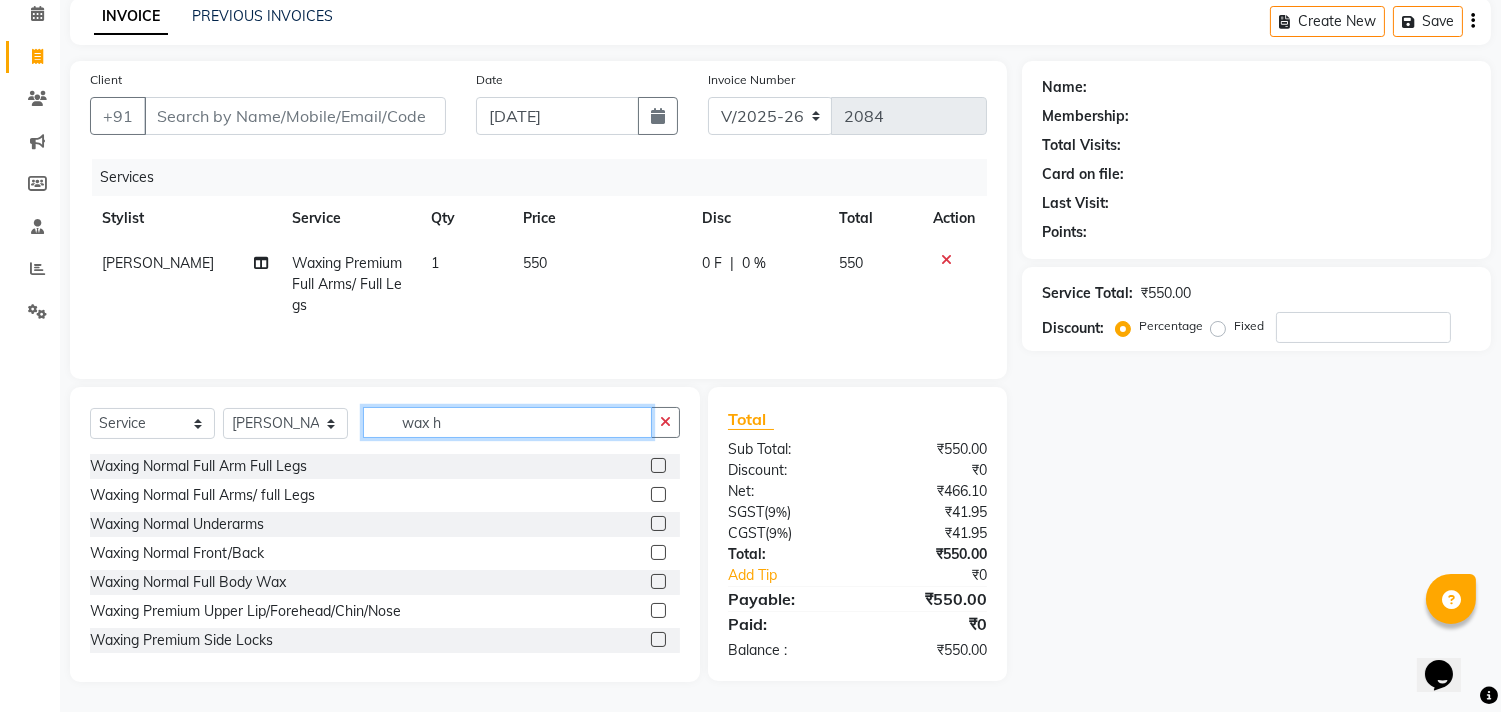 scroll, scrollTop: 90, scrollLeft: 0, axis: vertical 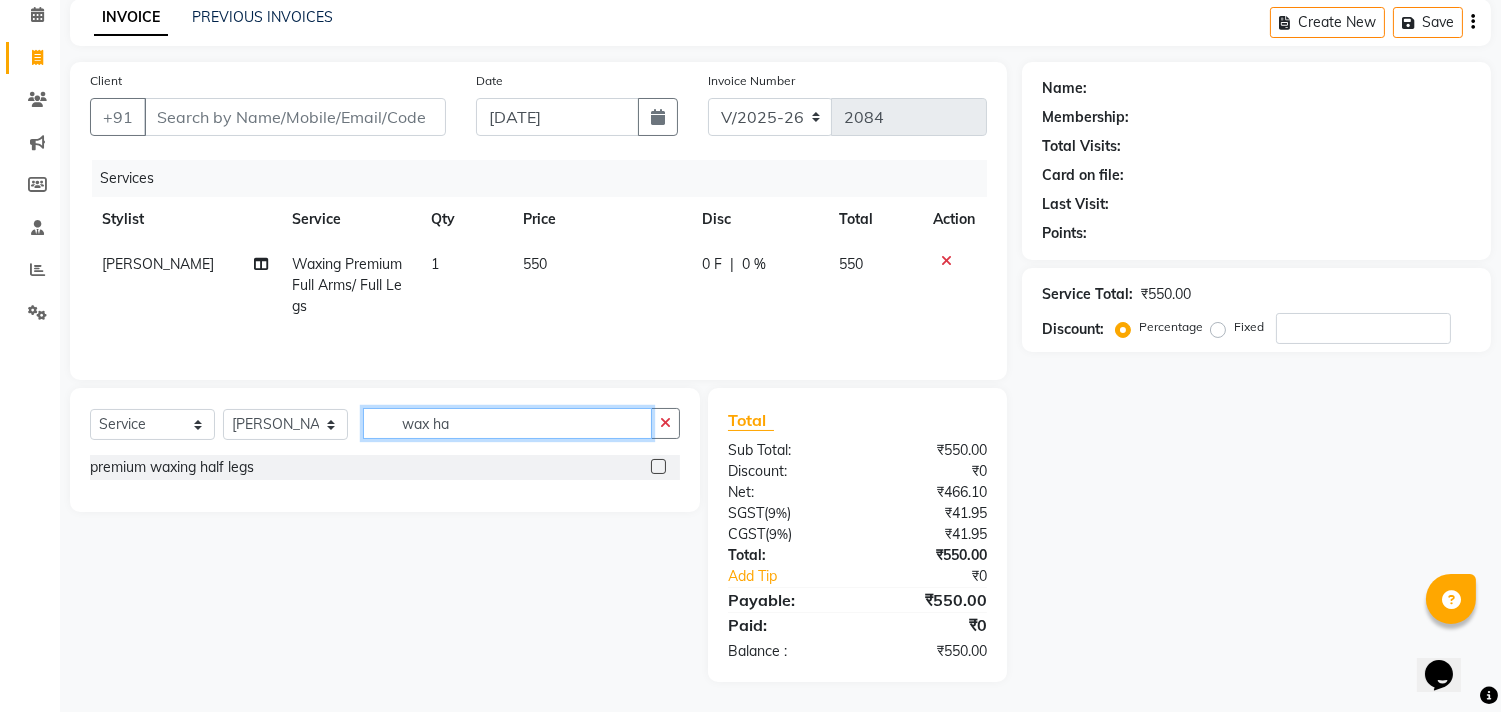 type on "wax ha" 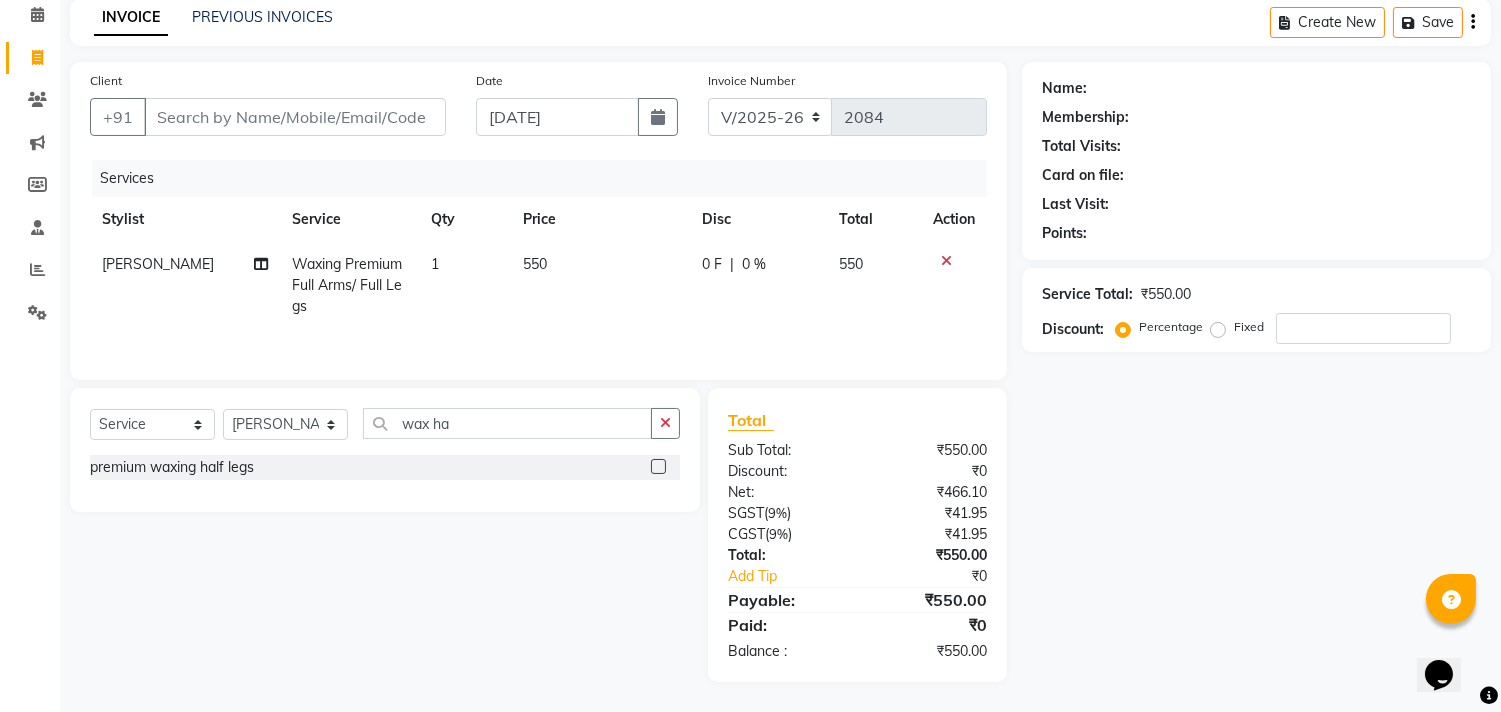 click on "Select  Service  Product  Membership  Package Voucher Prepaid Gift Card  Select Stylist [PERSON_NAME] [PERSON_NAME] [PERSON_NAME] Manager [PERSON_NAME] [PERSON_NAME] [PERSON_NAME] Pooja [PERSON_NAME] wax ha" 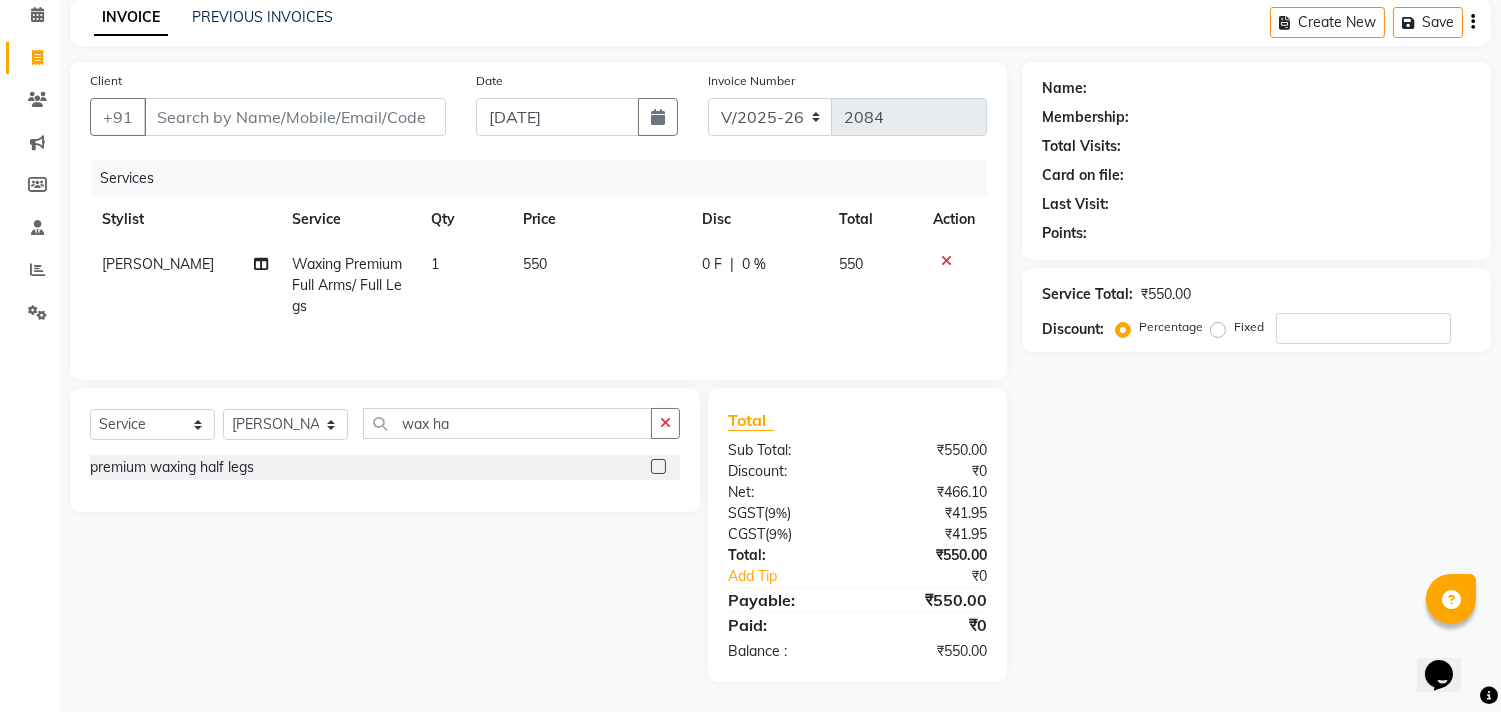 click 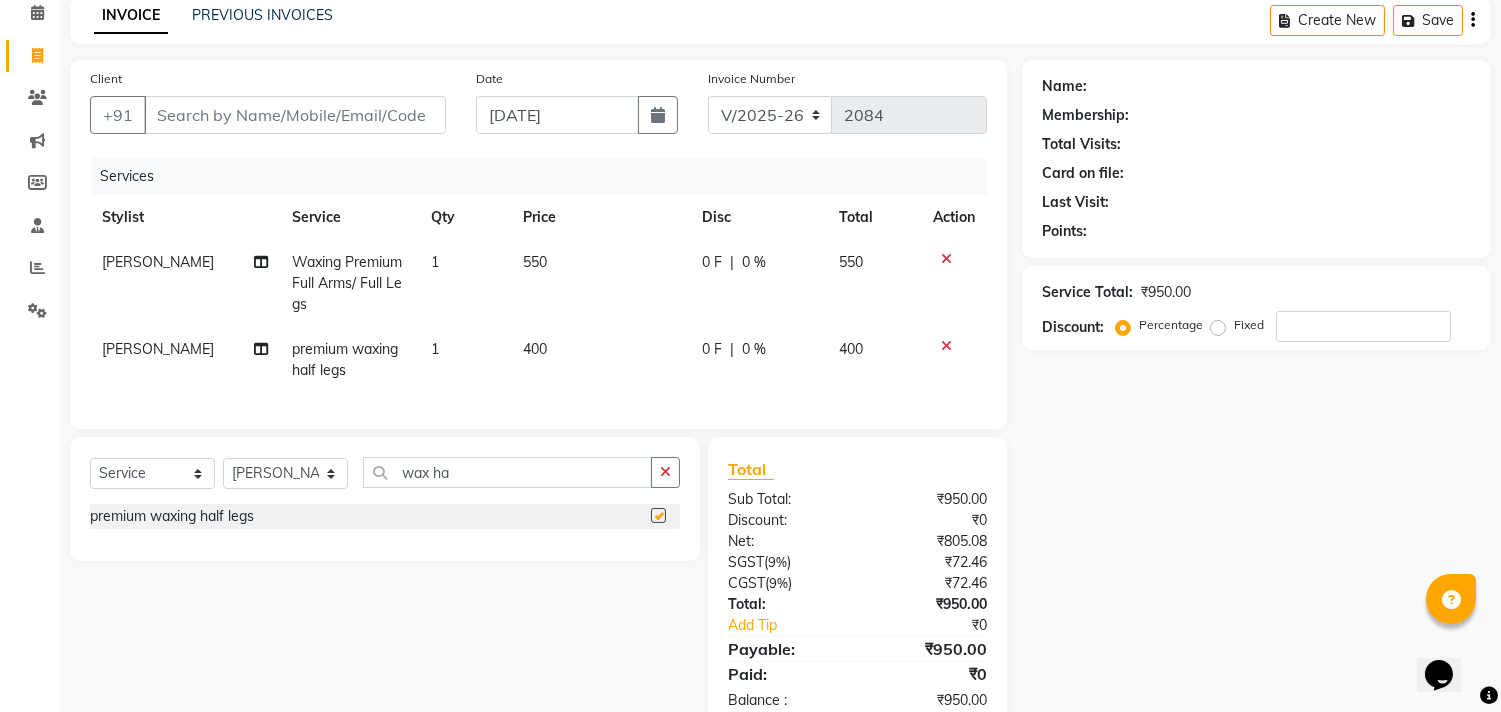 checkbox on "false" 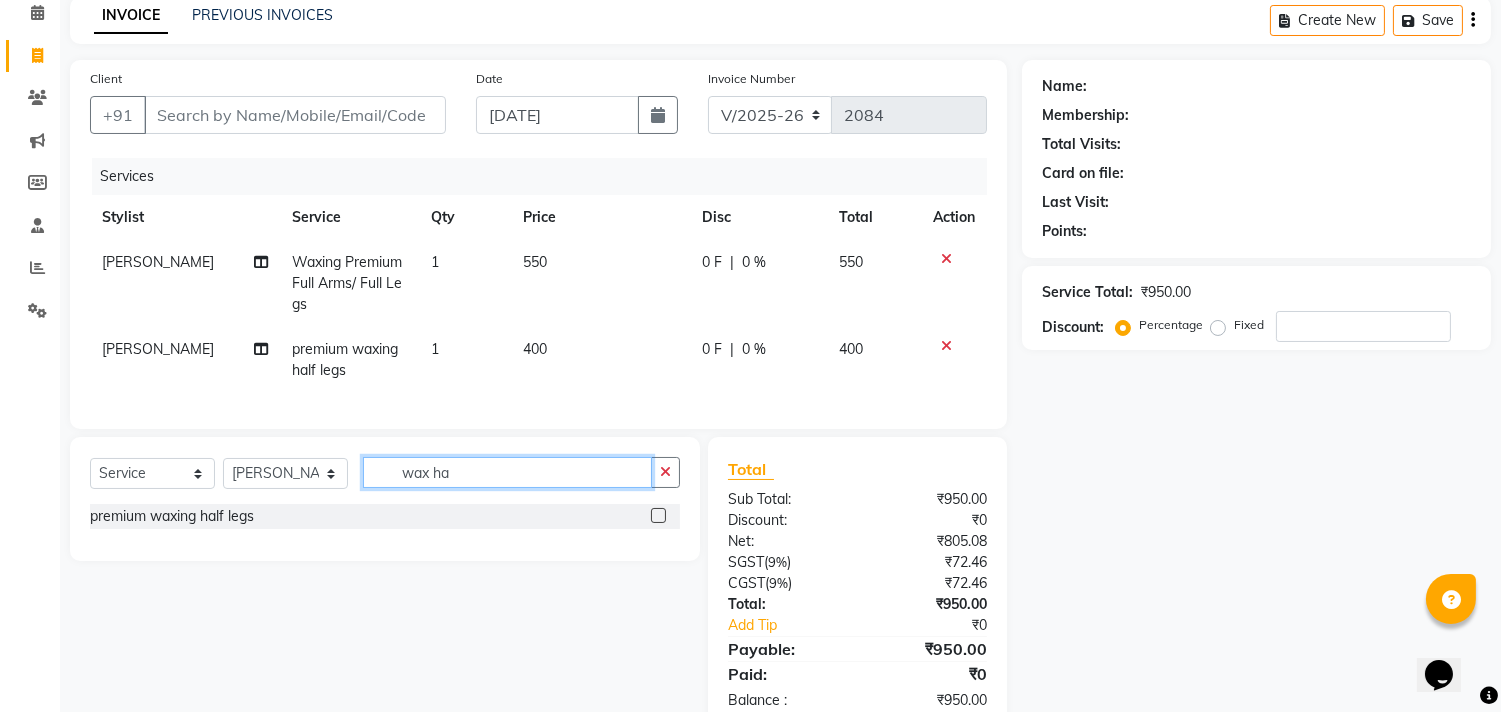 click on "wax ha" 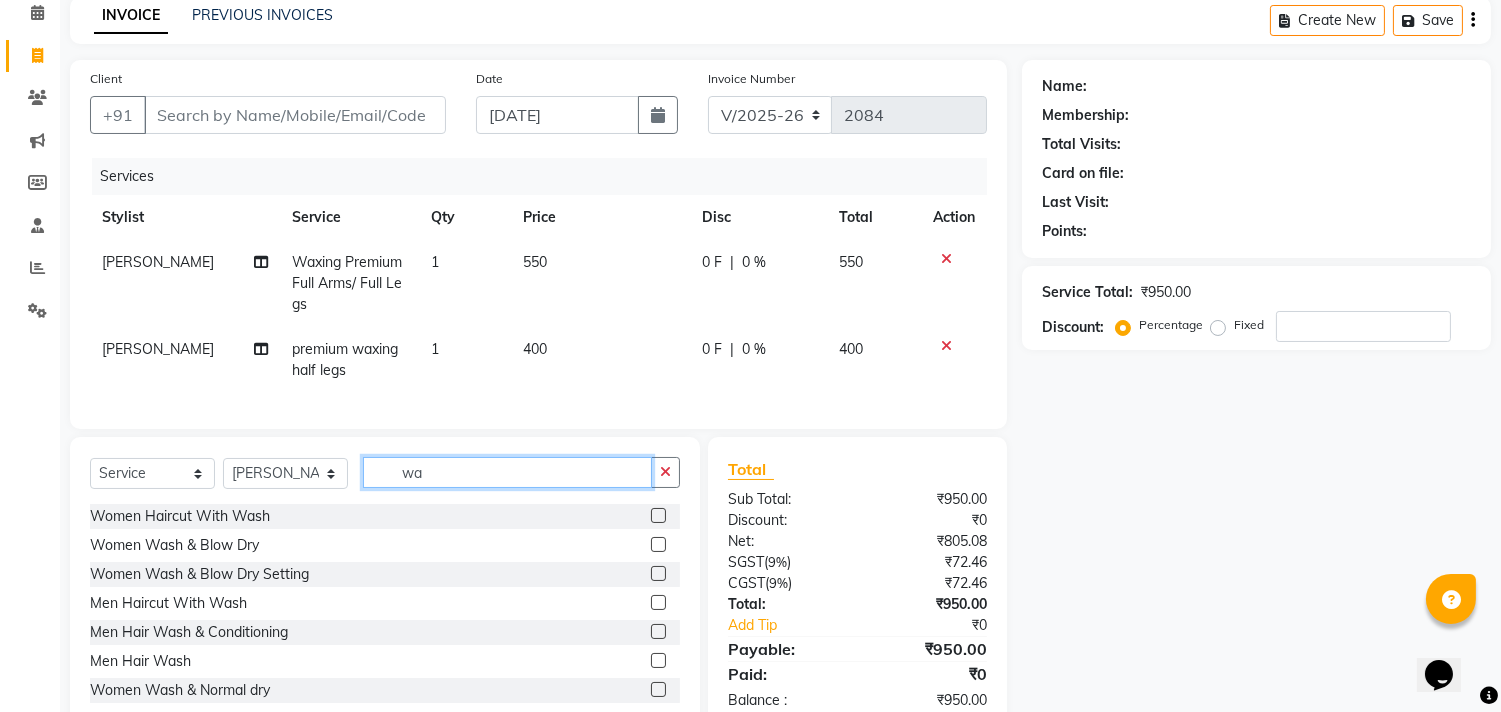 type on "w" 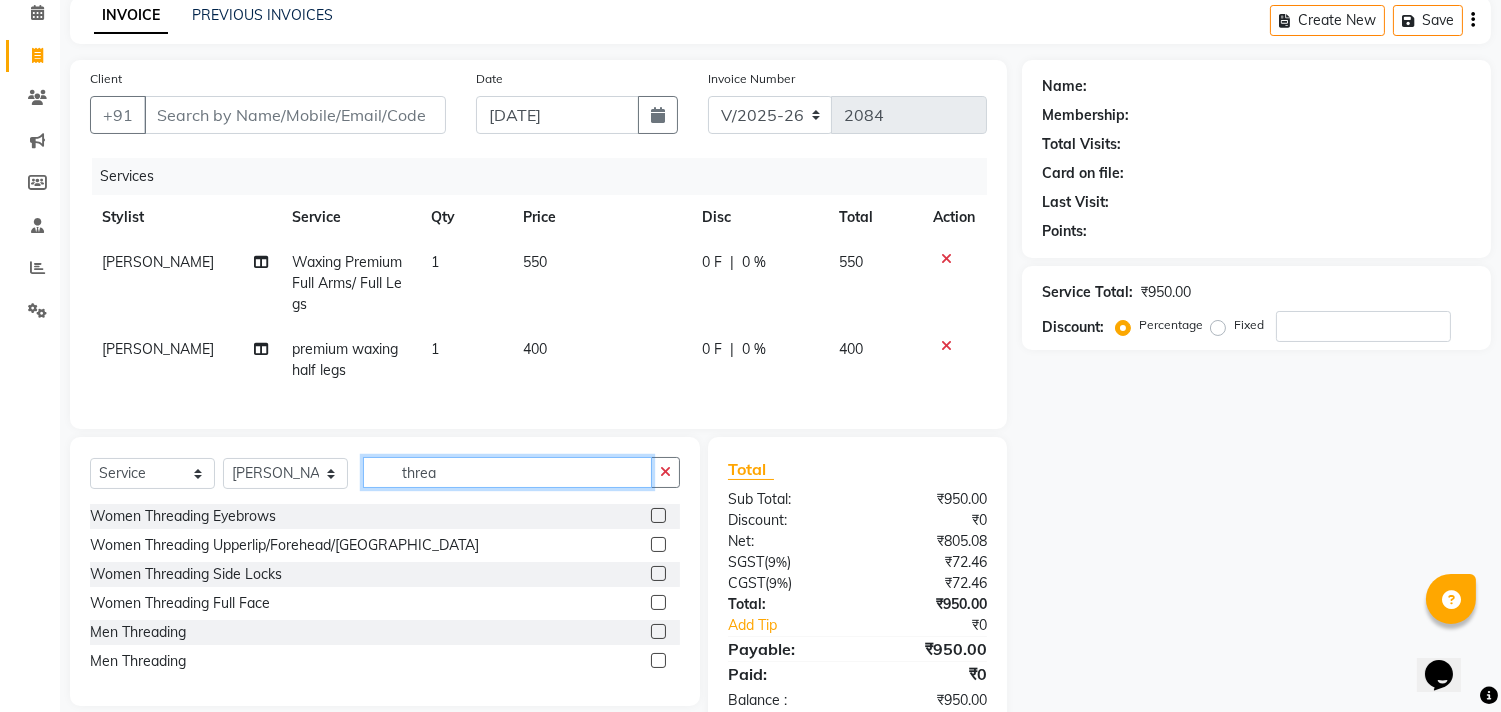 type on "threa" 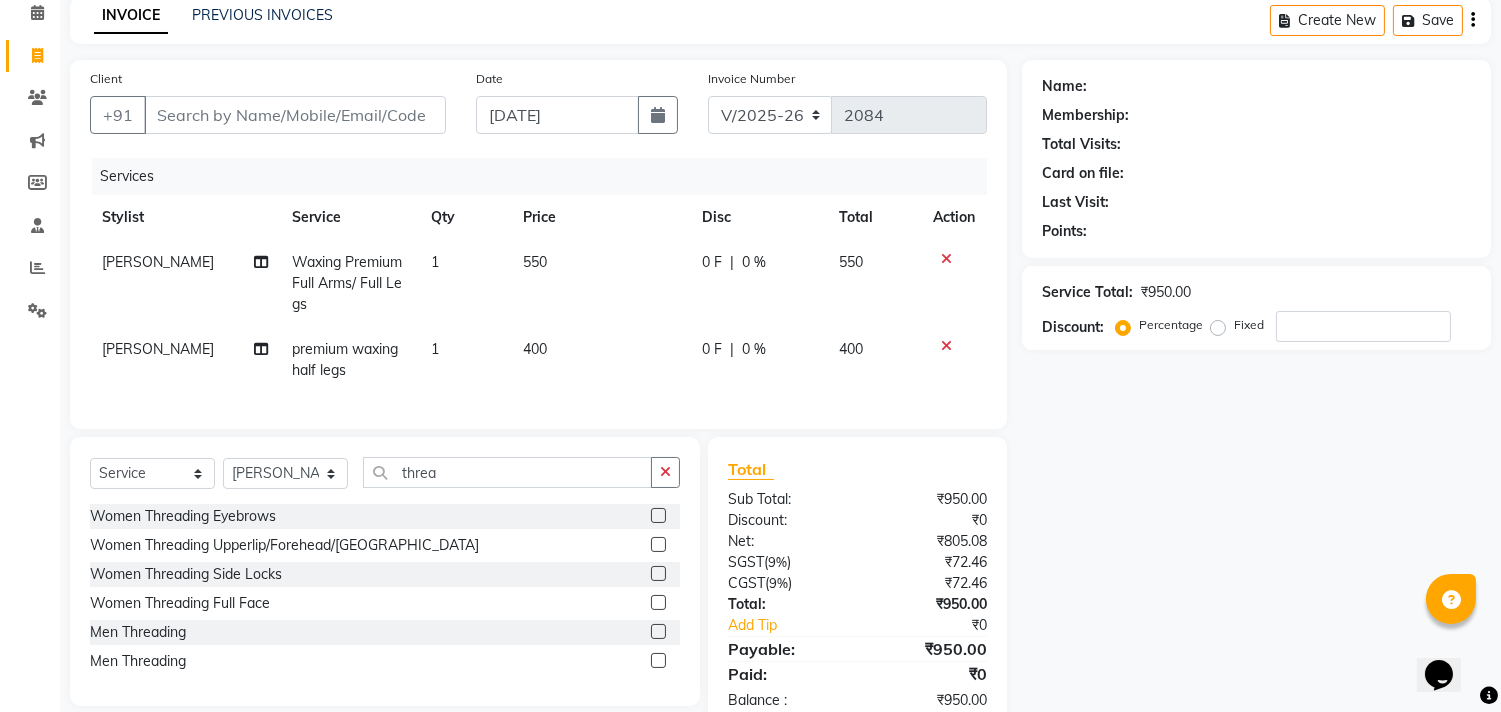 click 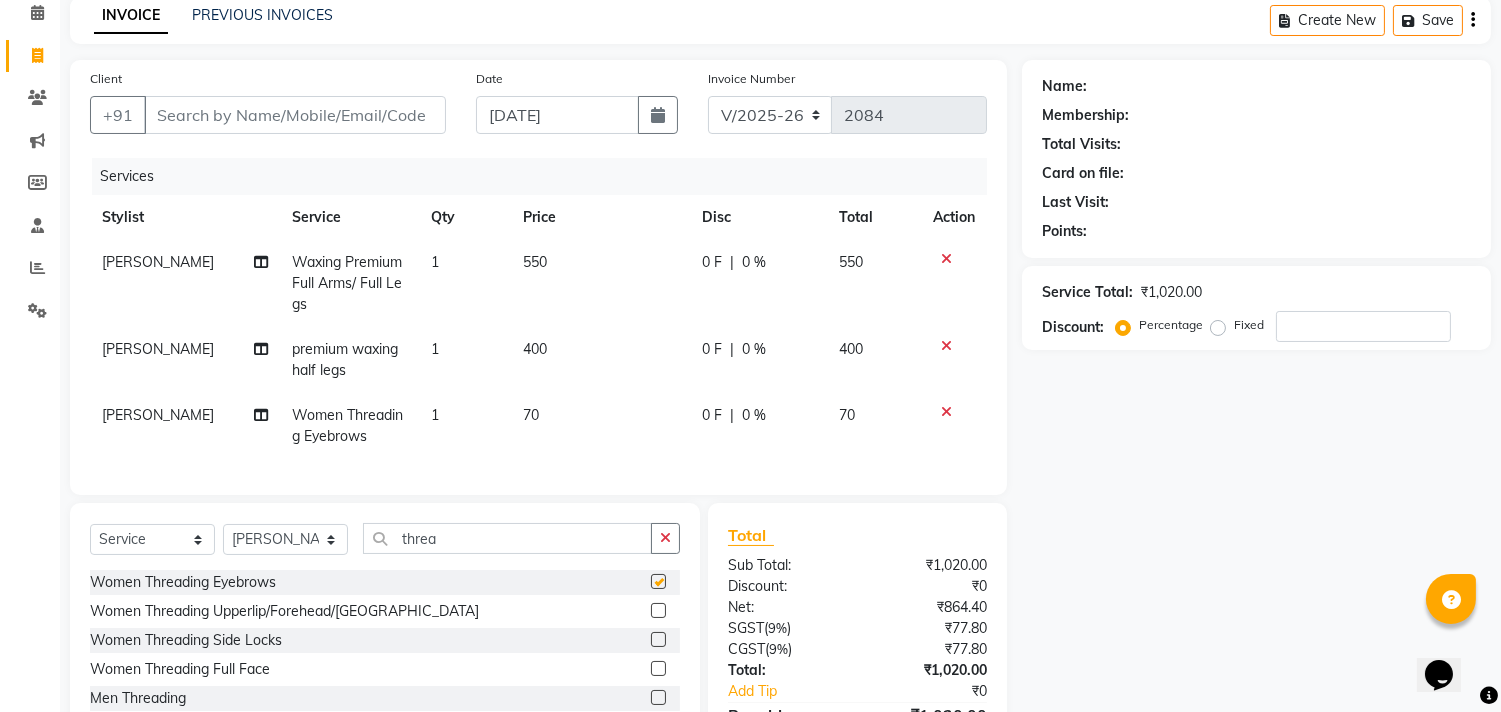 checkbox on "false" 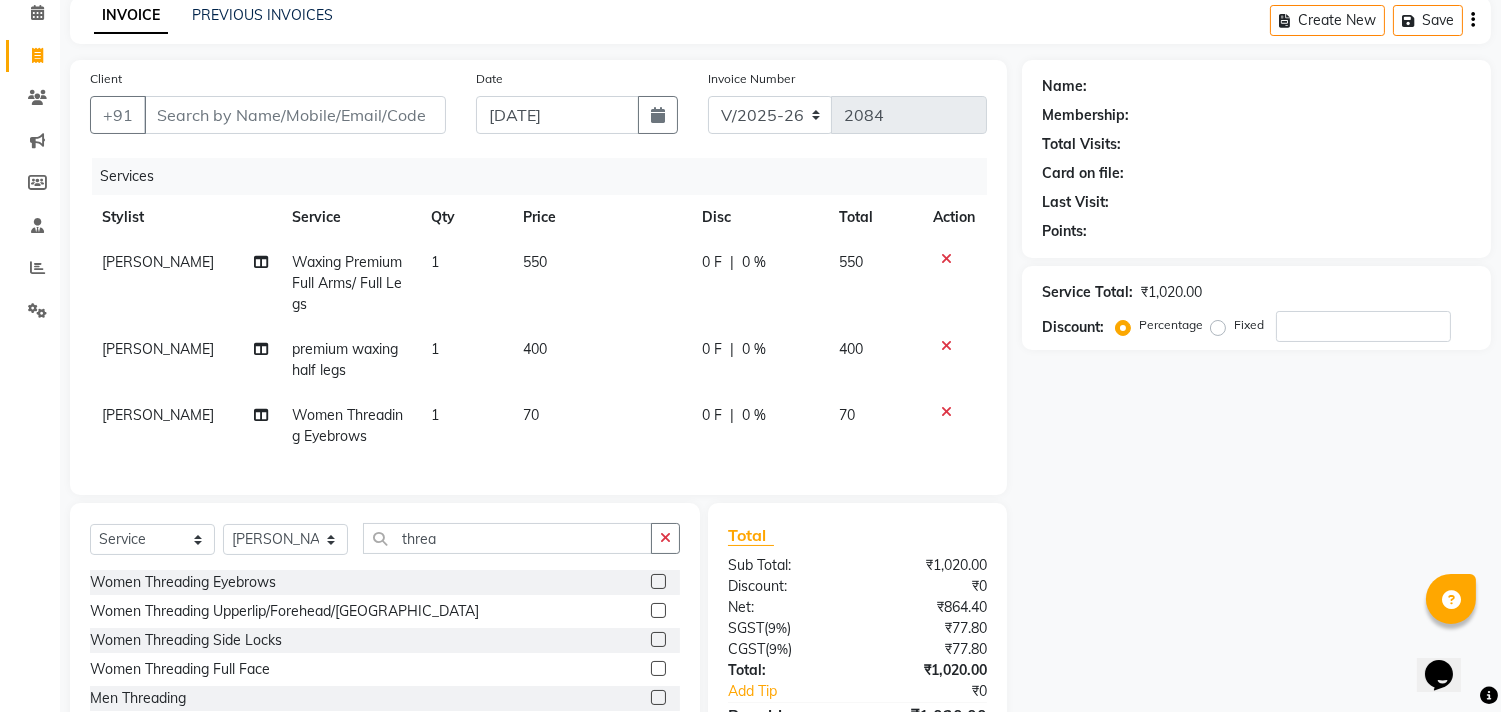 click 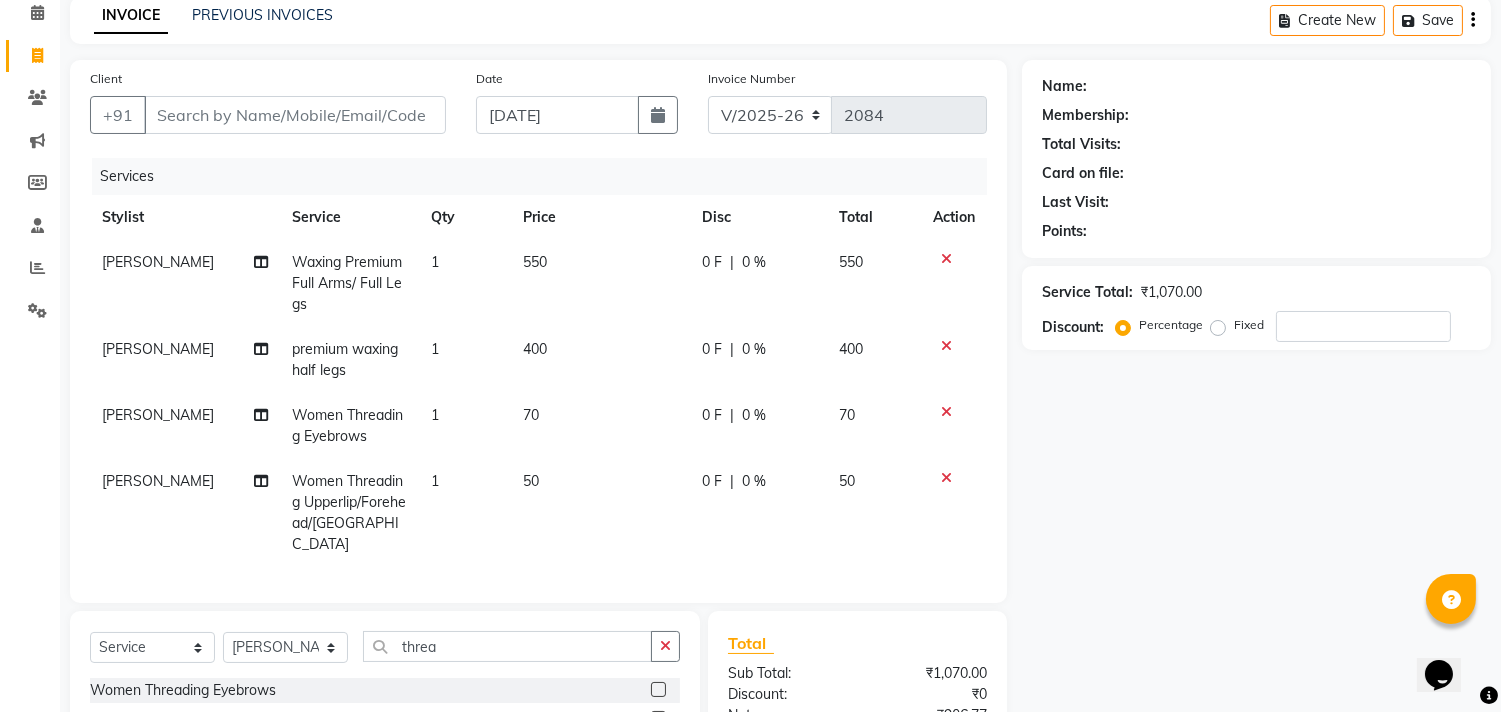 checkbox on "false" 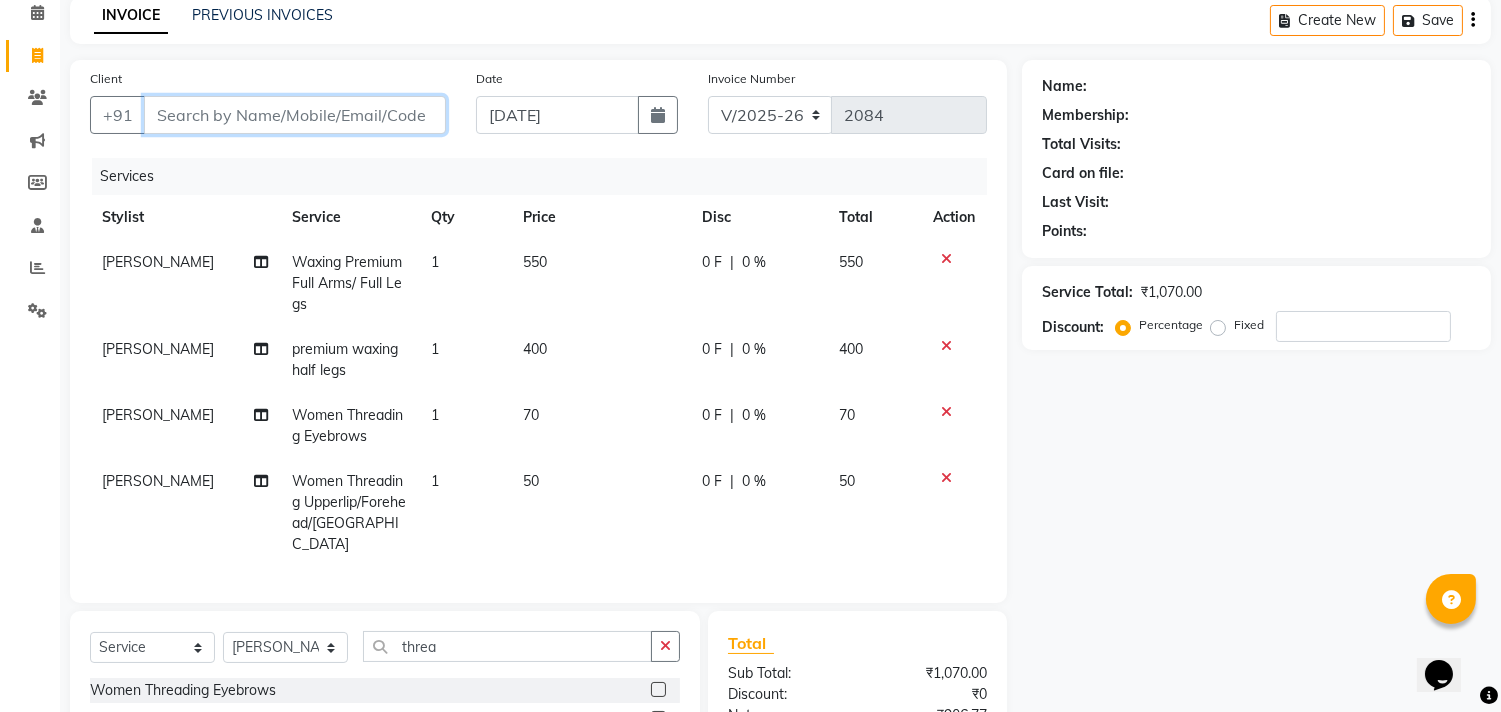 click on "Client" at bounding box center [295, 115] 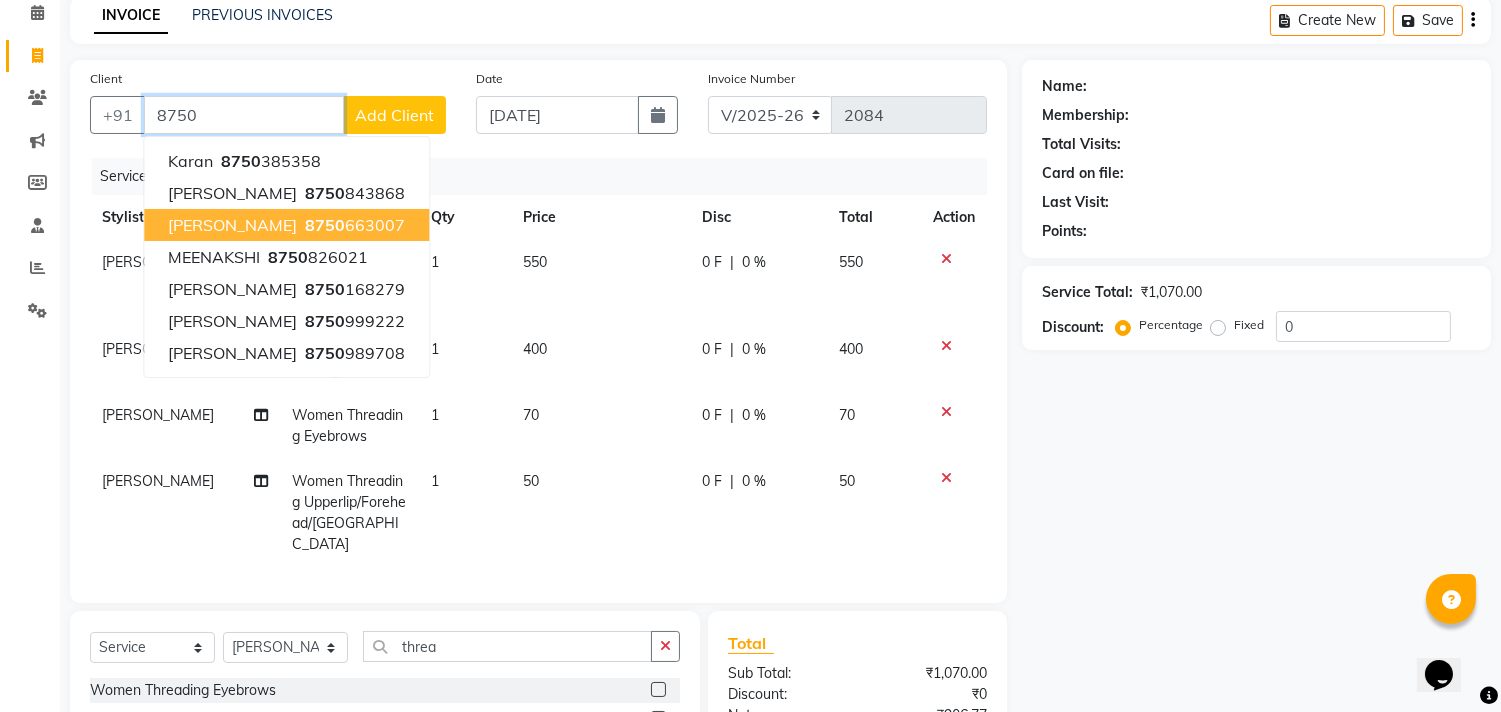 click on "[PERSON_NAME]   8750 663007" at bounding box center [286, 225] 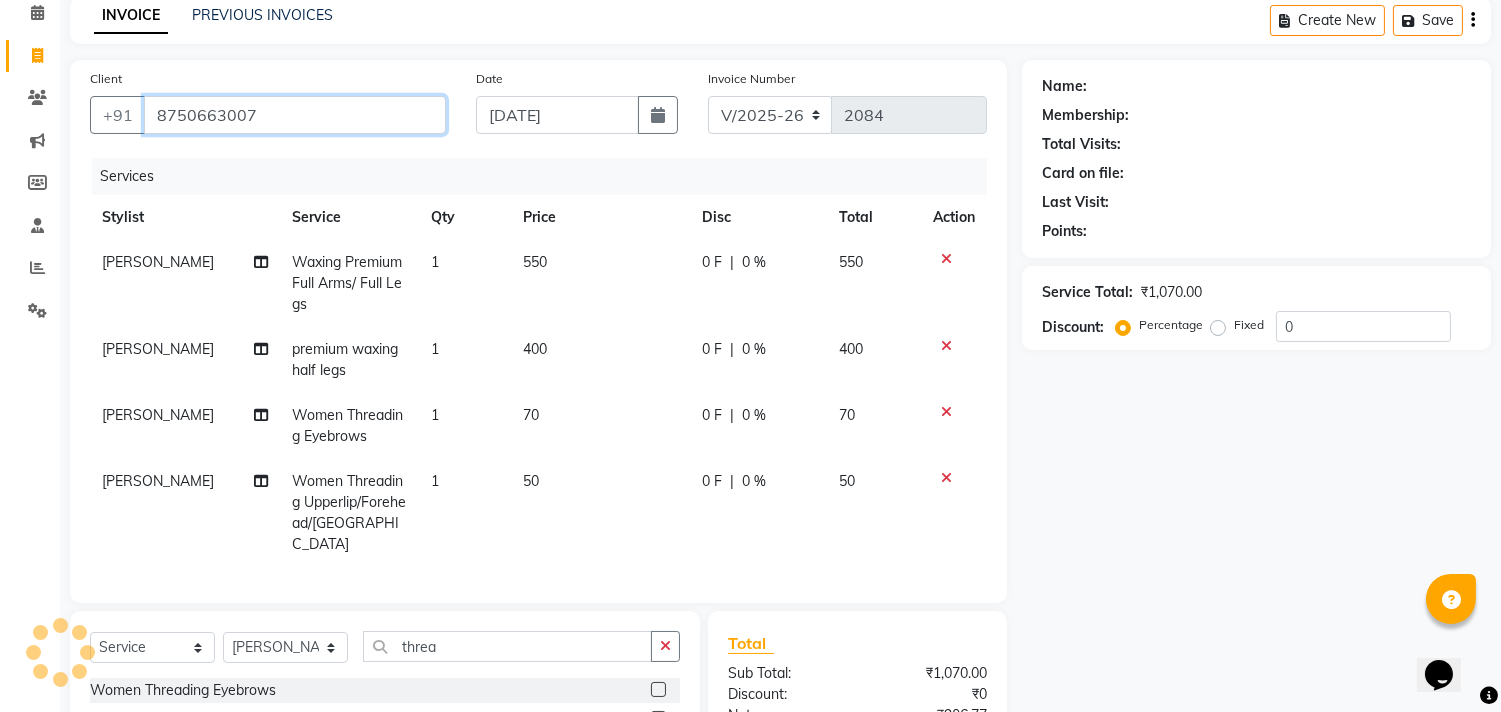 type on "8750663007" 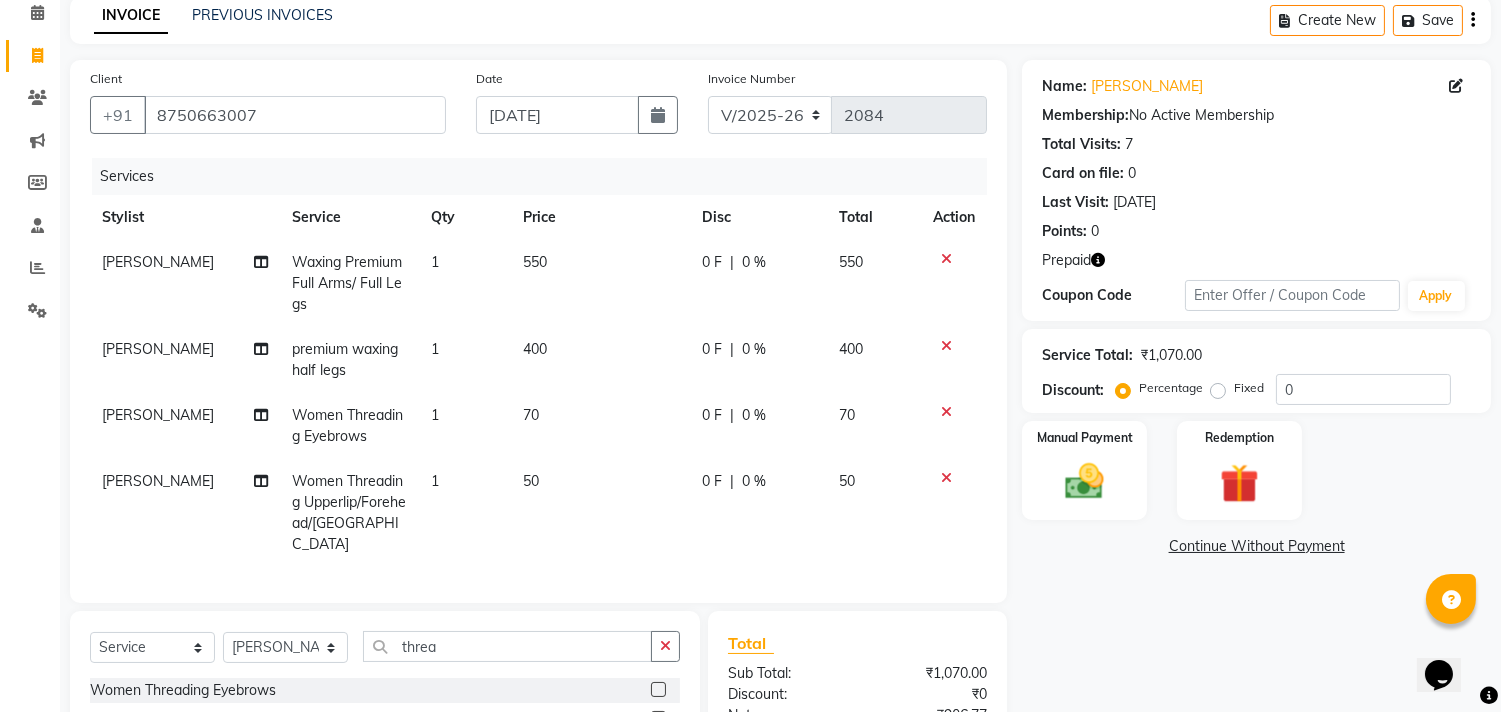 click 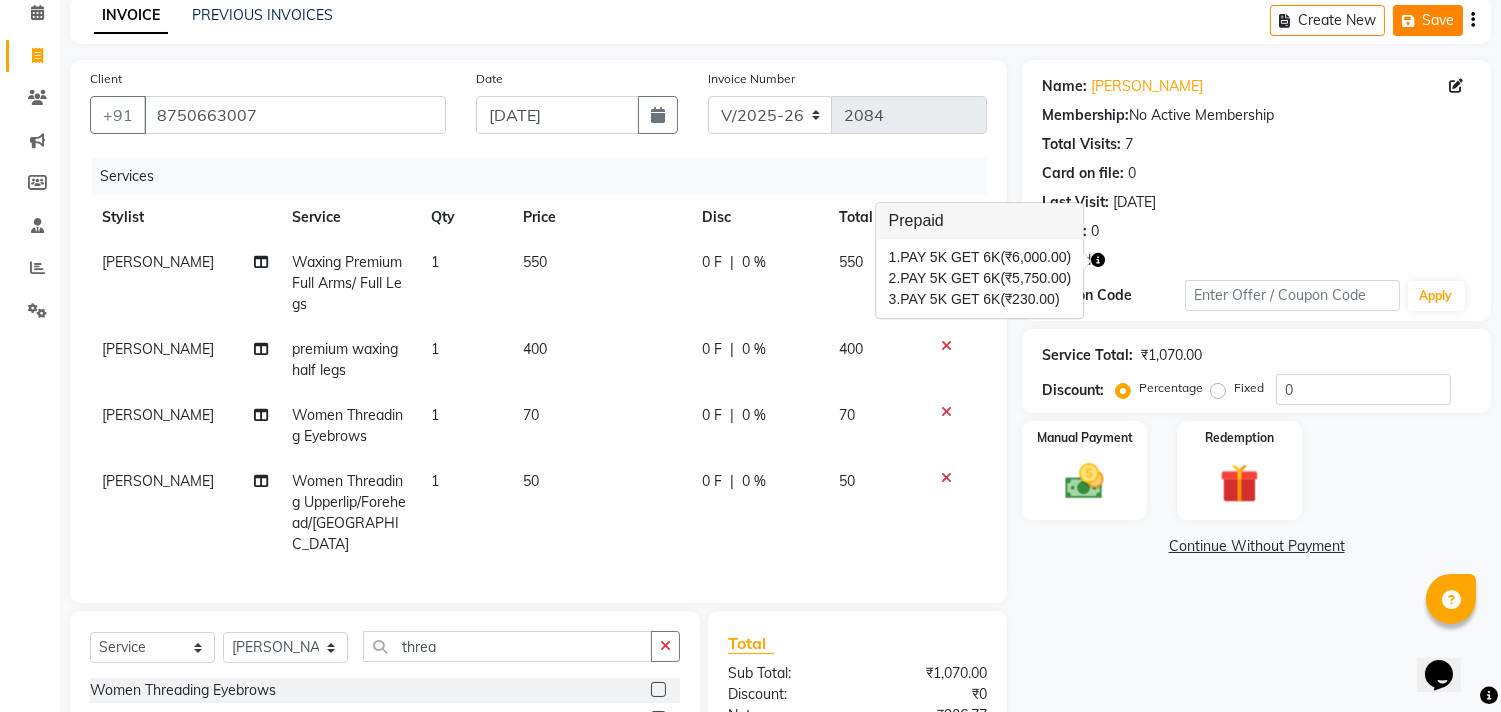 click on "Save" 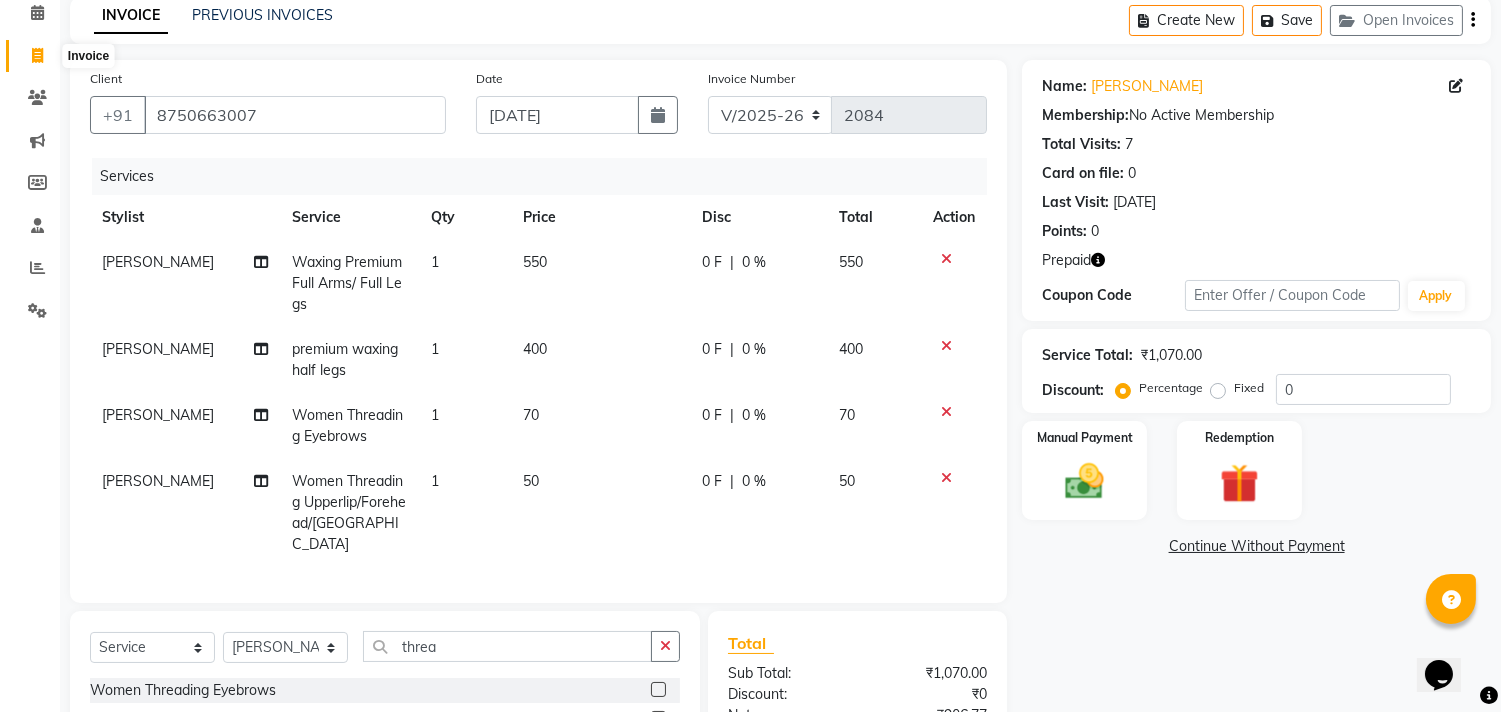 click 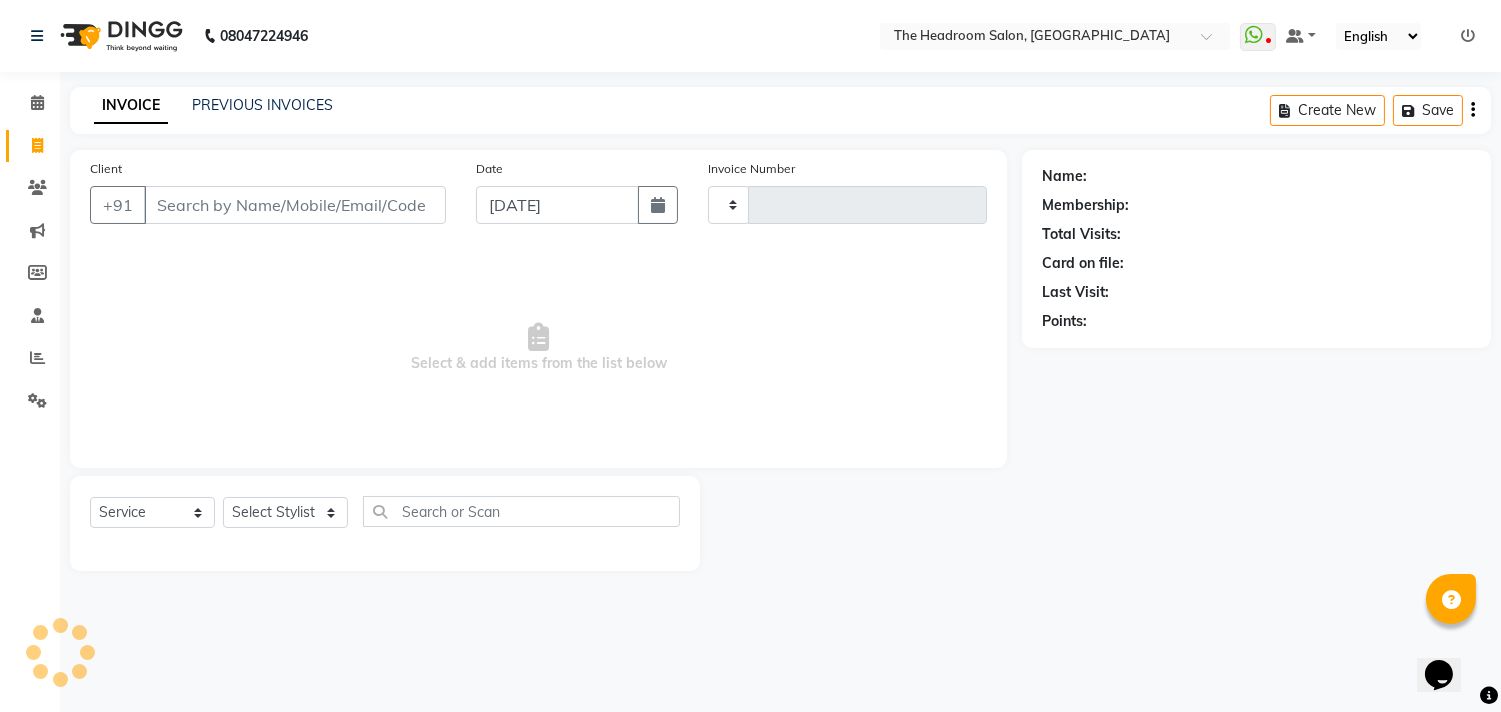 scroll, scrollTop: 0, scrollLeft: 0, axis: both 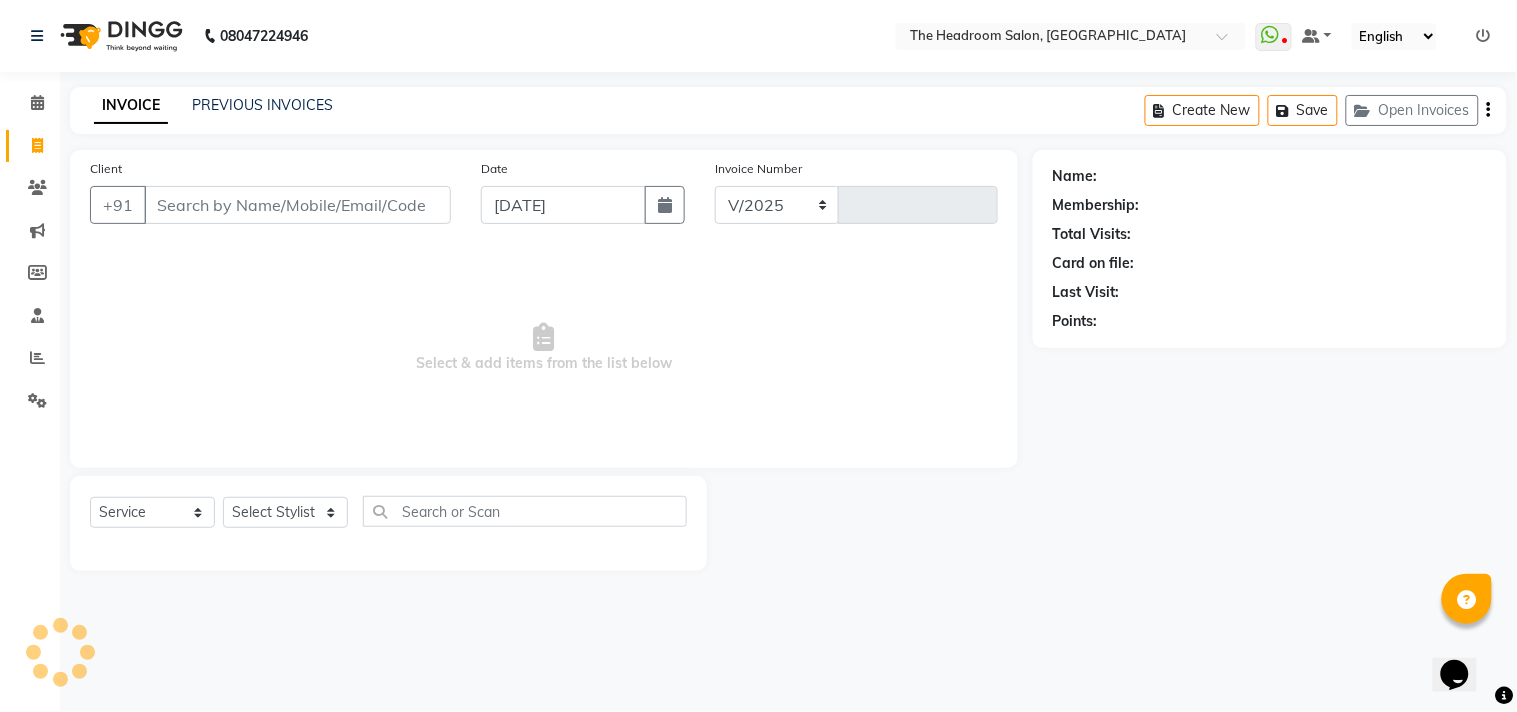select on "6933" 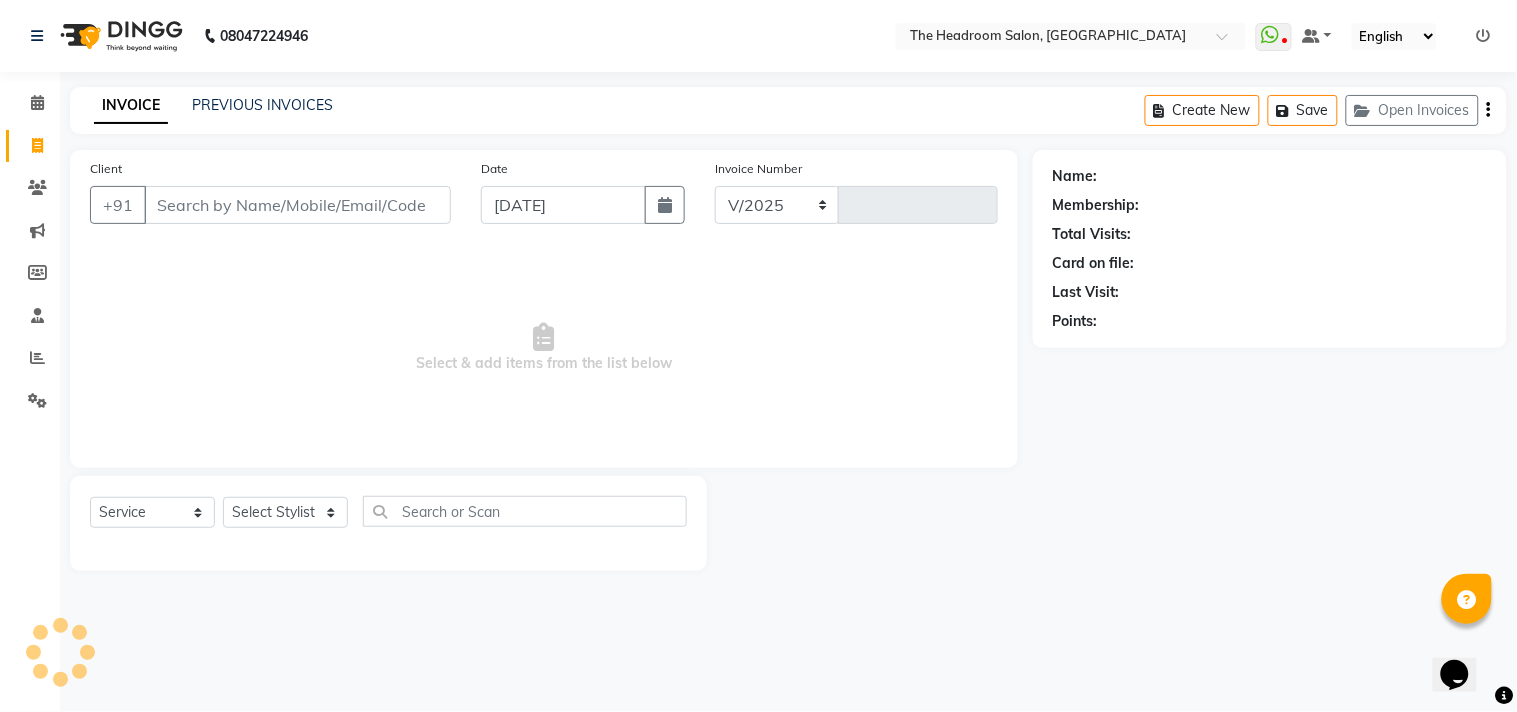 type on "2084" 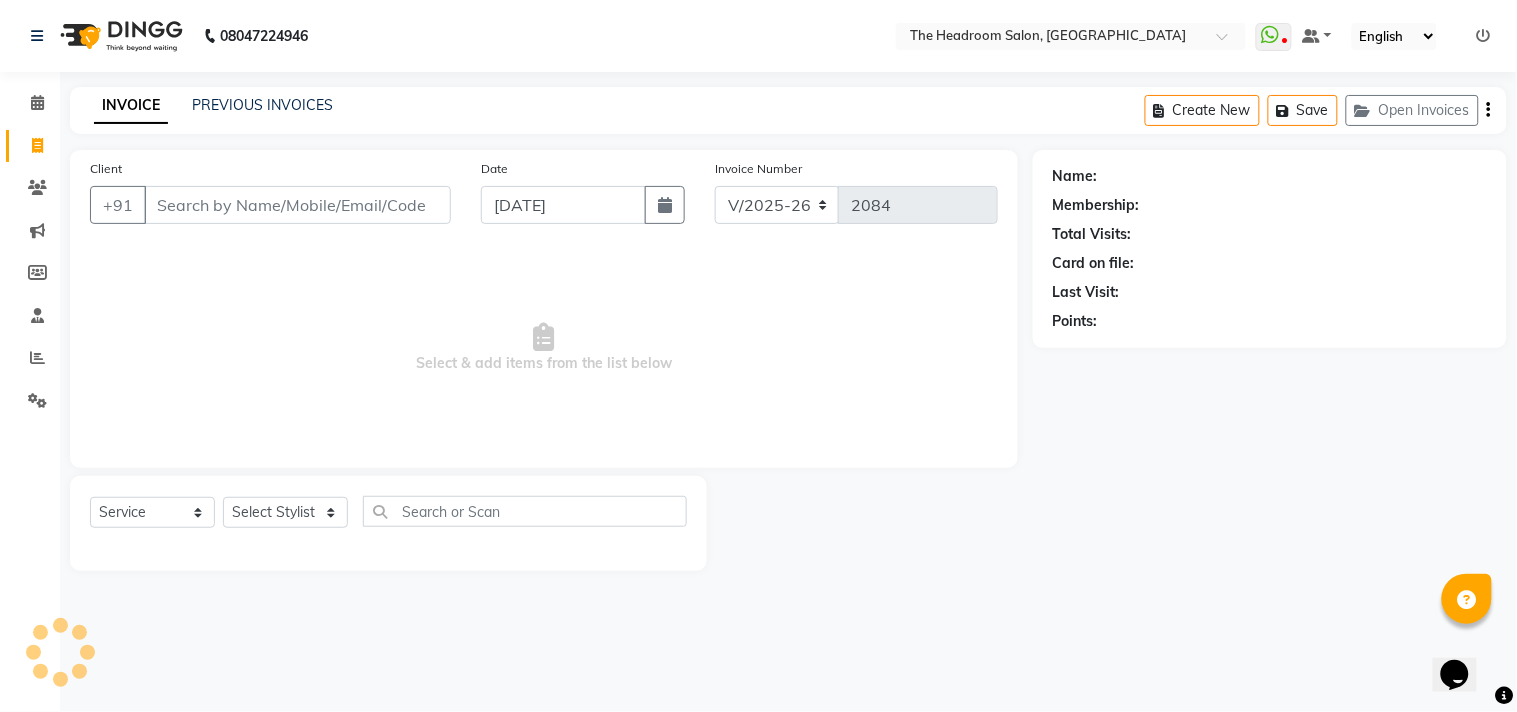 click on "Client" at bounding box center [297, 205] 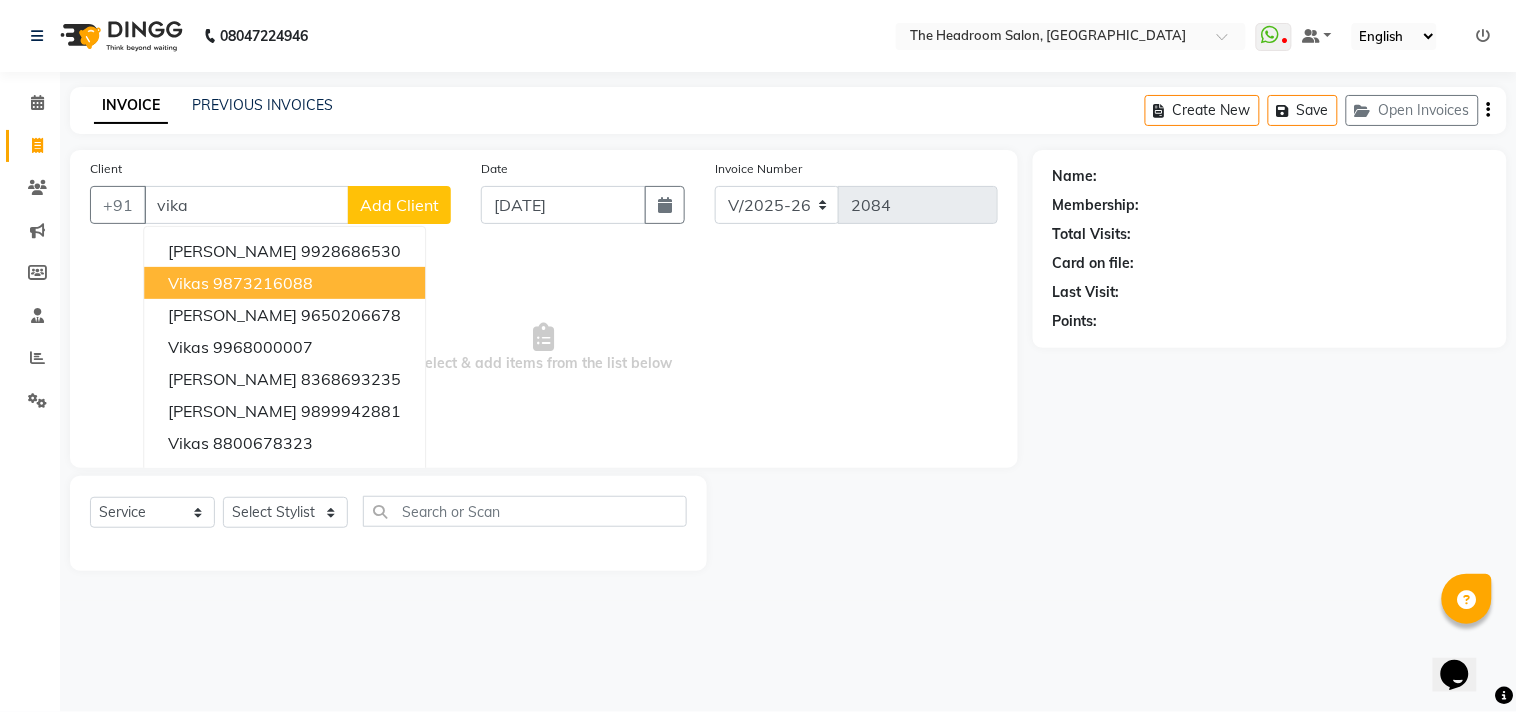 click on "vikas" at bounding box center [188, 283] 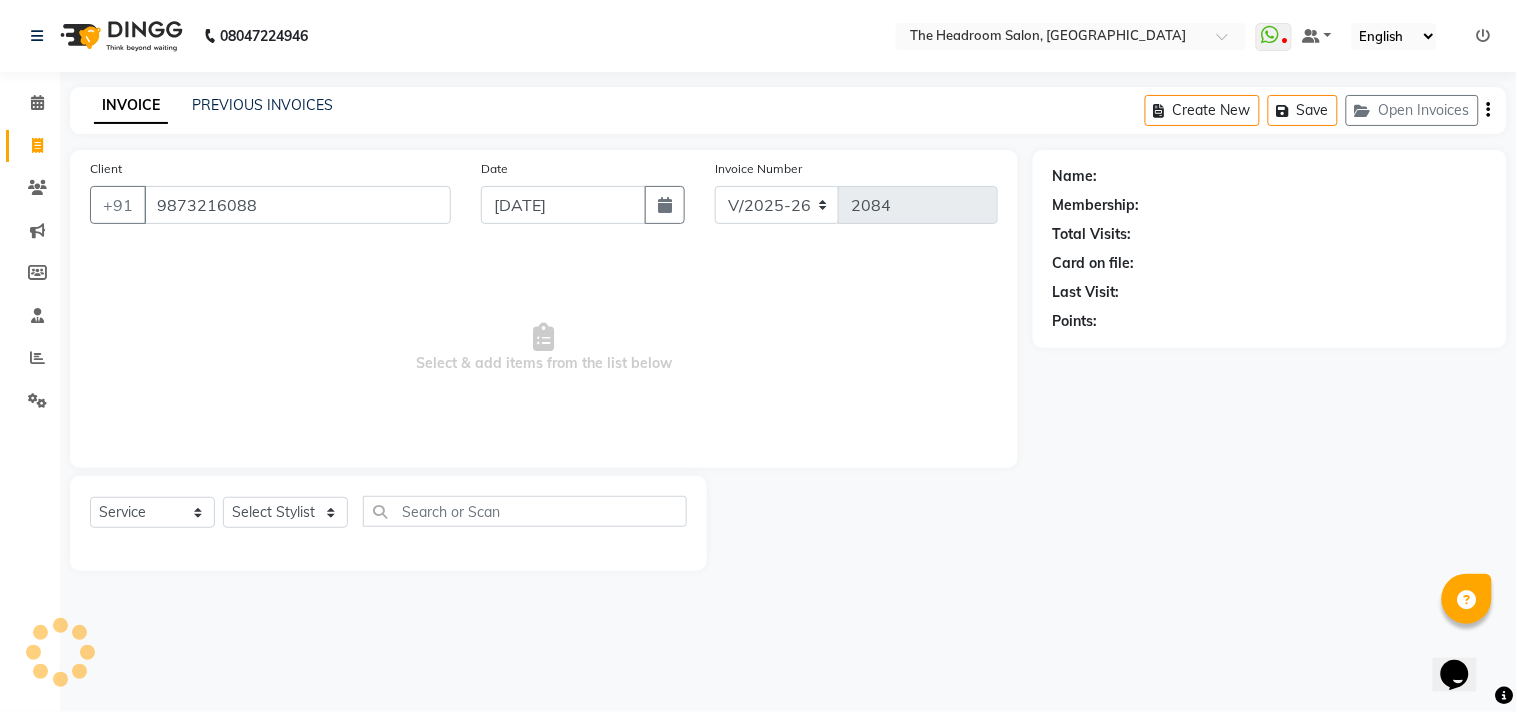 type on "9873216088" 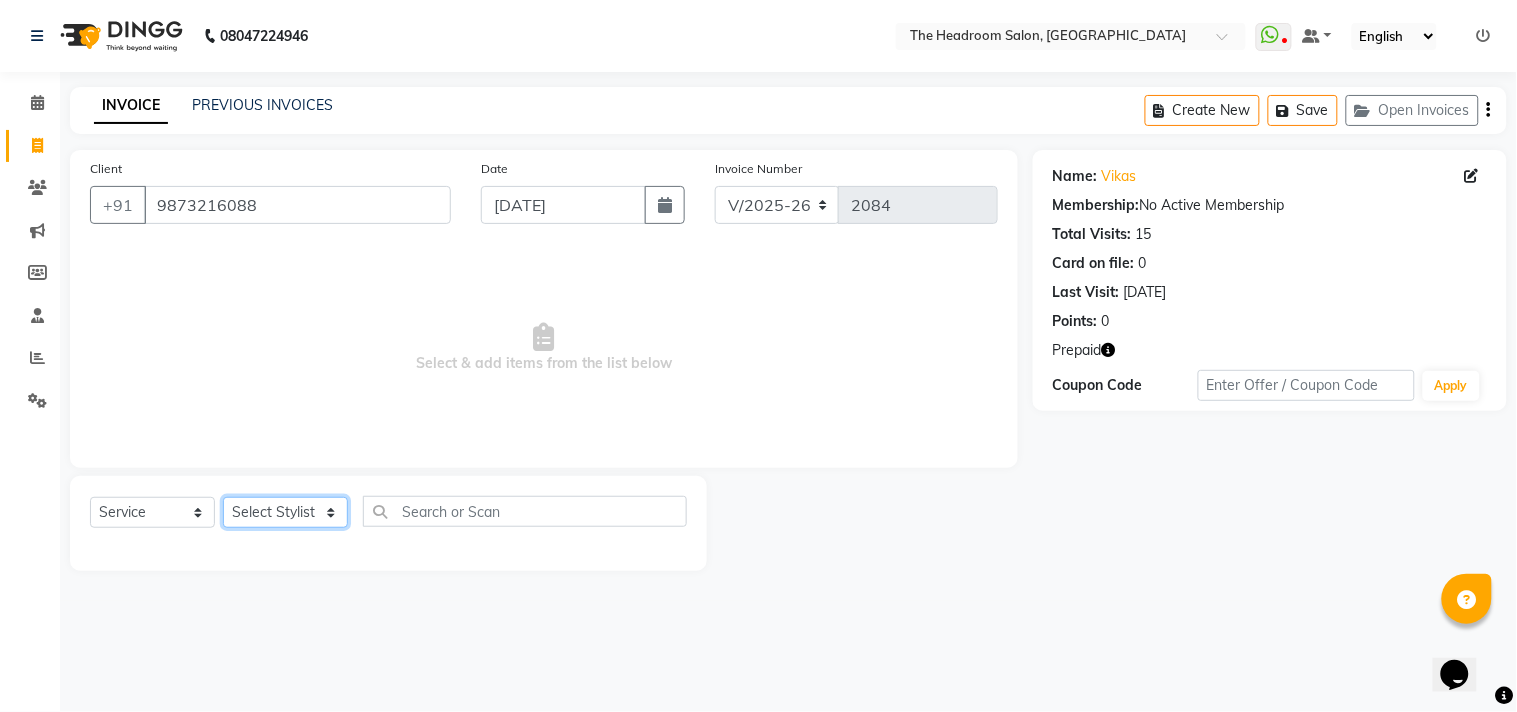 click on "Select Stylist [PERSON_NAME] [PERSON_NAME] [PERSON_NAME] Manager [PERSON_NAME] [PERSON_NAME] [PERSON_NAME] Pooja [PERSON_NAME]" 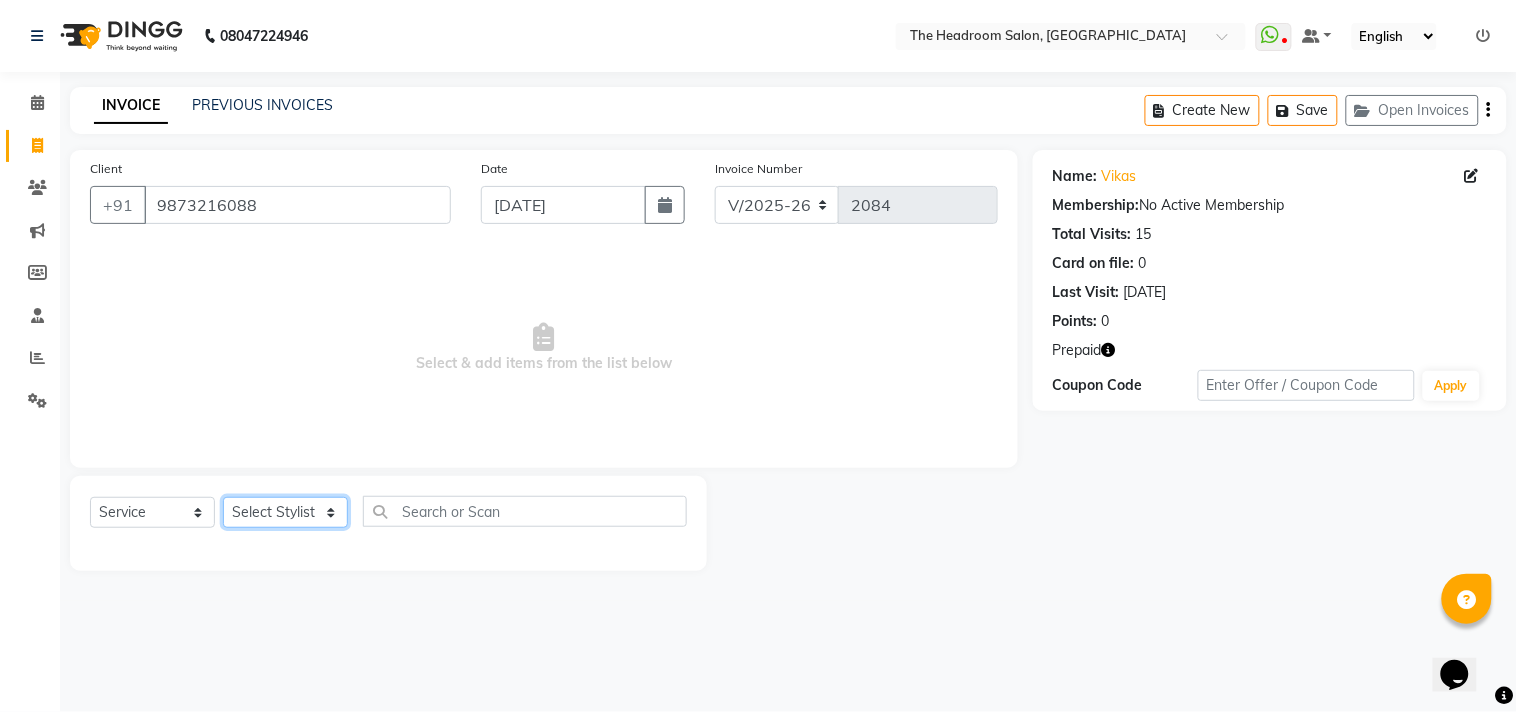 select on "58238" 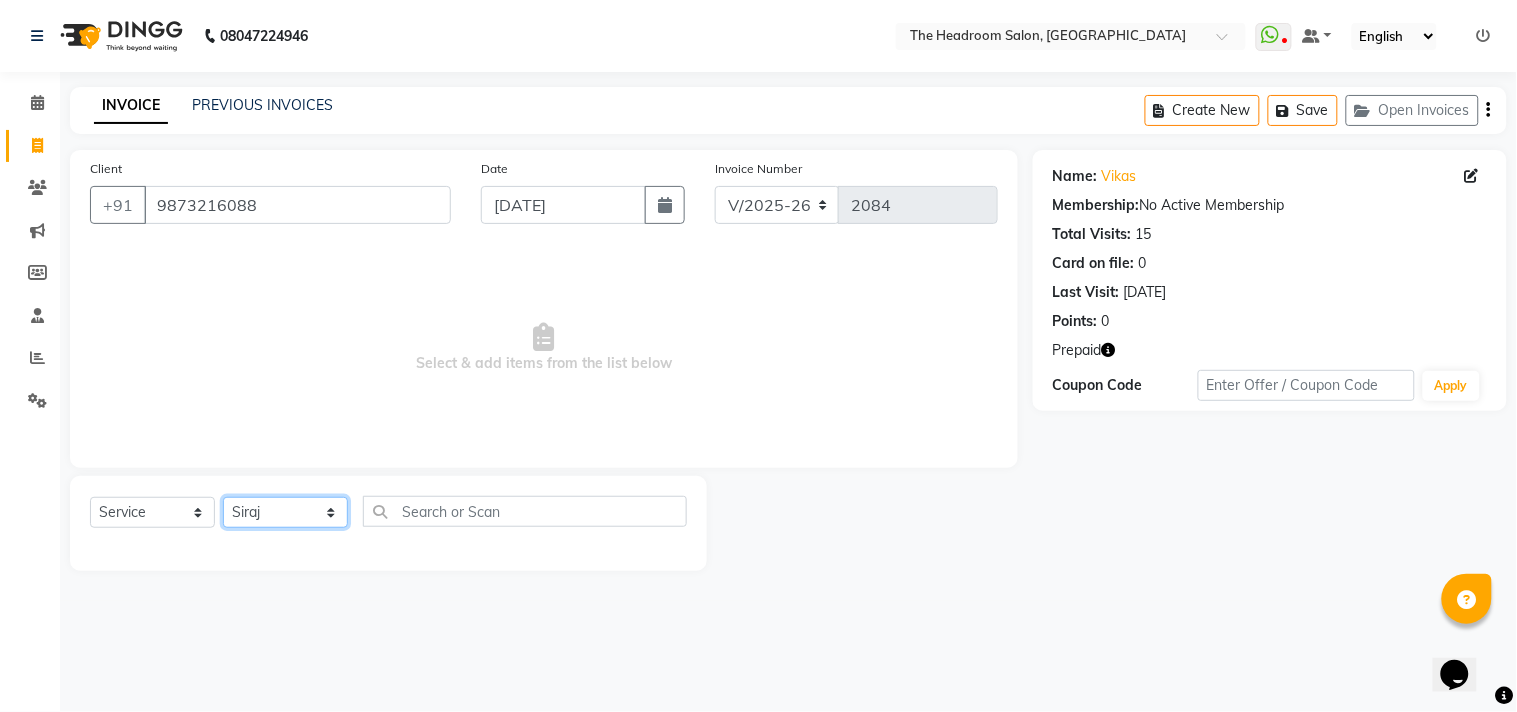 click on "Select Stylist [PERSON_NAME] [PERSON_NAME] [PERSON_NAME] Manager [PERSON_NAME] [PERSON_NAME] [PERSON_NAME] Pooja [PERSON_NAME]" 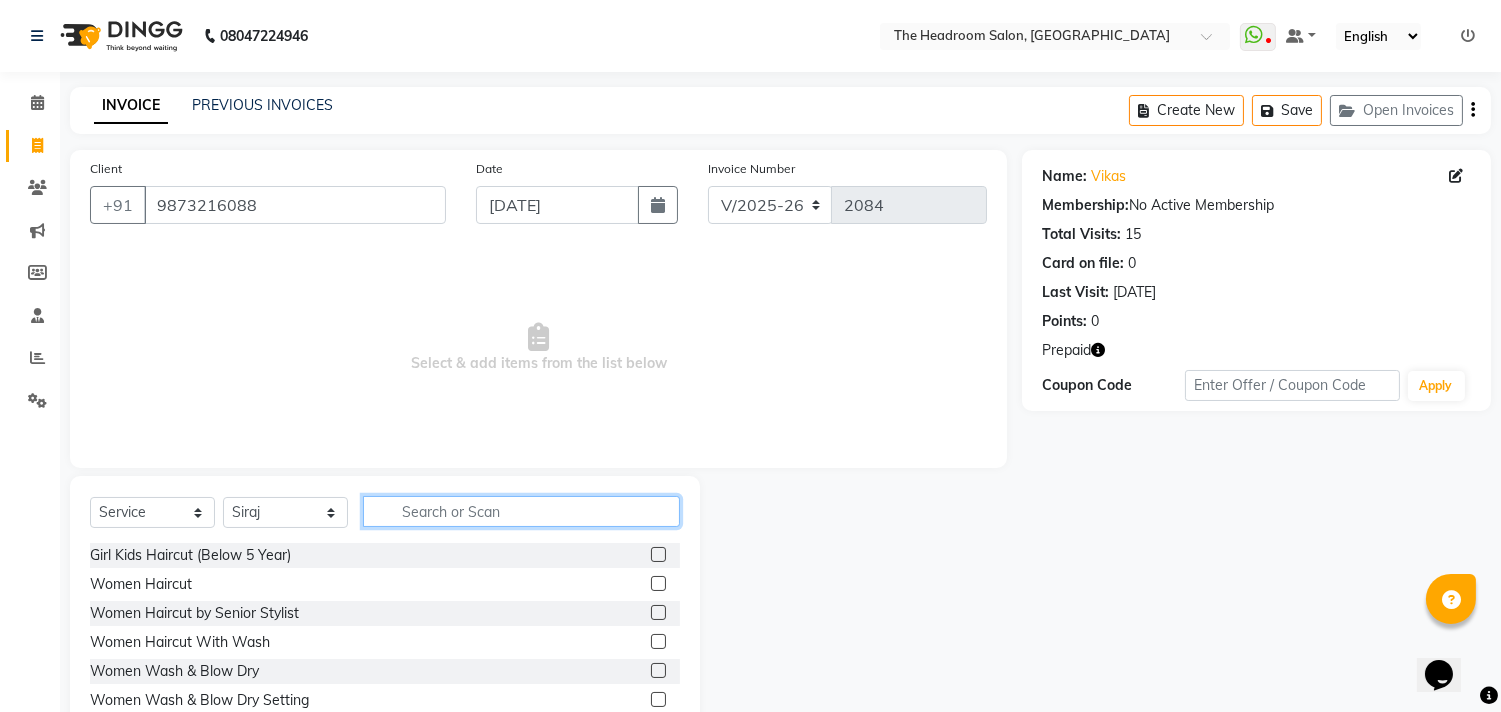 click 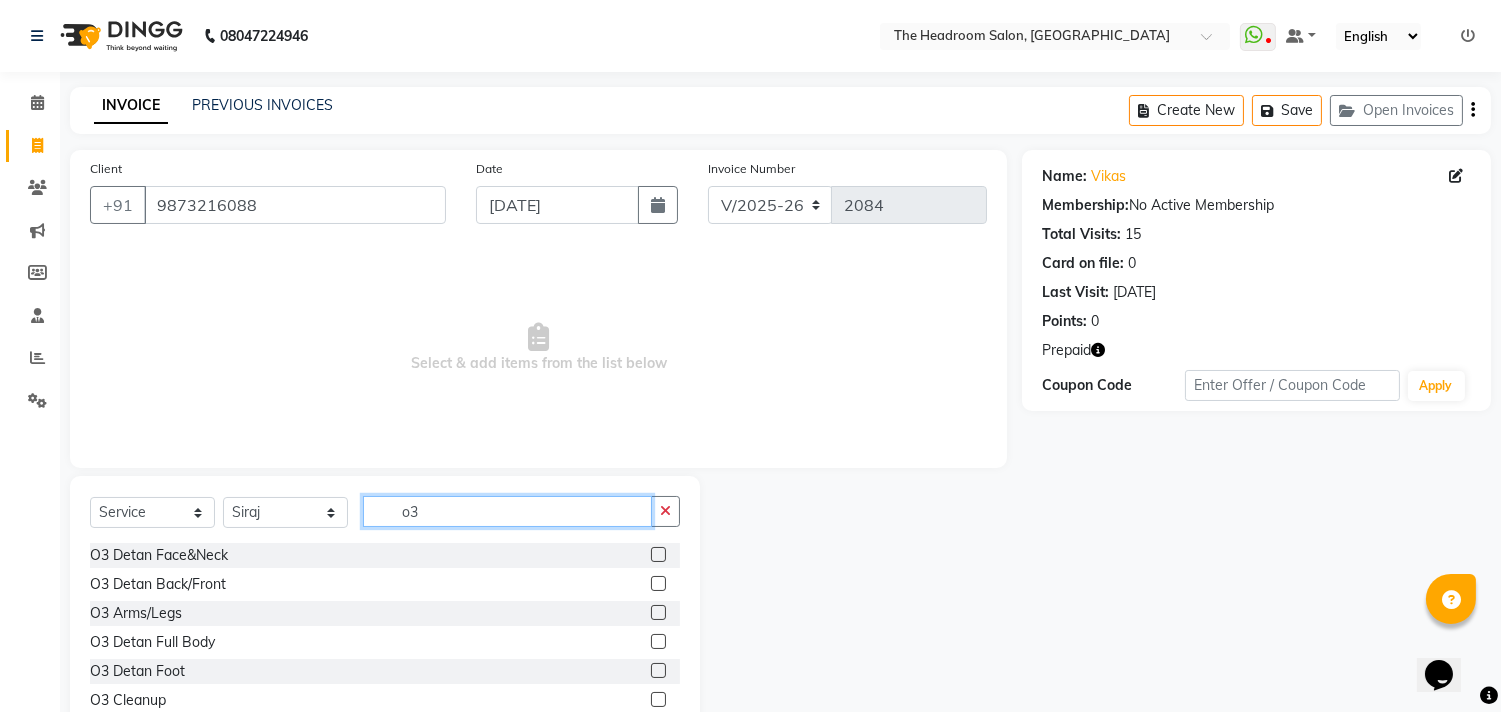 type on "o3" 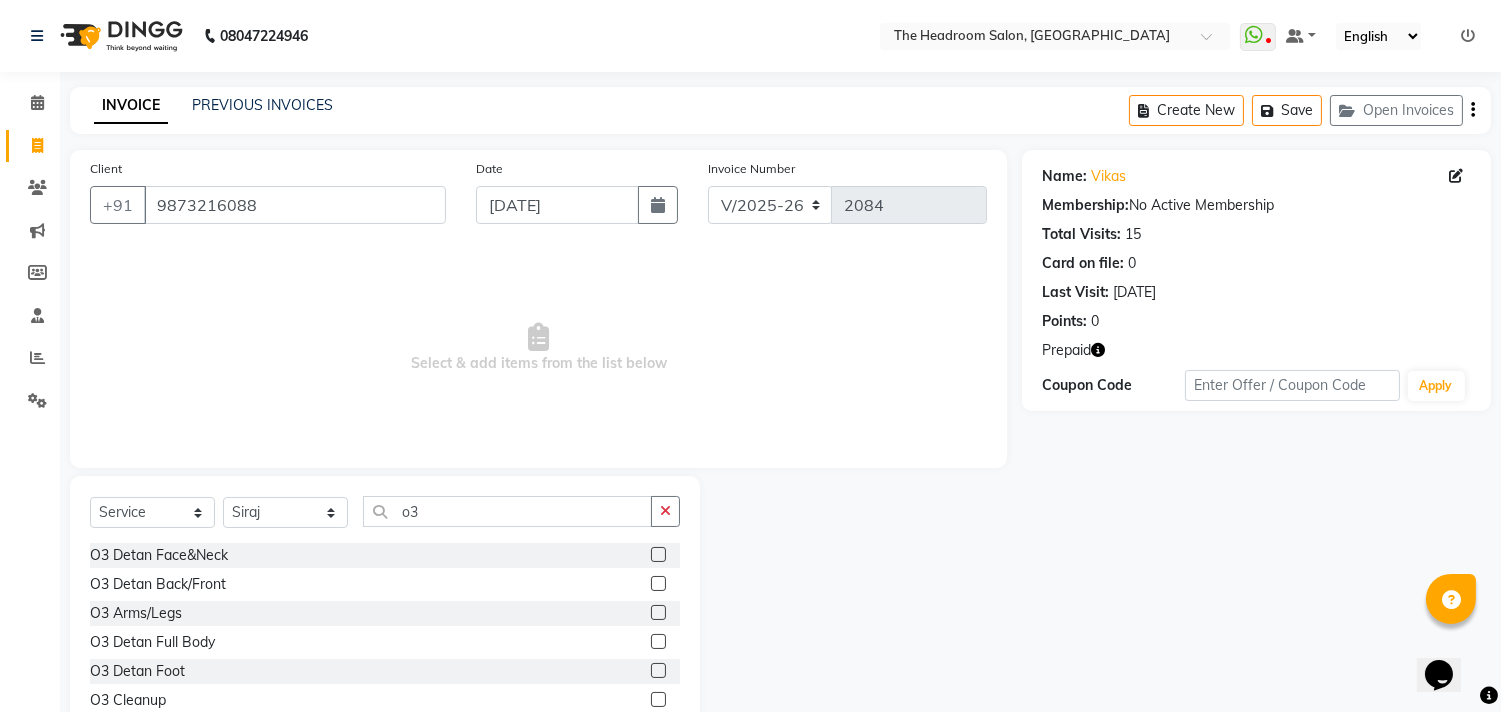 click 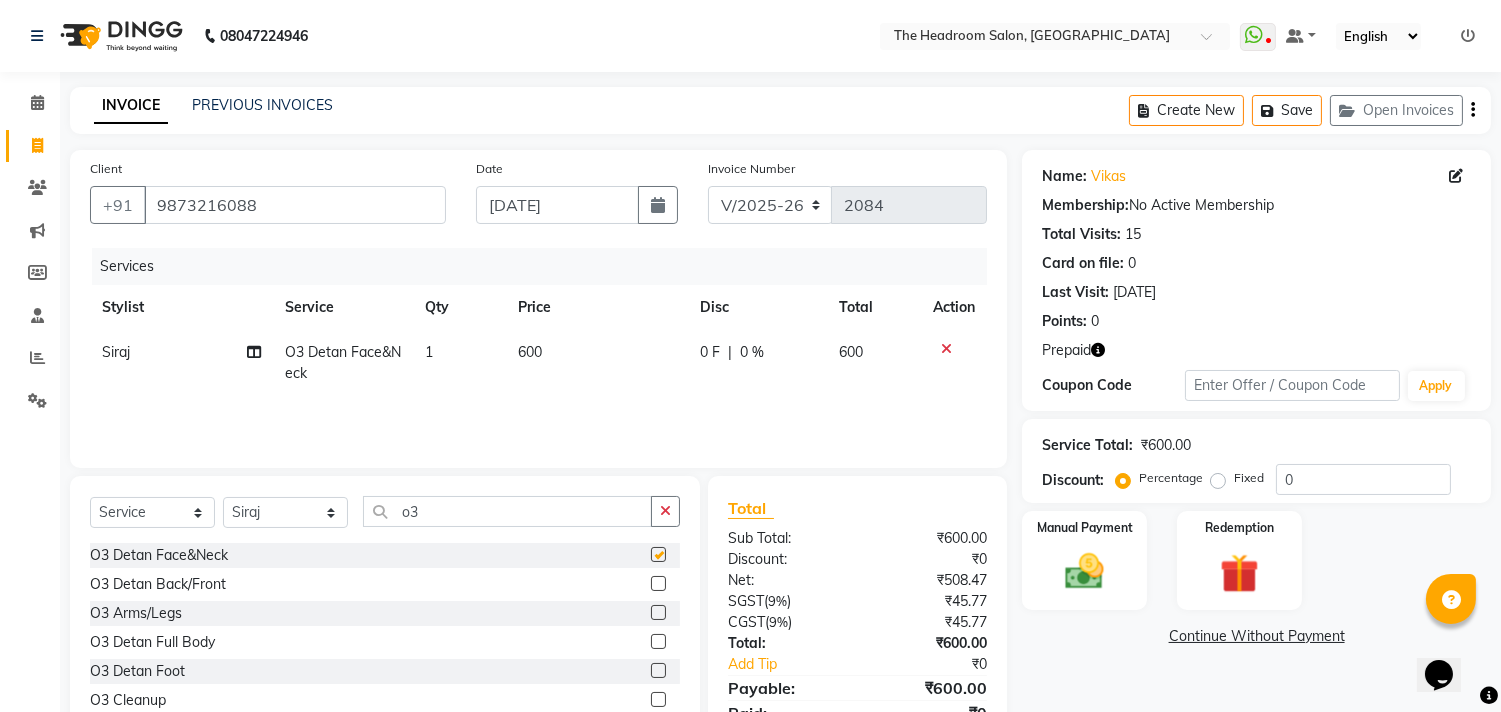 checkbox on "false" 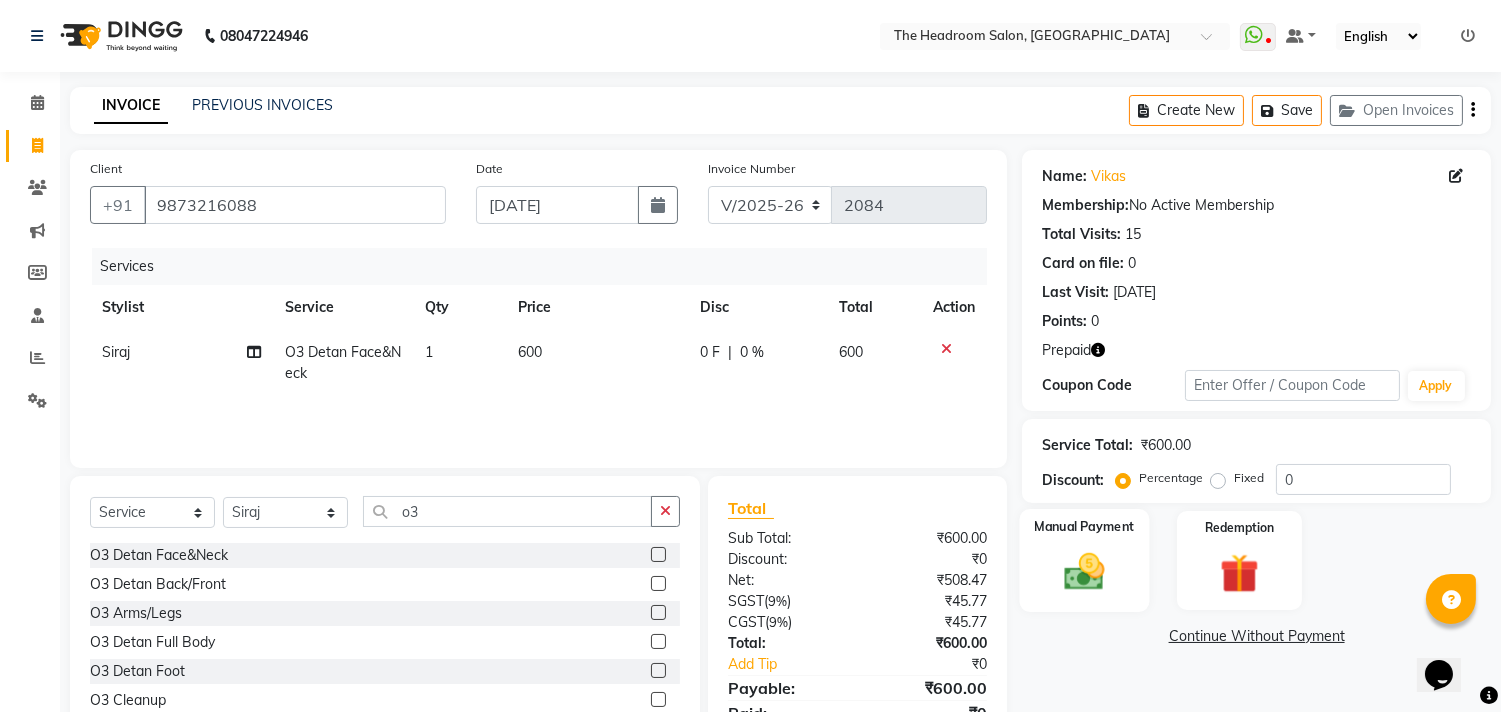 click 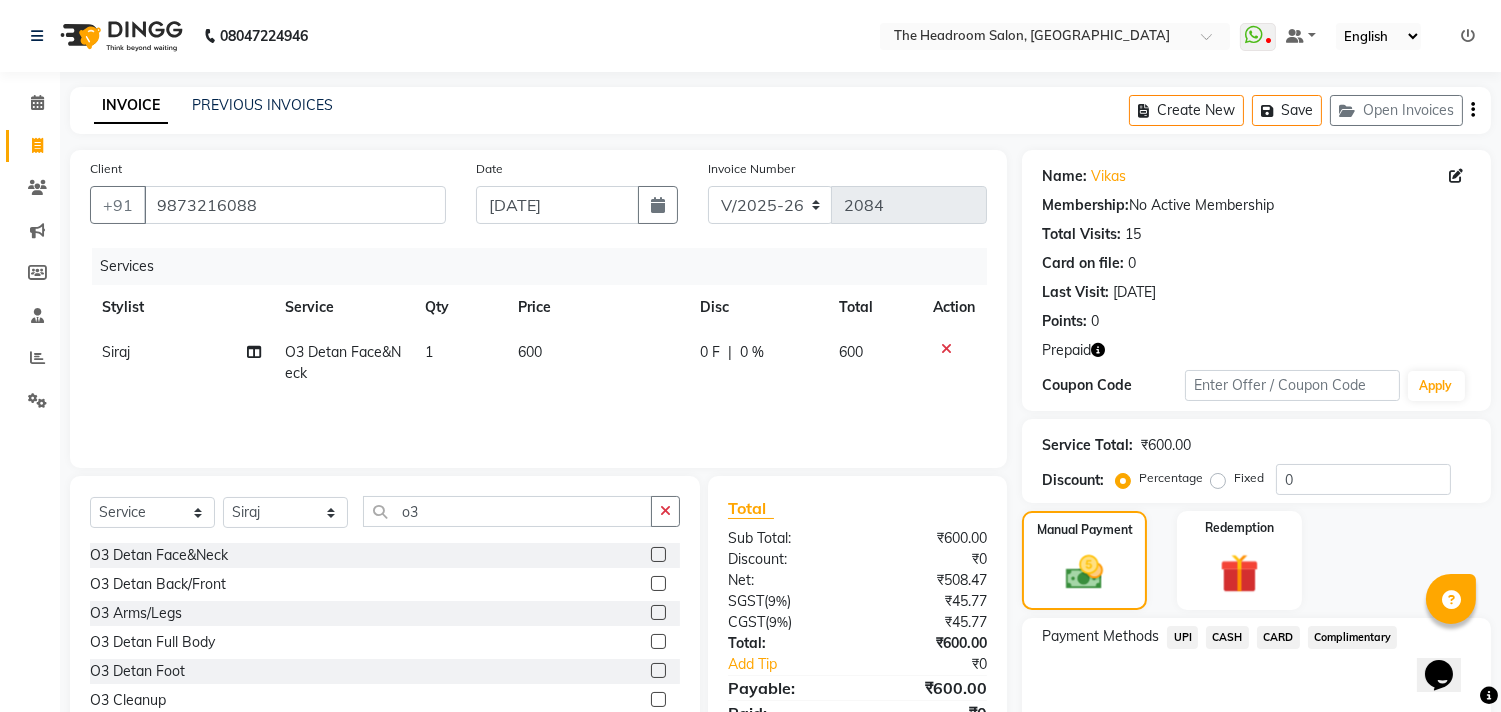 click on "CASH" 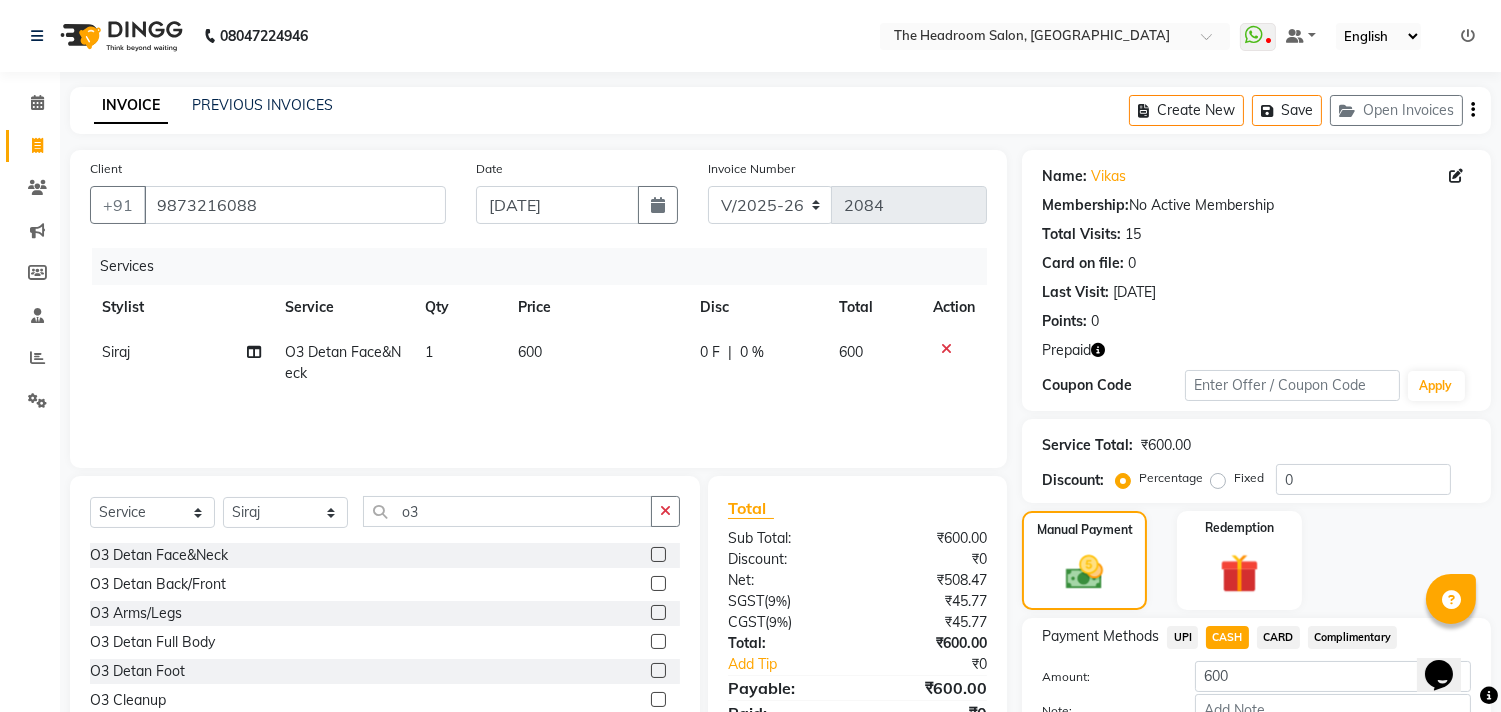 scroll, scrollTop: 125, scrollLeft: 0, axis: vertical 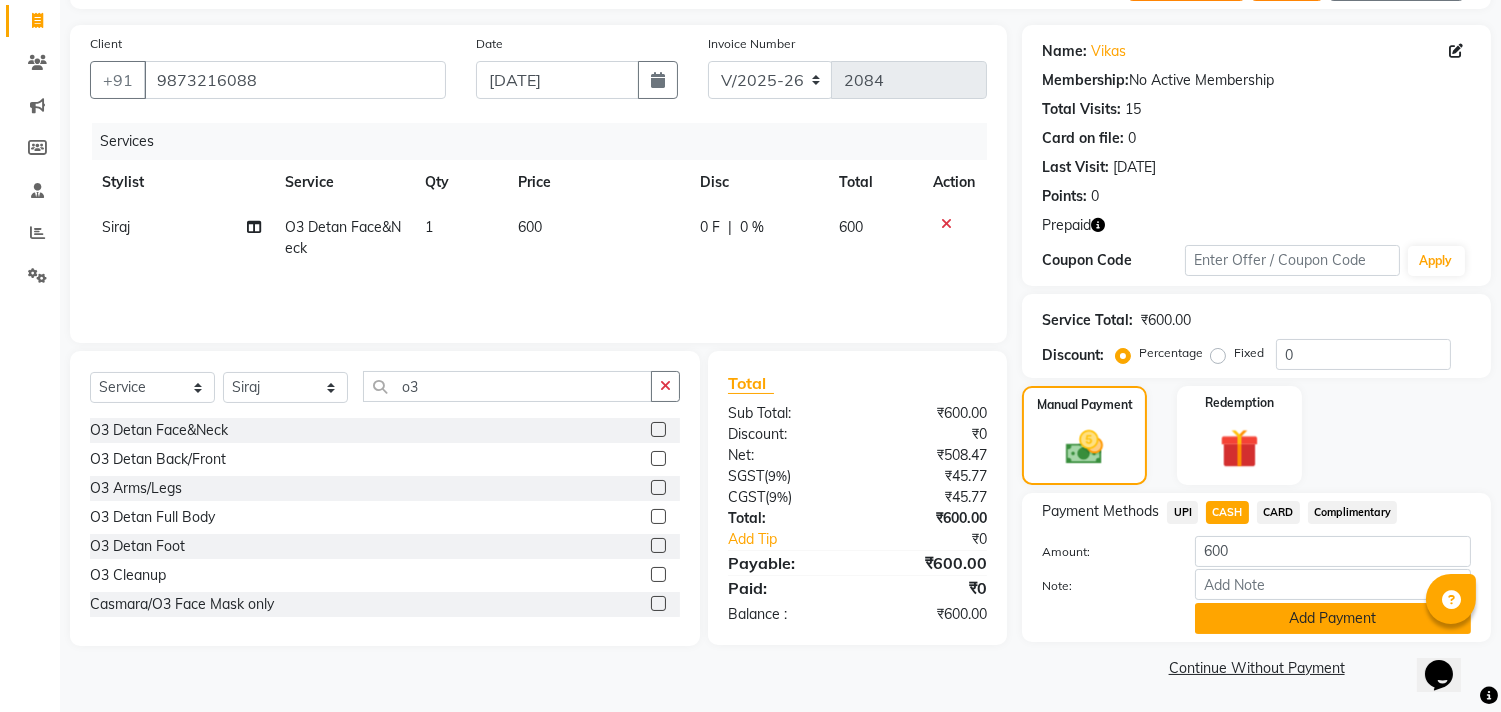 click on "Add Payment" 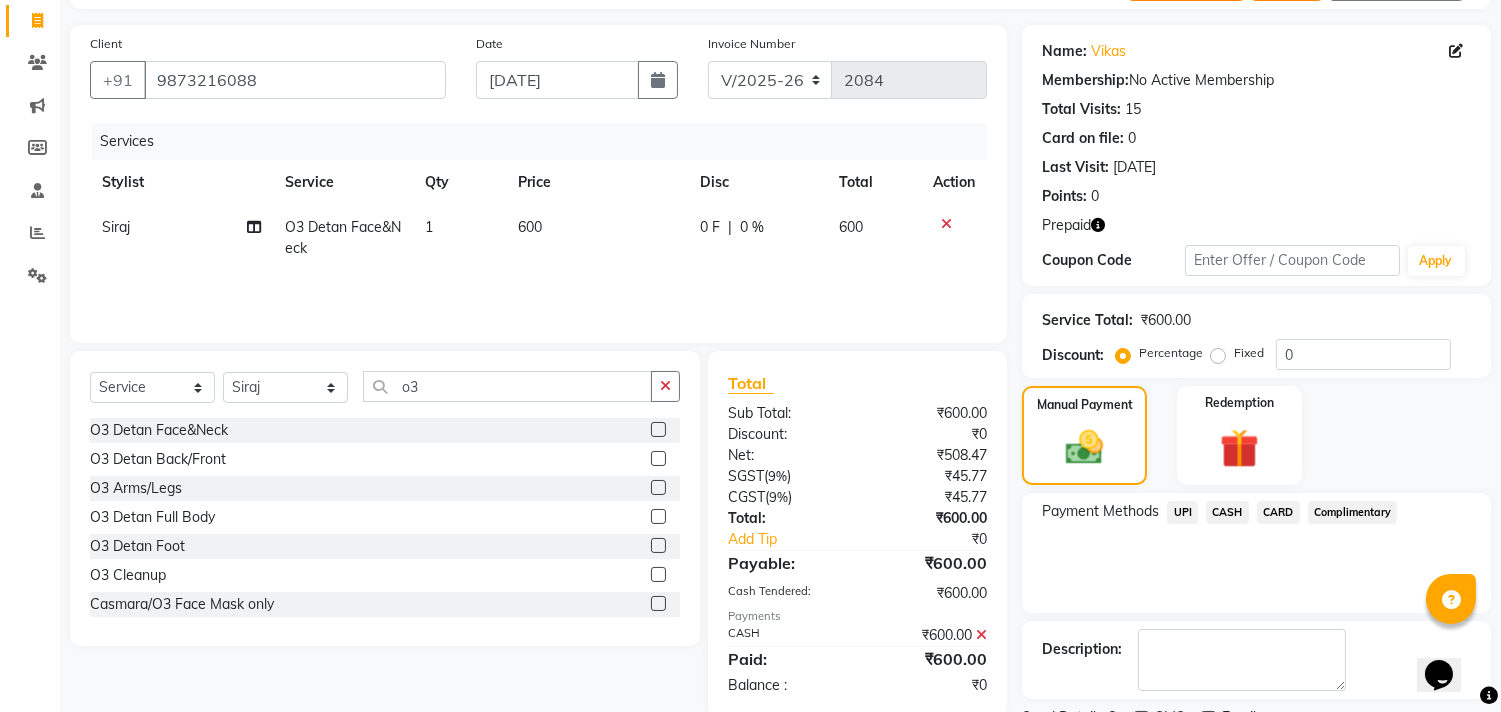 scroll, scrollTop: 208, scrollLeft: 0, axis: vertical 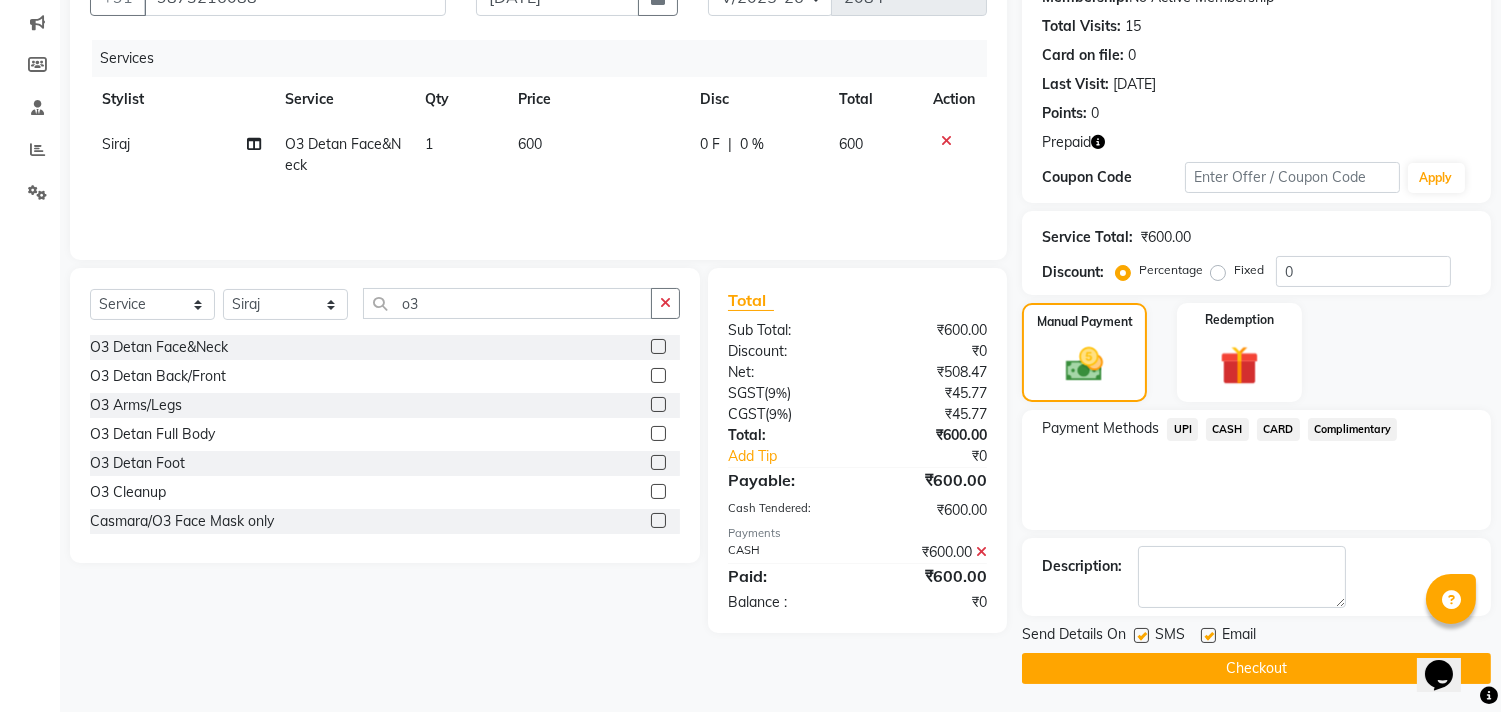 click on "Checkout" 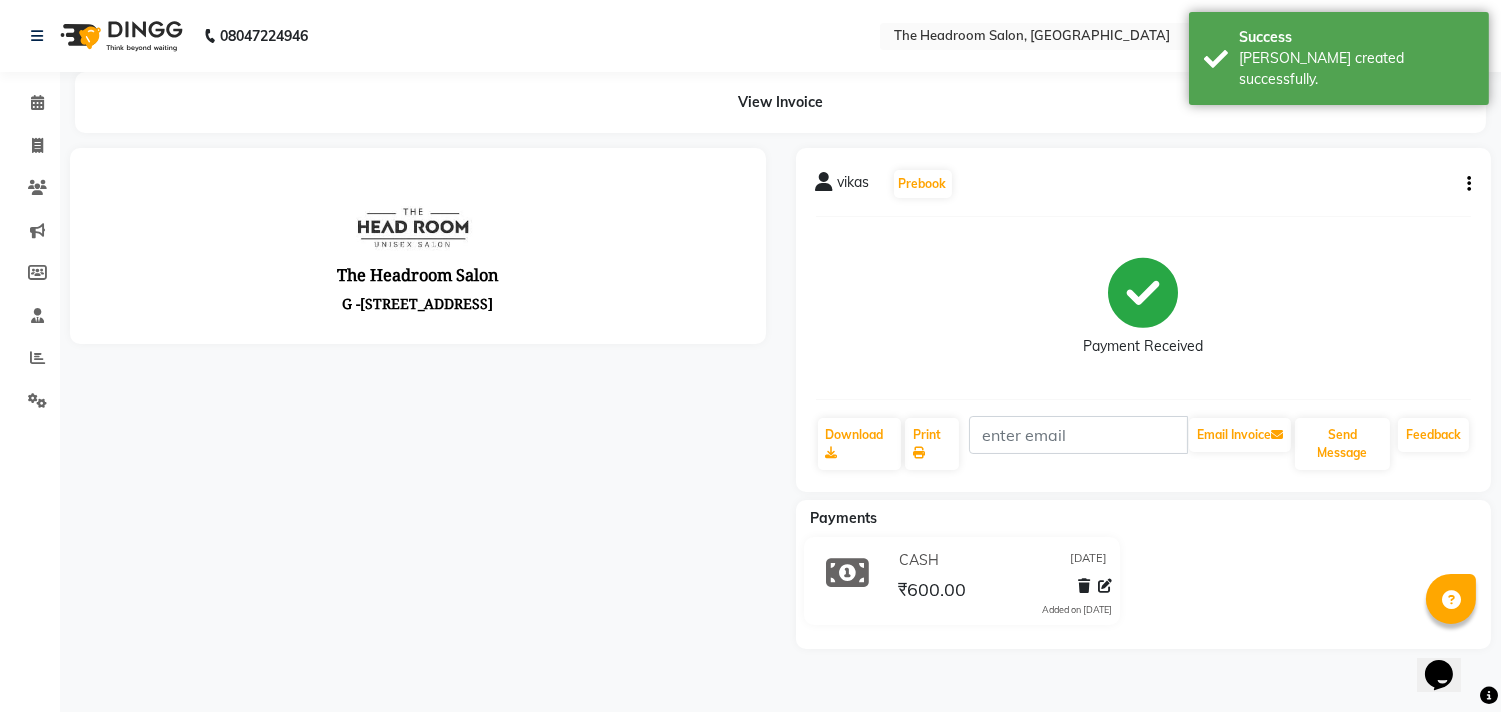 scroll, scrollTop: 0, scrollLeft: 0, axis: both 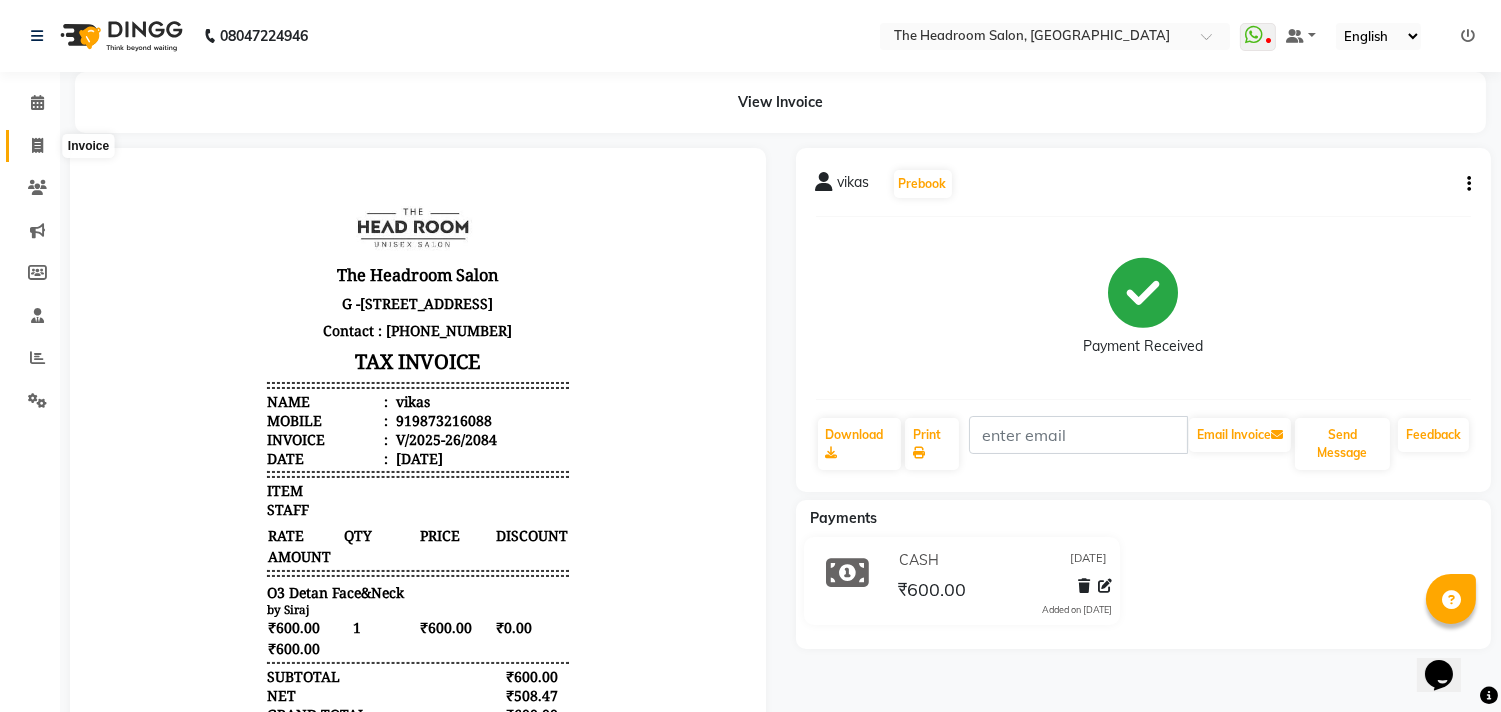 click 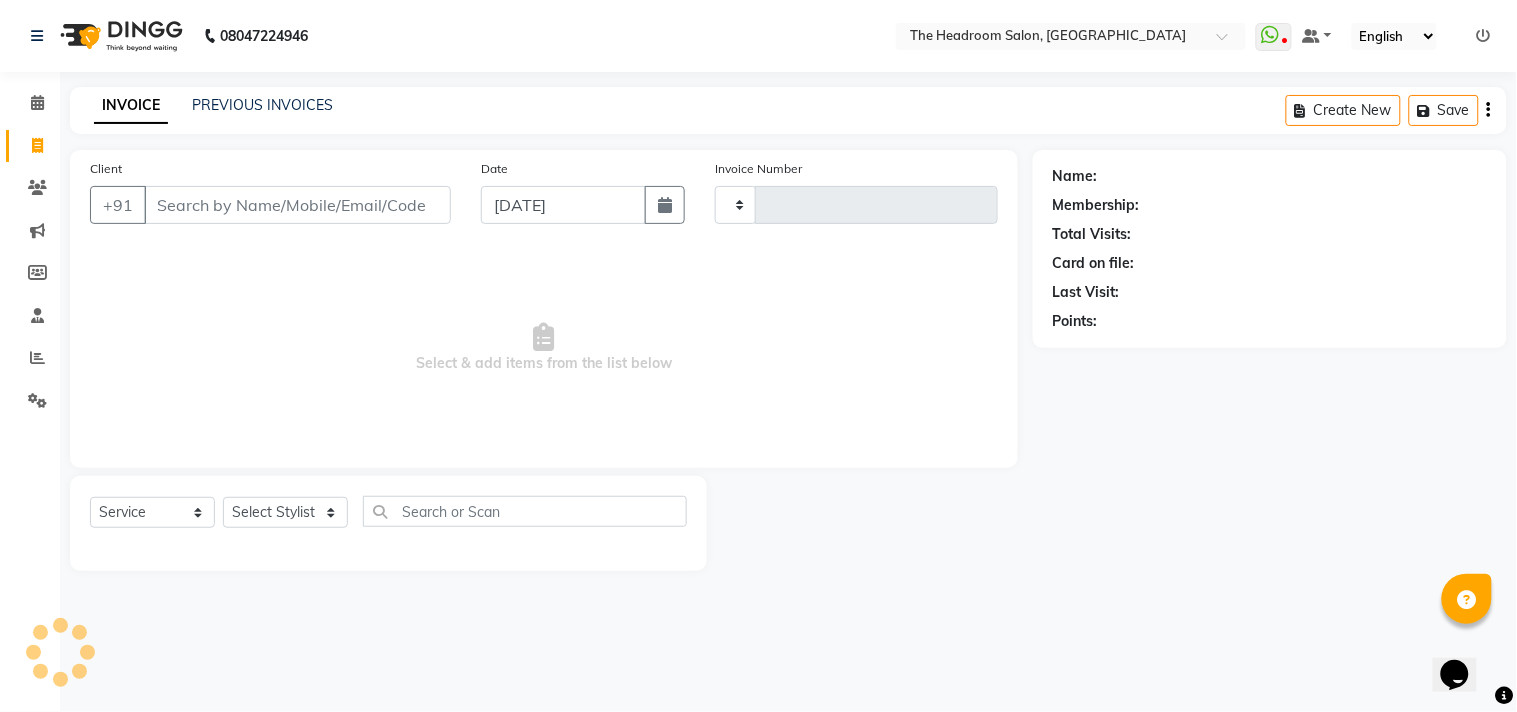 click on "Client" at bounding box center [297, 205] 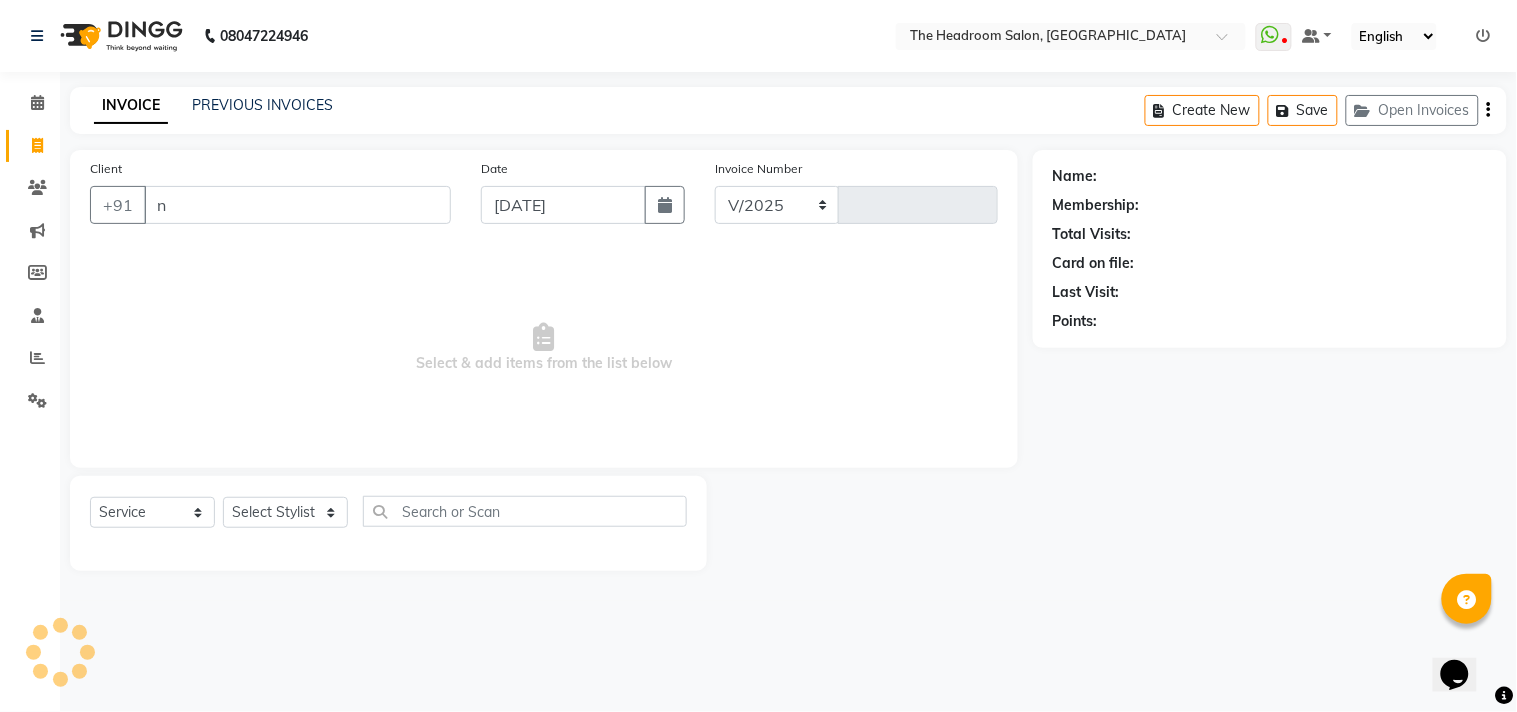select on "6933" 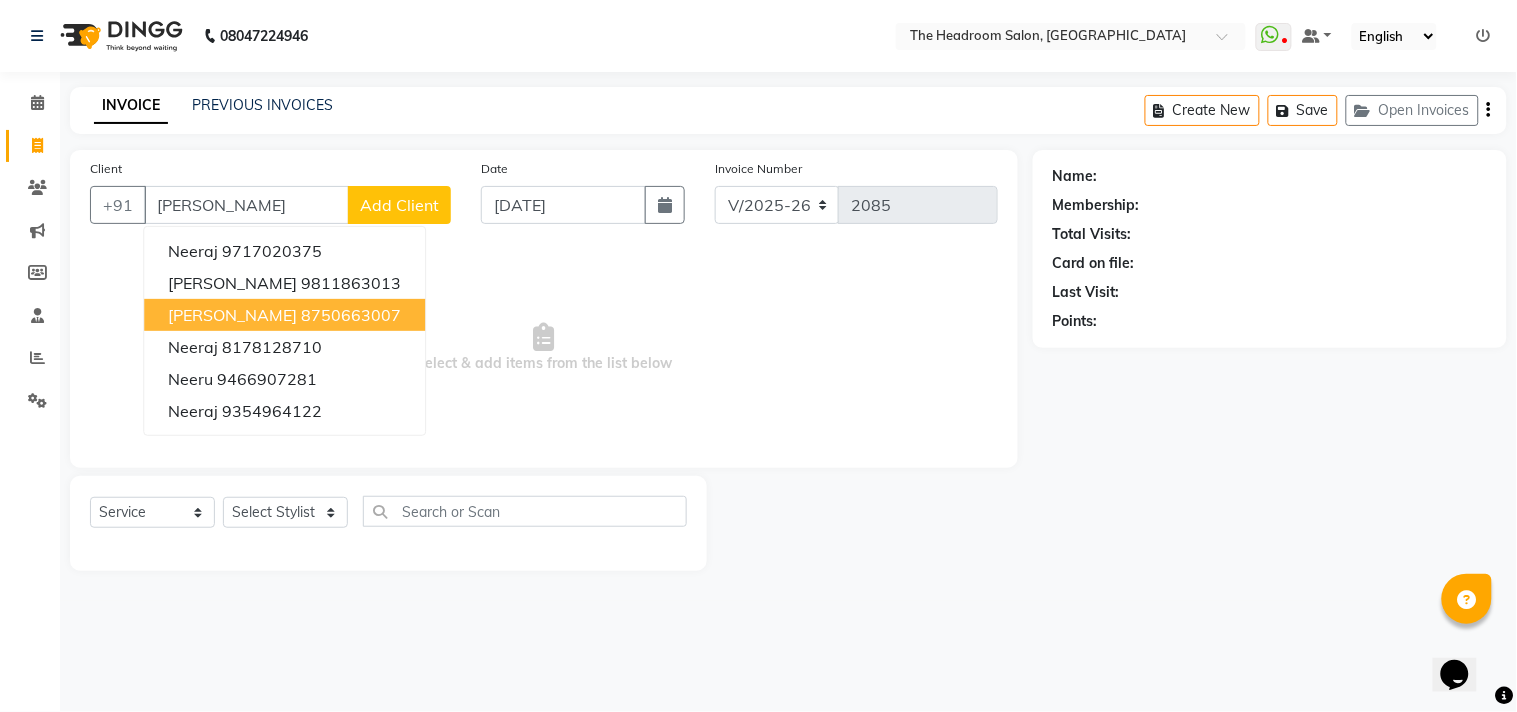 click on "[PERSON_NAME]" at bounding box center (232, 315) 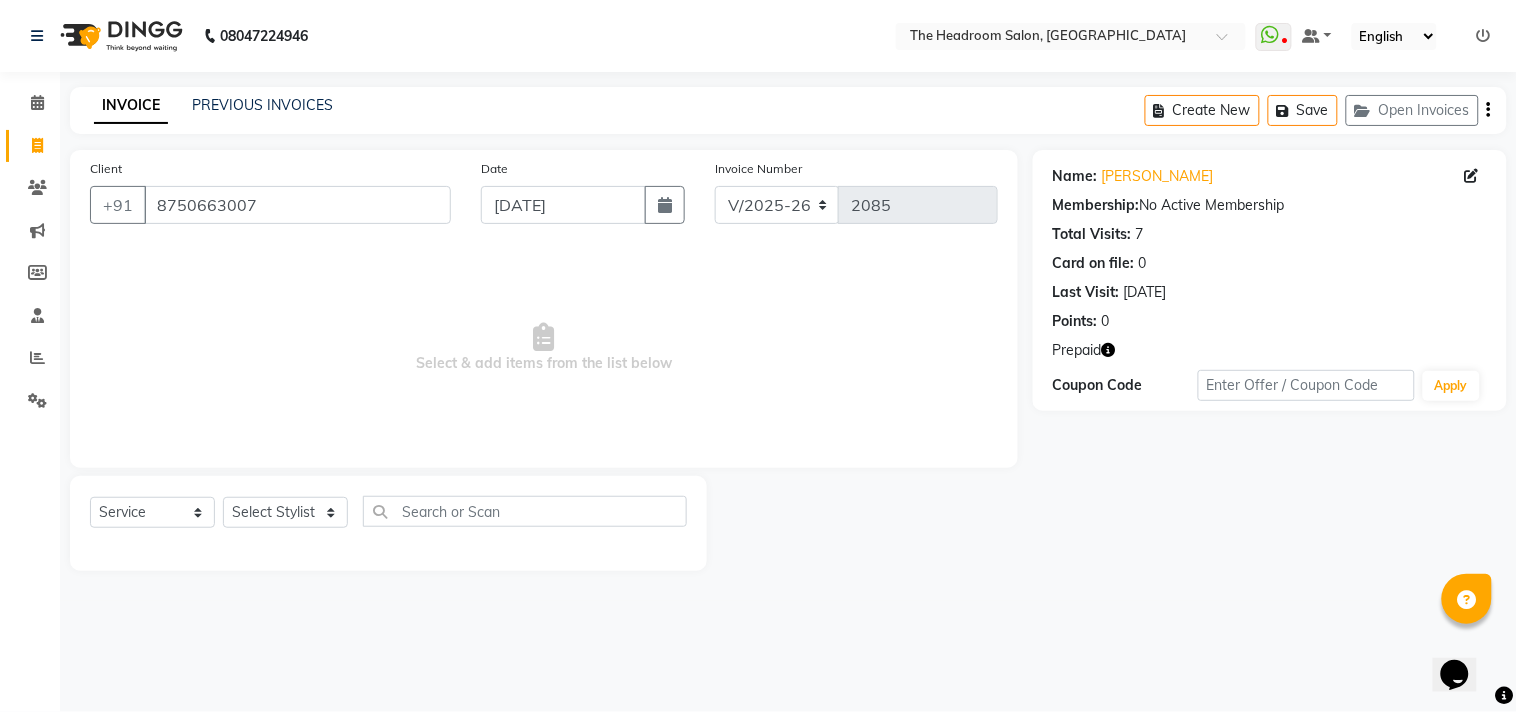click 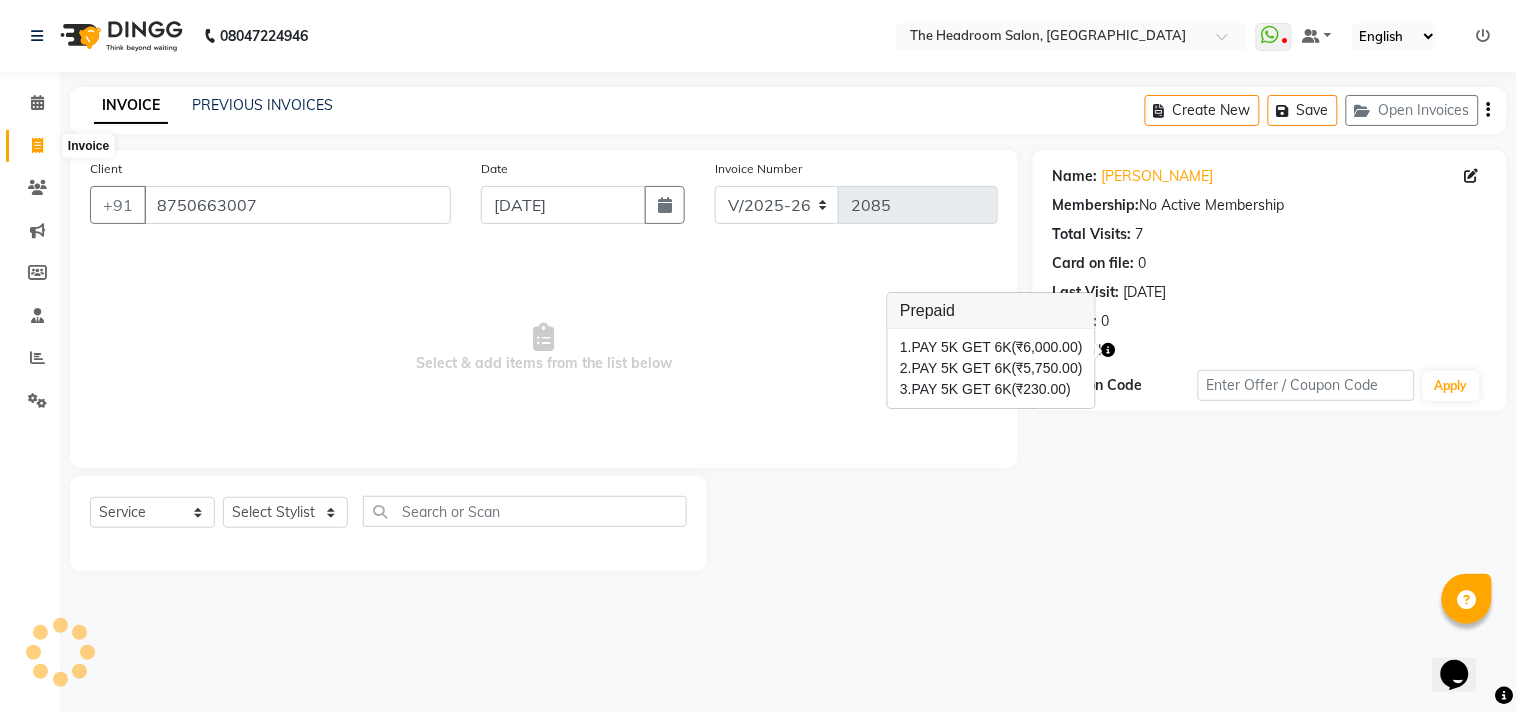 click 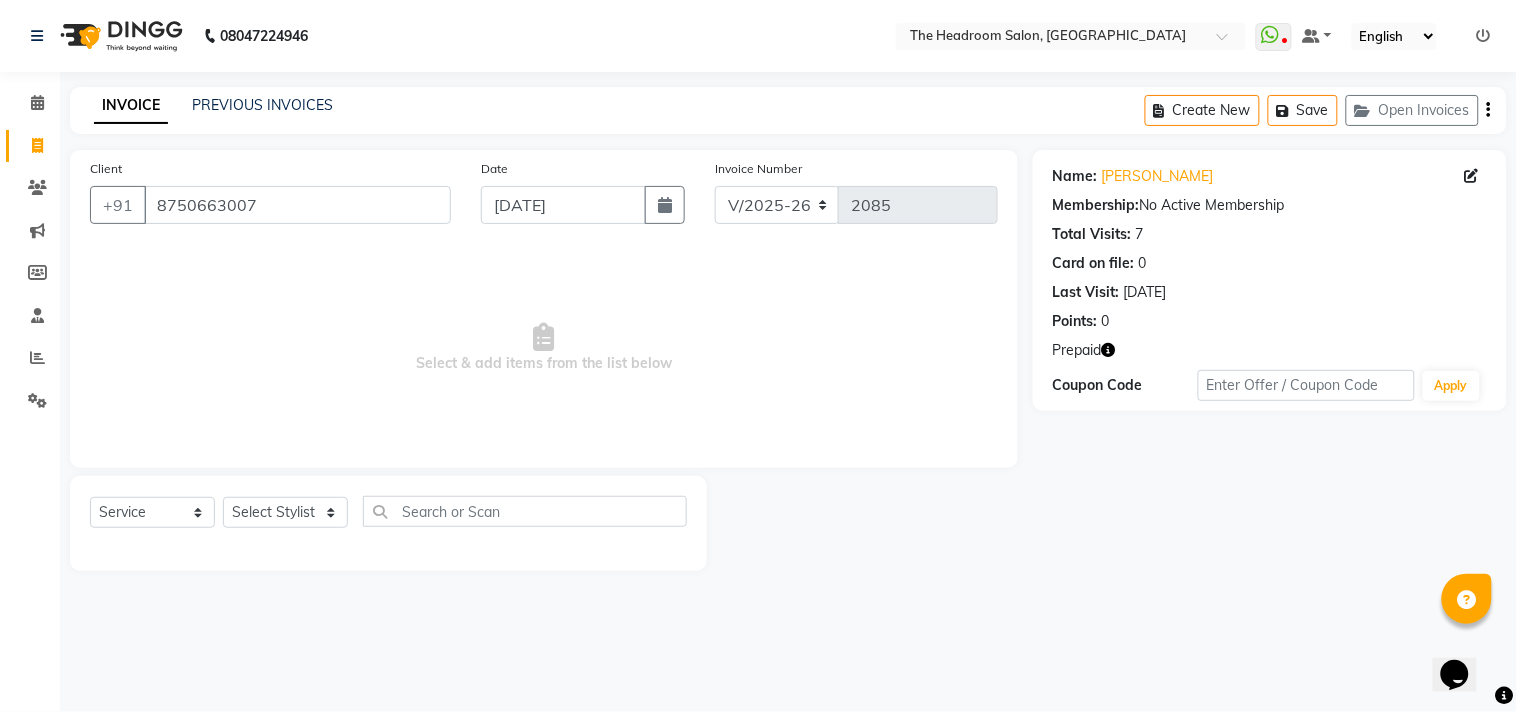 click on "INVOICE PREVIOUS INVOICES Create New   Save   Open Invoices  Client [PHONE_NUMBER] Date [DATE] Invoice Number V/2025 V/[PHONE_NUMBER]  Select & add items from the list below  Select  Service  Product  Membership  Package Voucher Prepaid Gift Card  Select Stylist [PERSON_NAME] [PERSON_NAME] [PERSON_NAME] Manager [PERSON_NAME] [PERSON_NAME] [PERSON_NAME] Pooja [PERSON_NAME] Name: [PERSON_NAME]  Membership:  No Active Membership  Total Visits:  7 Card on file:  0 Last Visit:   [DATE] Points:   0  Prepaid Coupon Code Apply" 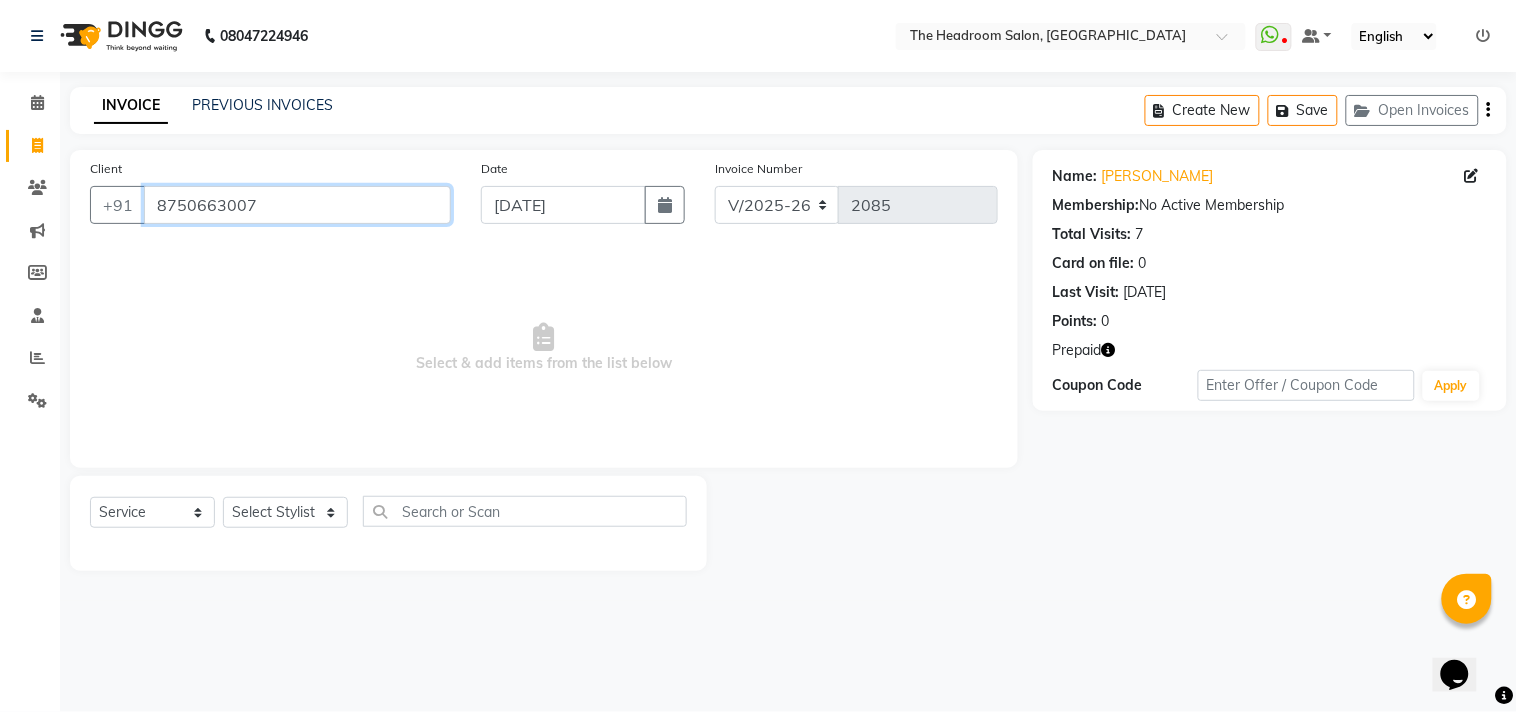click on "8750663007" at bounding box center [297, 205] 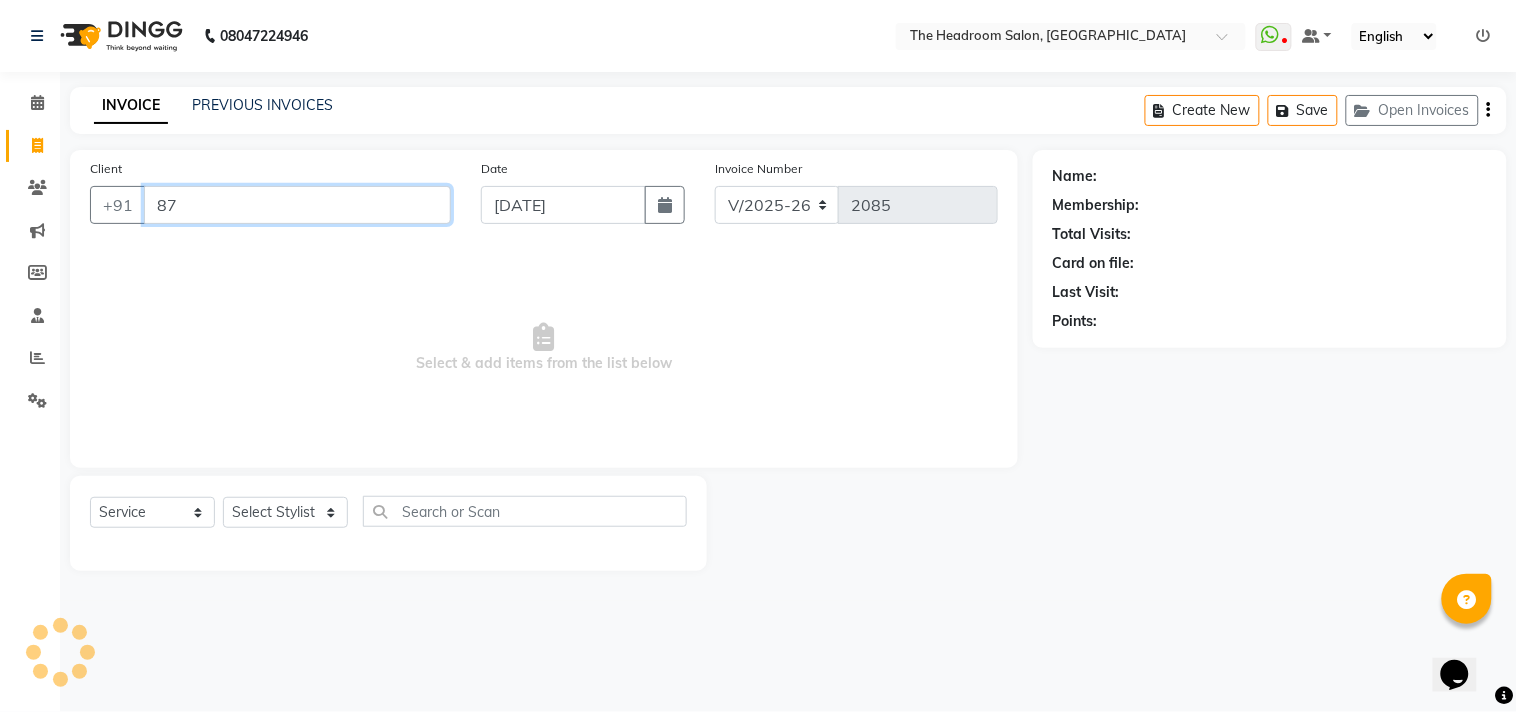 type on "8" 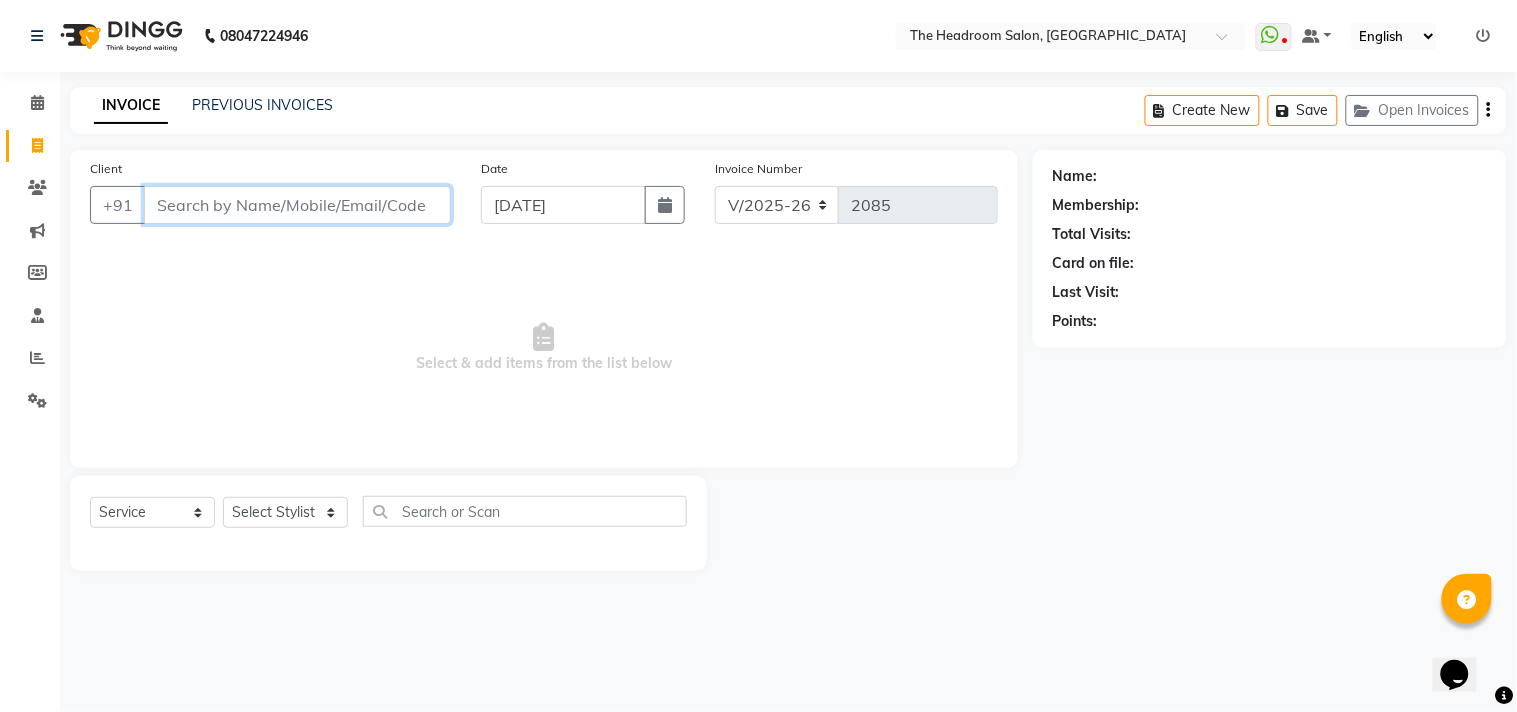 click on "Client" at bounding box center [297, 205] 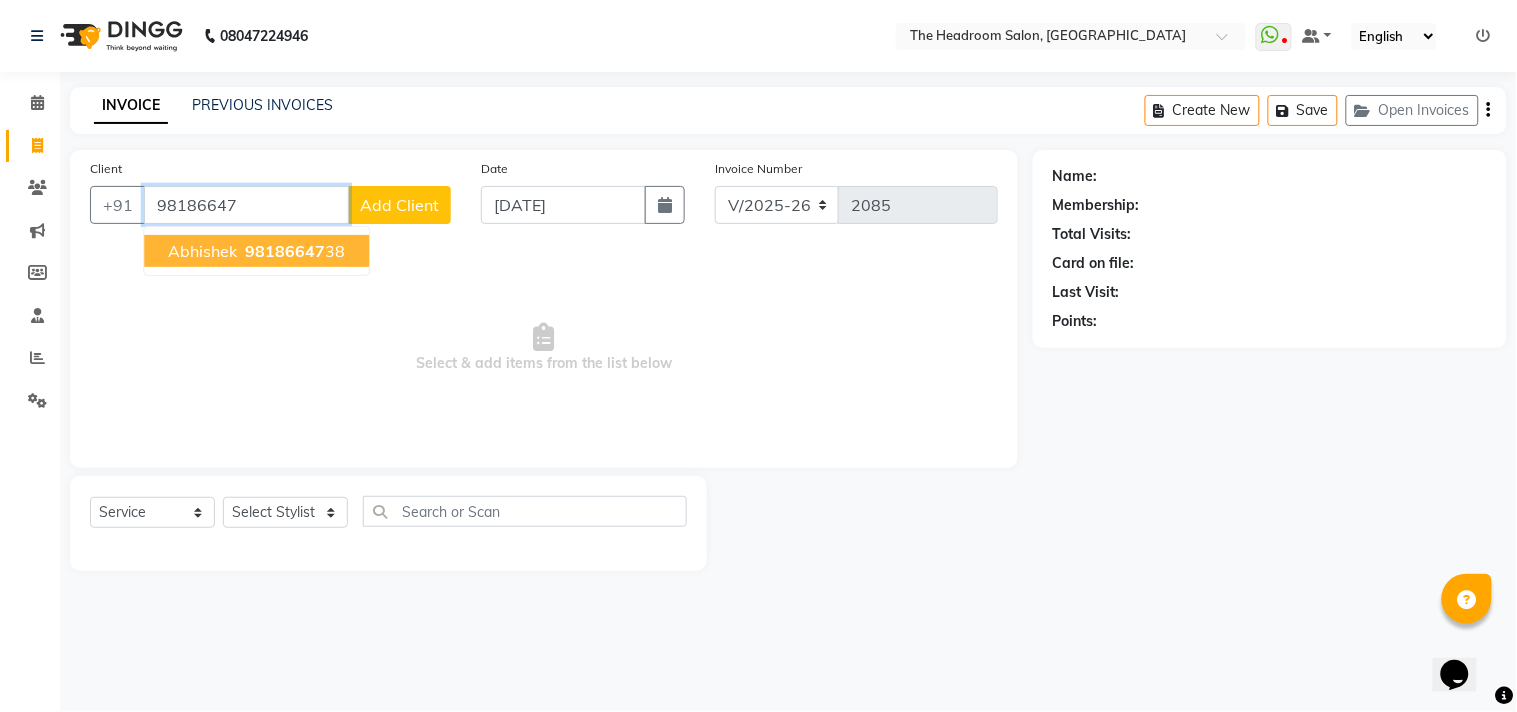 click on "Abhishek" at bounding box center (202, 251) 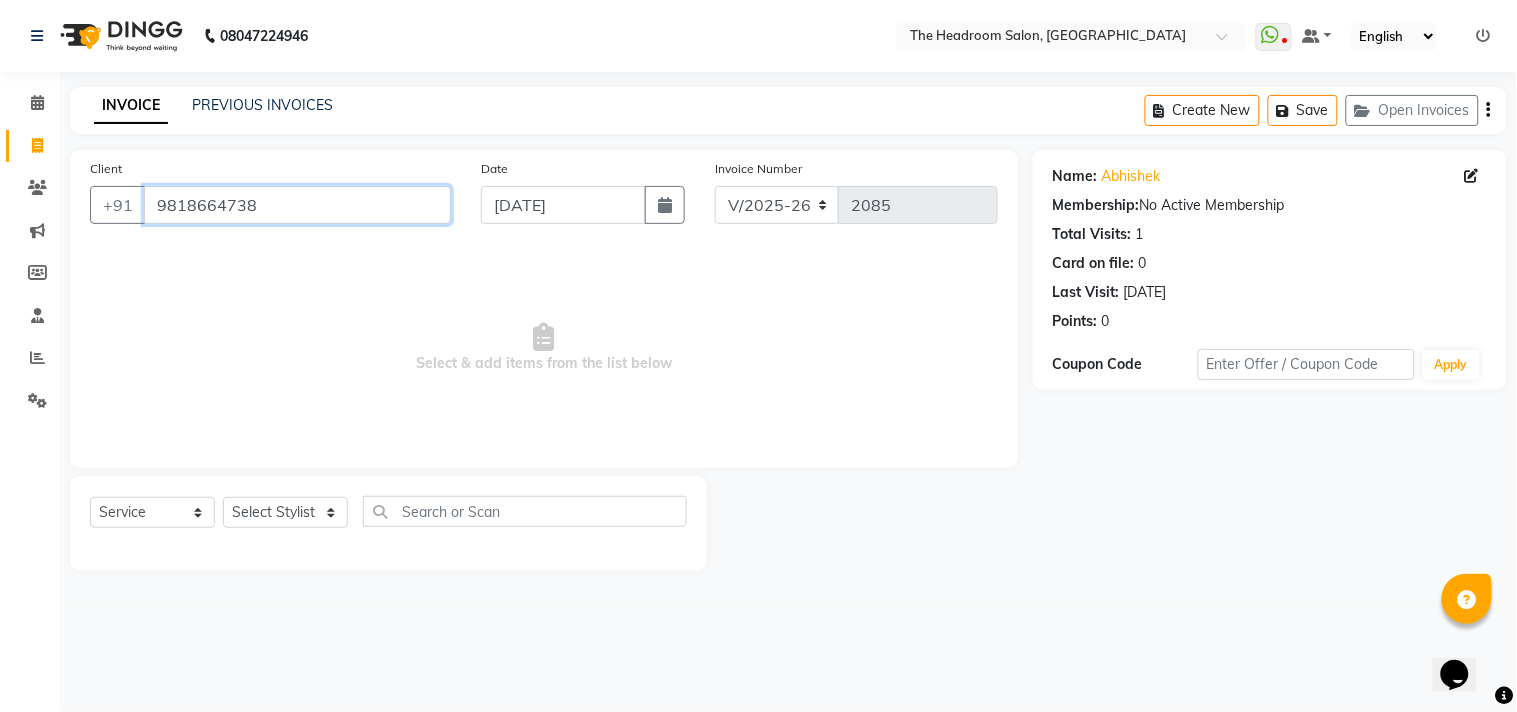 click on "9818664738" at bounding box center [297, 205] 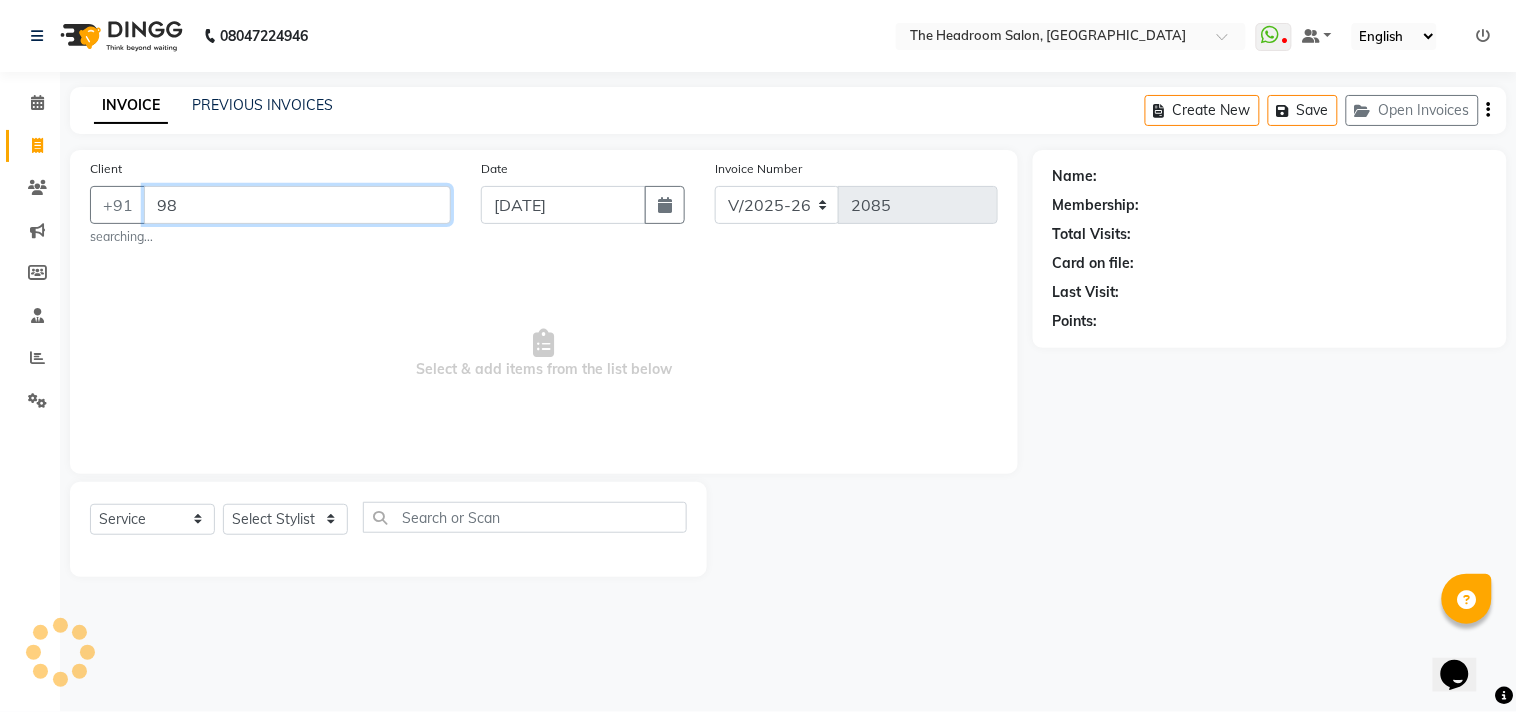 type on "9" 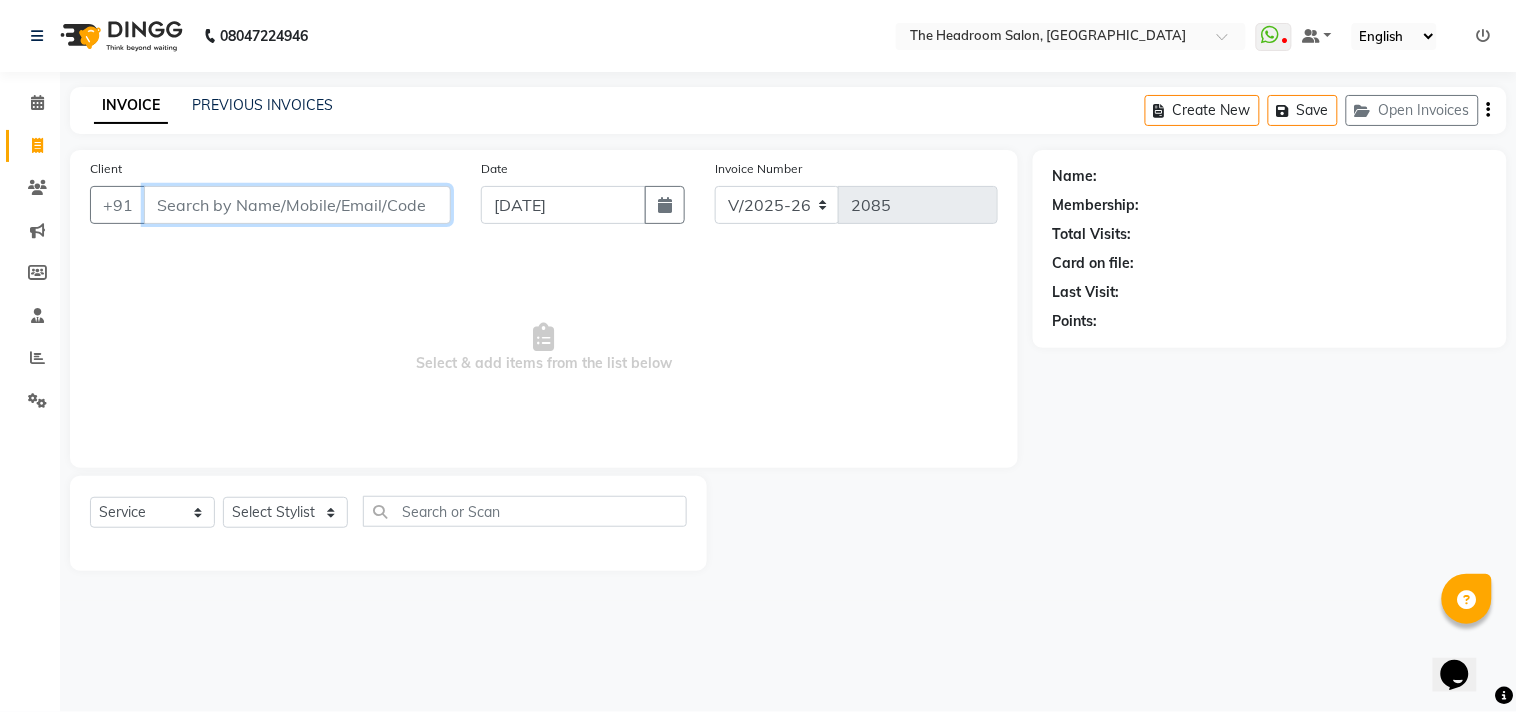 type 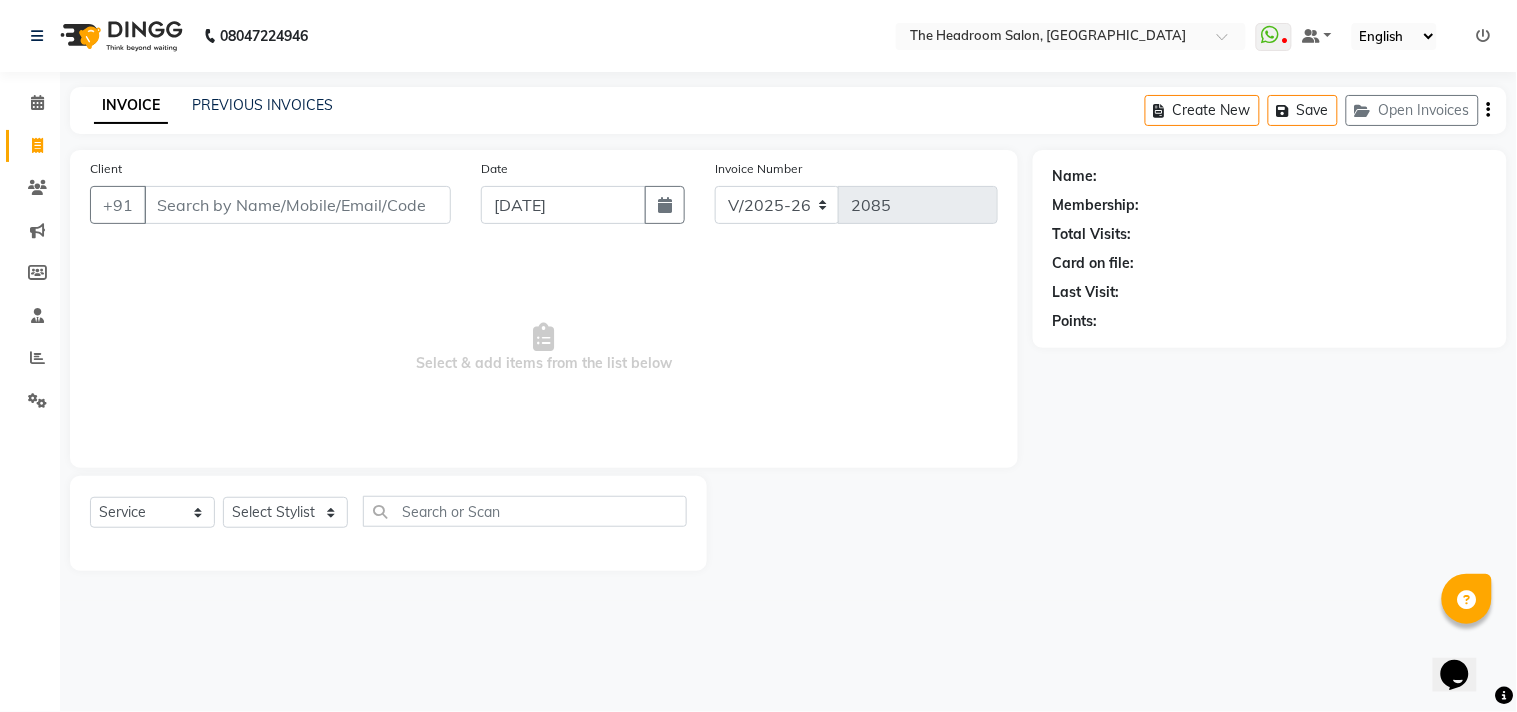 click on "Select  Service  Product  Membership  Package Voucher Prepaid Gift Card  Select Stylist [PERSON_NAME] [PERSON_NAME] [PERSON_NAME] Manager [PERSON_NAME] [PERSON_NAME] [PERSON_NAME] Pooja [PERSON_NAME]" 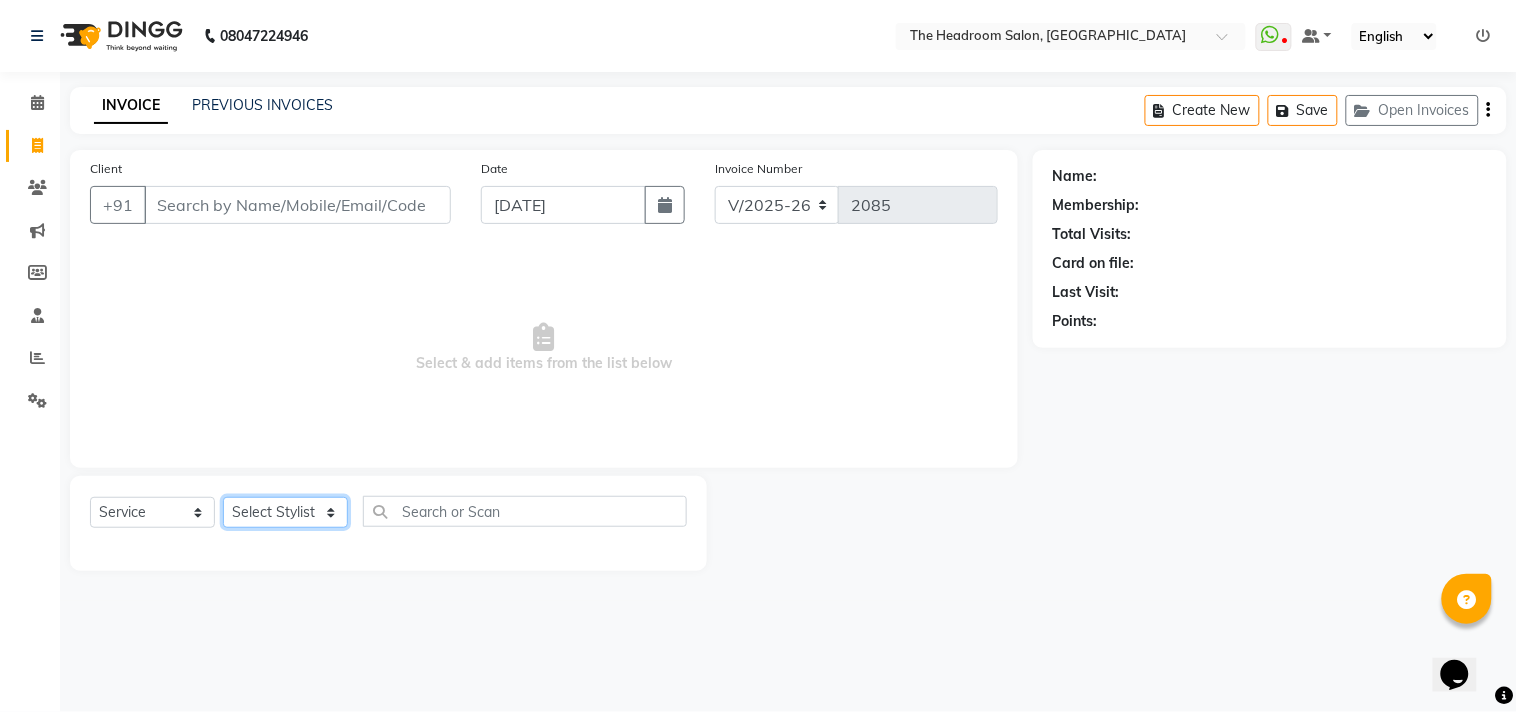 click on "Select Stylist [PERSON_NAME] [PERSON_NAME] [PERSON_NAME] Manager [PERSON_NAME] [PERSON_NAME] [PERSON_NAME] Pooja [PERSON_NAME]" 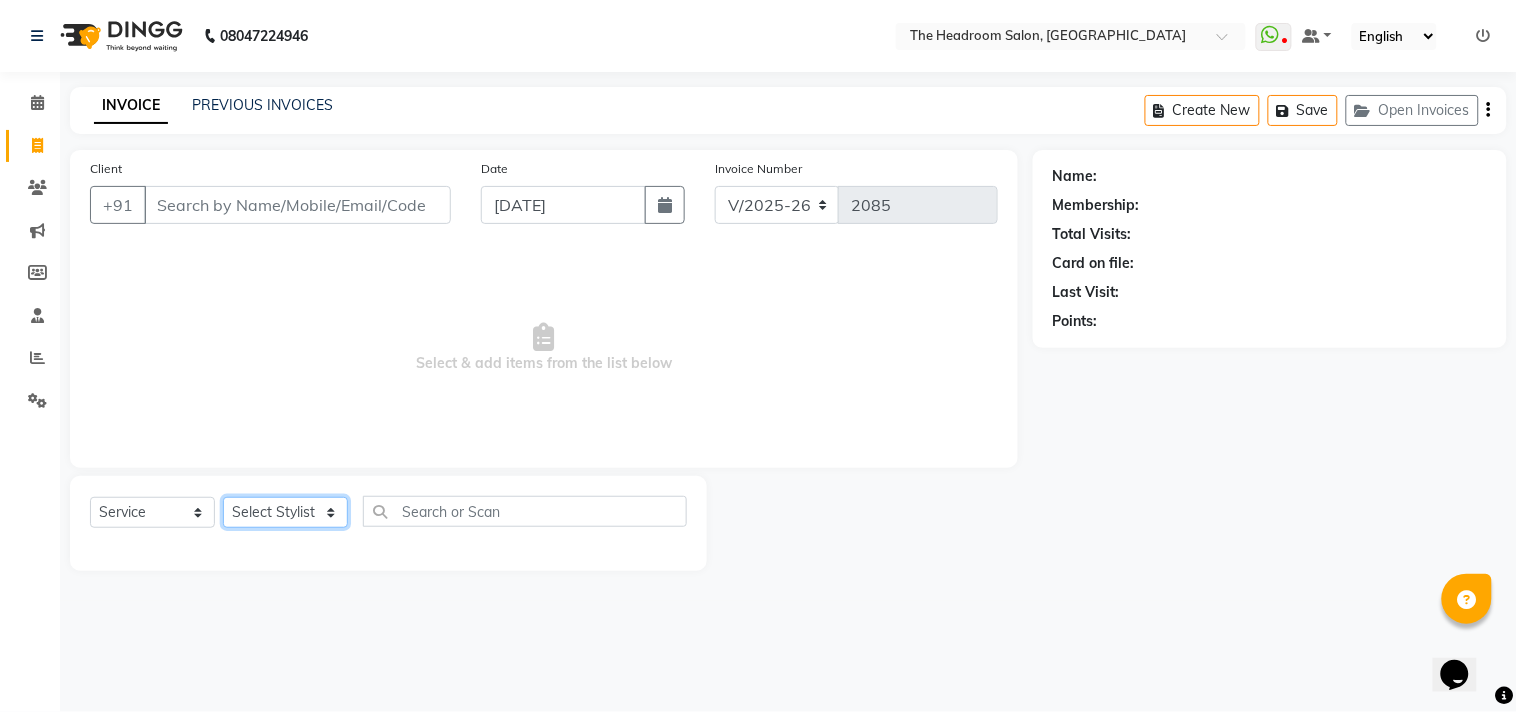 select on "58237" 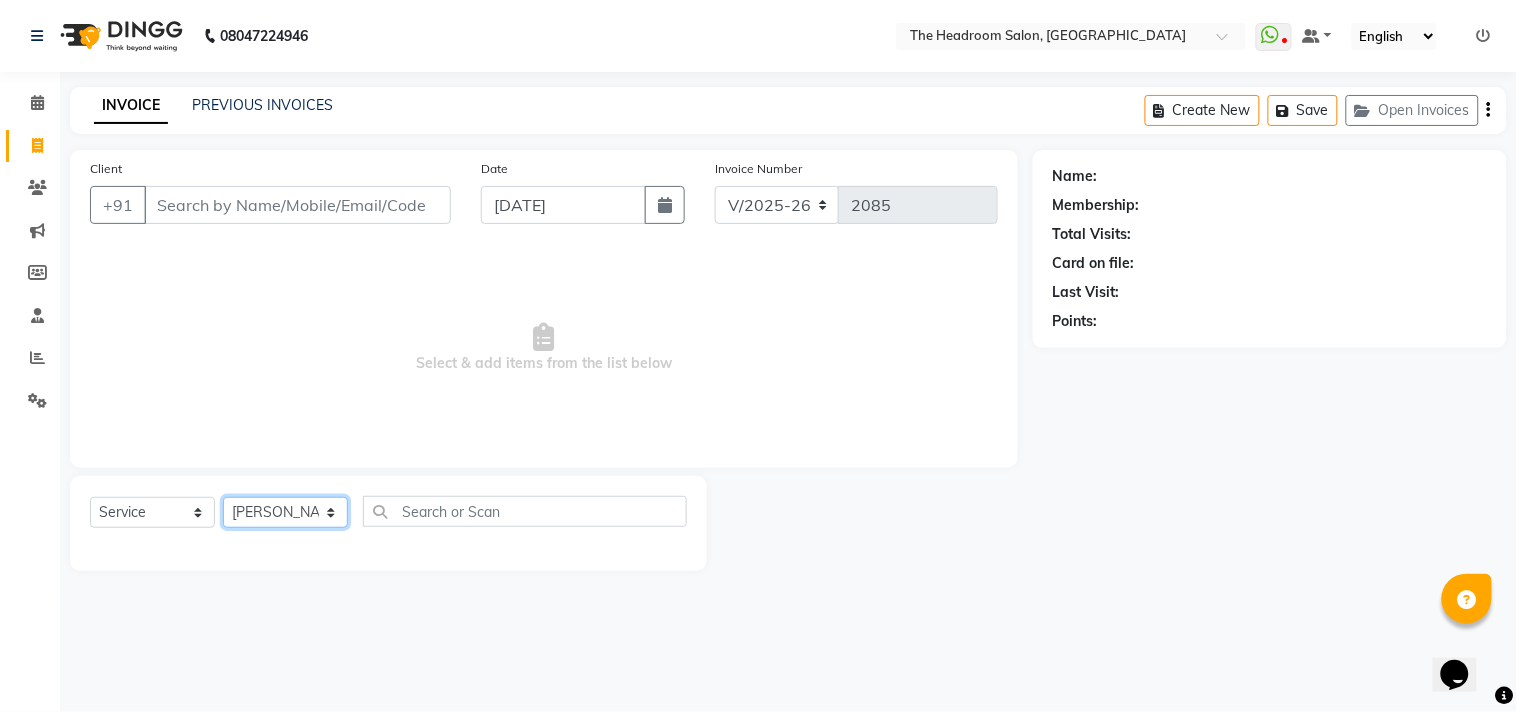 click on "Select Stylist [PERSON_NAME] [PERSON_NAME] [PERSON_NAME] Manager [PERSON_NAME] [PERSON_NAME] [PERSON_NAME] Pooja [PERSON_NAME]" 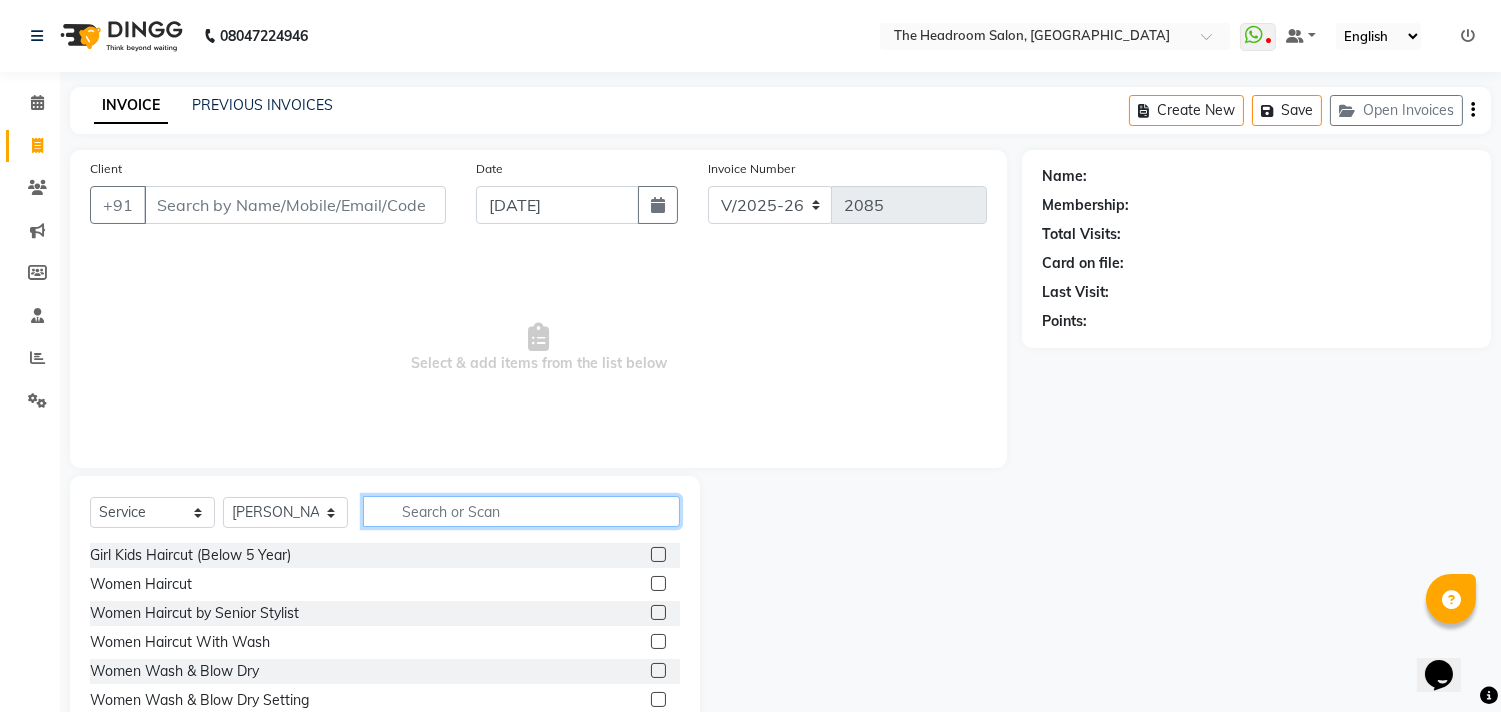 click 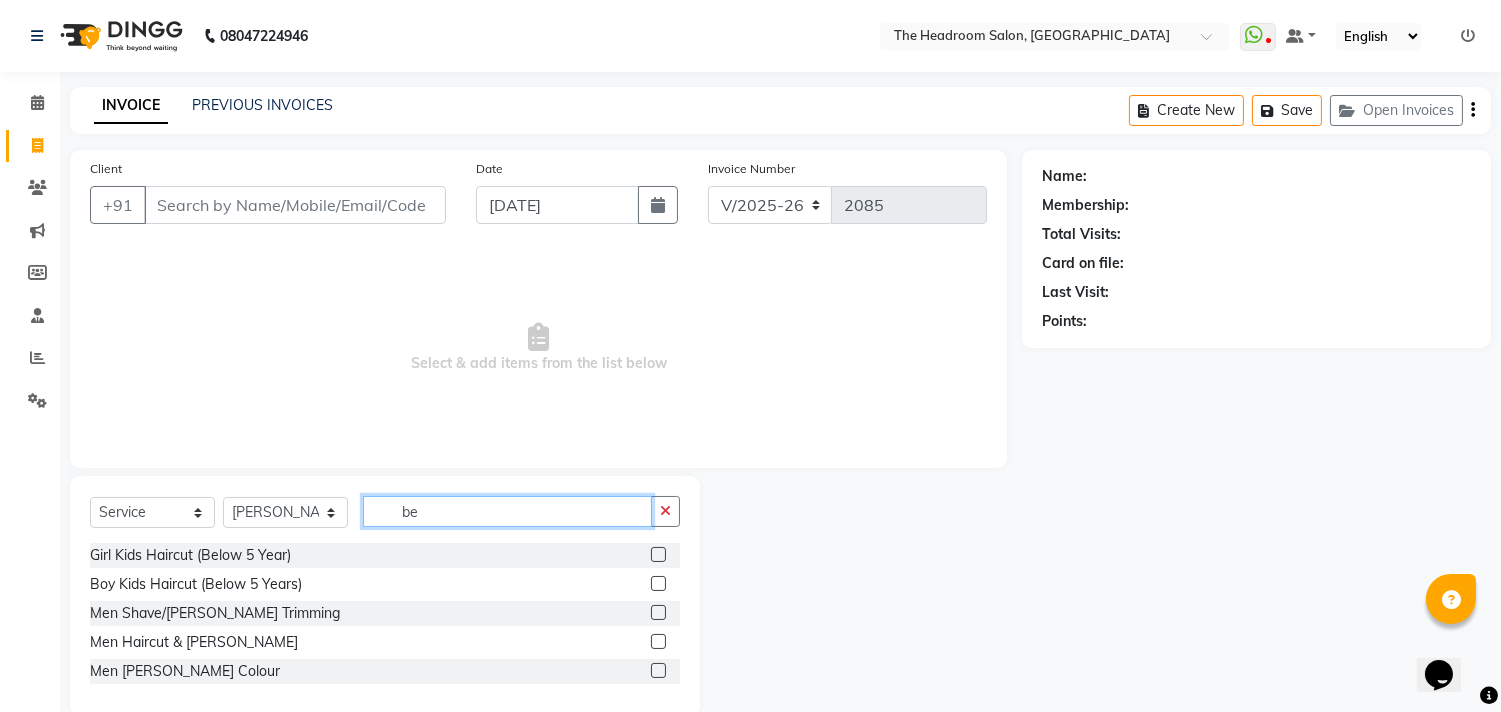 type on "be" 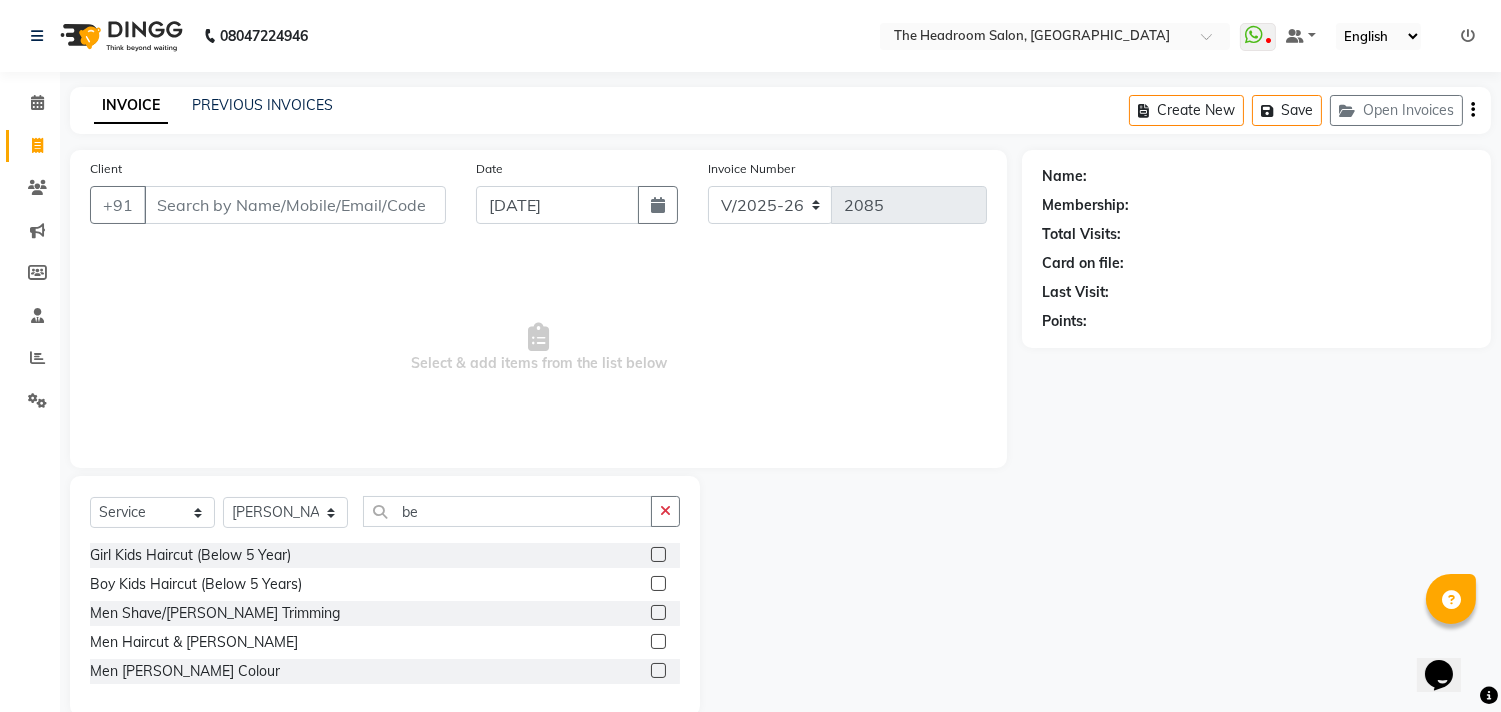 click 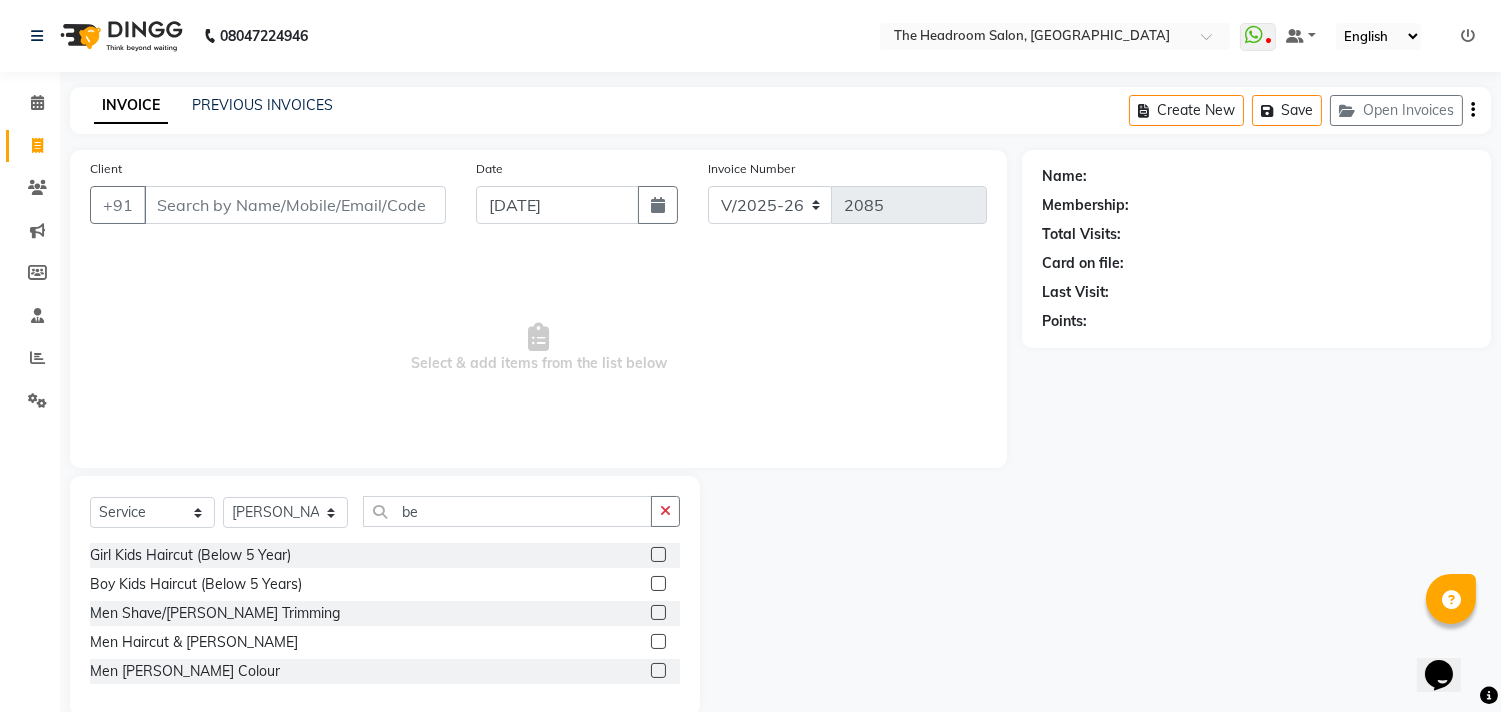 click 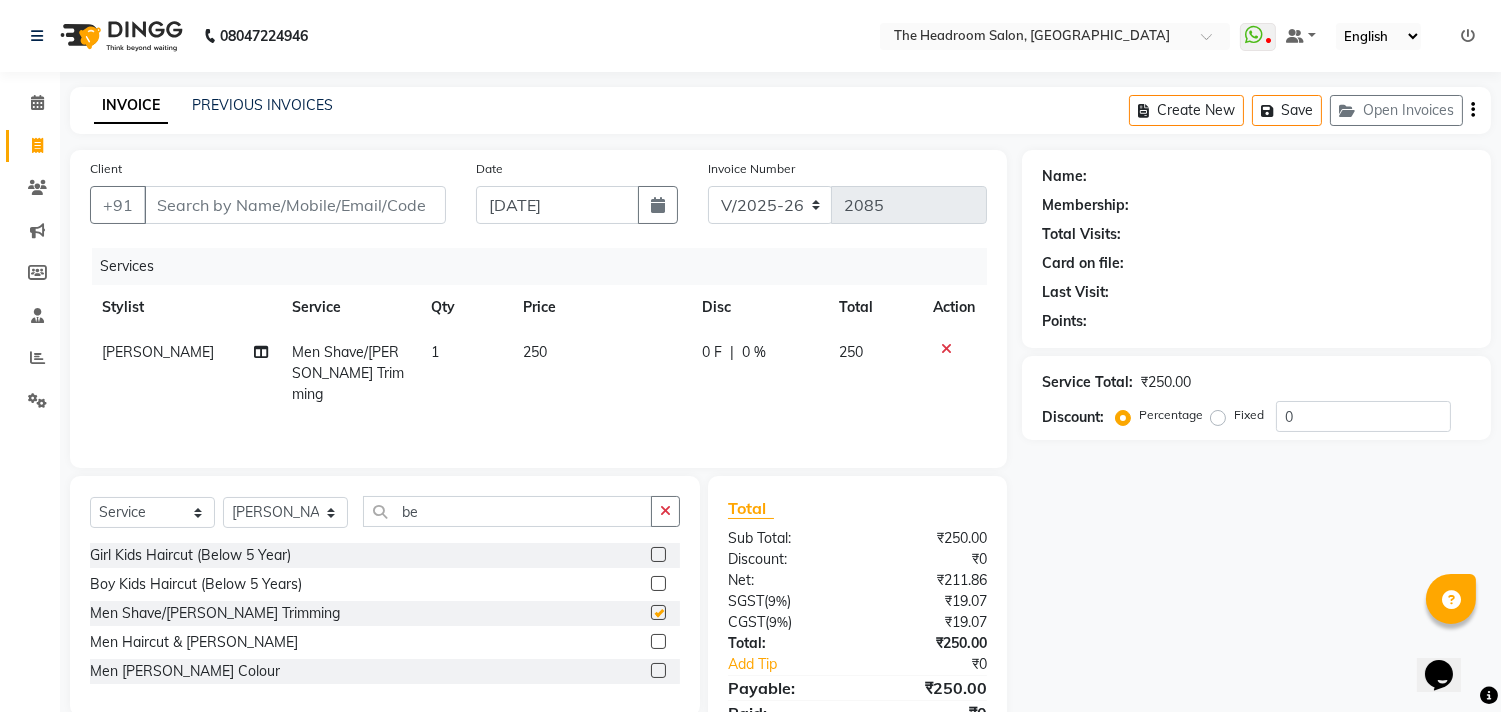 checkbox on "false" 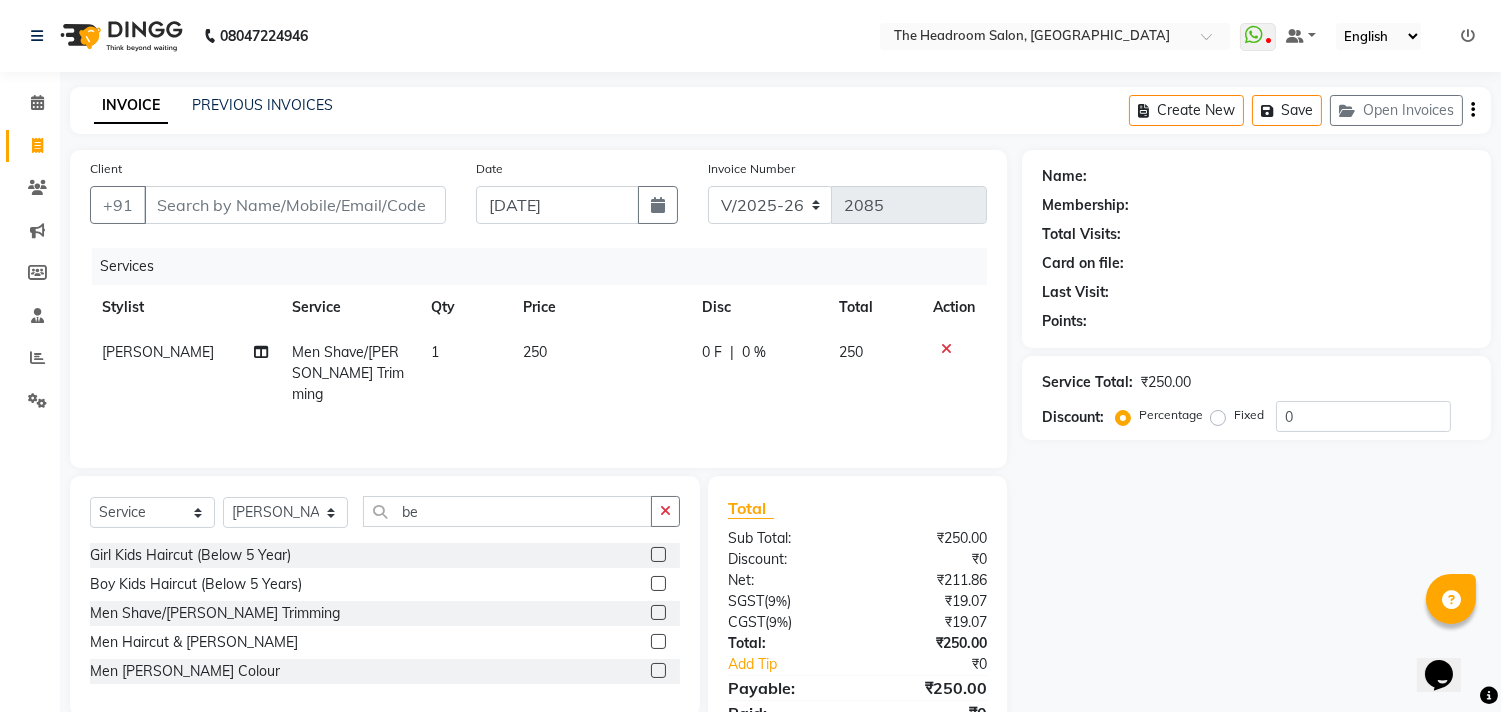 click on "Services Stylist Service Qty Price Disc Total Action [PERSON_NAME] Men Shave/[PERSON_NAME] Trimming 1 250 0 F | 0 % 250" 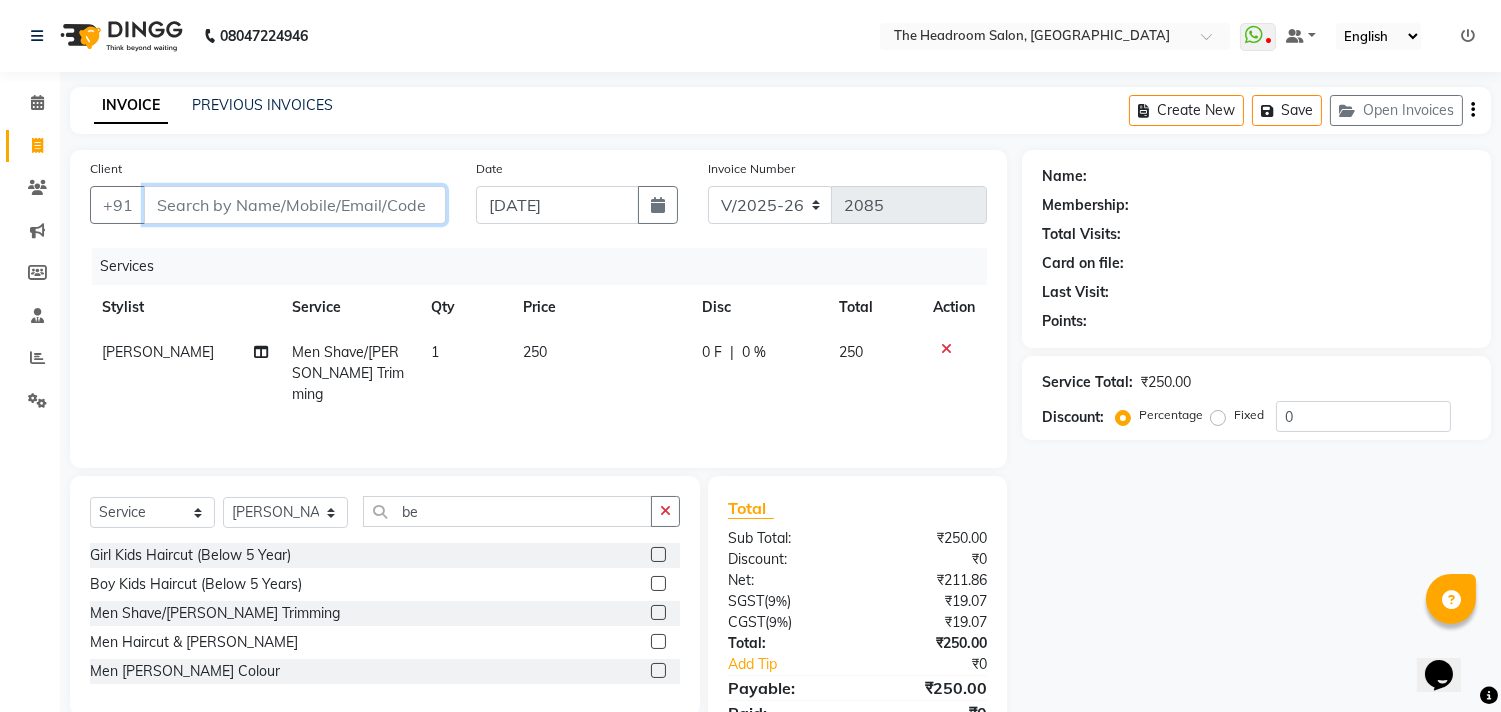 click on "Client" at bounding box center [295, 205] 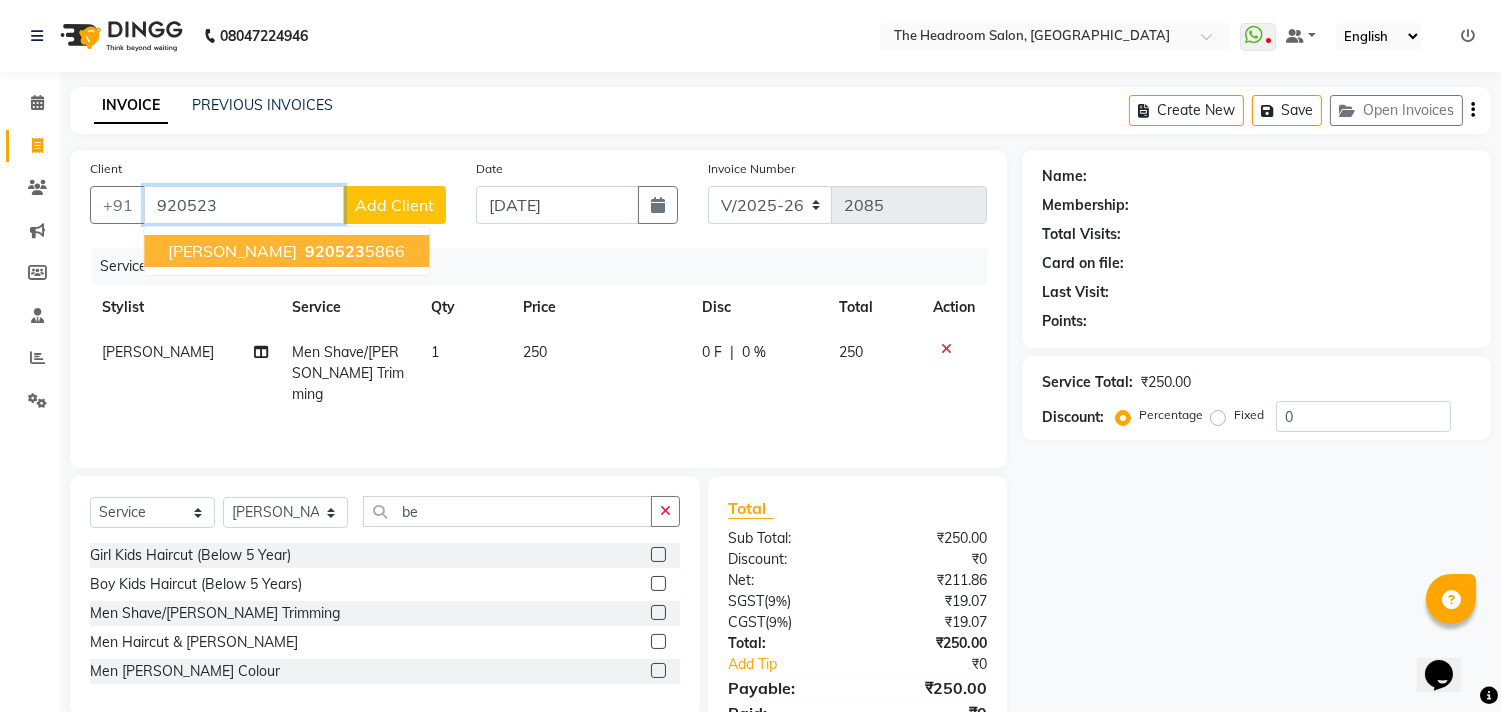 click on "[PERSON_NAME]" at bounding box center (232, 251) 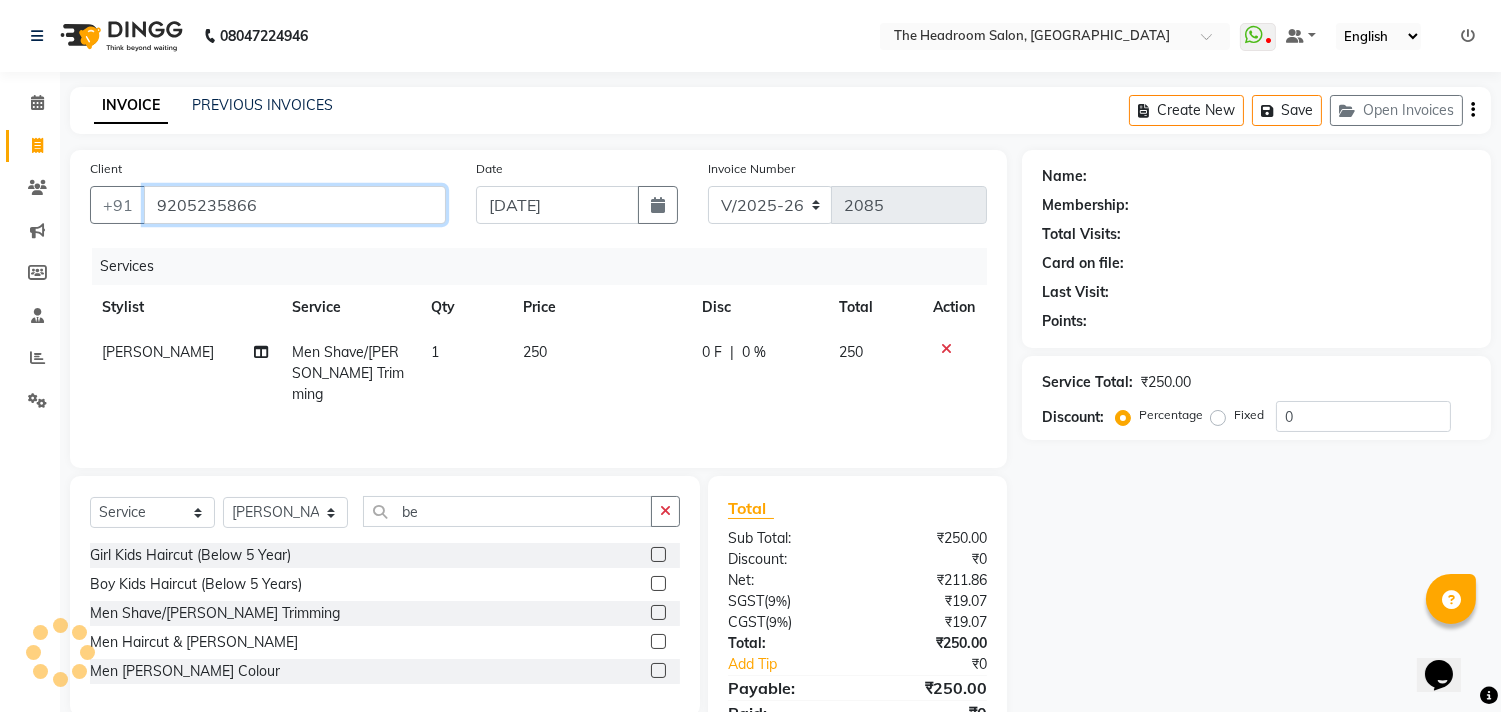 type on "9205235866" 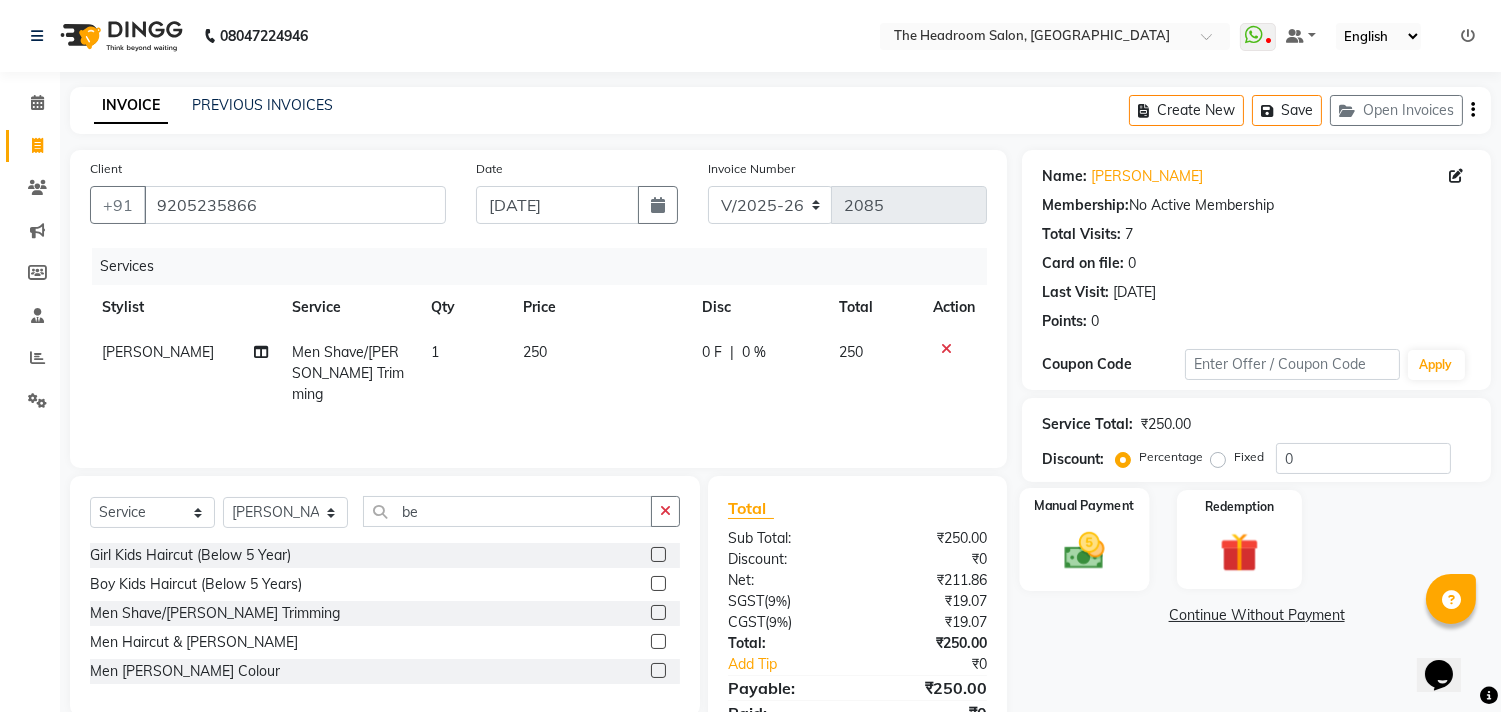 click 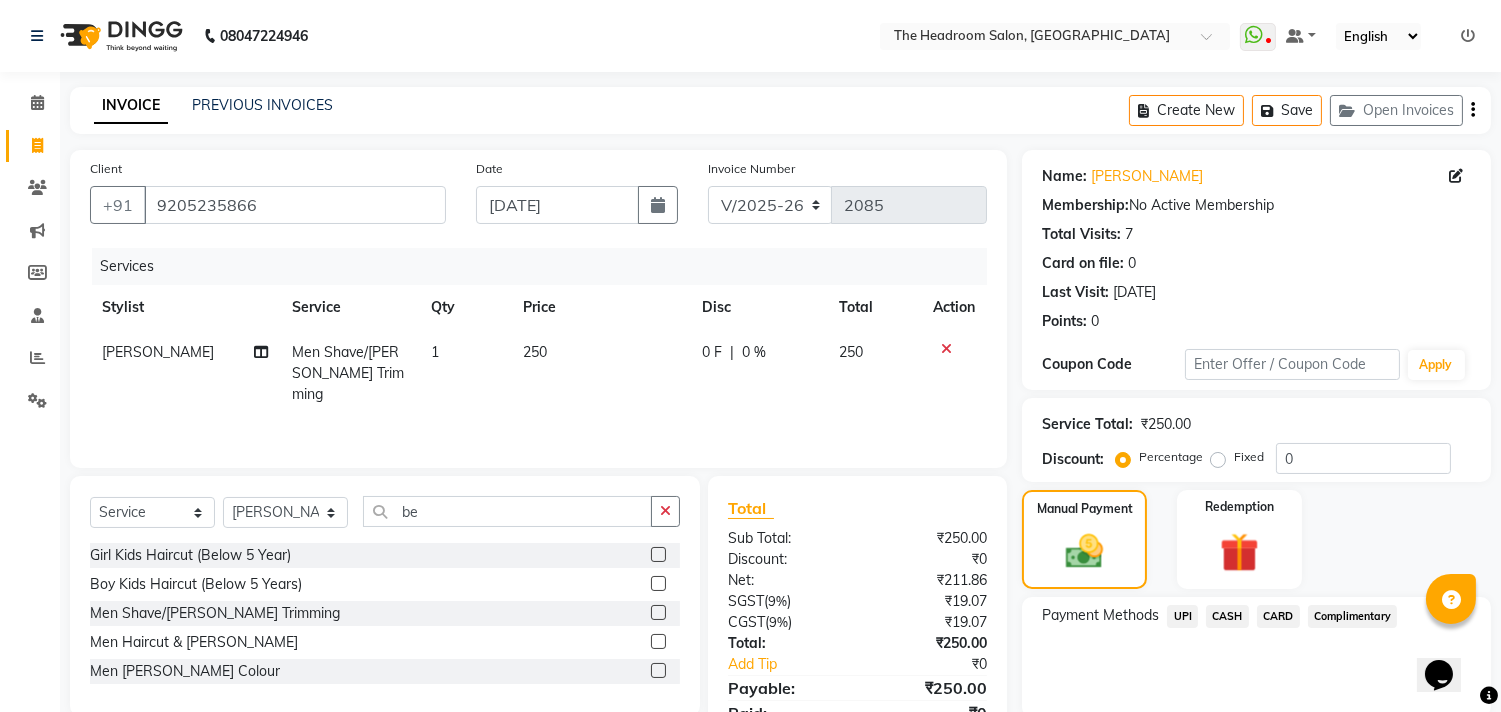 click on "UPI" 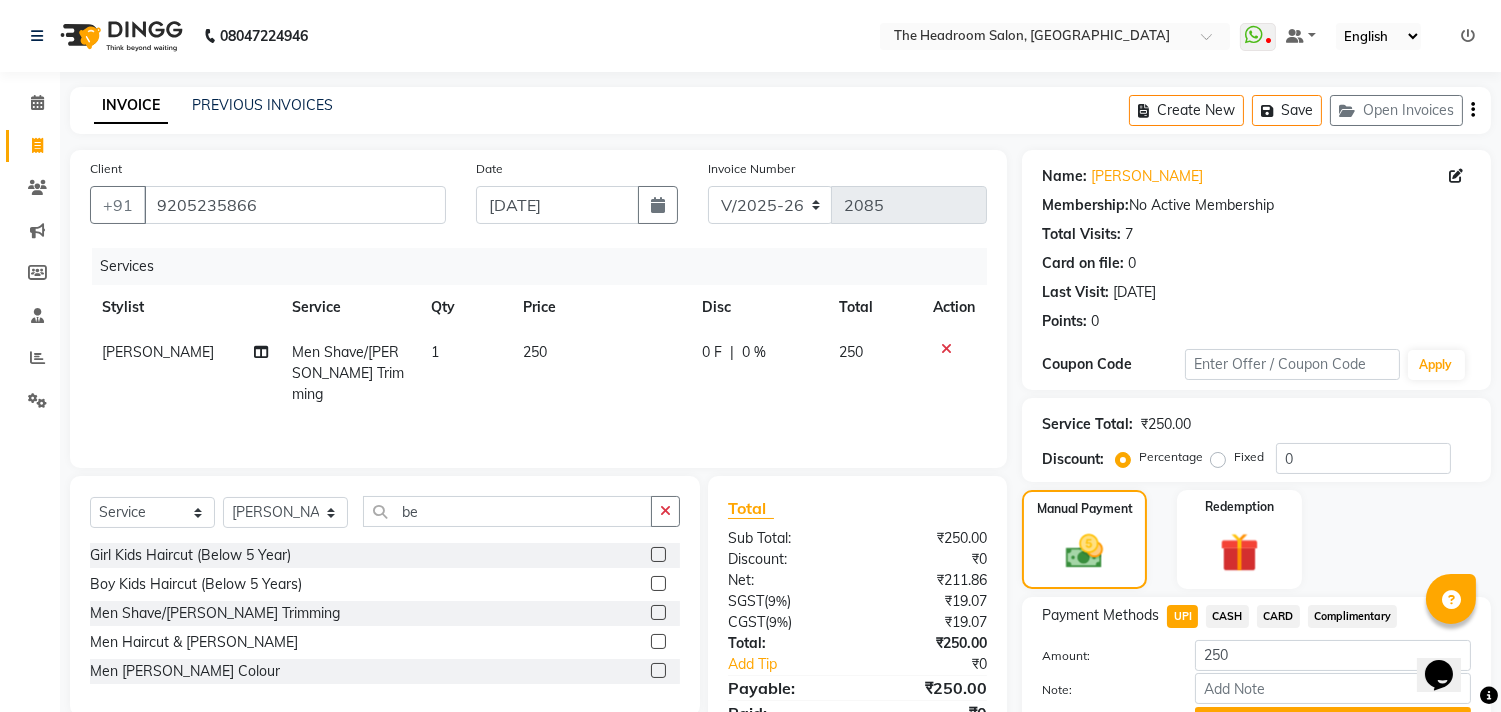 click on "Name: [PERSON_NAME]  Membership:  No Active Membership  Total Visits:  7 Card on file:  0 Last Visit:   [DATE] Points:   0  Coupon Code Apply Service Total:  ₹250.00  Discount:  Percentage   Fixed  0 Manual Payment Redemption Payment Methods  UPI   CASH   CARD   Complimentary  Amount: 250 Note: Add Payment  Continue Without Payment" 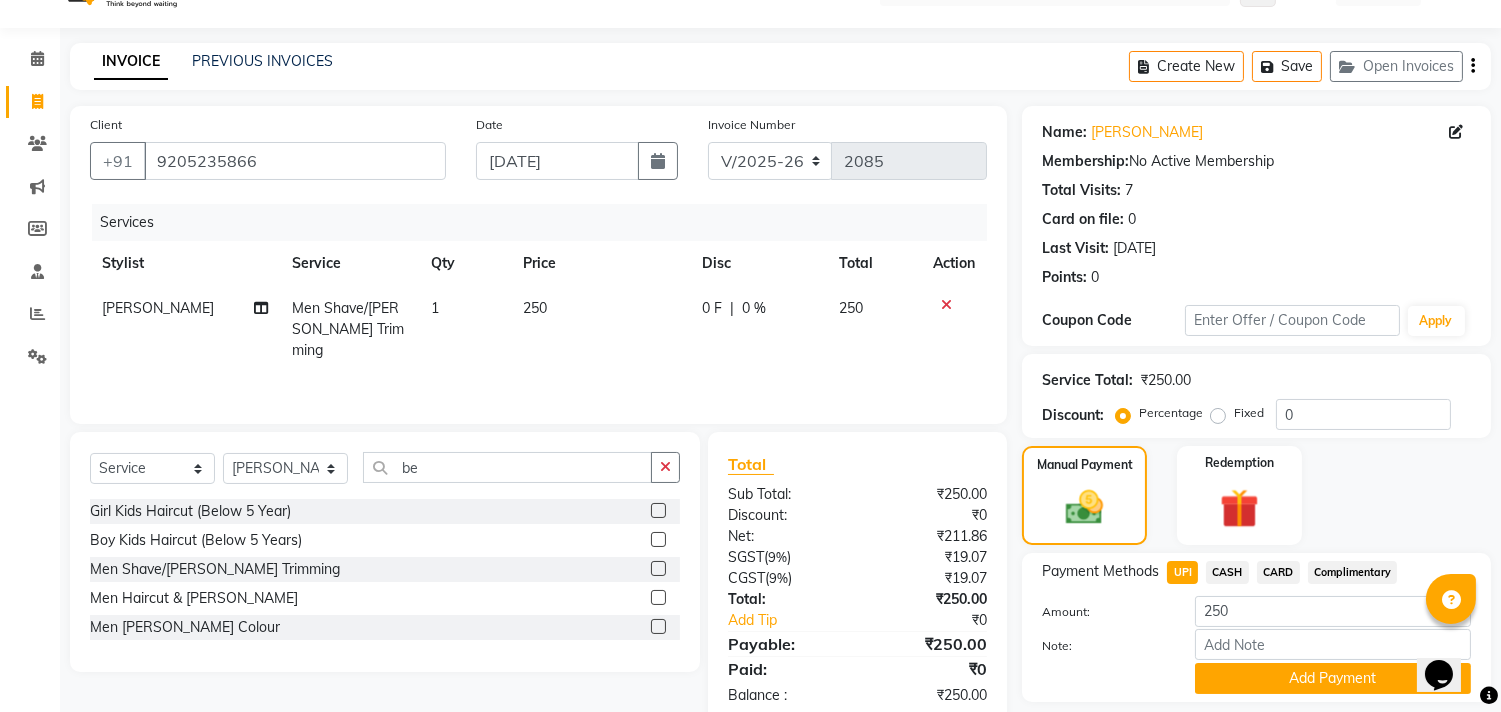 scroll, scrollTop: 88, scrollLeft: 0, axis: vertical 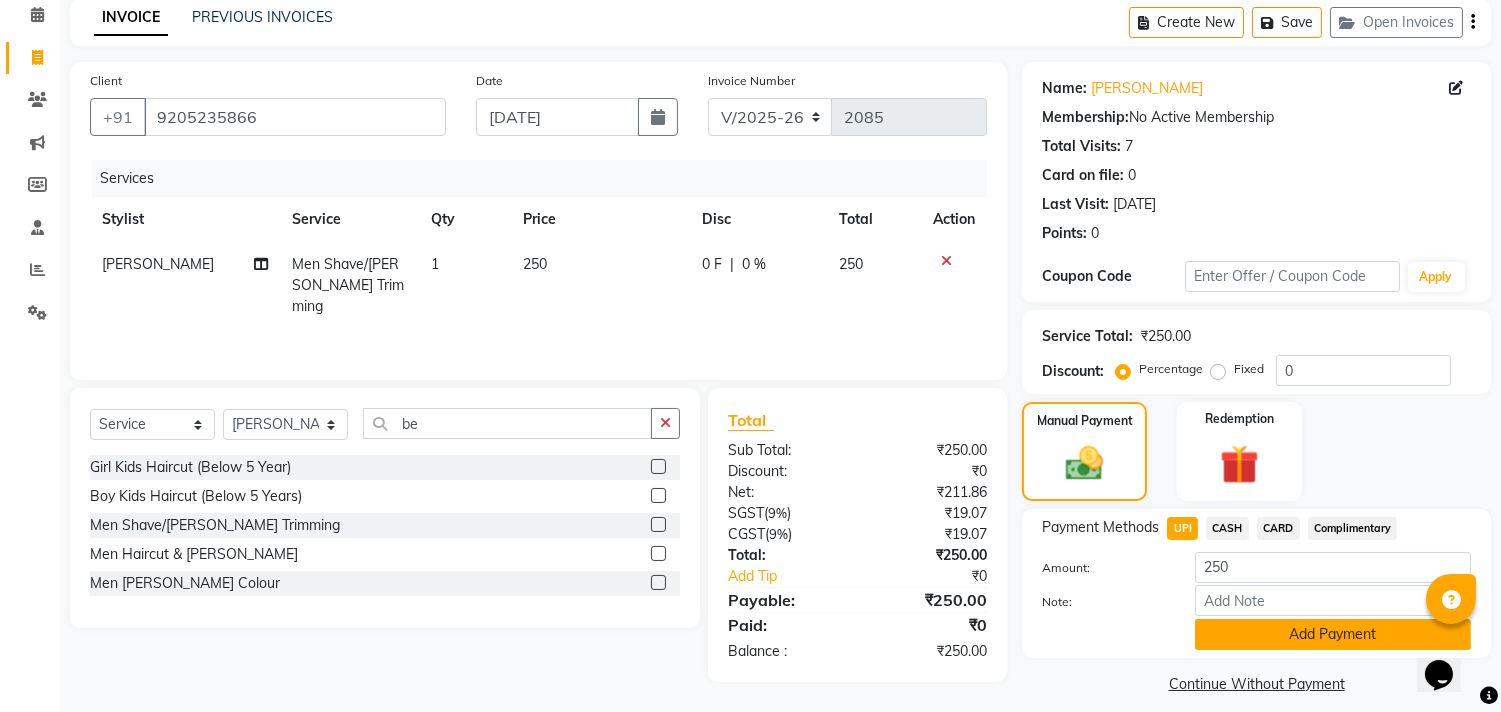 click on "Add Payment" 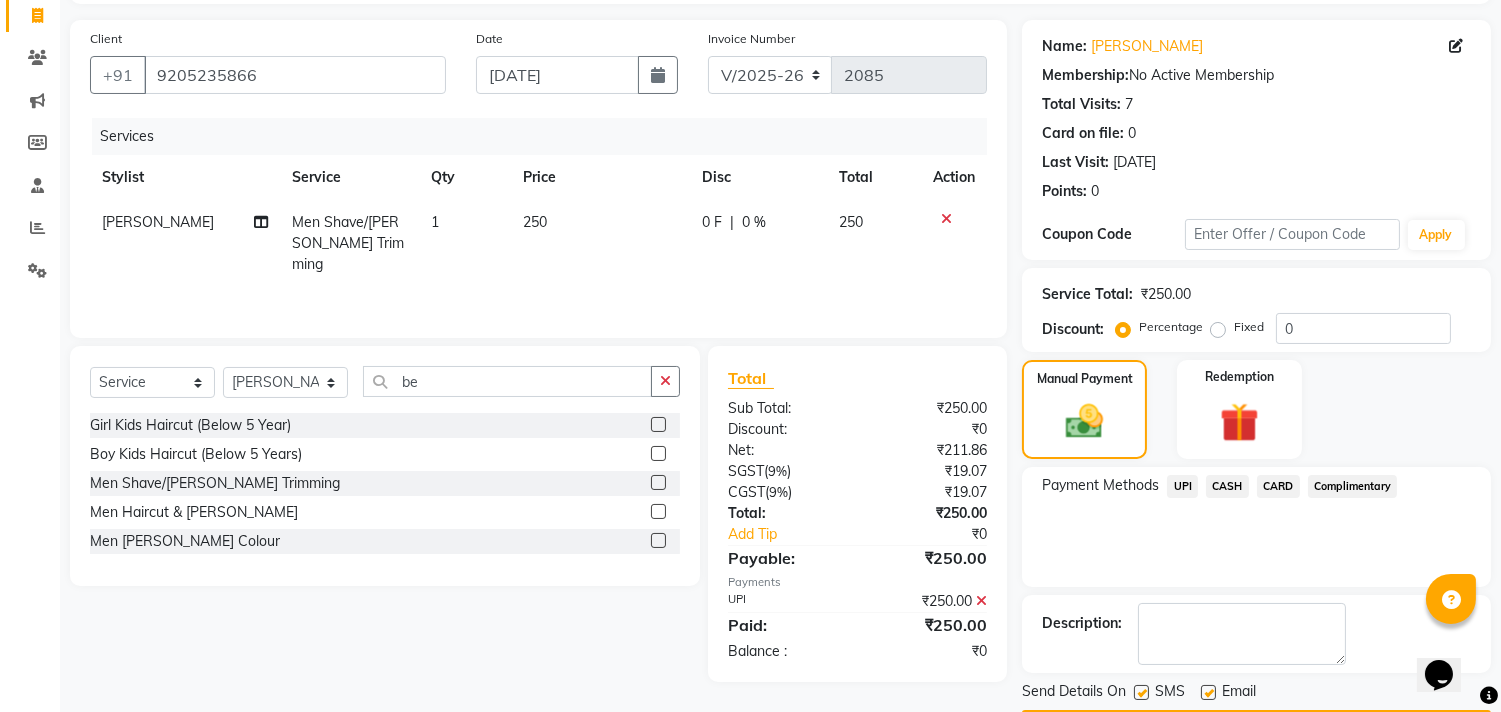 scroll, scrollTop: 187, scrollLeft: 0, axis: vertical 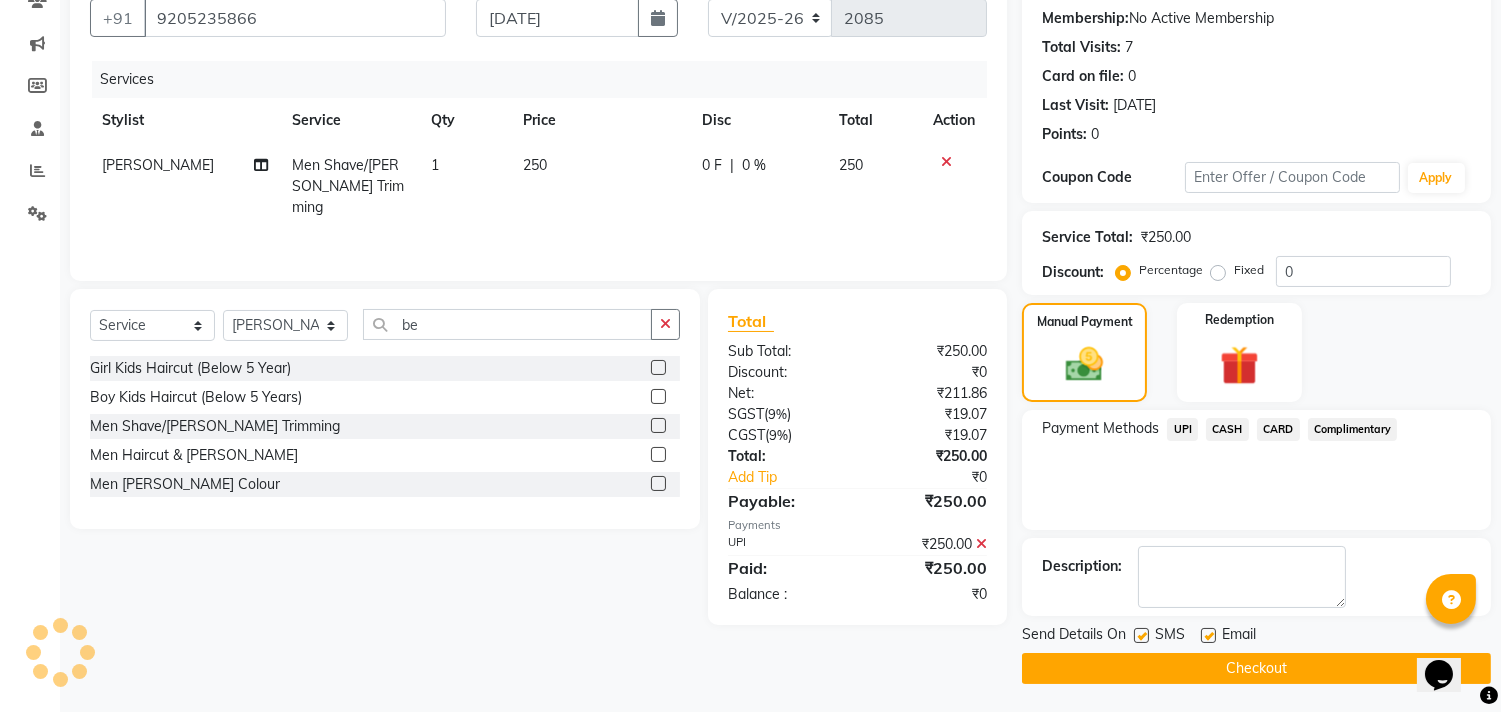 click on "Checkout" 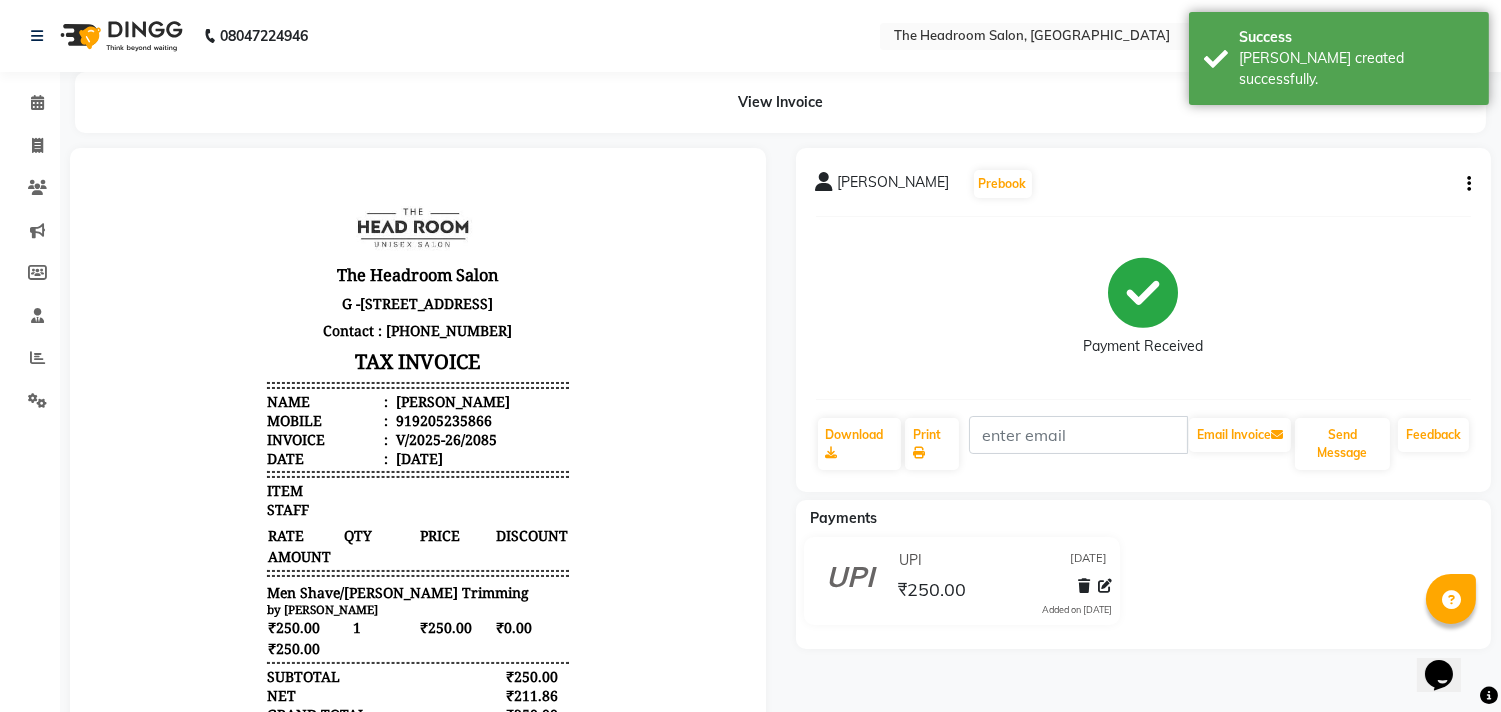 scroll, scrollTop: 0, scrollLeft: 0, axis: both 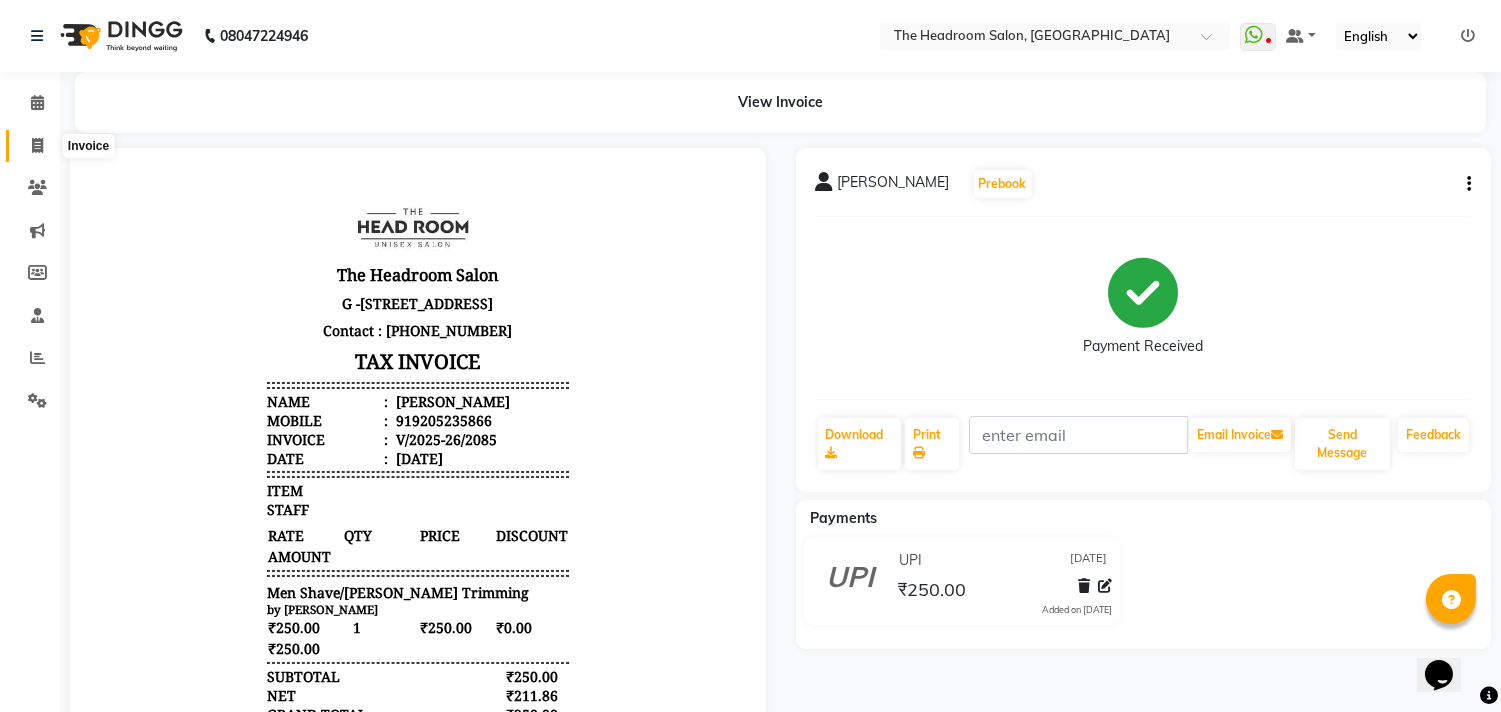 click 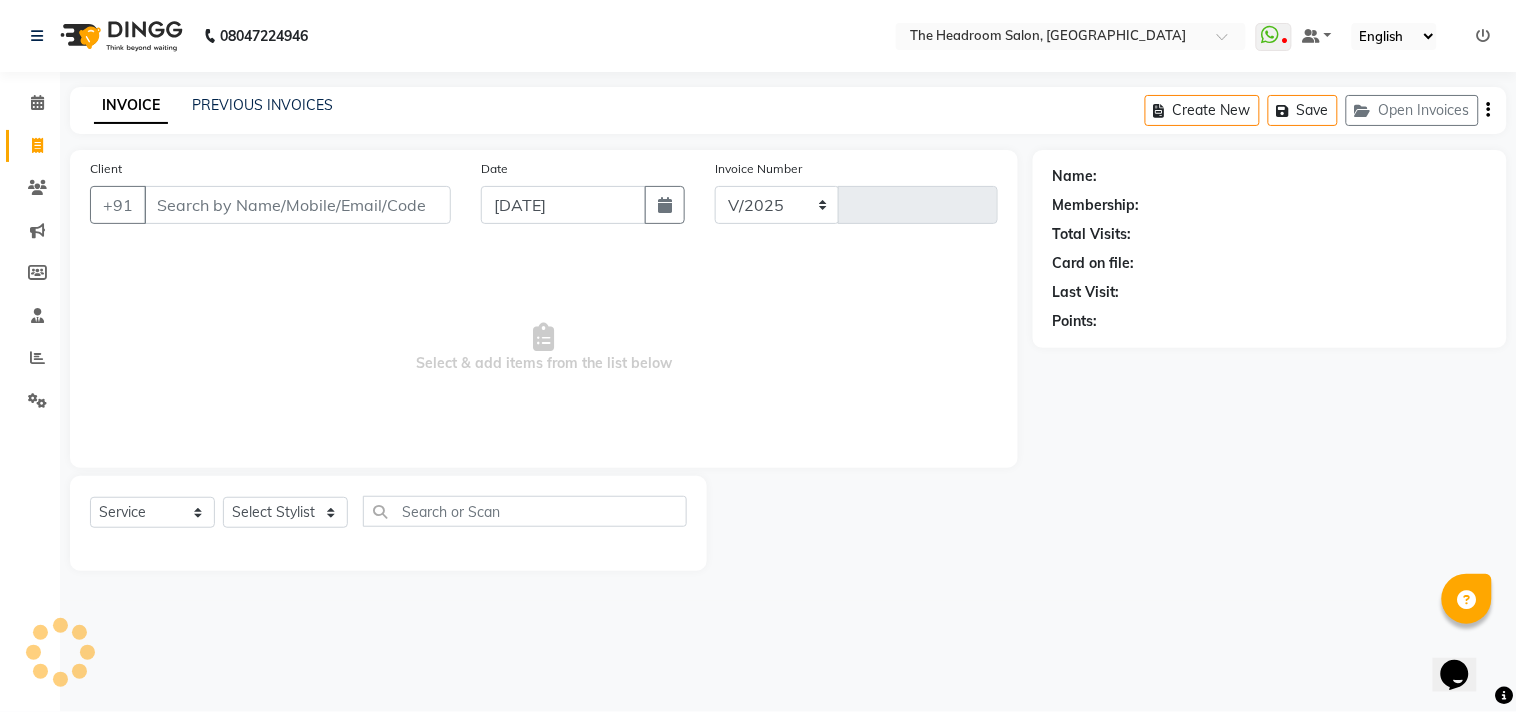 select on "6933" 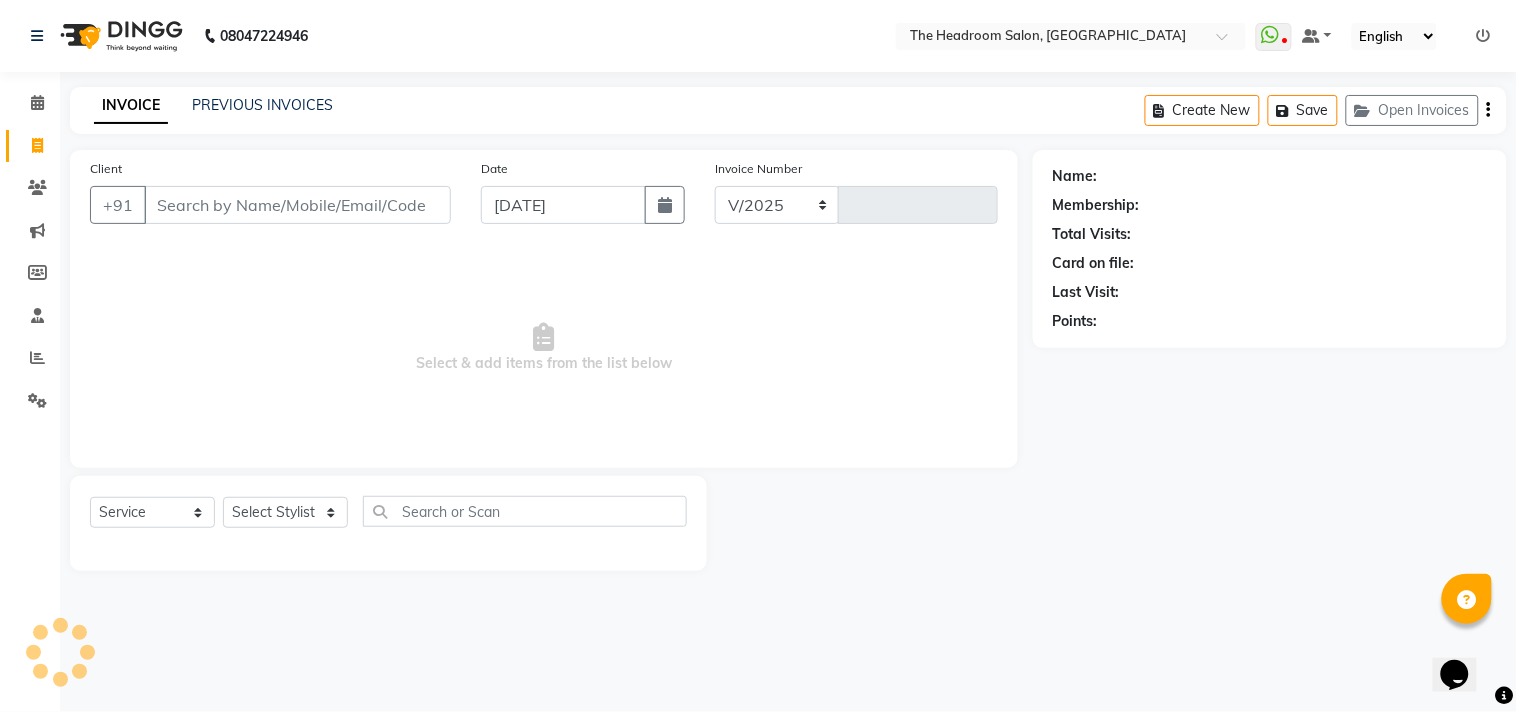 type on "2086" 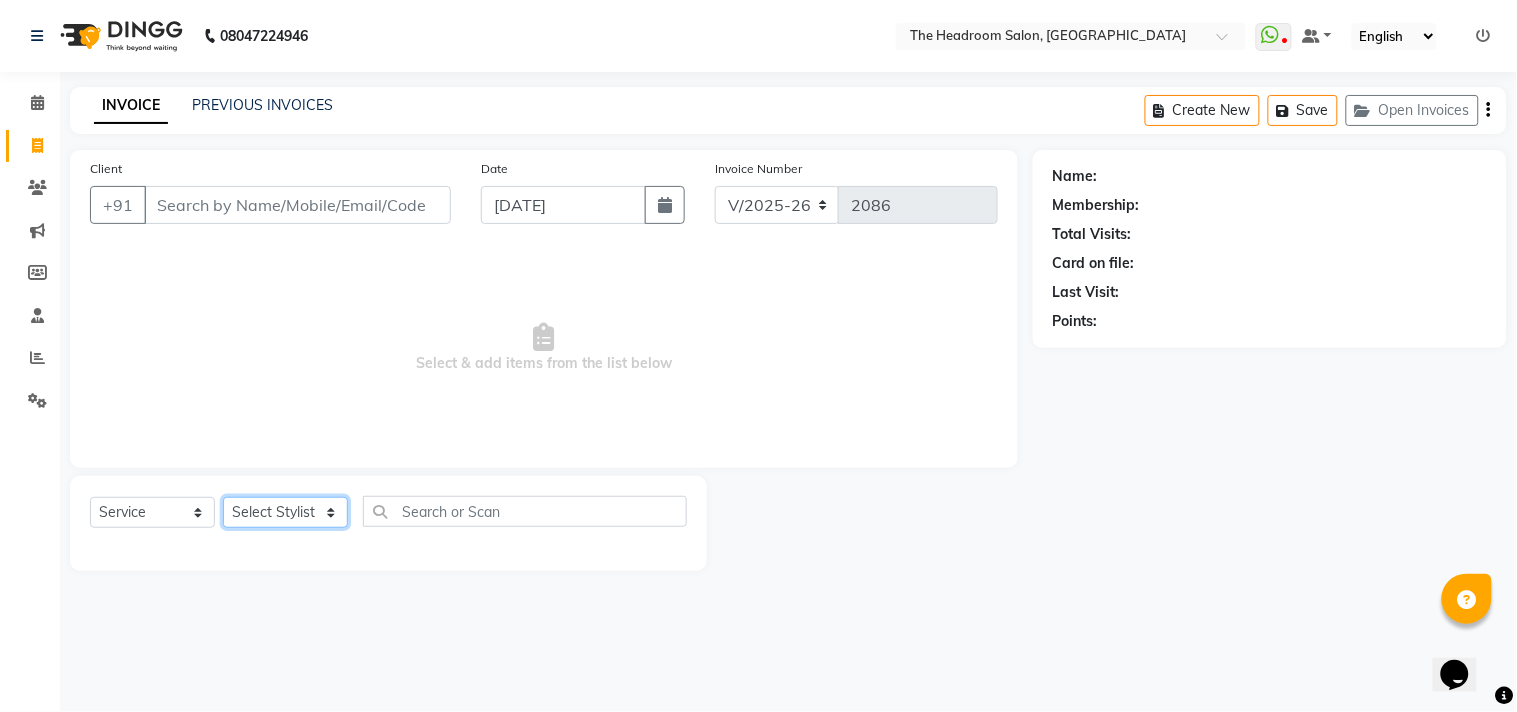 click on "Select Stylist" 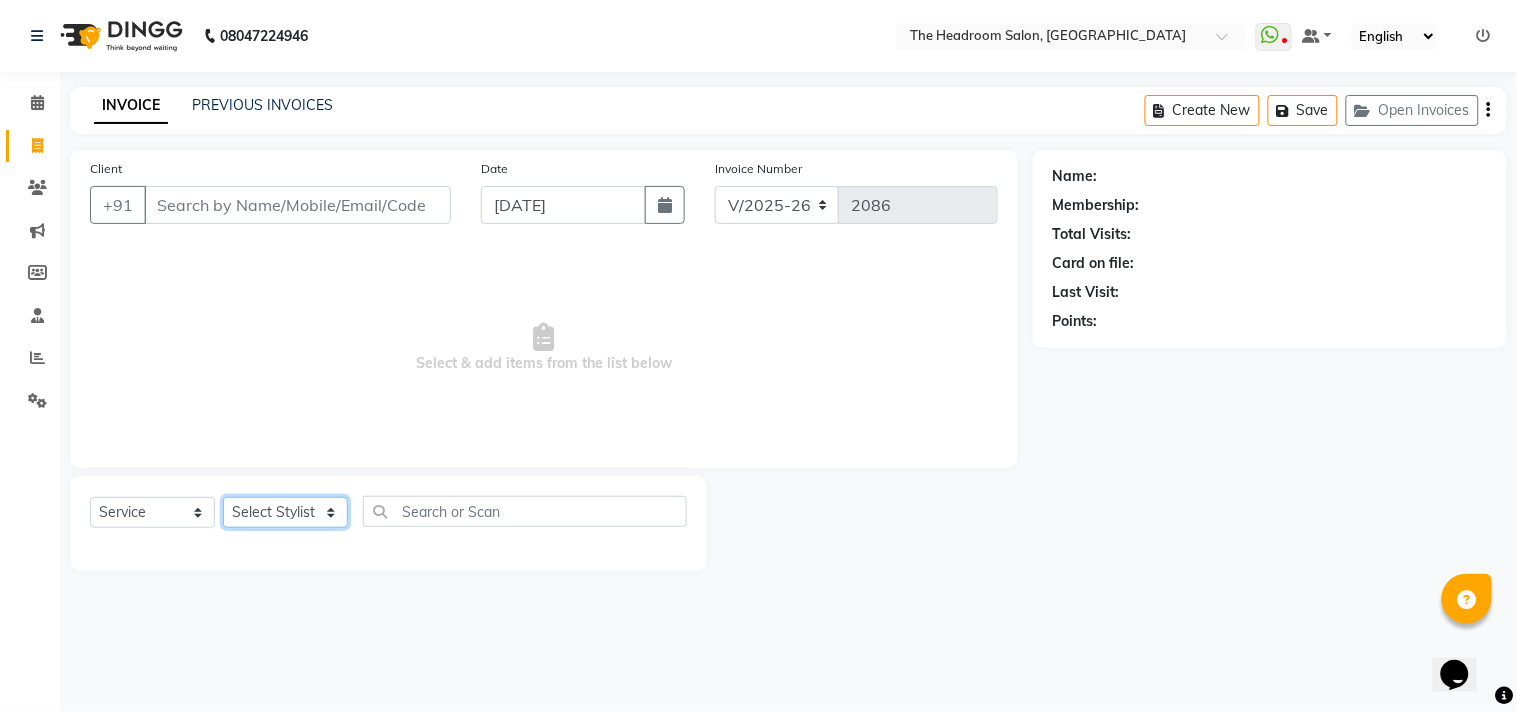 select on "58235" 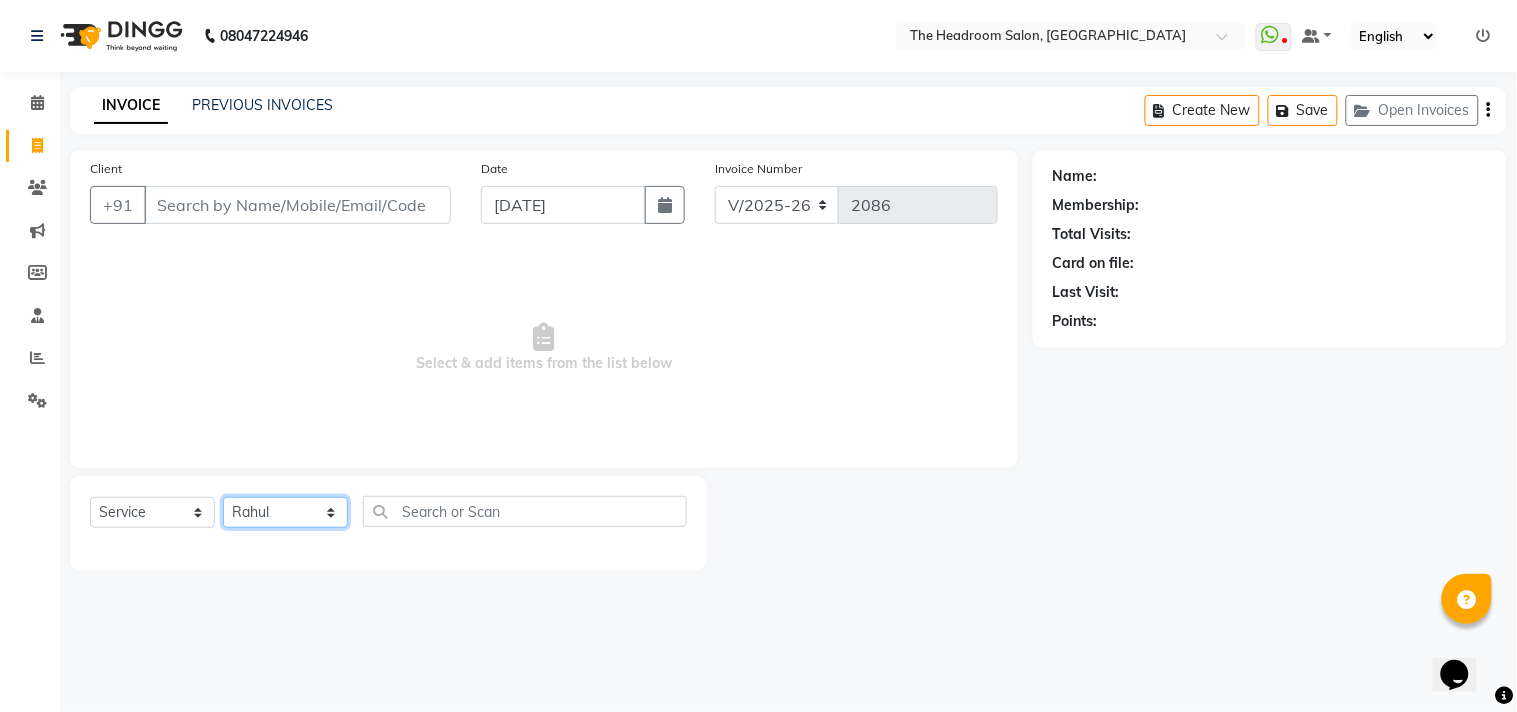 click on "Select Stylist [PERSON_NAME] [PERSON_NAME] [PERSON_NAME] Manager [PERSON_NAME] [PERSON_NAME] [PERSON_NAME] Pooja [PERSON_NAME]" 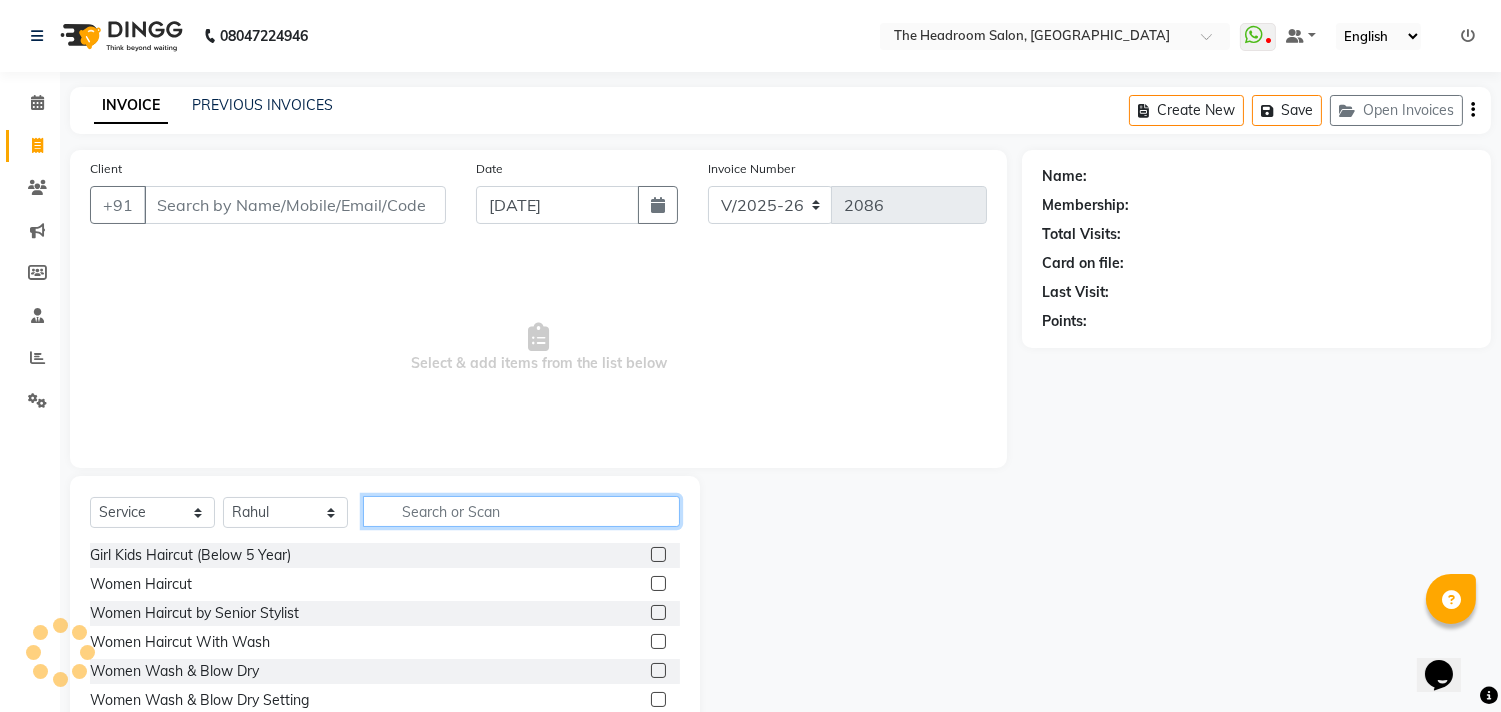 click 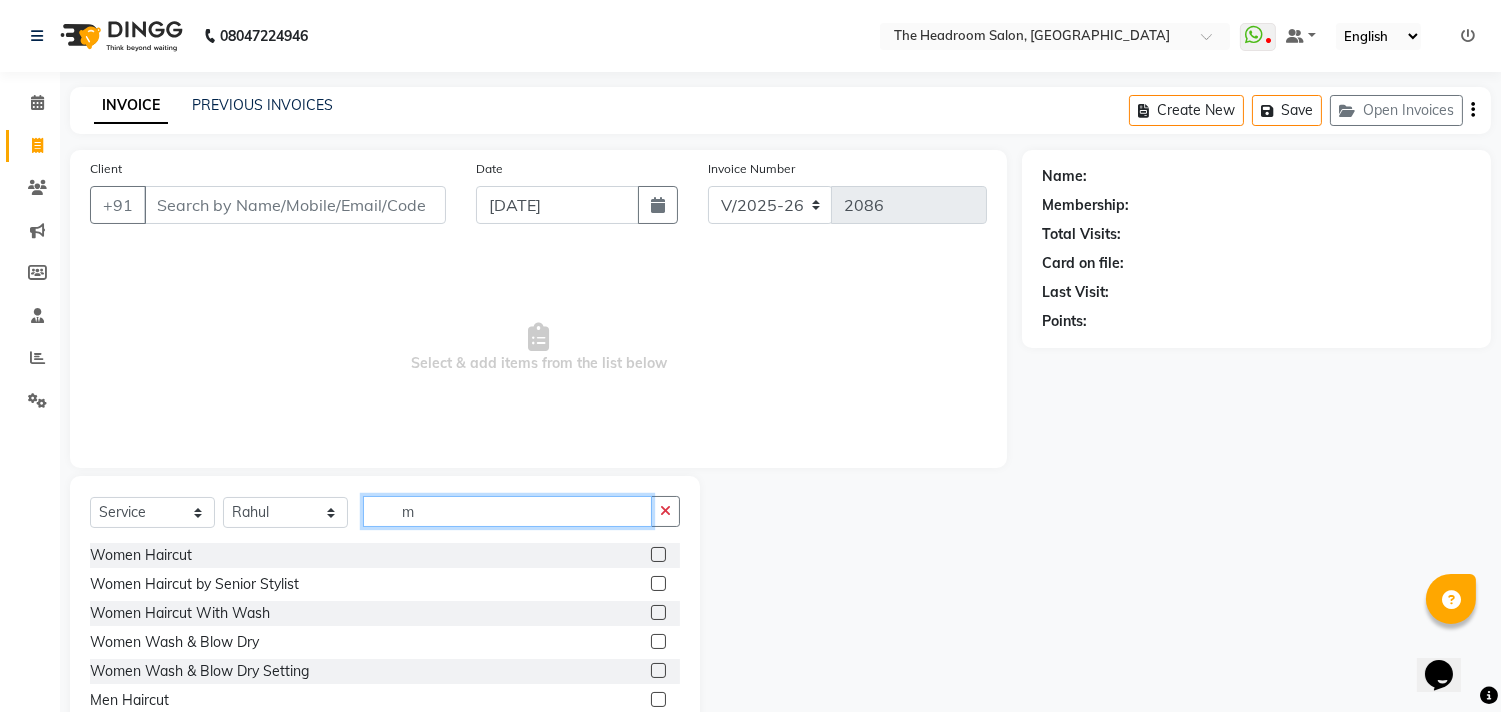 type on "m" 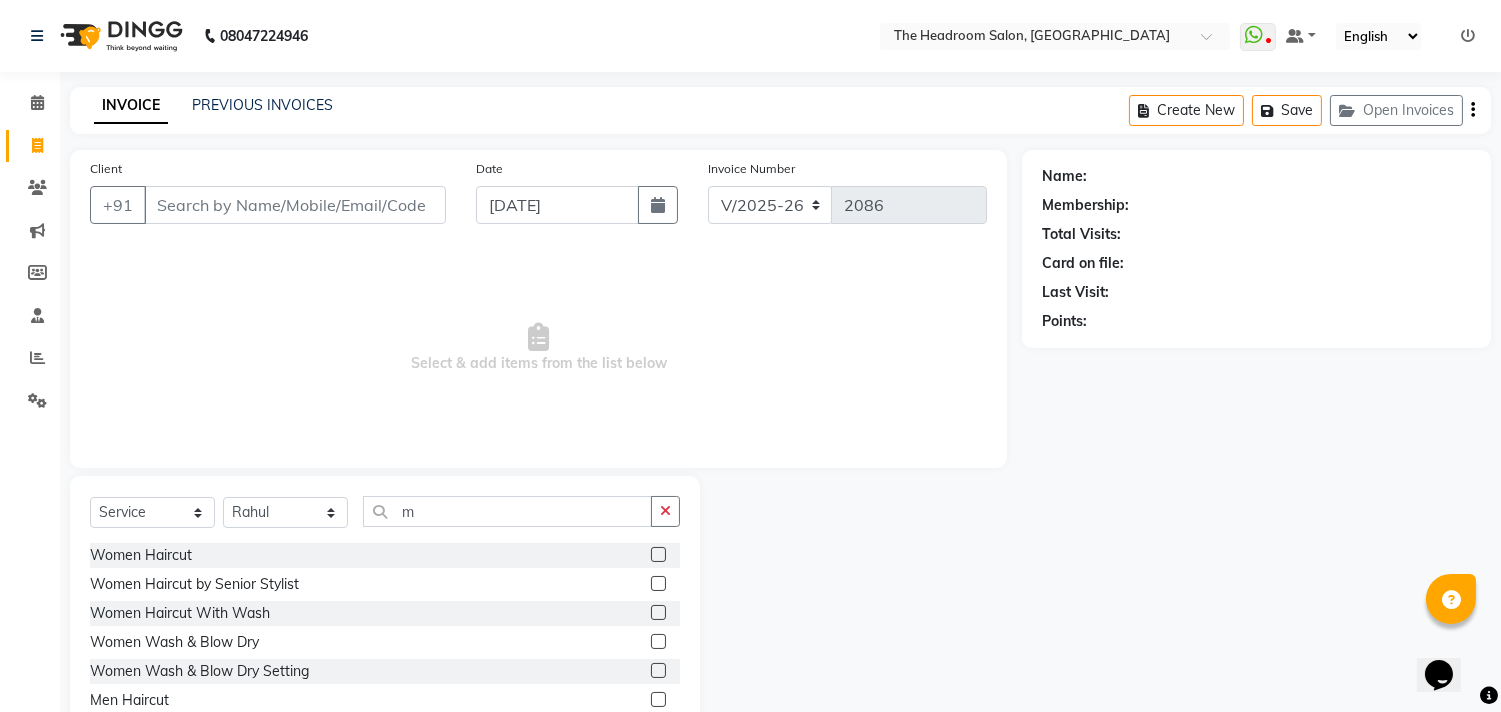 click 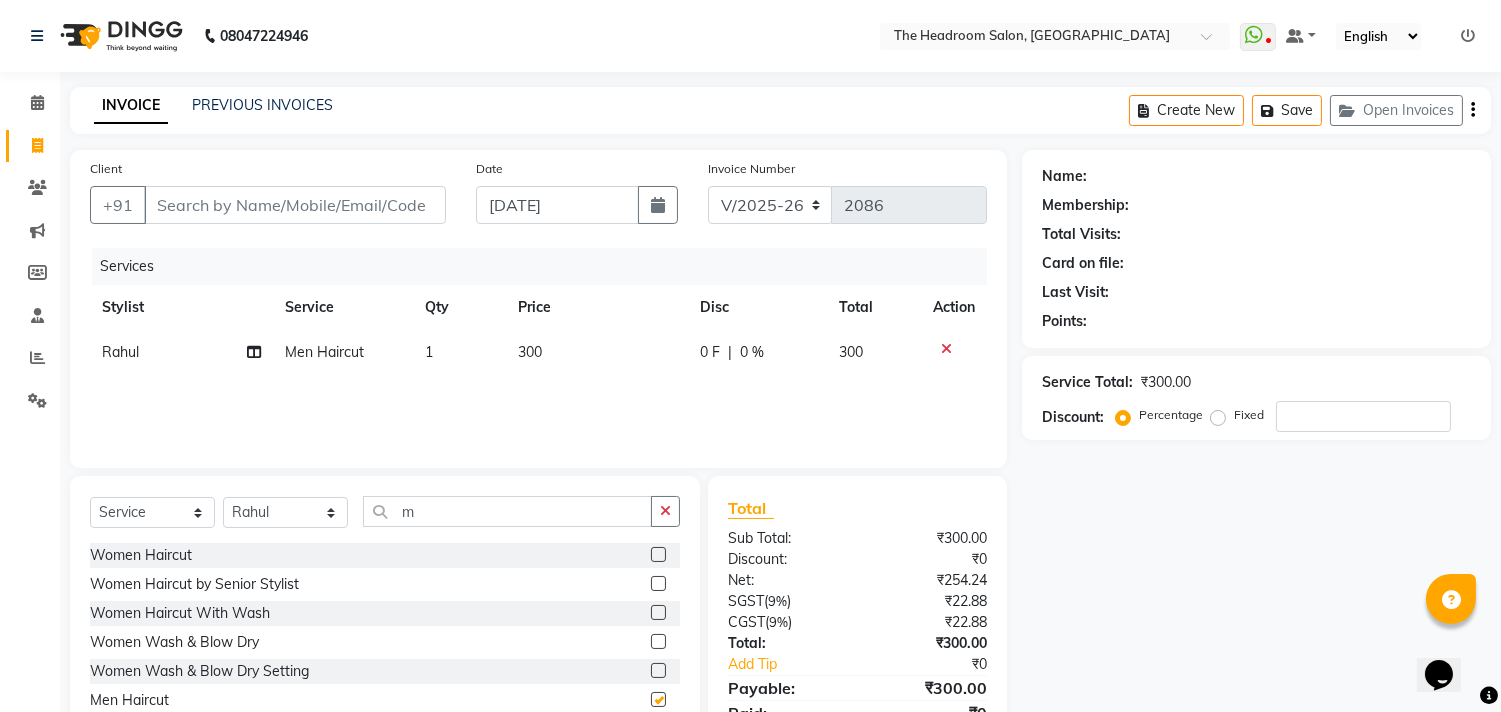 checkbox on "false" 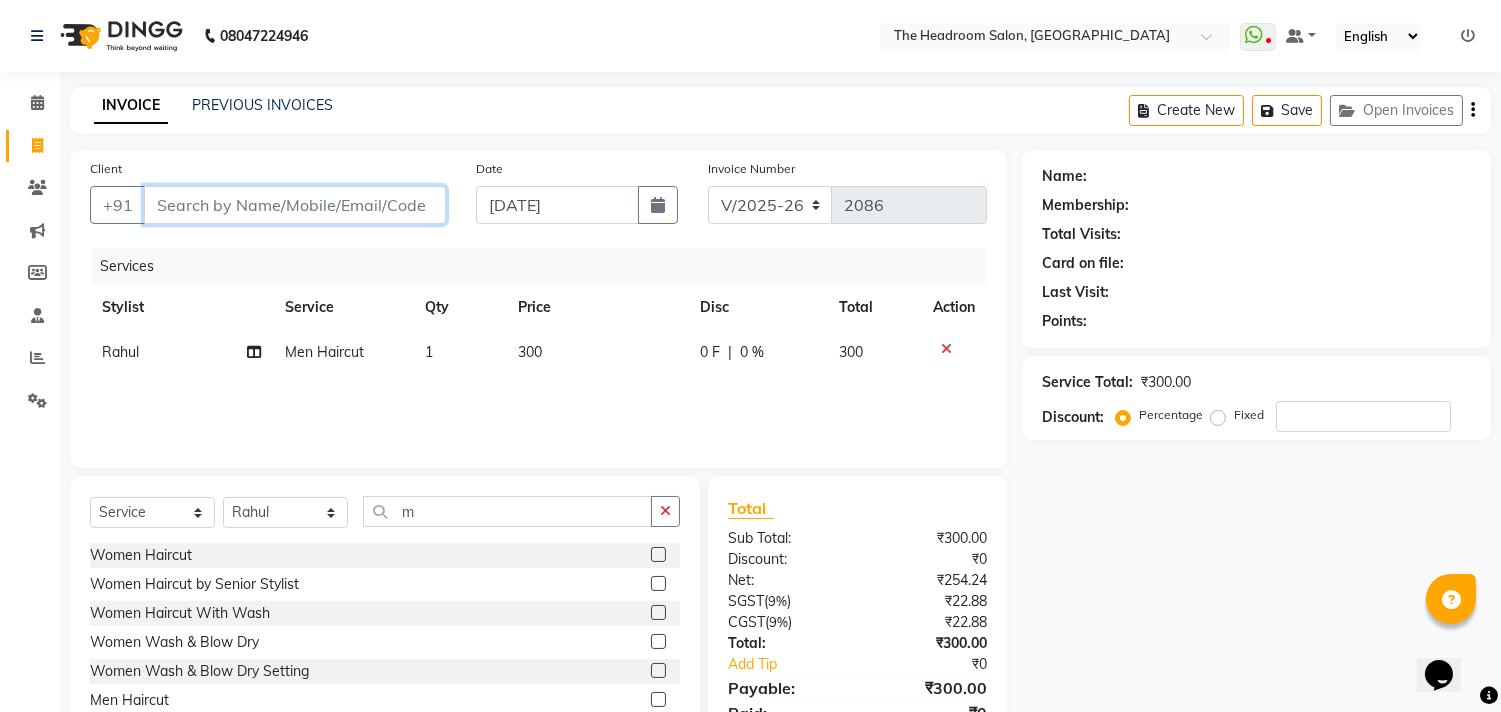 click on "Client" at bounding box center [295, 205] 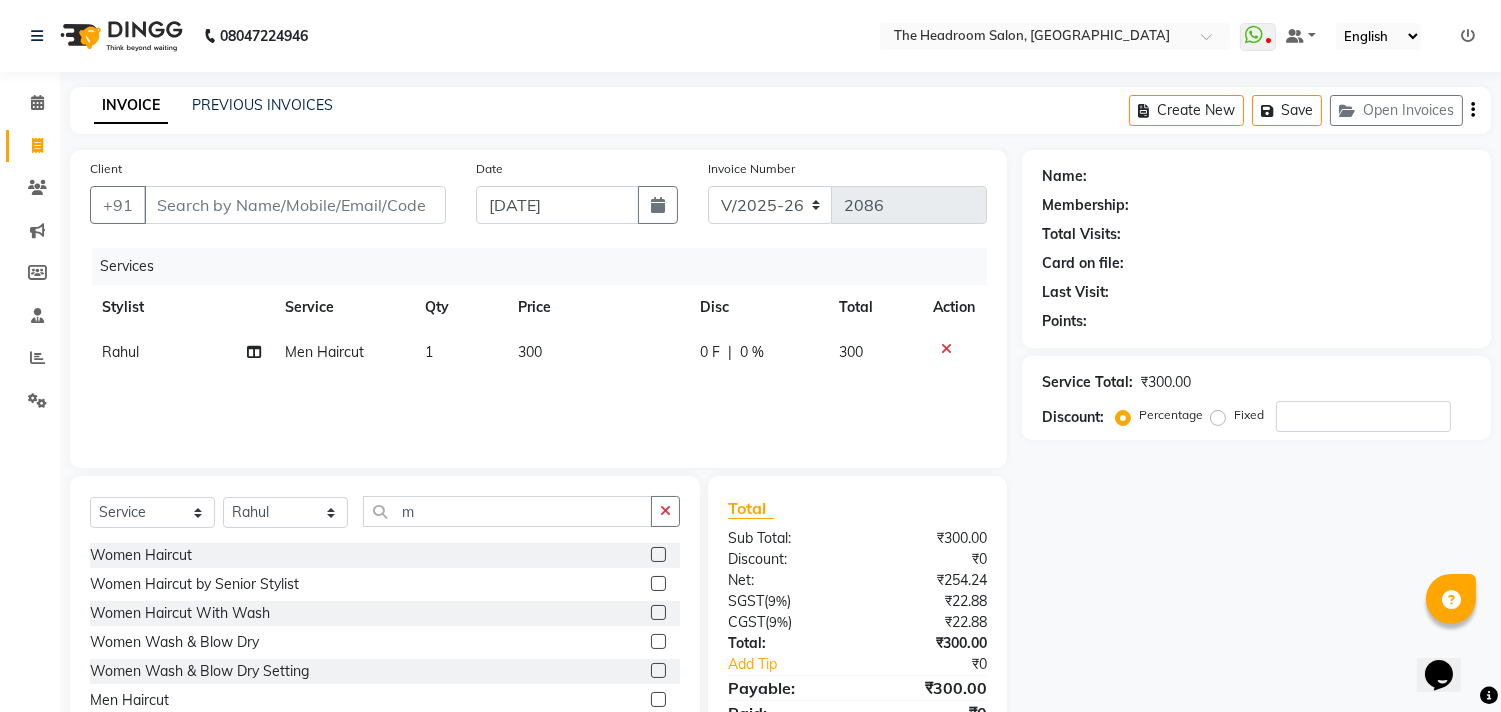 click on "Client +91 Date [DATE] Invoice Number V/2025 V/[PHONE_NUMBER] Services Stylist Service Qty Price Disc Total Action Rahul Men Haircut 1 300 0 F | 0 % 300" 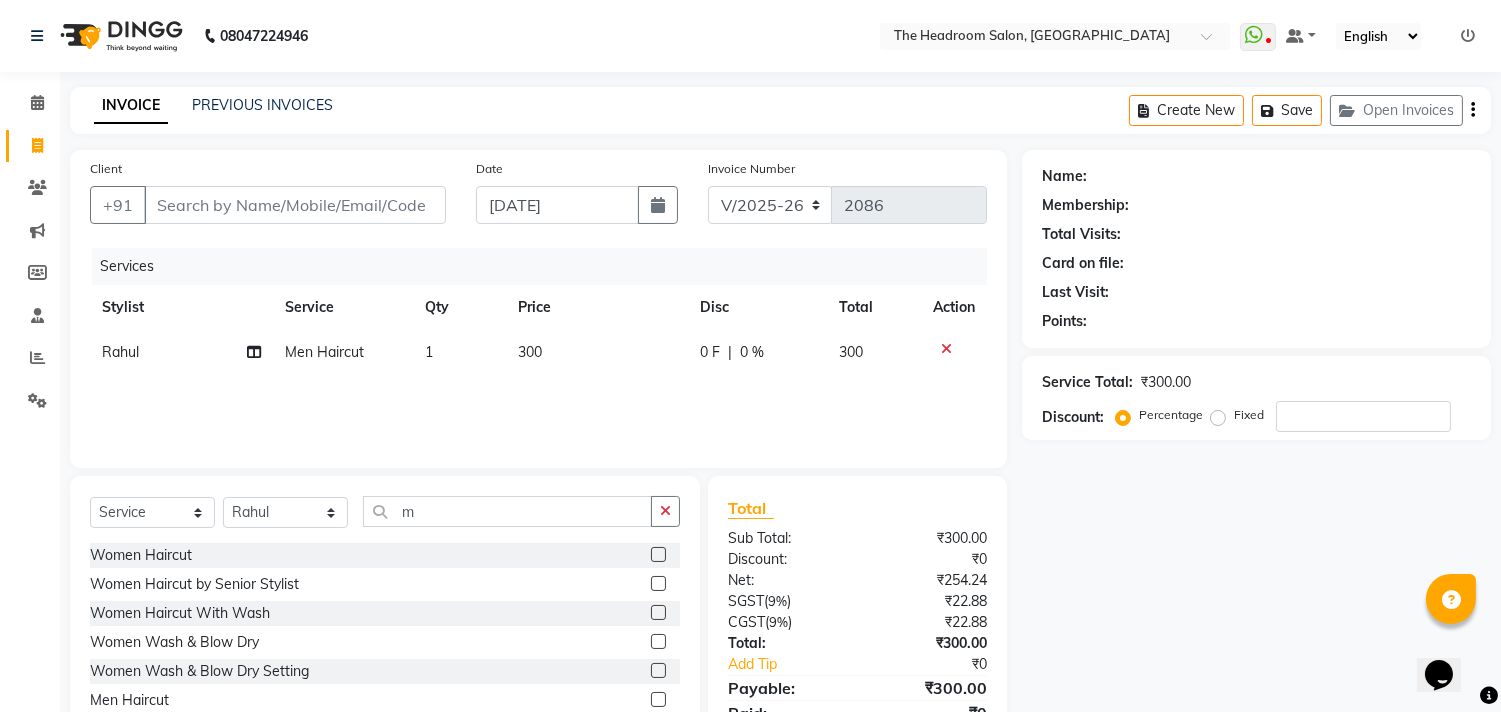 click on "Services" 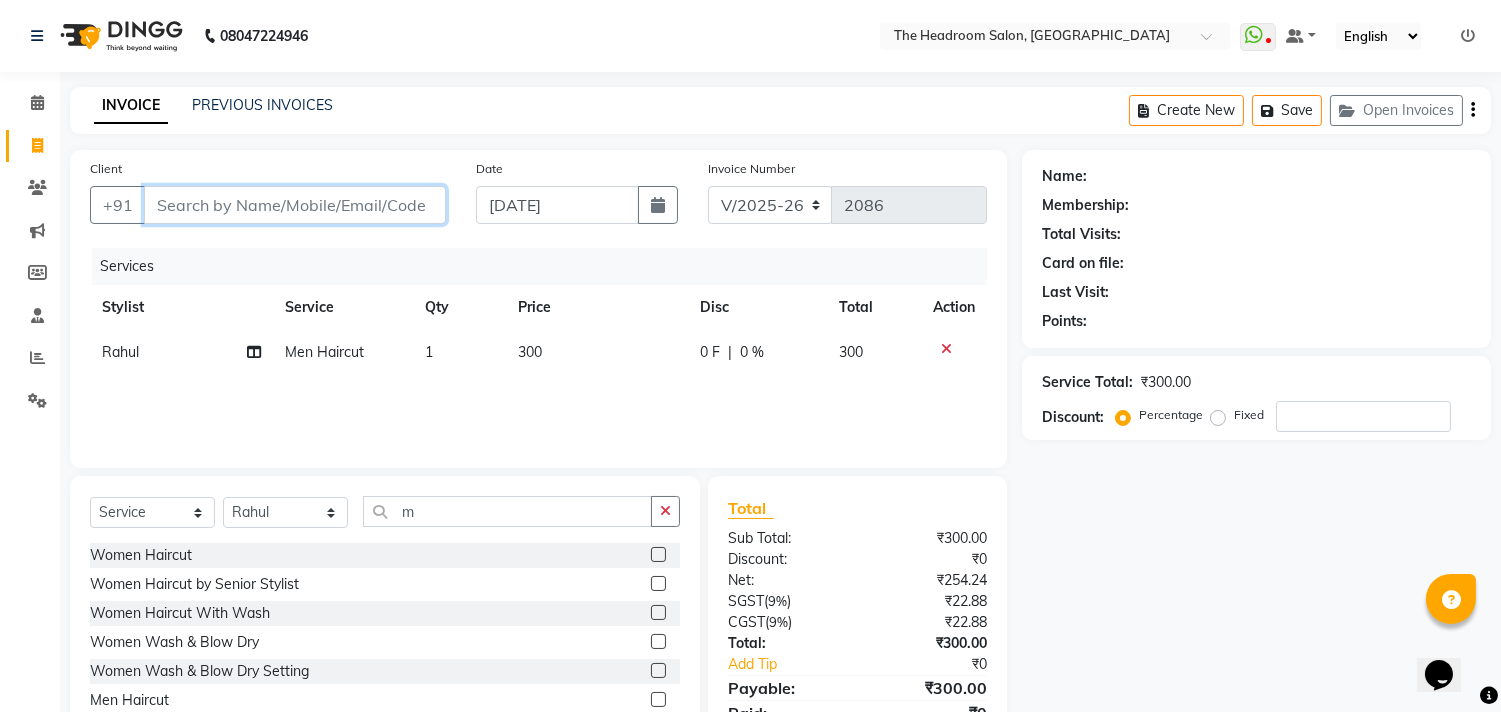 click on "Client" at bounding box center [295, 205] 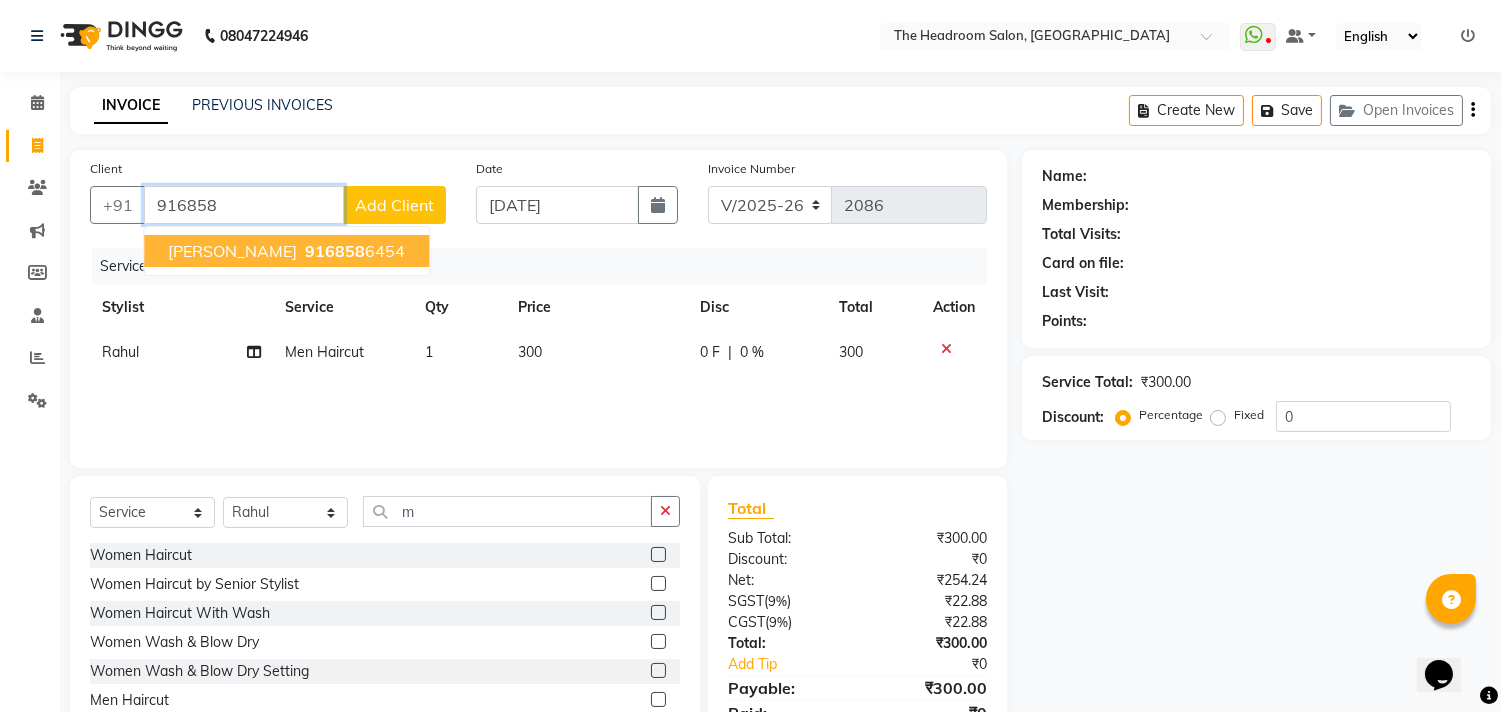 click on "[PERSON_NAME]" at bounding box center [232, 251] 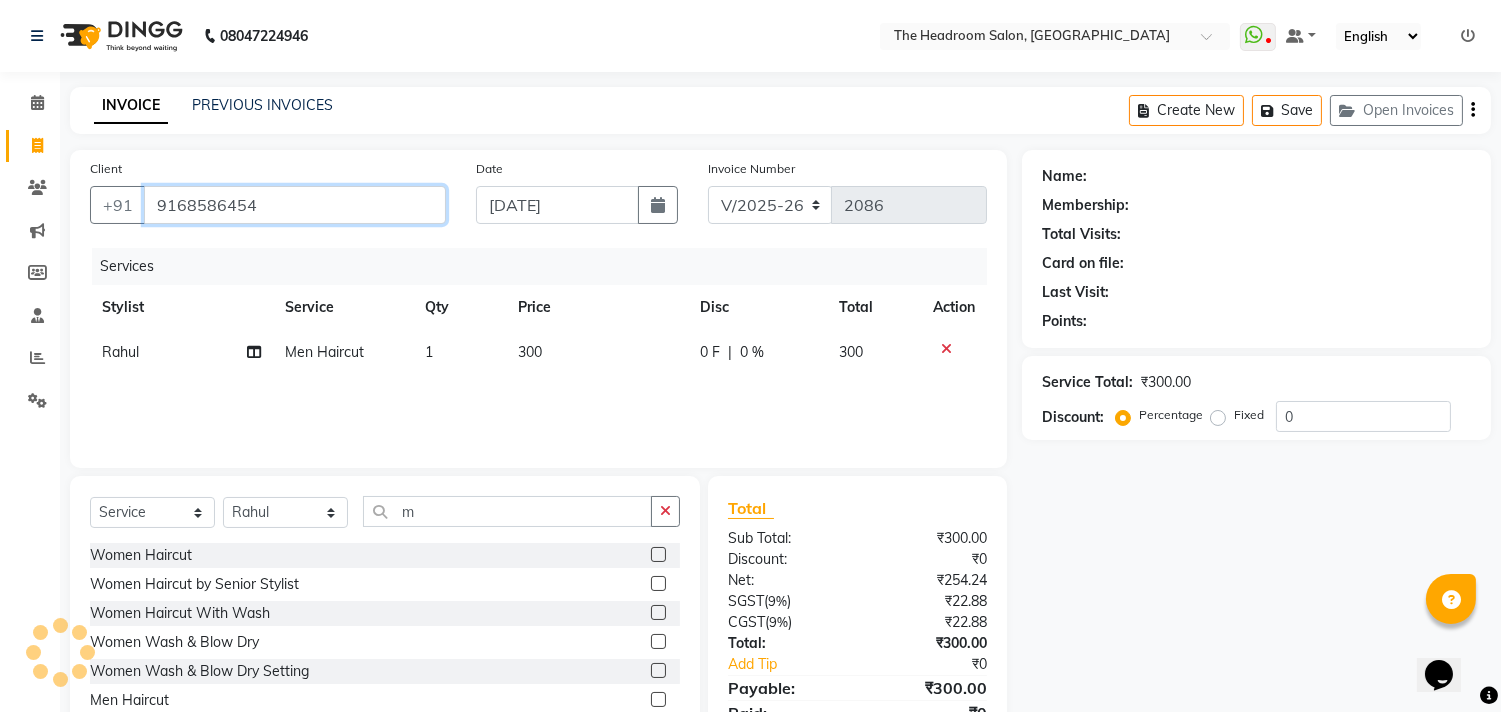 type on "9168586454" 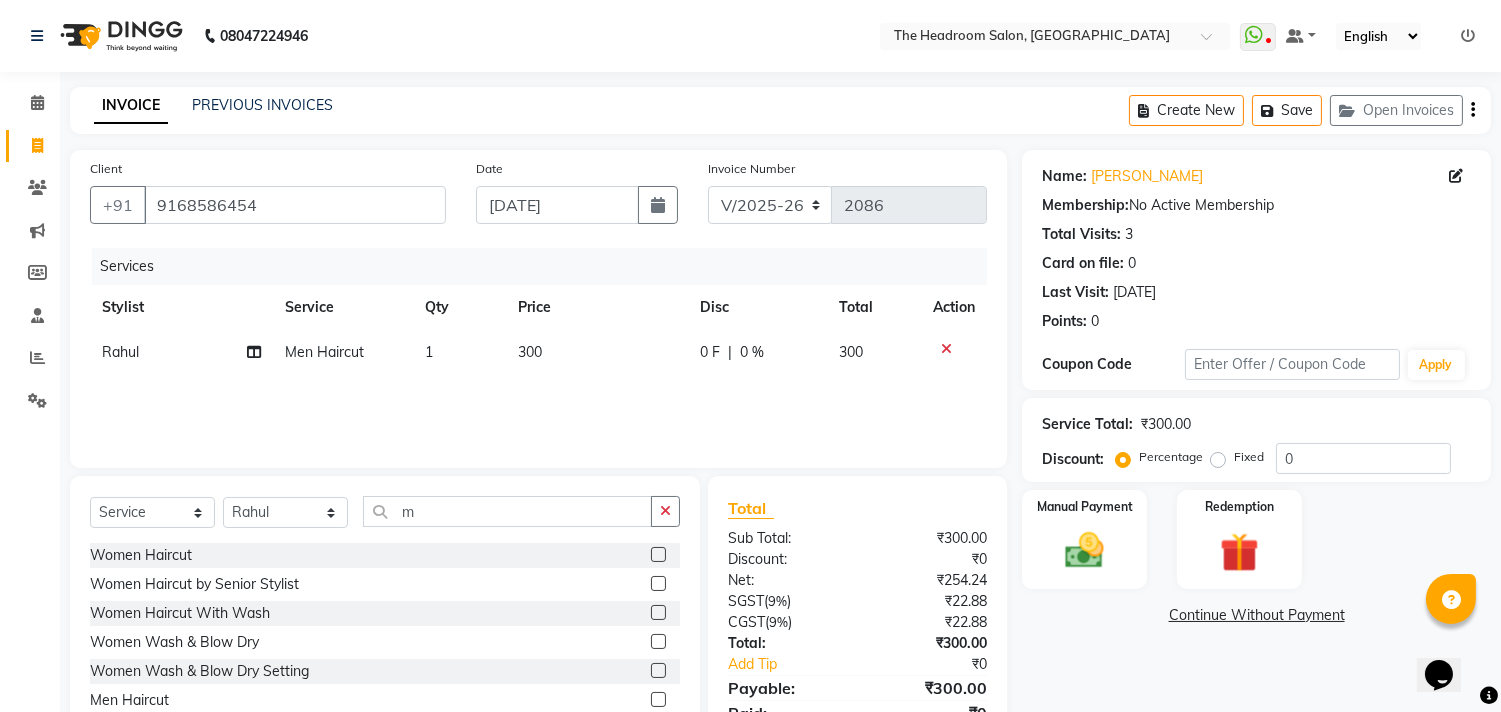 click on "Rahul" 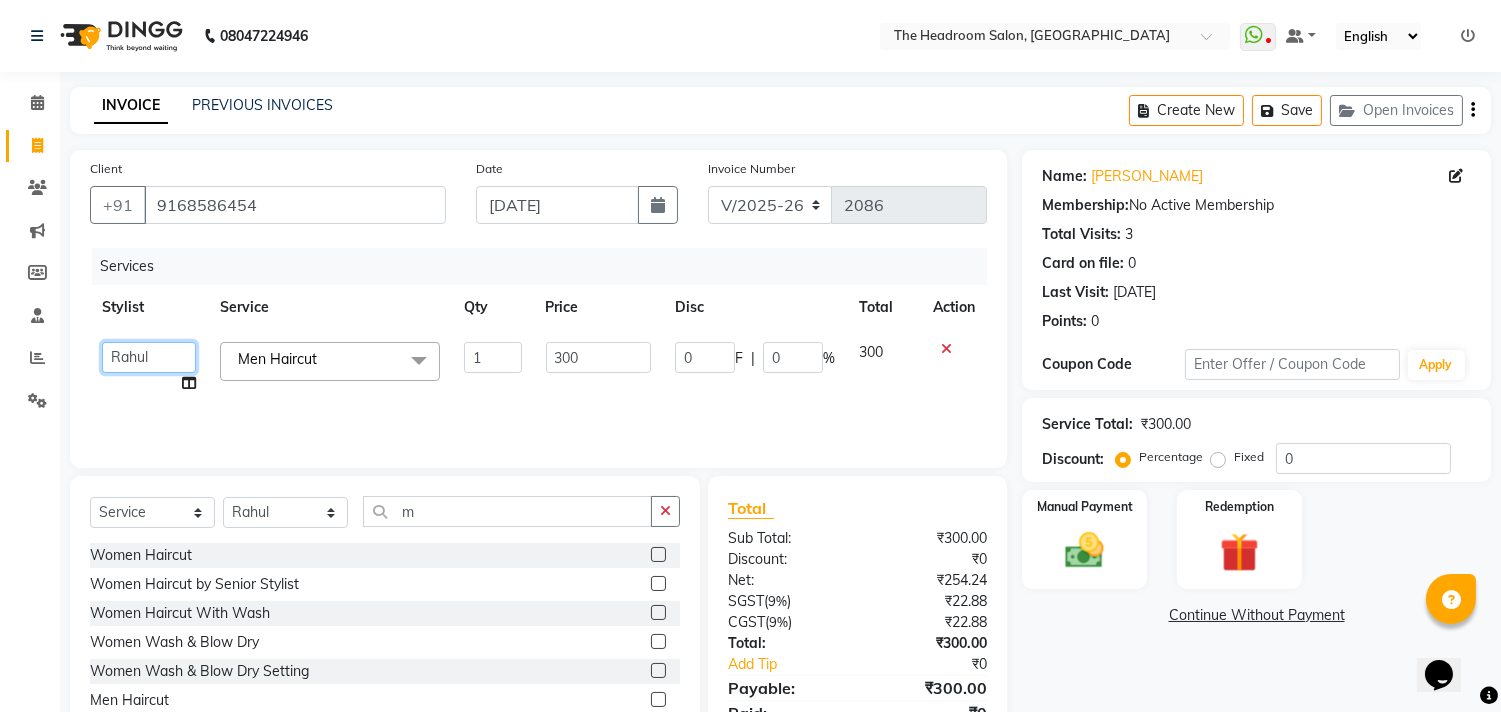 click on "[PERSON_NAME]   [PERSON_NAME]   [PERSON_NAME]   Manager   [PERSON_NAME]   [PERSON_NAME]   [PERSON_NAME]   Pooja   [PERSON_NAME]" 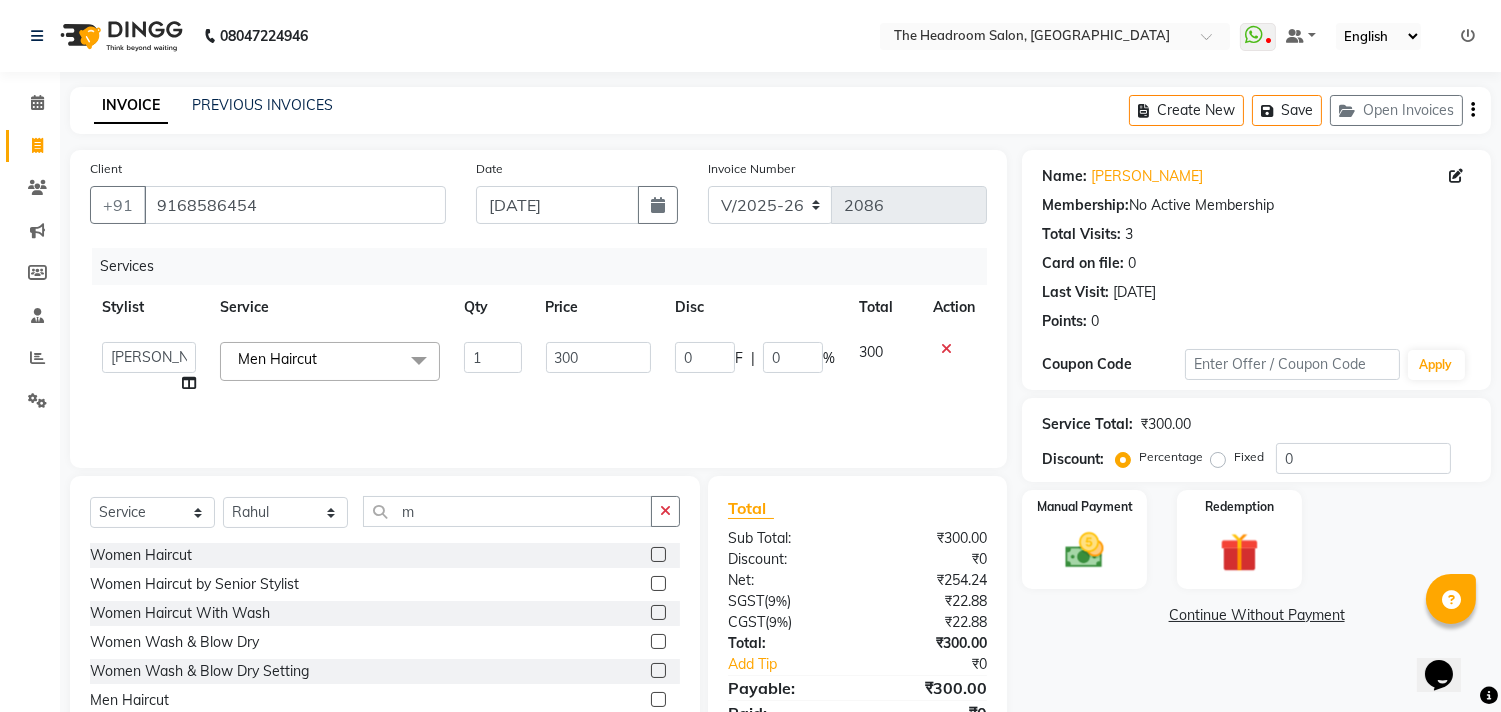 select on "69238" 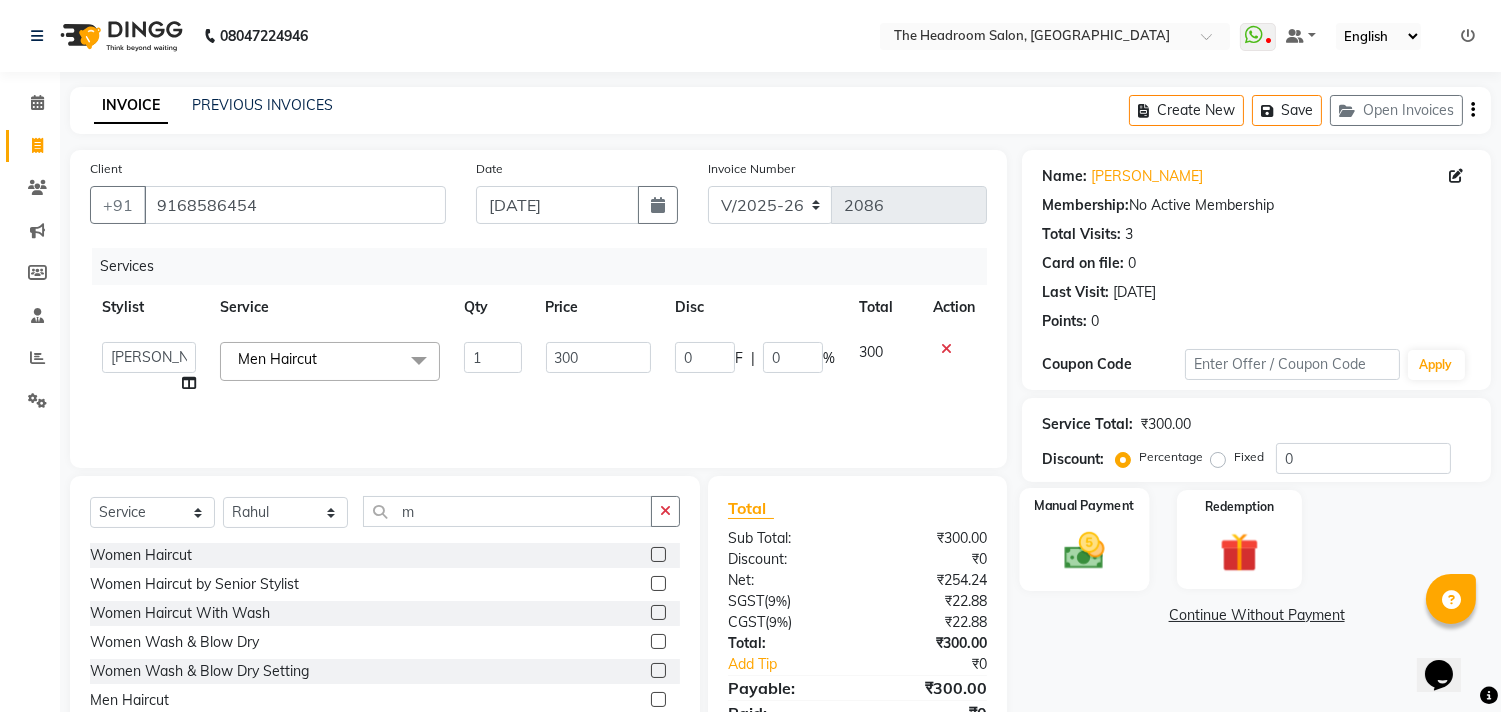 click on "Manual Payment" 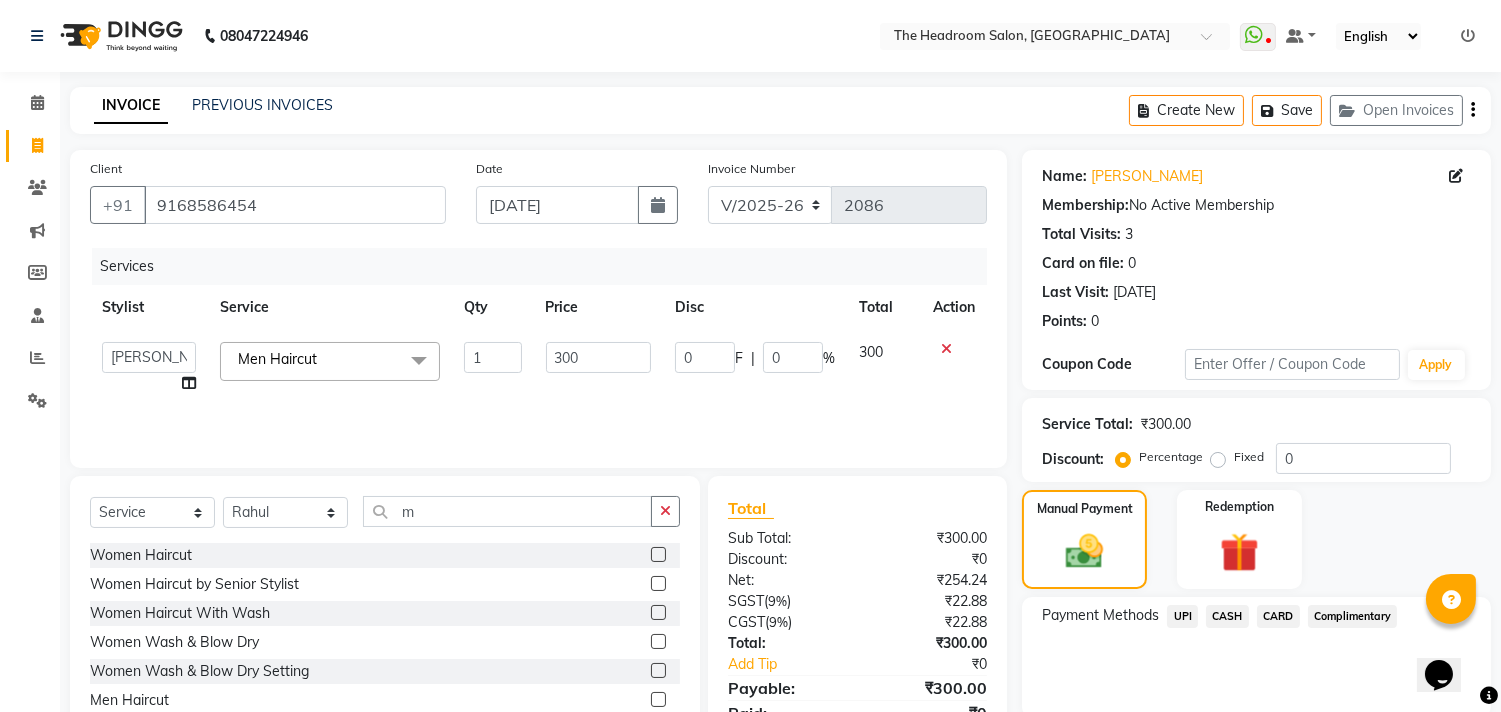 click on "CASH" 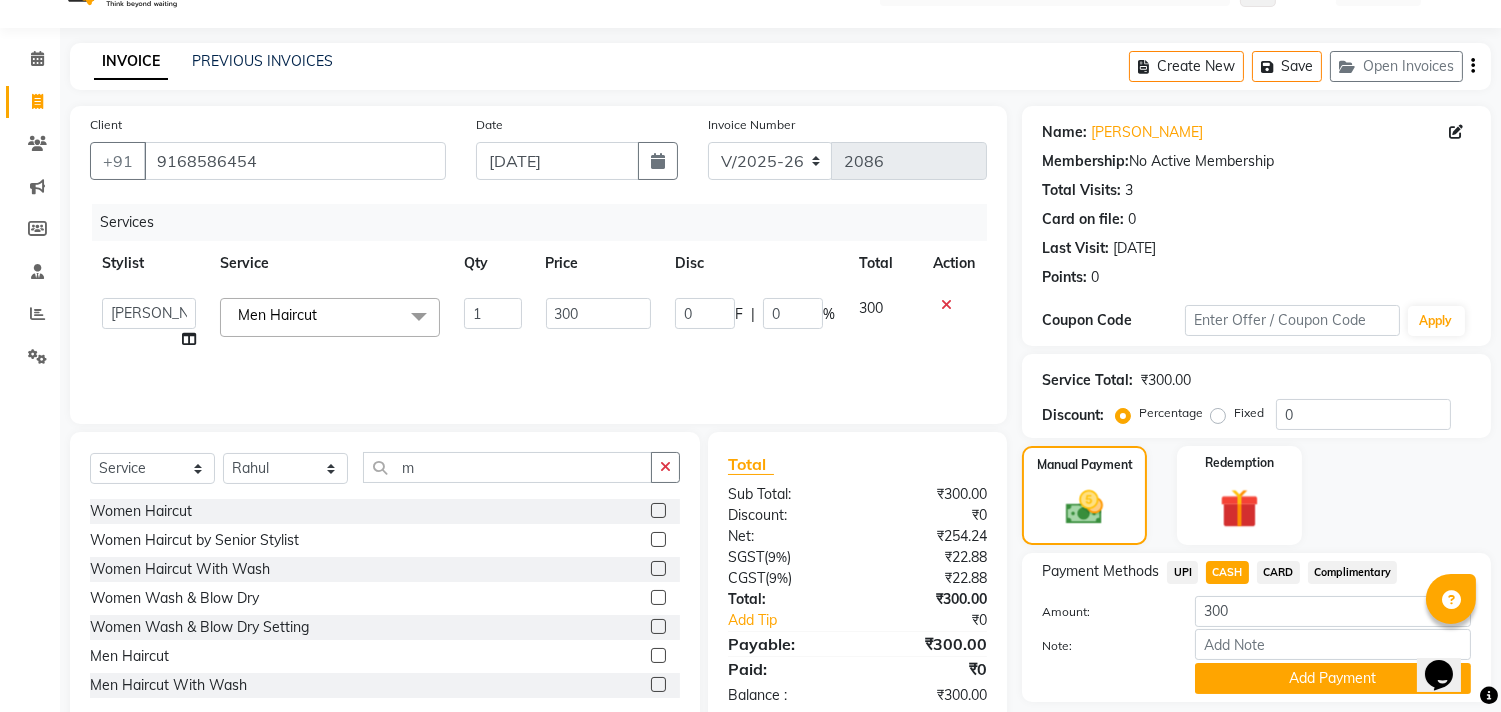 scroll, scrollTop: 104, scrollLeft: 0, axis: vertical 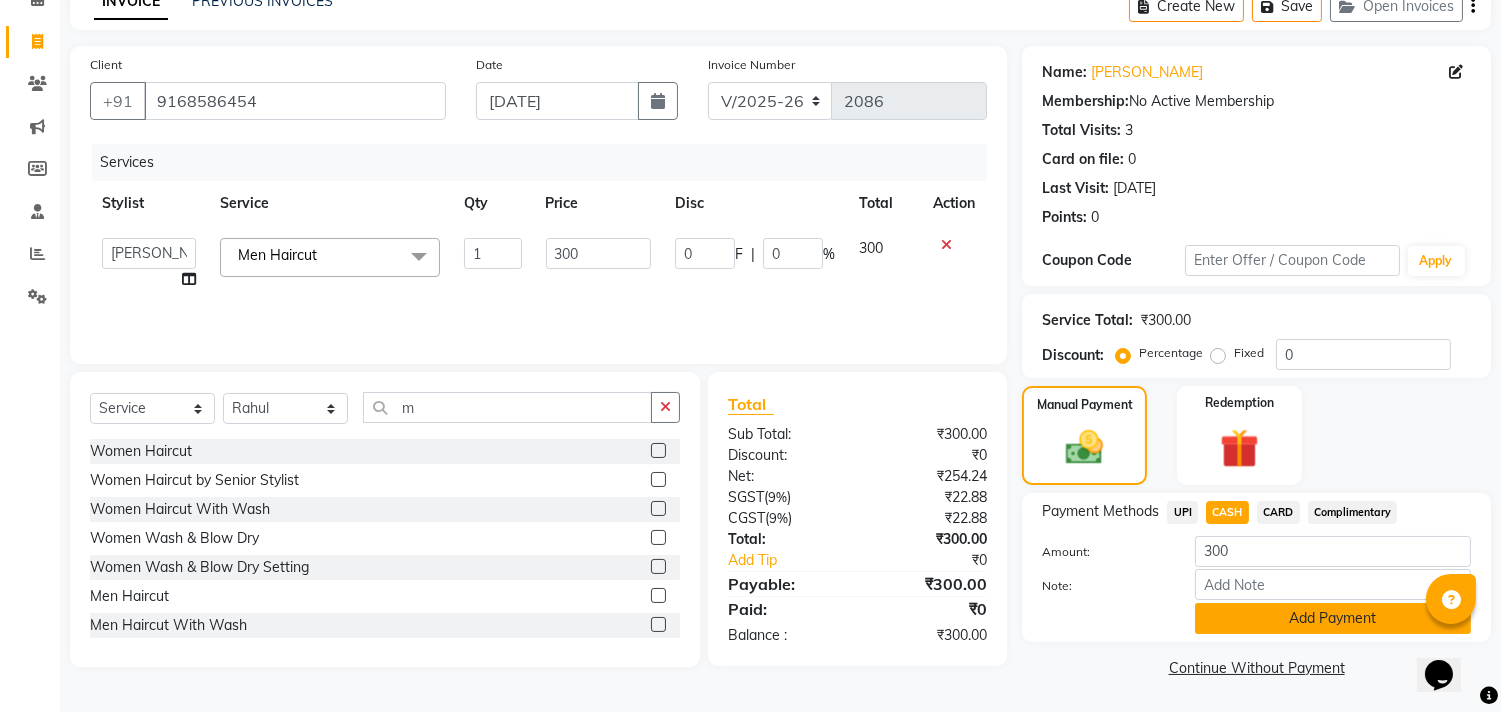 click on "Add Payment" 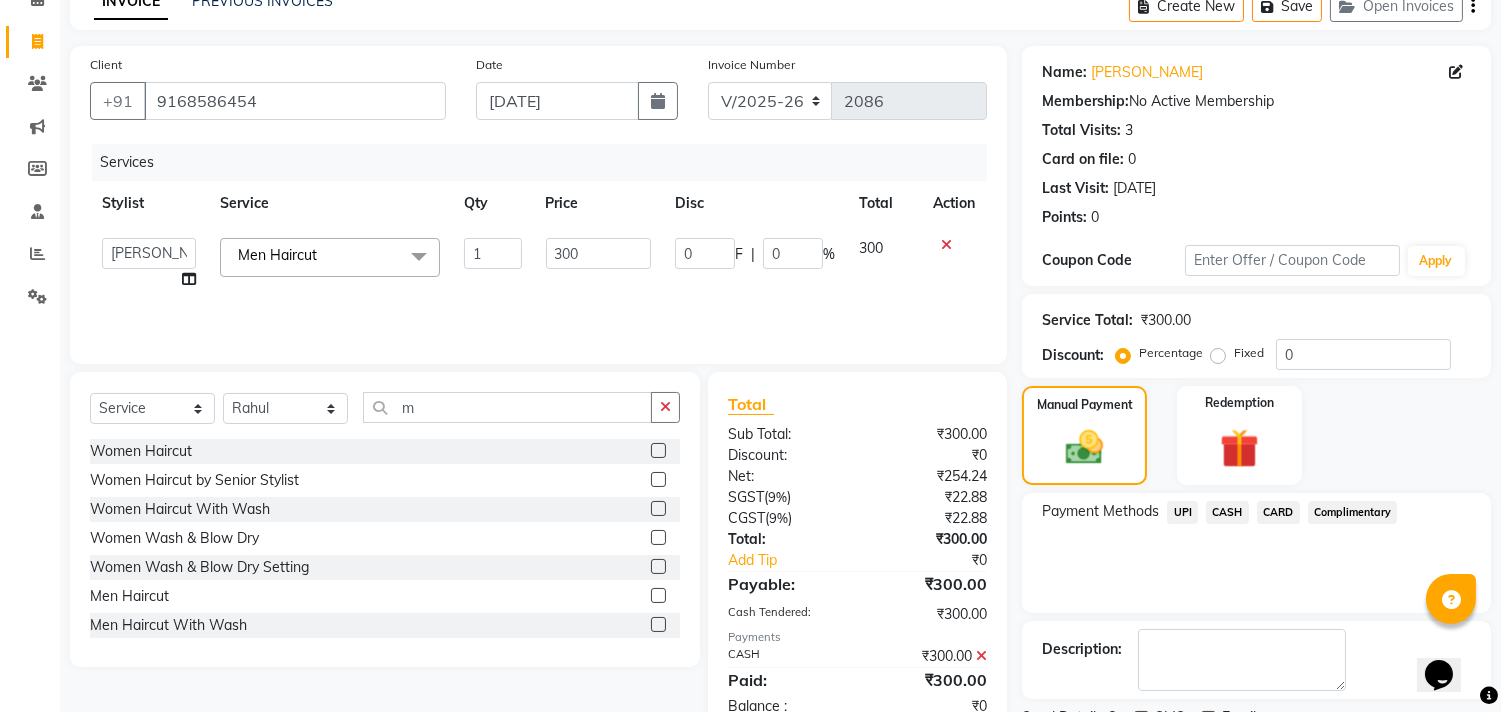 scroll, scrollTop: 187, scrollLeft: 0, axis: vertical 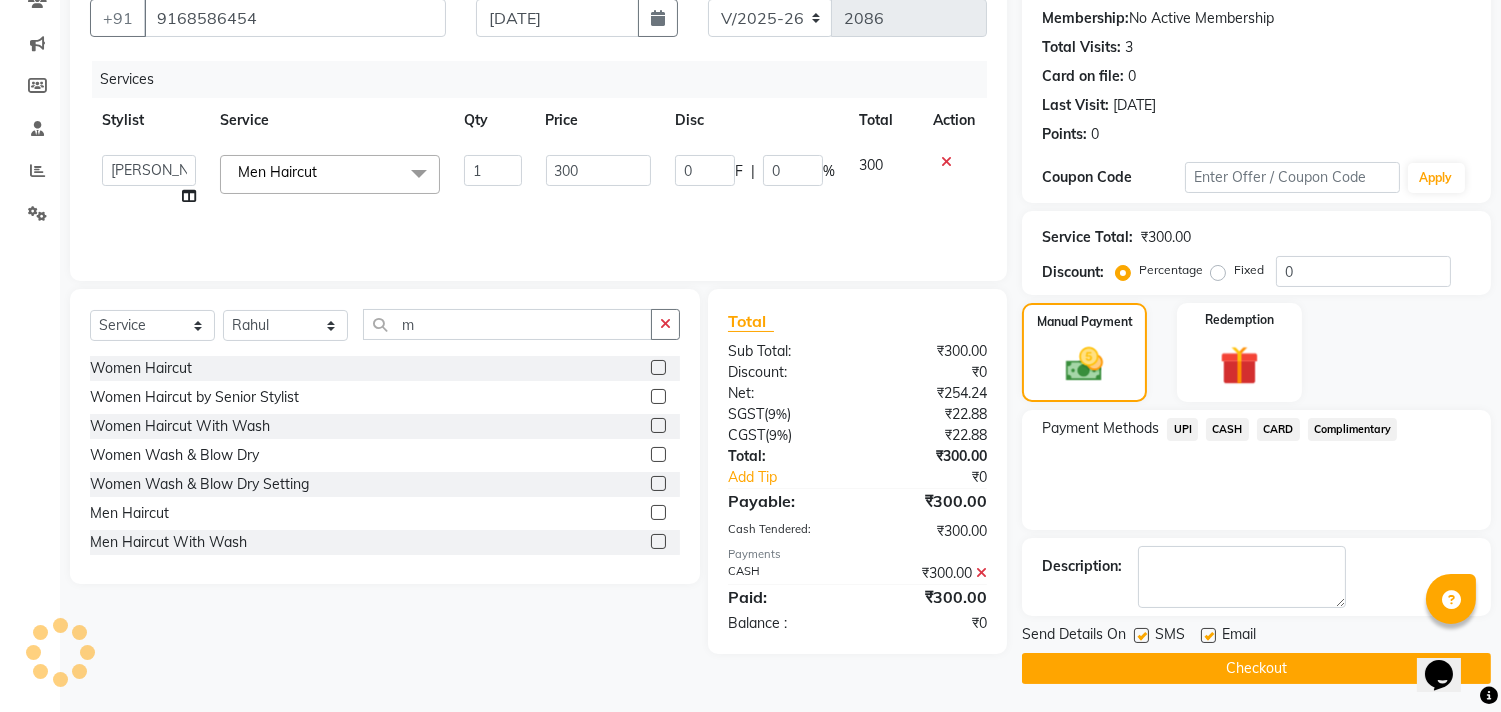 click on "Checkout" 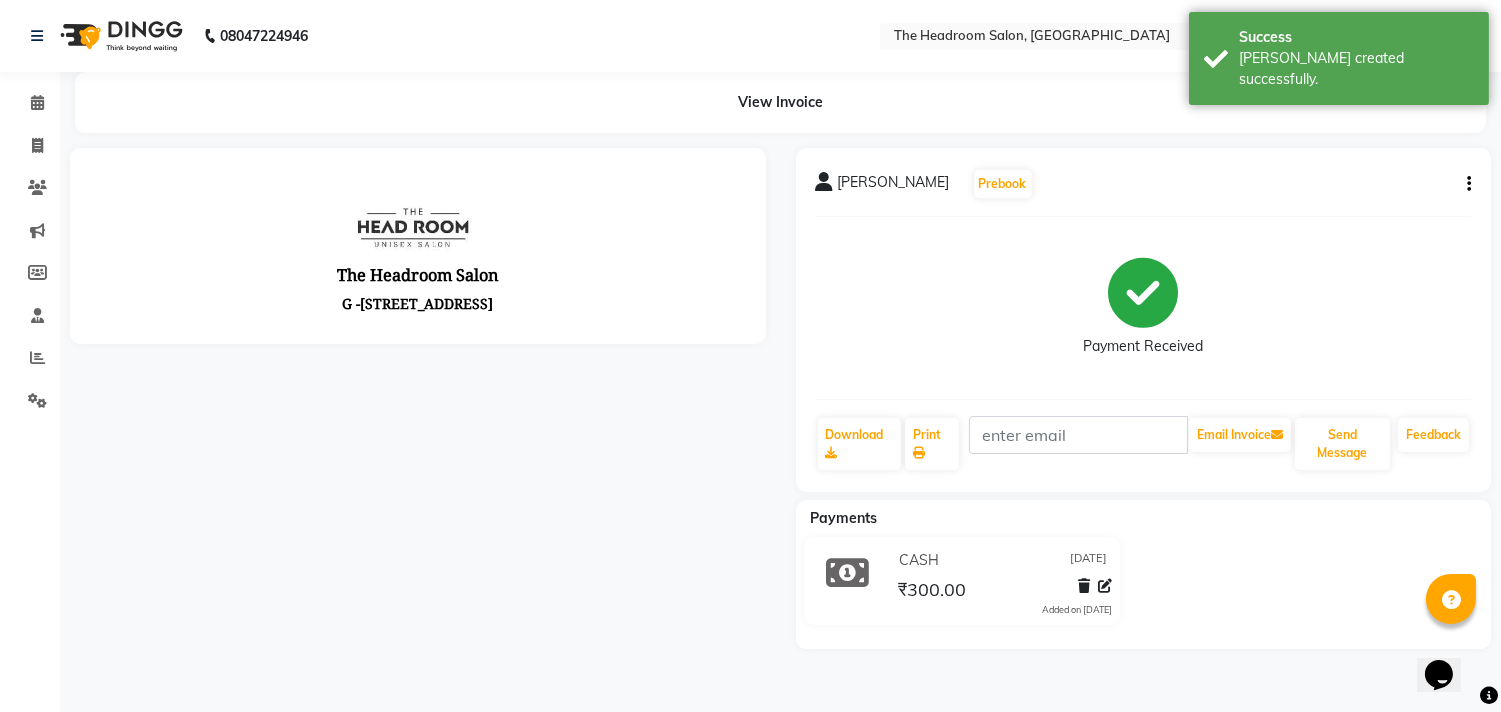 scroll, scrollTop: 0, scrollLeft: 0, axis: both 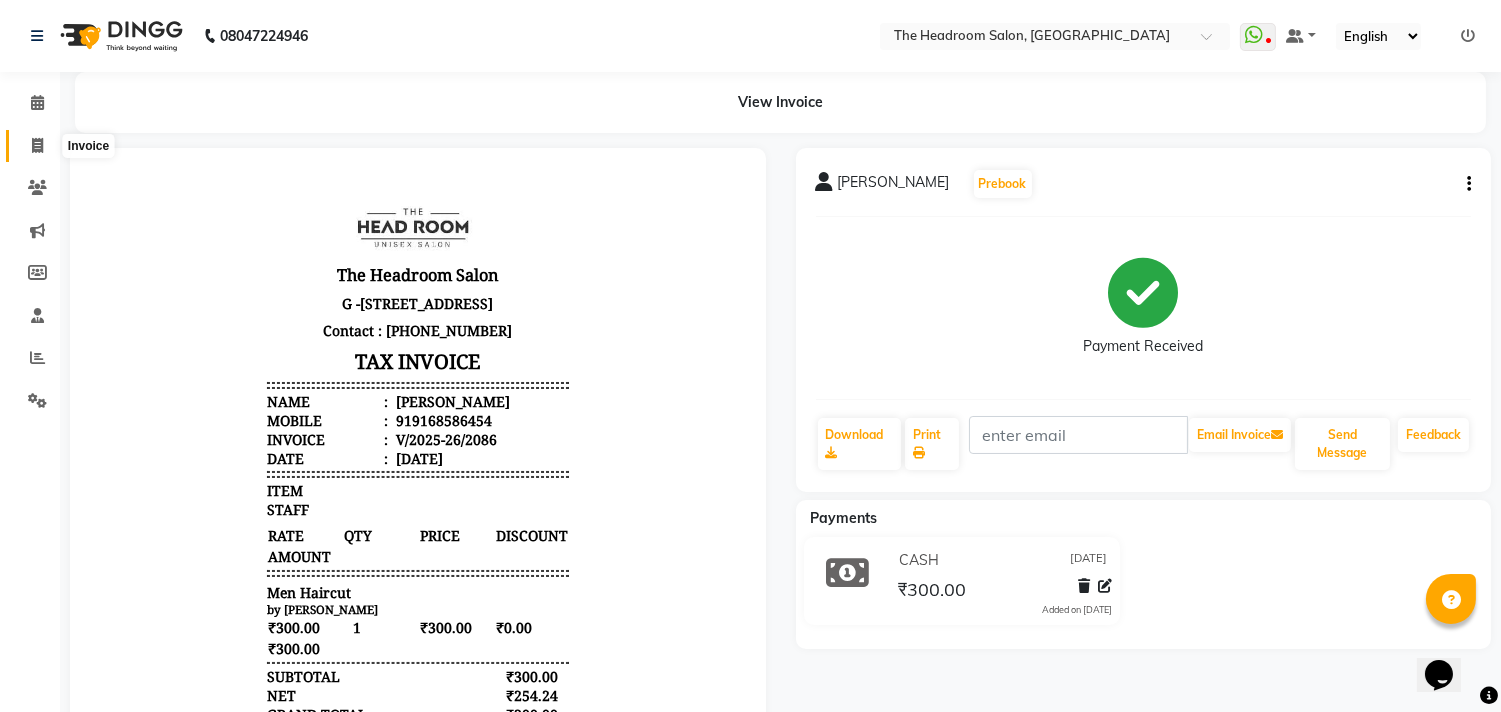 click 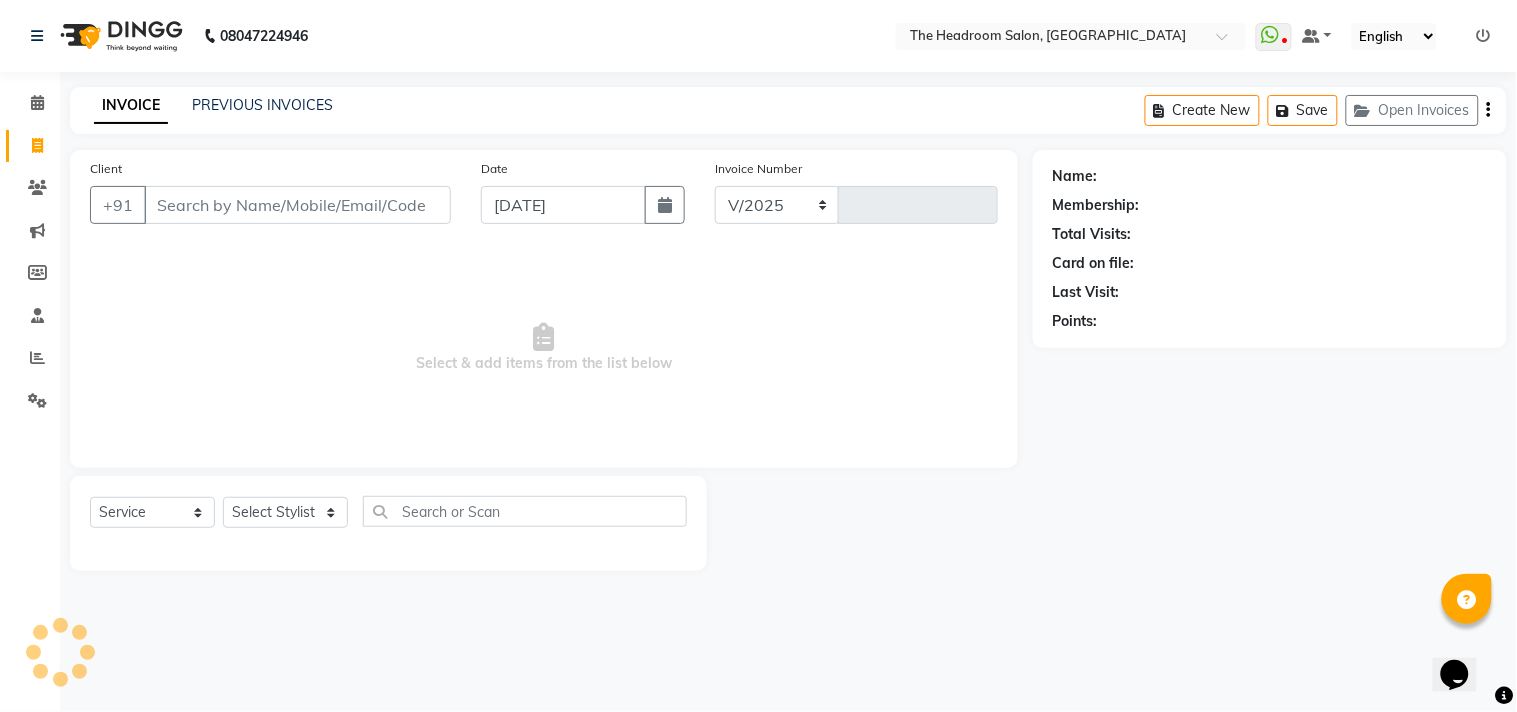 select on "6933" 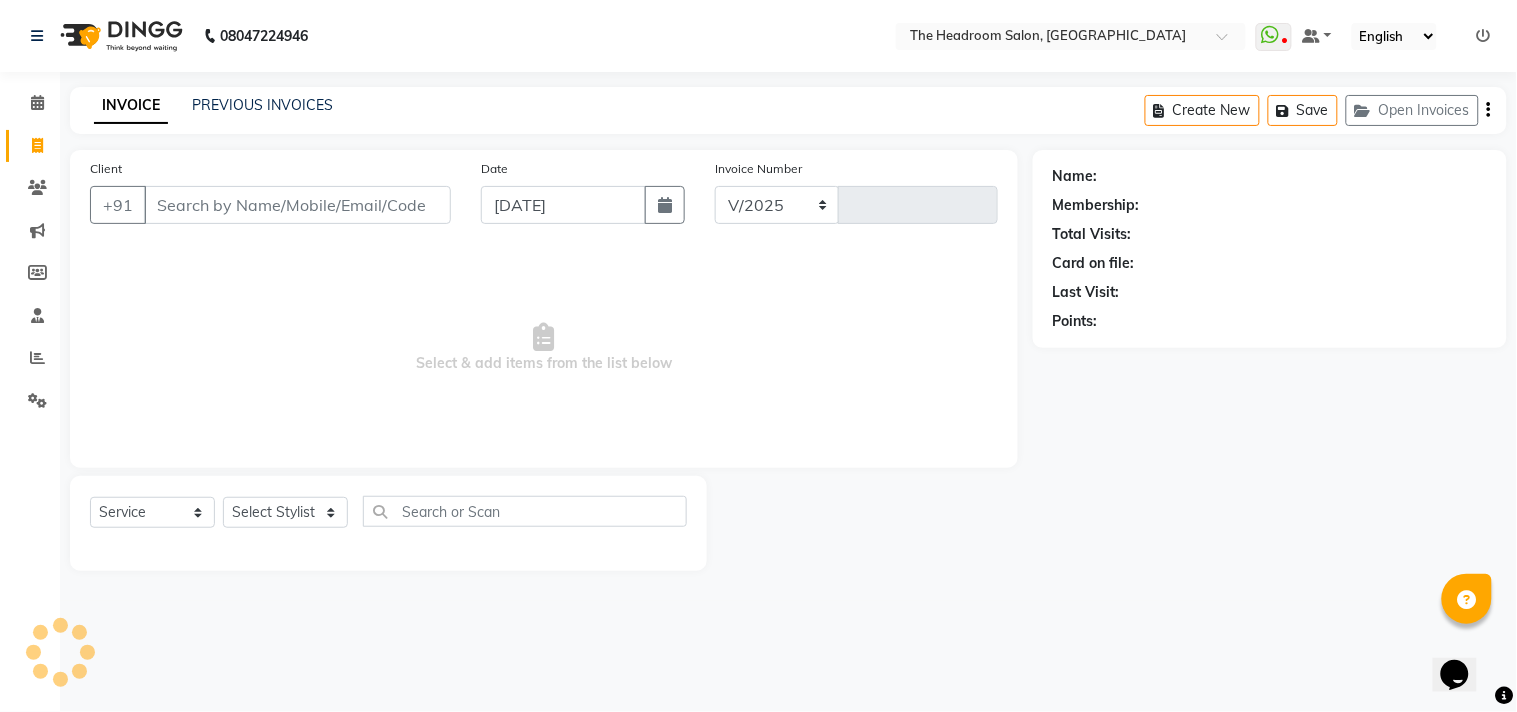 type on "2087" 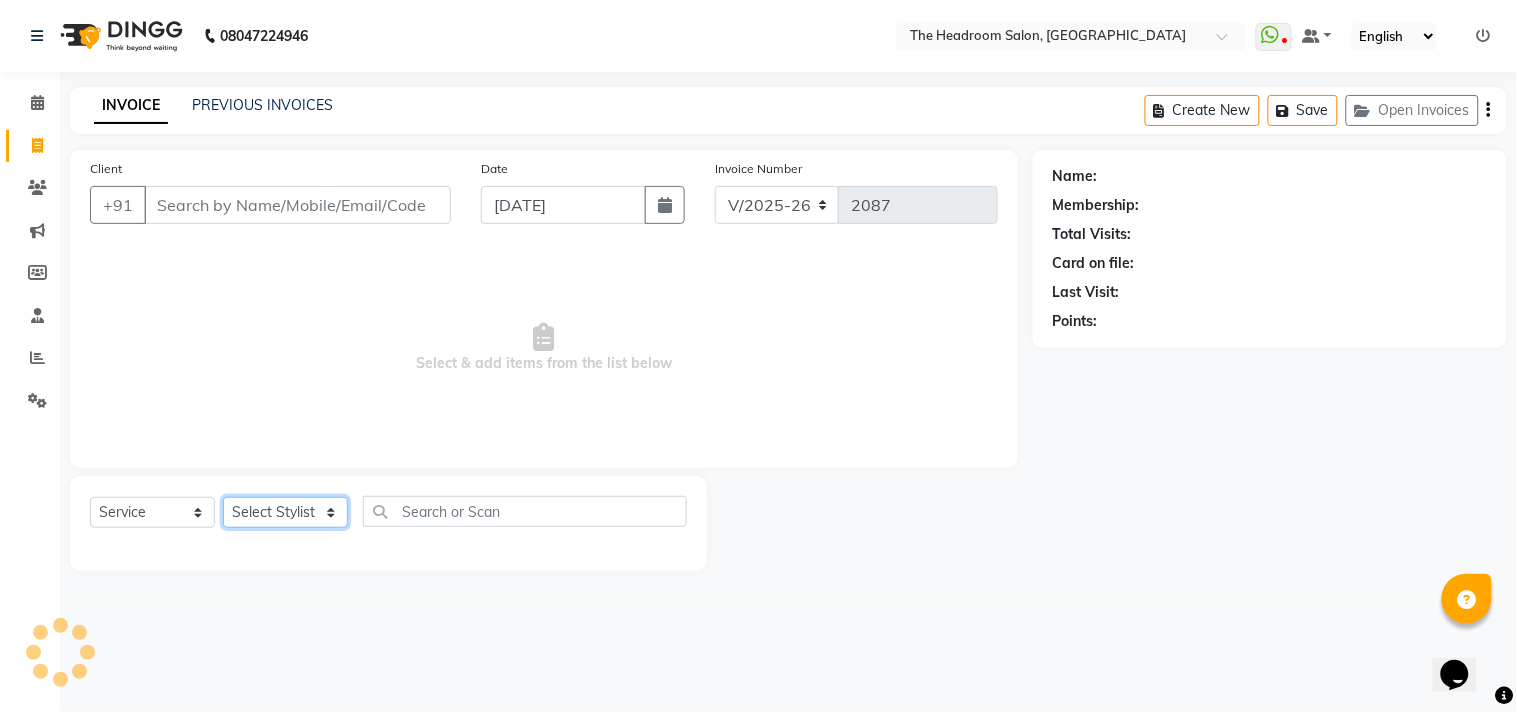 click on "Select Stylist" 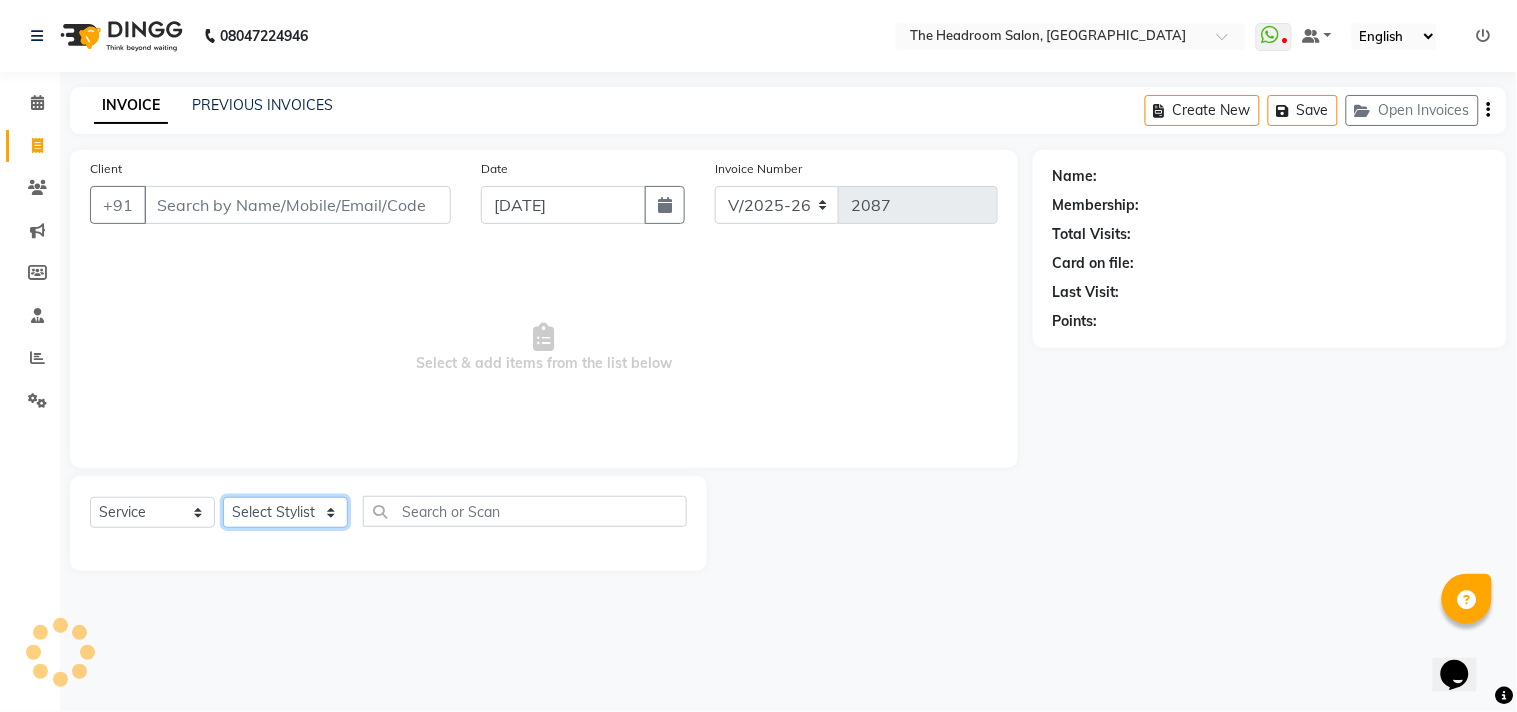 click on "Select Stylist" 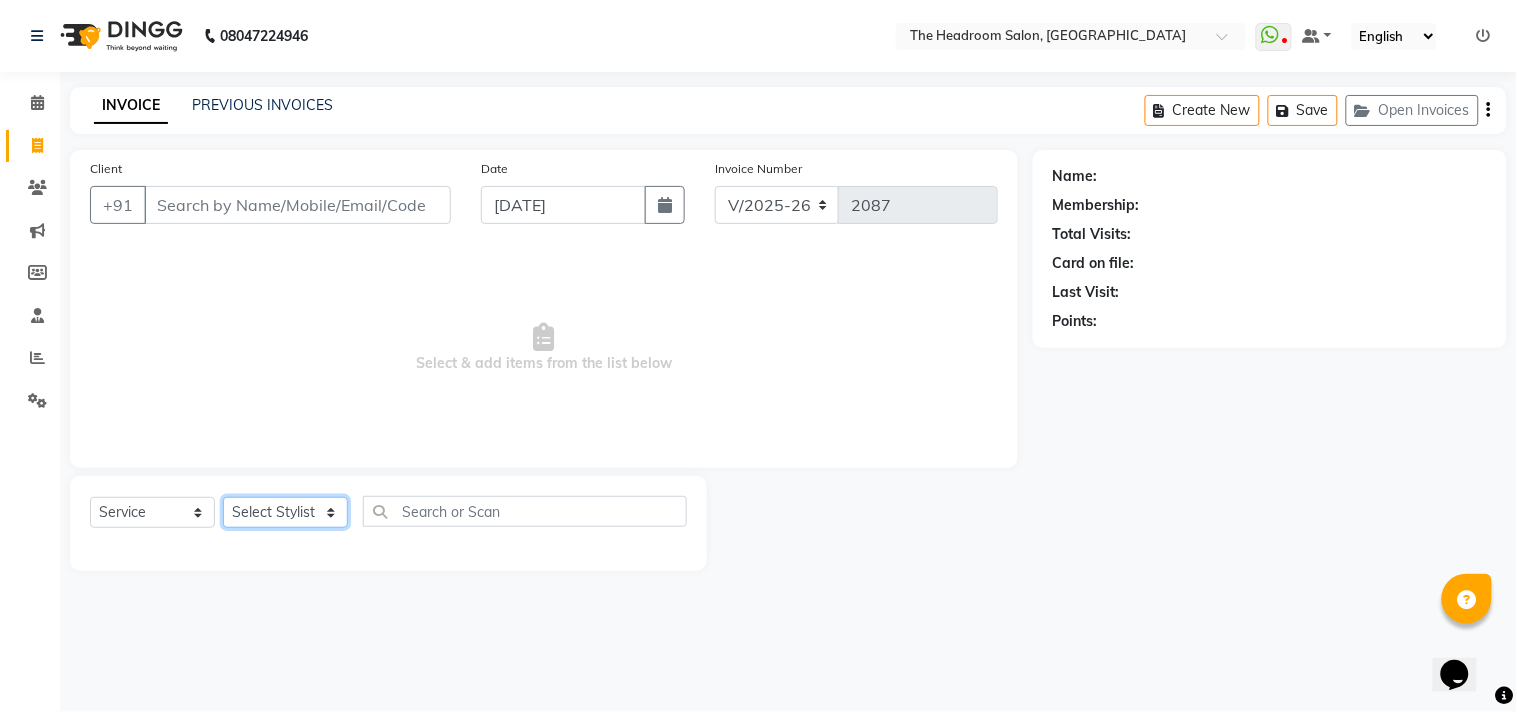 click on "Select Stylist [PERSON_NAME] [PERSON_NAME] [PERSON_NAME] Manager [PERSON_NAME] [PERSON_NAME] [PERSON_NAME] Pooja [PERSON_NAME]" 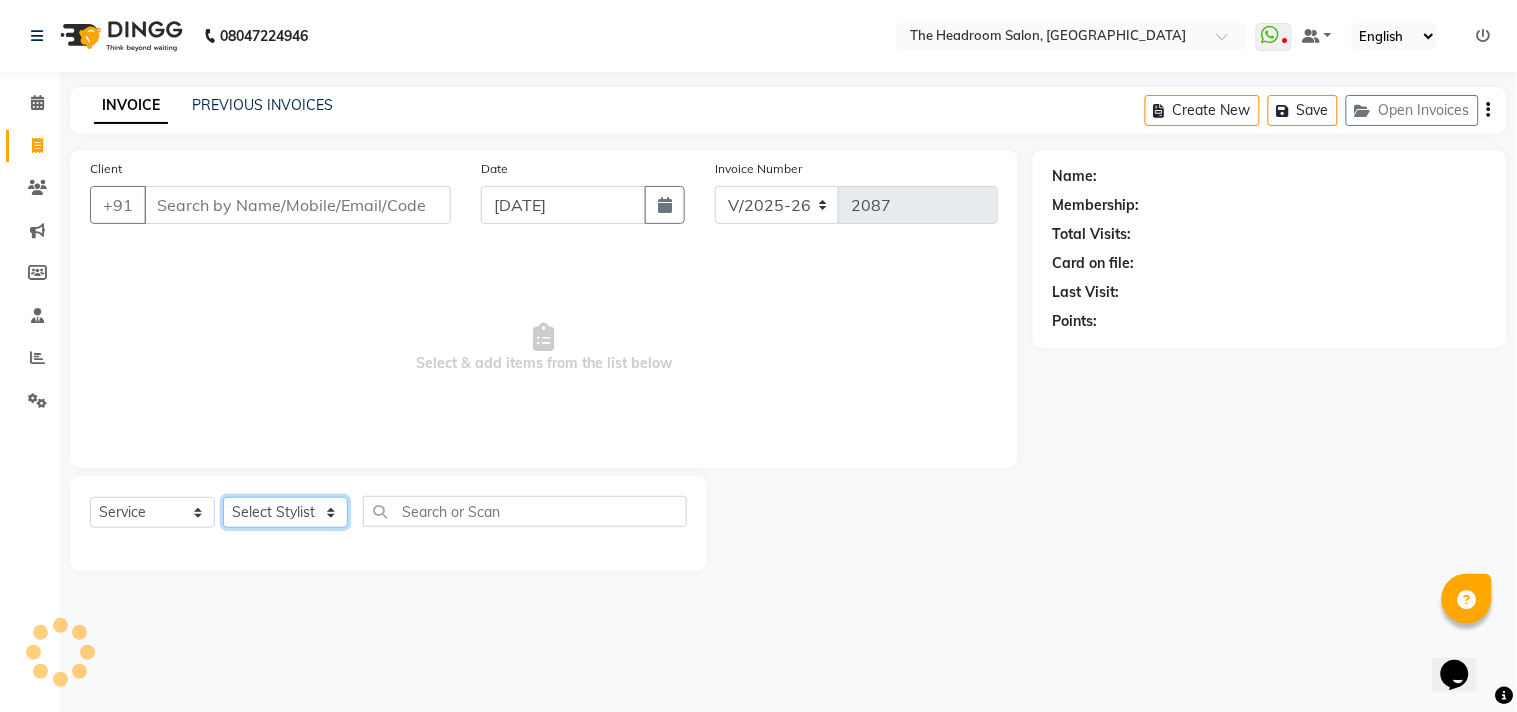 select on "58235" 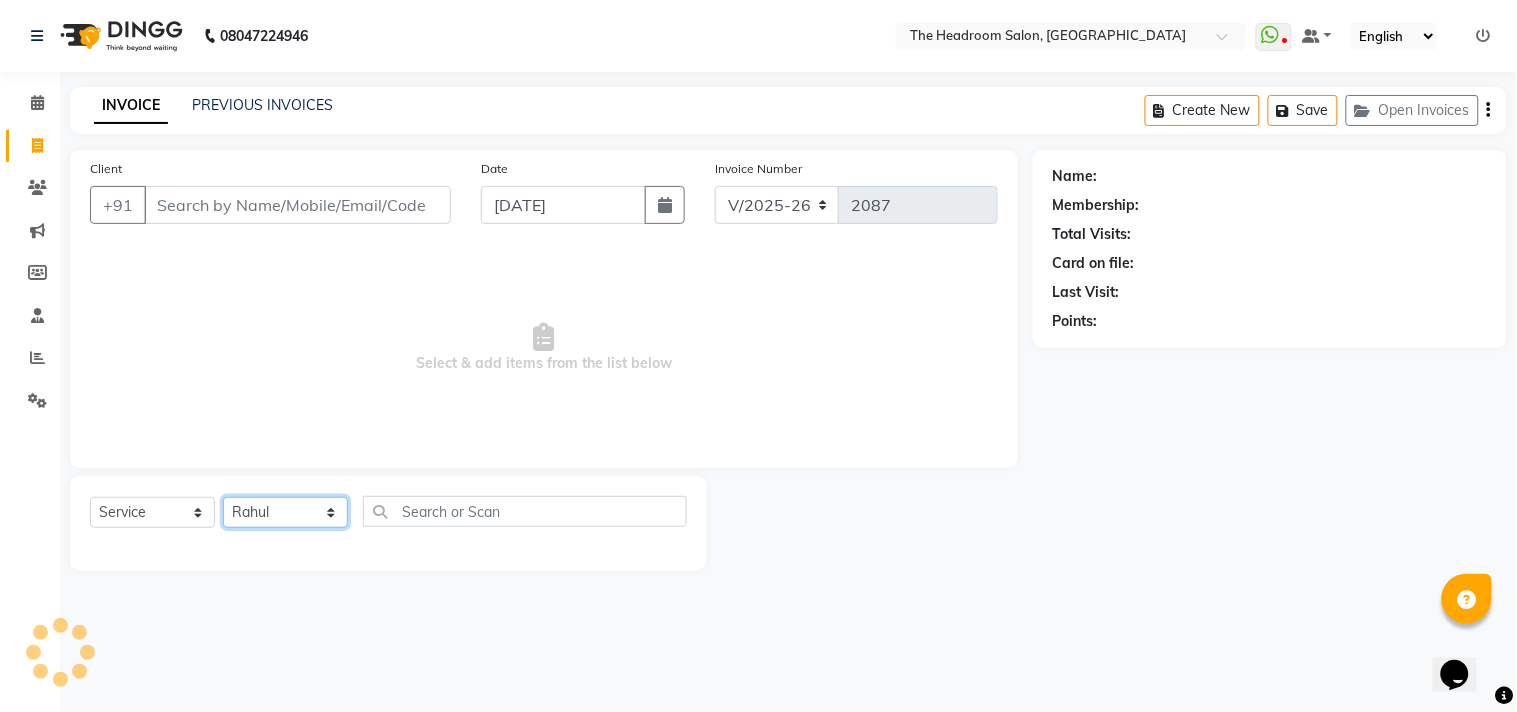 click on "Select Stylist [PERSON_NAME] [PERSON_NAME] [PERSON_NAME] Manager [PERSON_NAME] [PERSON_NAME] [PERSON_NAME] Pooja [PERSON_NAME]" 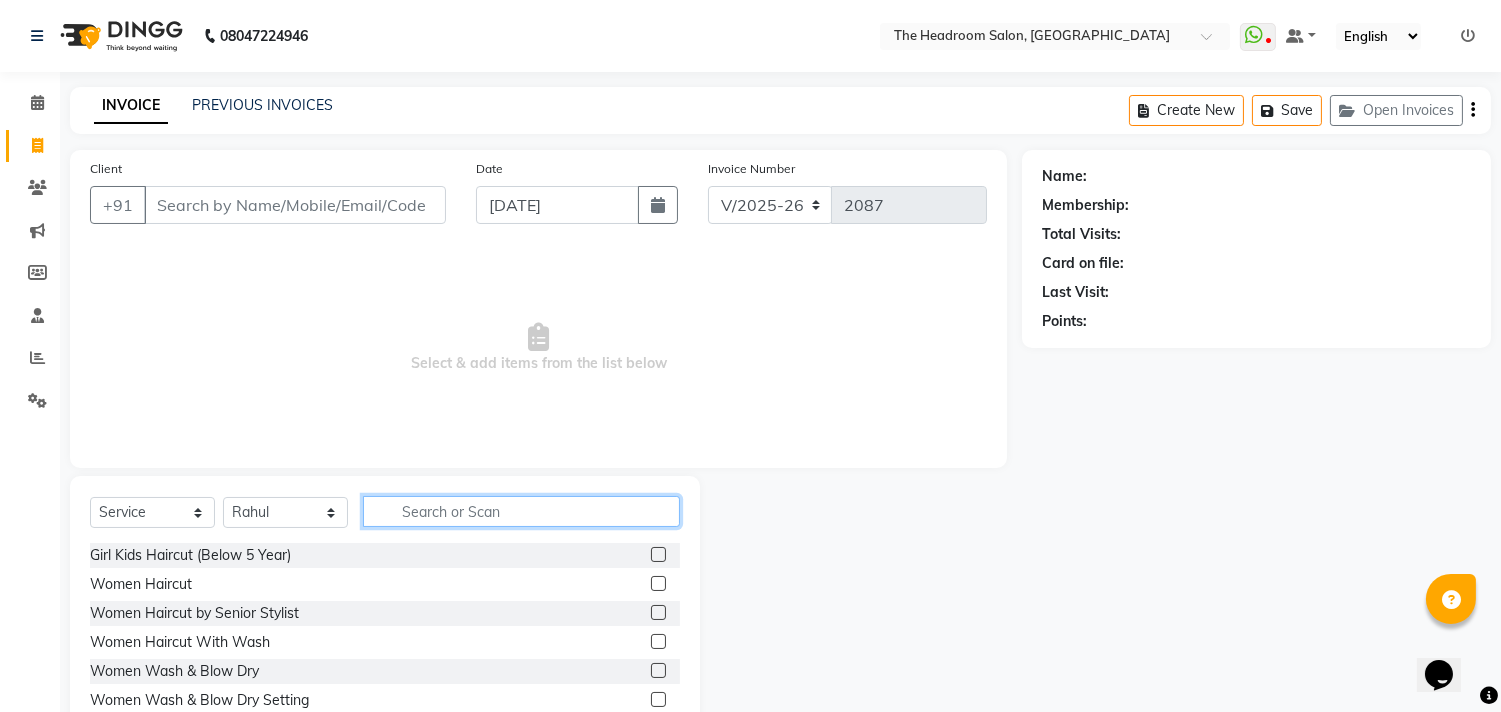 click 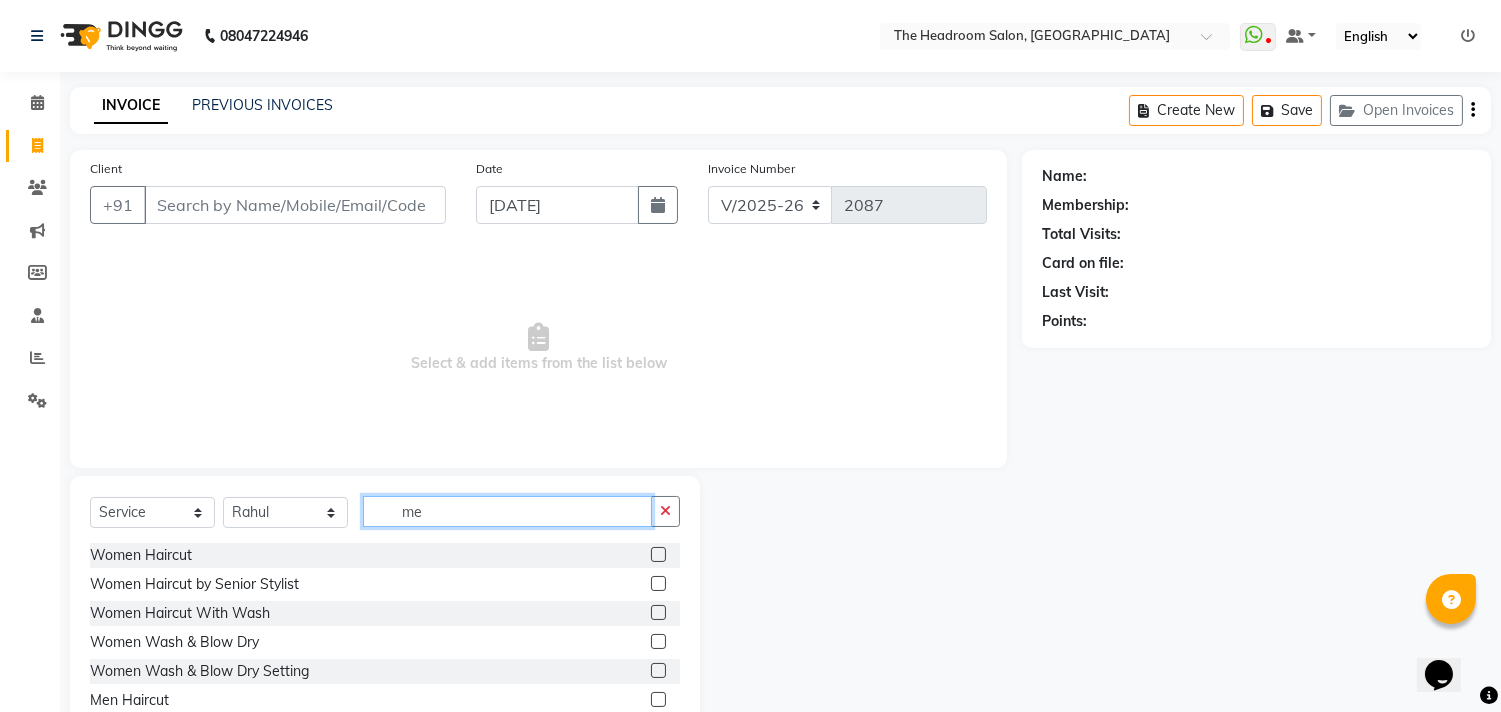type on "me" 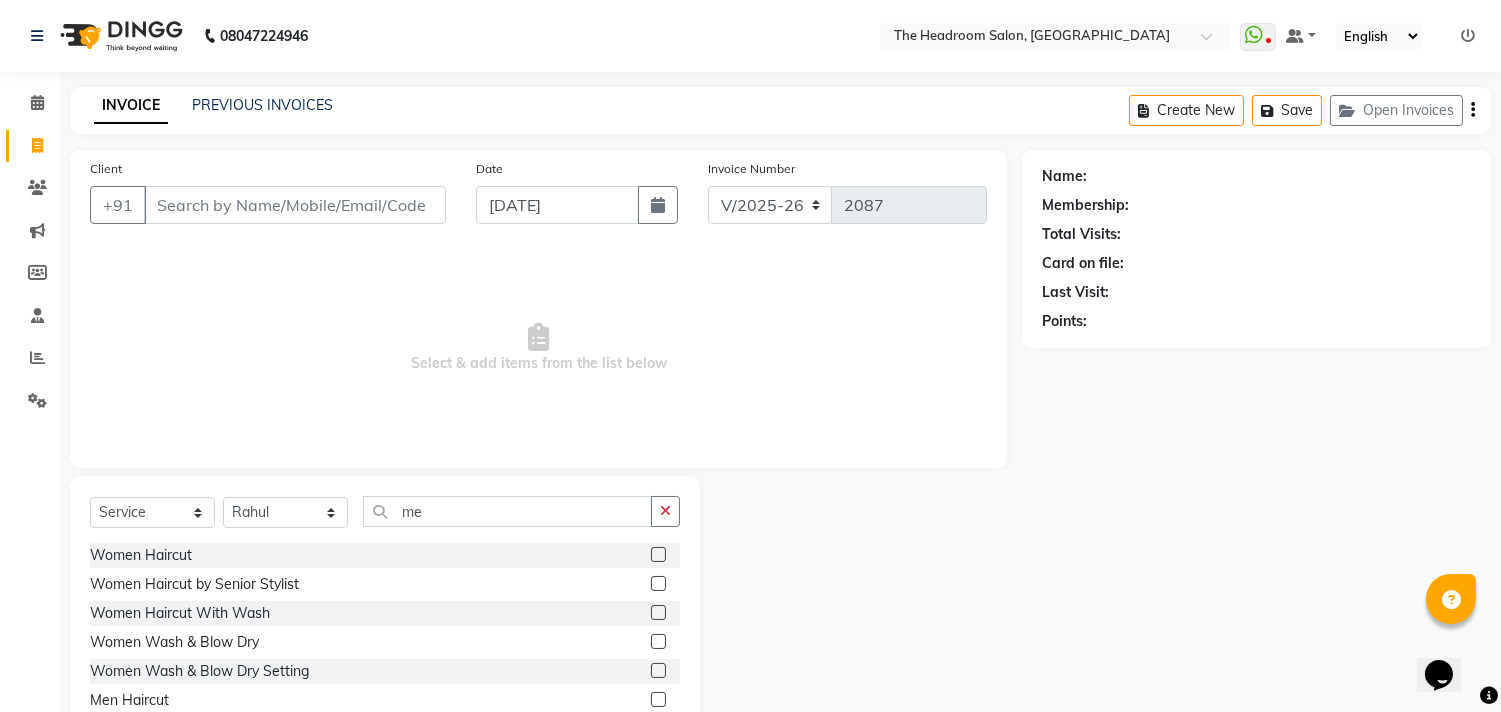 click 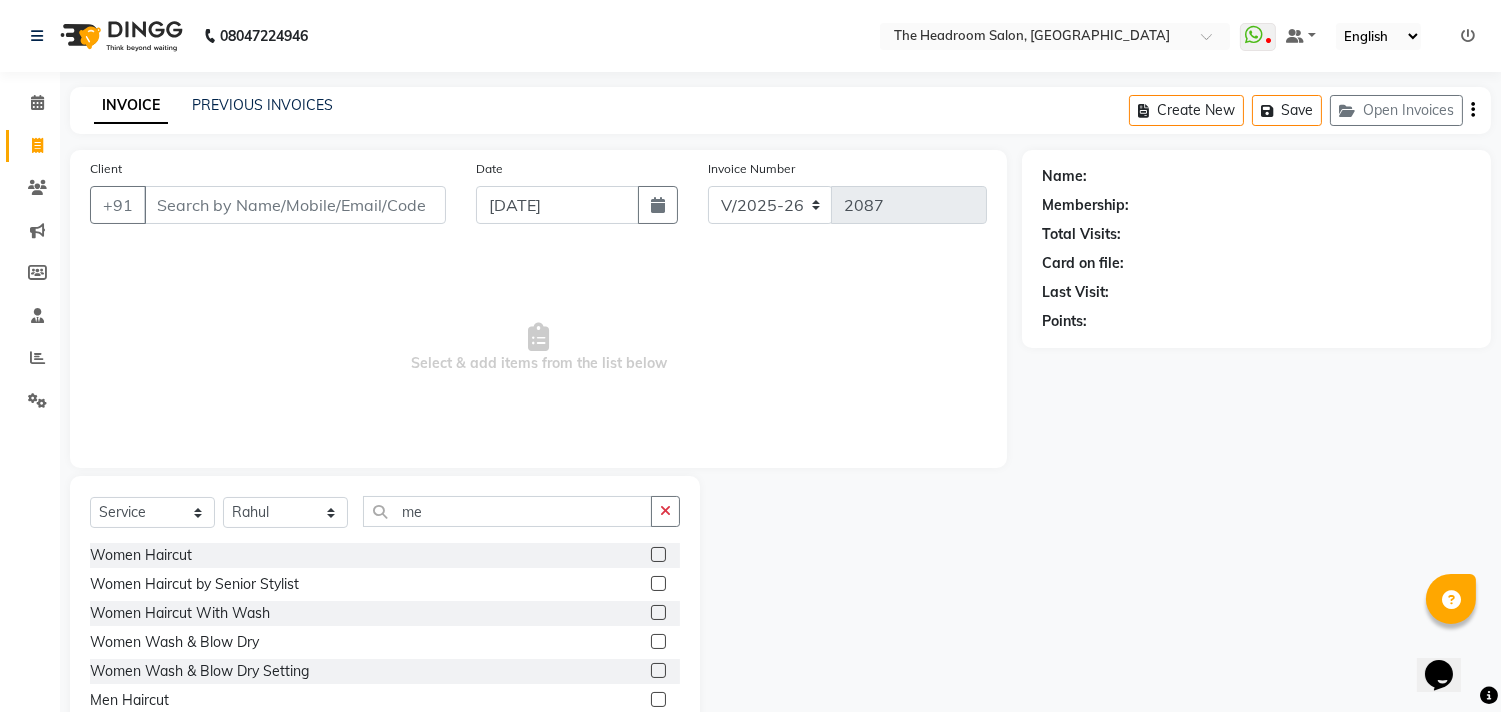 click 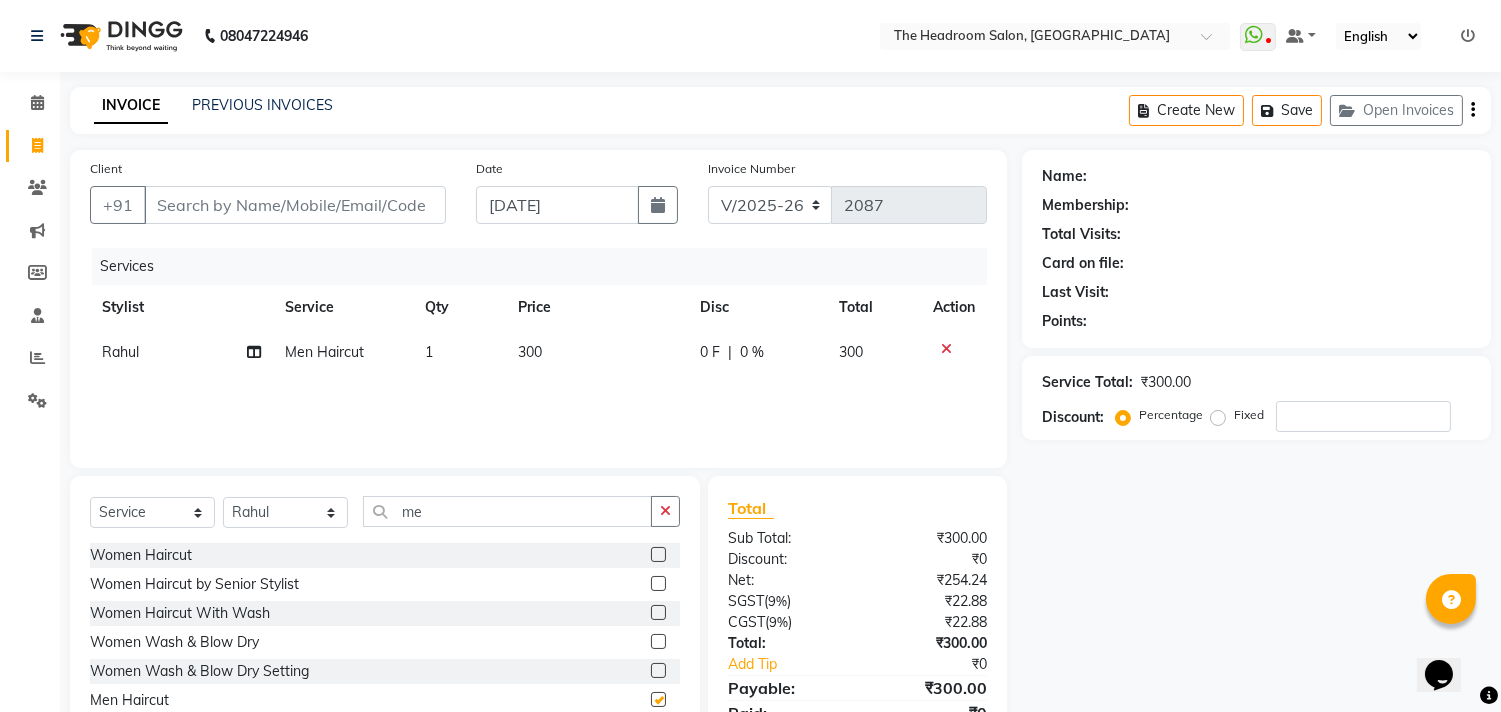 checkbox on "false" 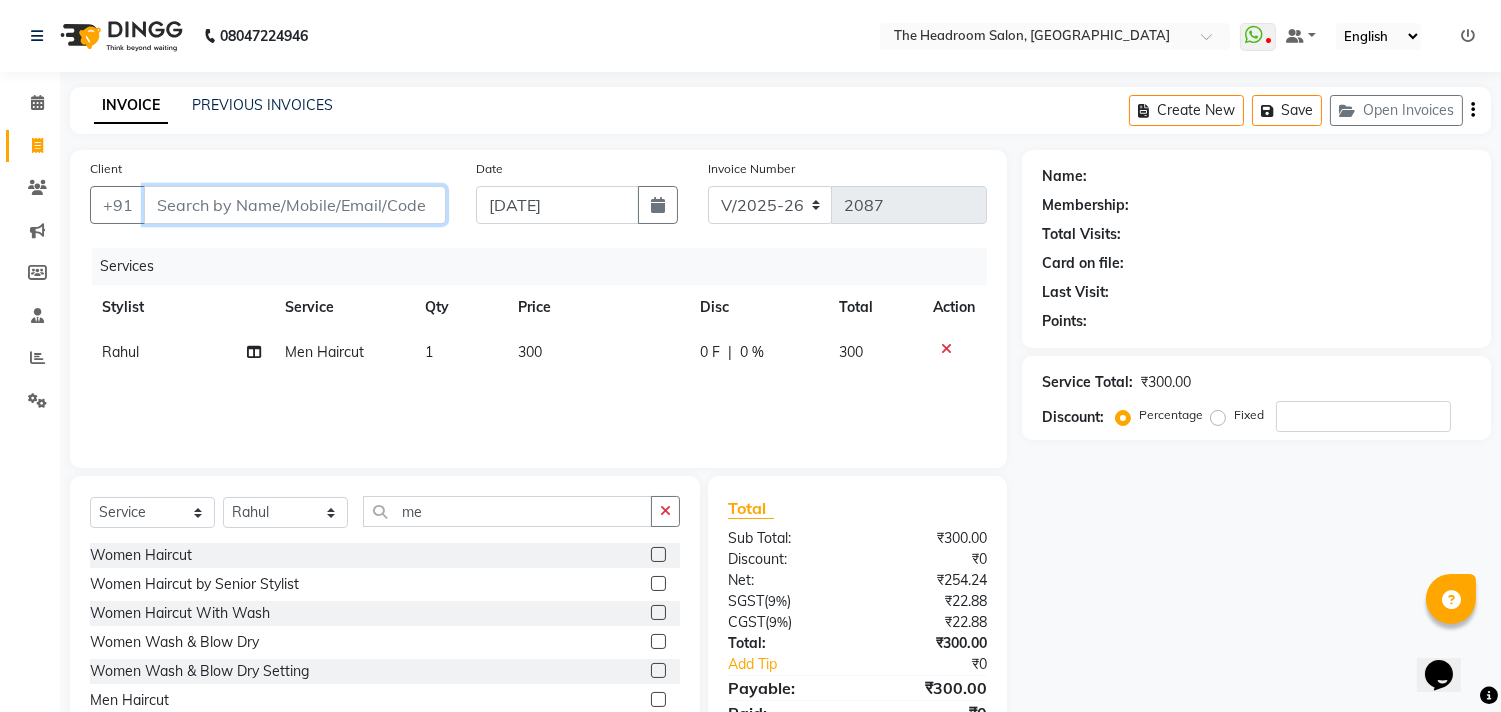 click on "Client" at bounding box center [295, 205] 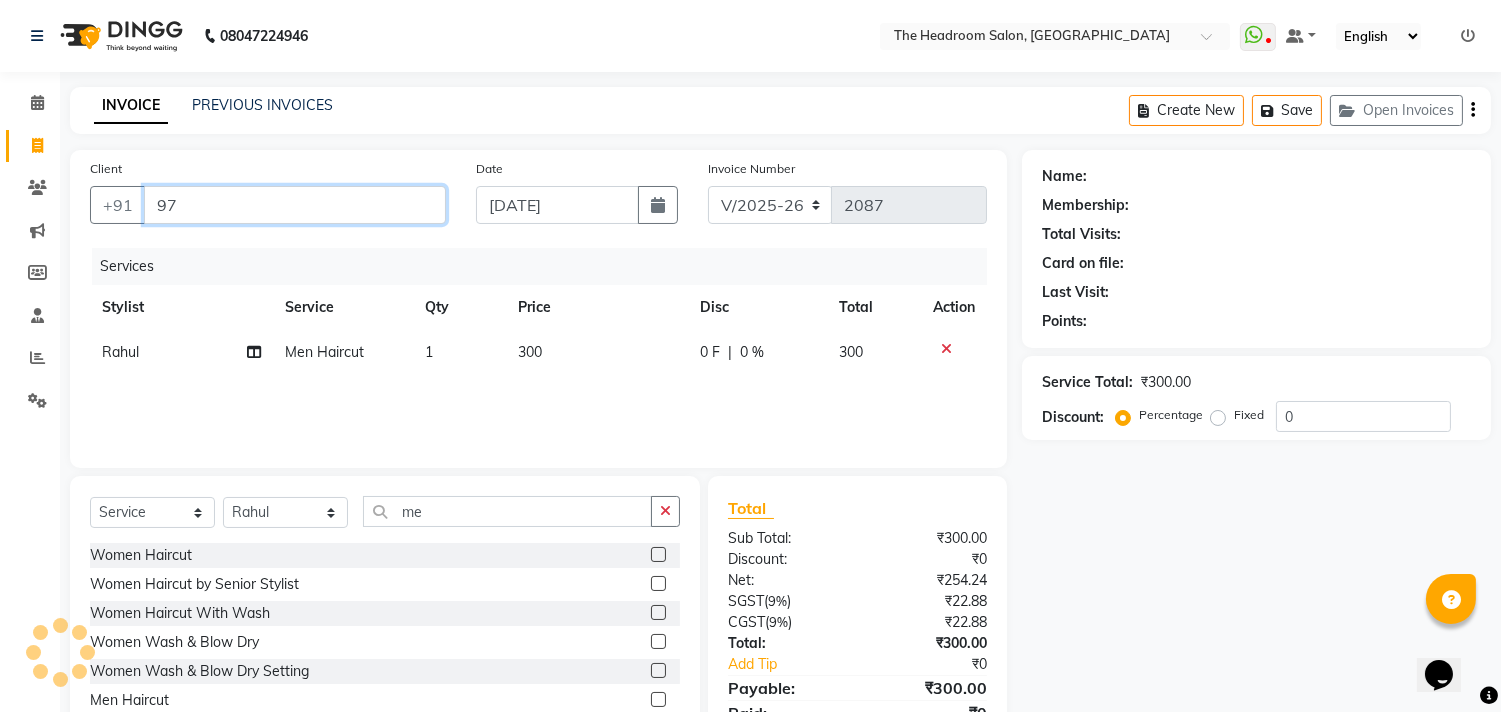 type on "9" 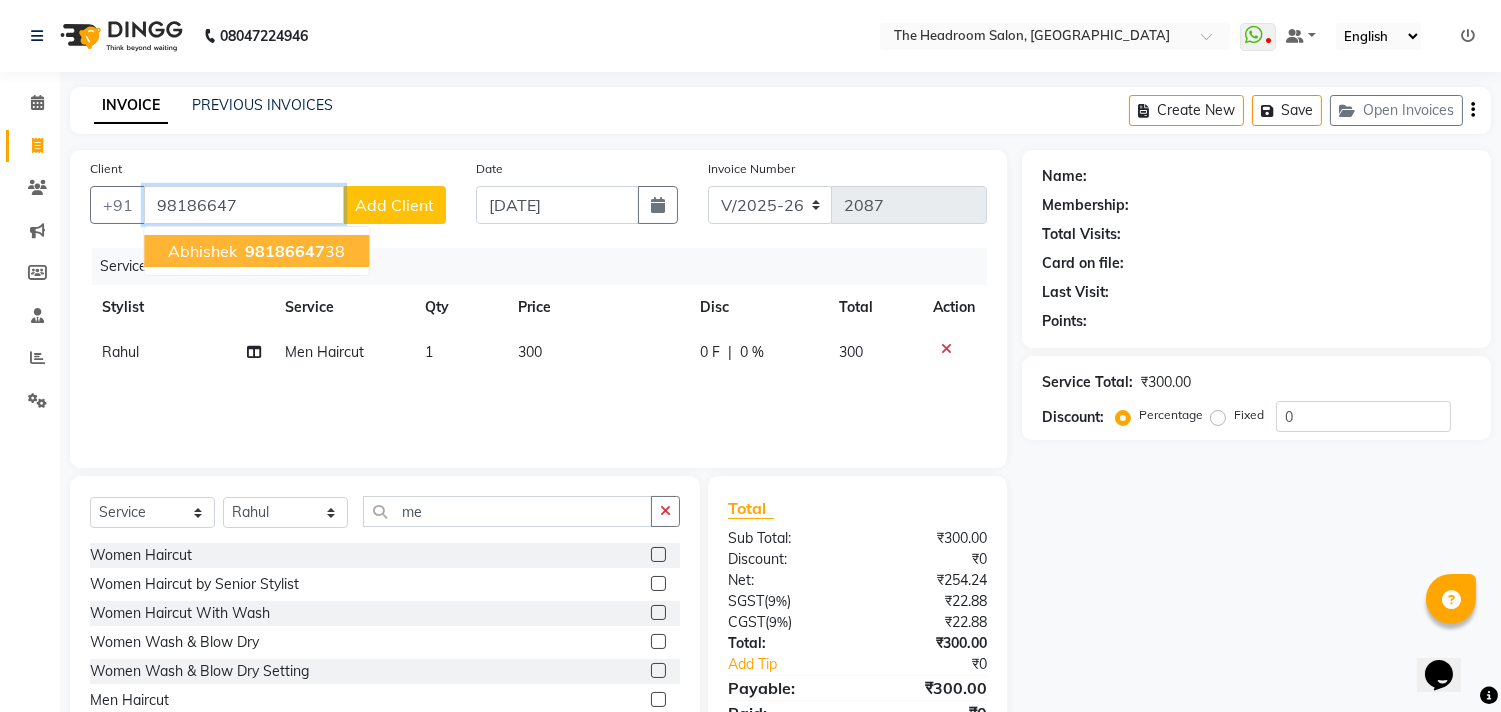 click on "Abhishek" at bounding box center (202, 251) 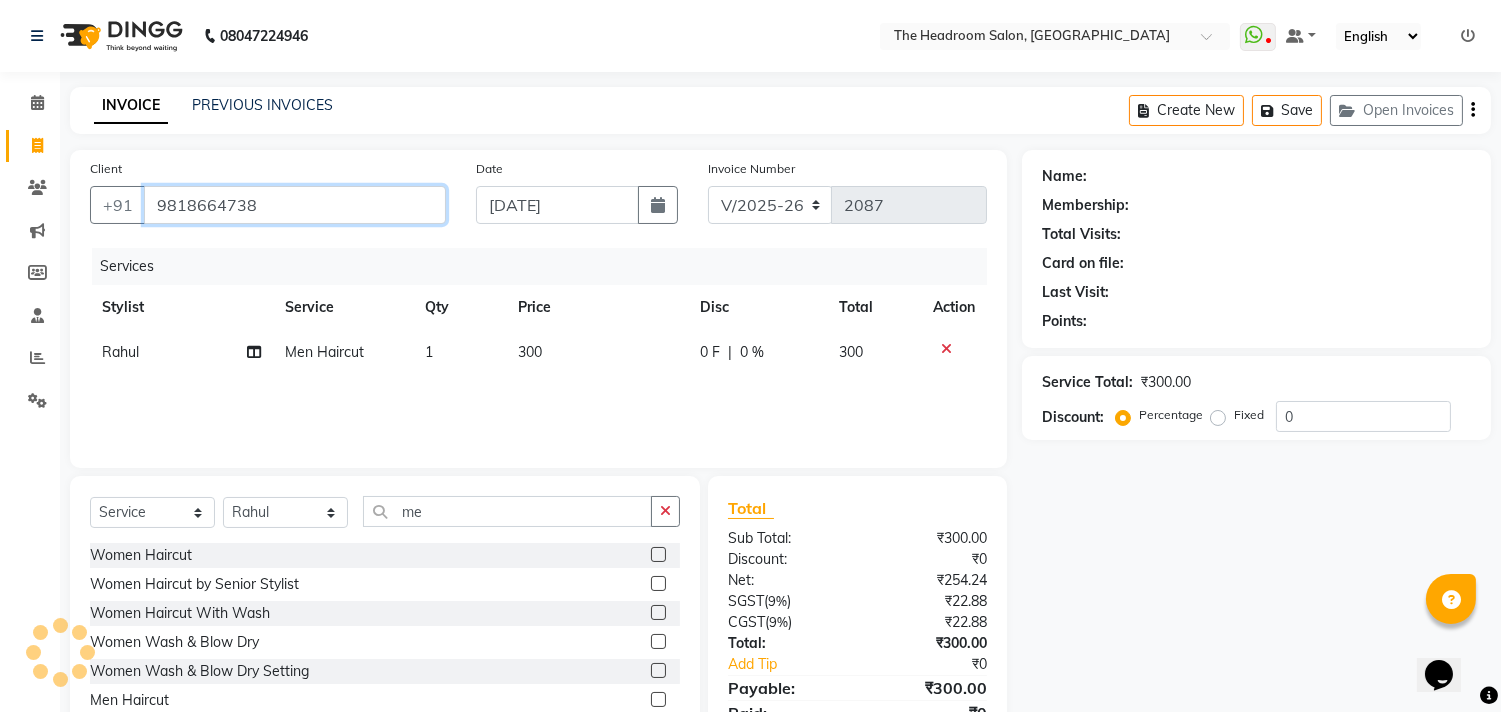type on "9818664738" 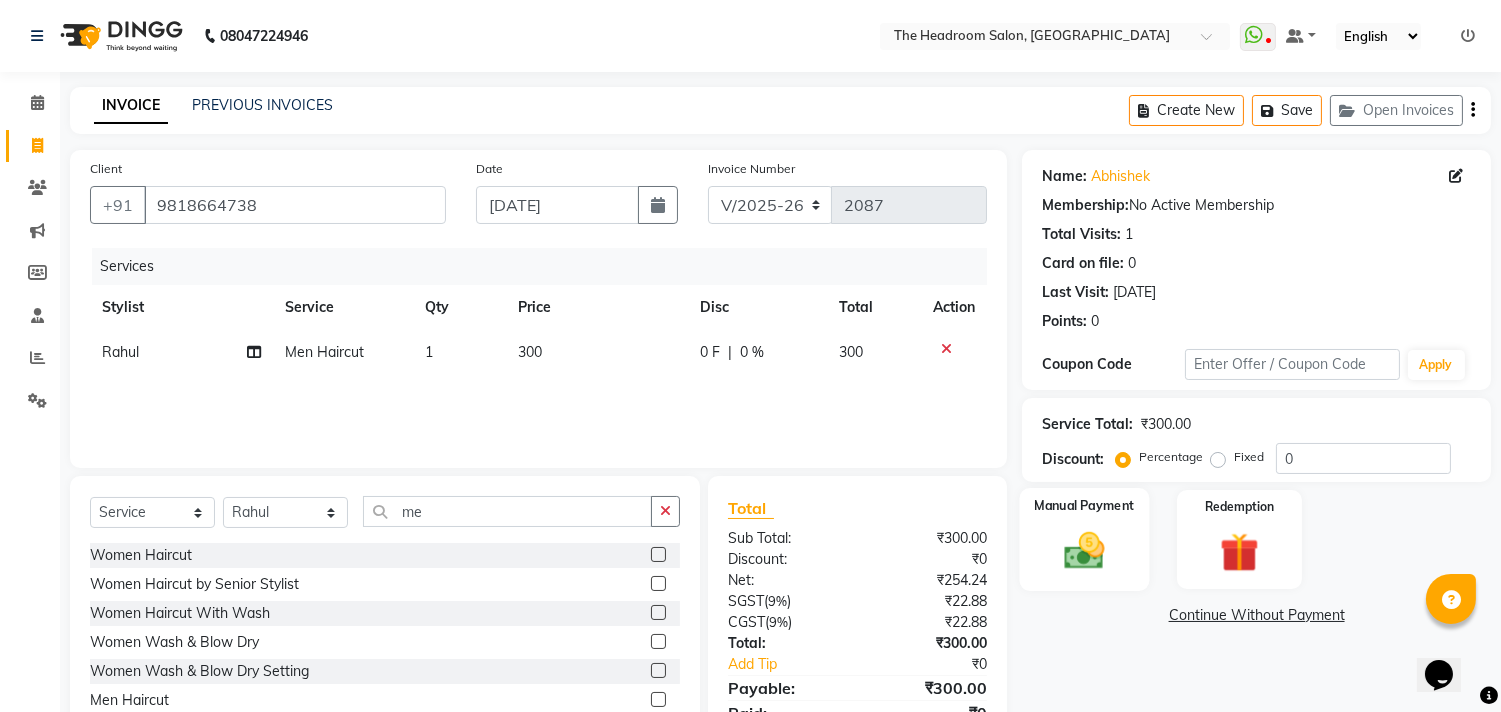 click on "Manual Payment" 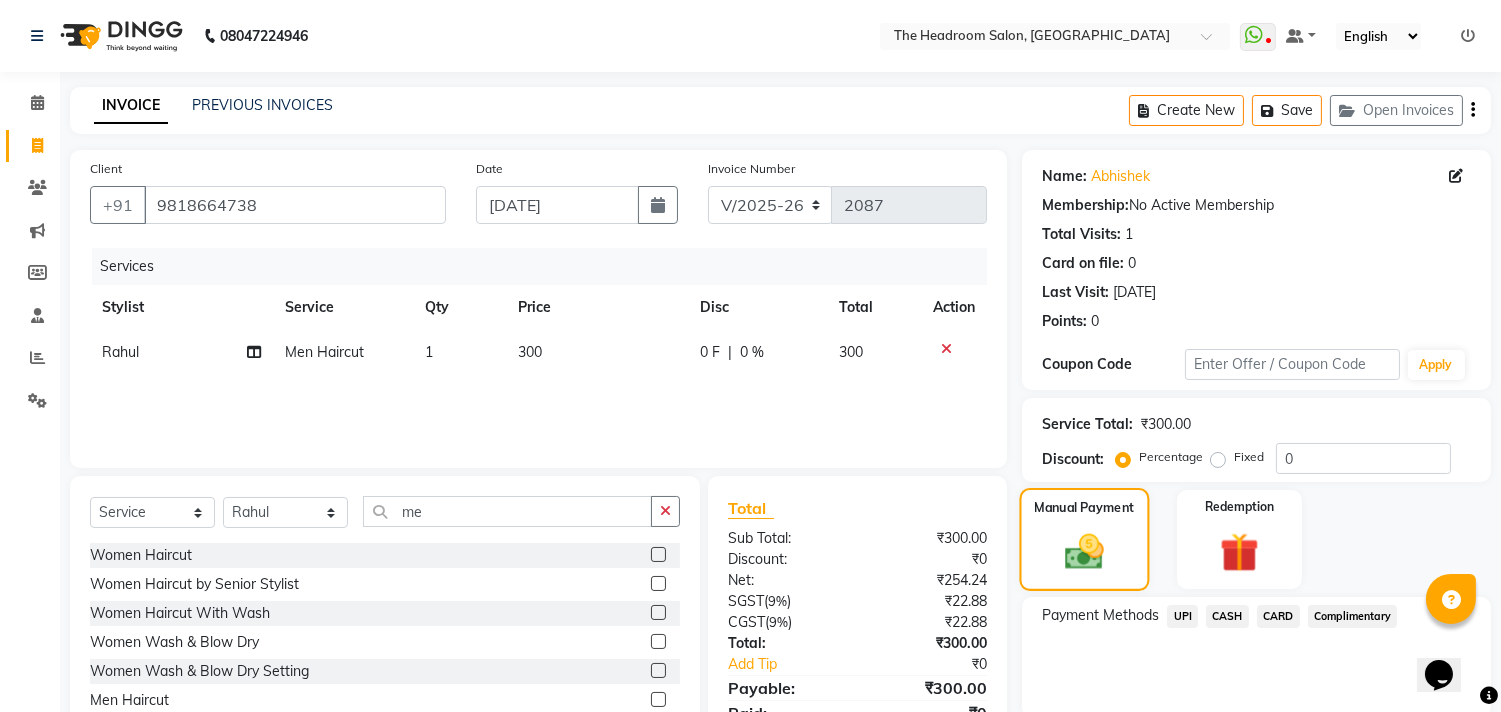 click on "Manual Payment" 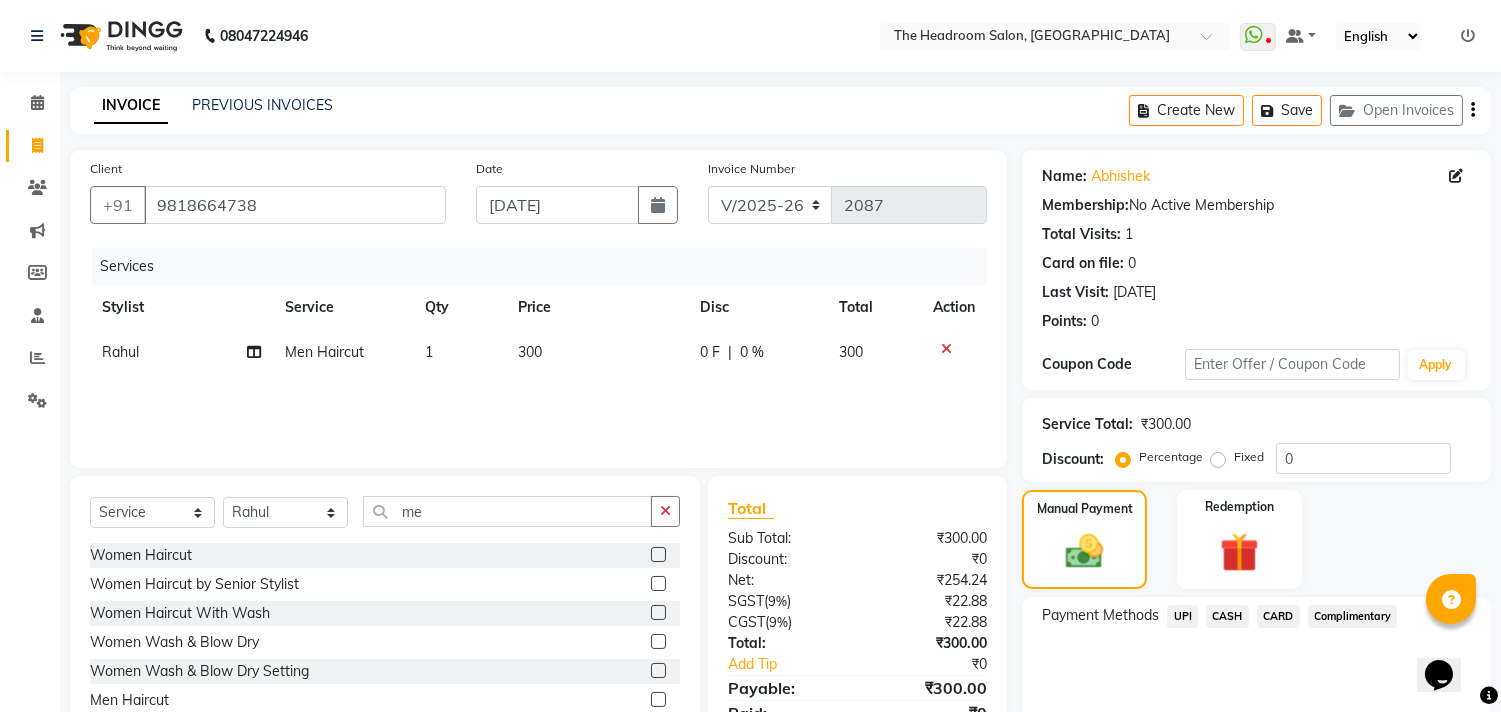 click on "UPI" 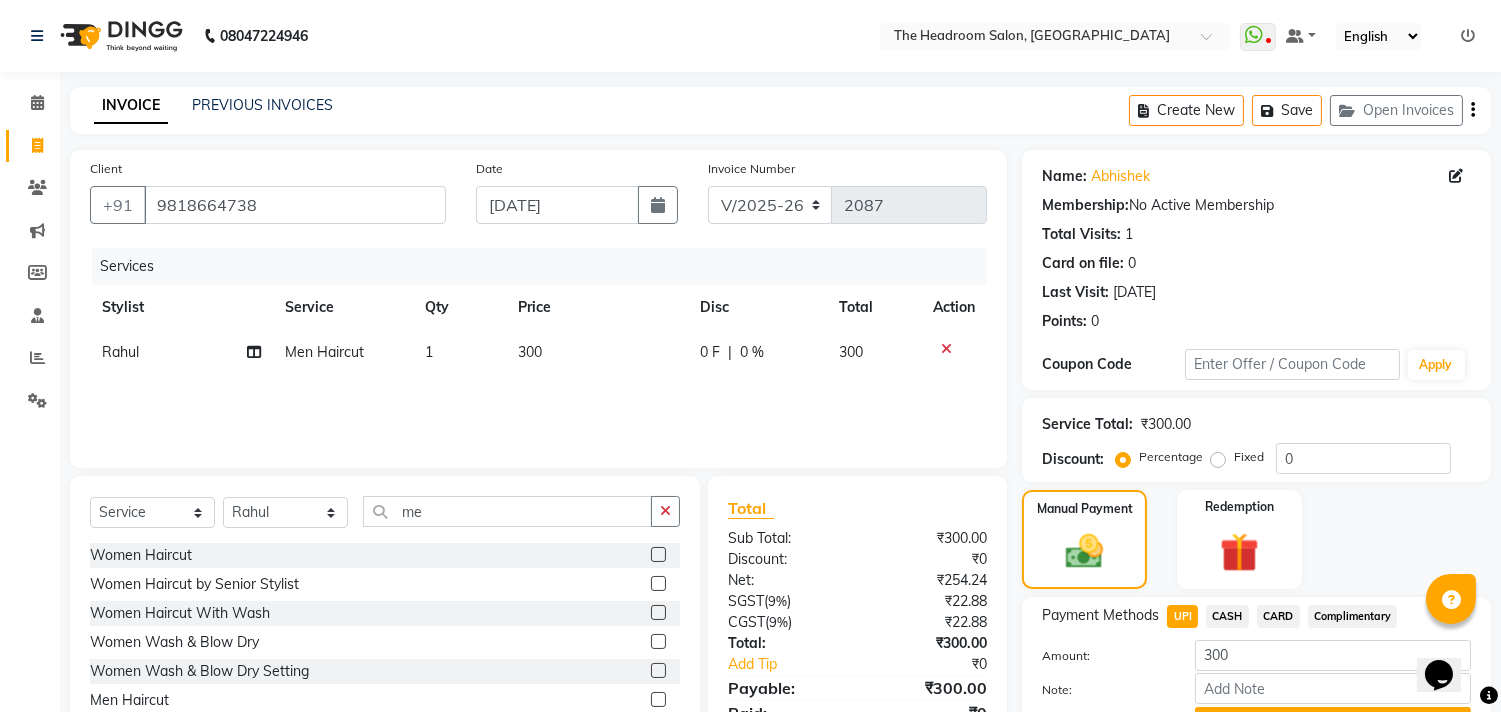 scroll, scrollTop: 104, scrollLeft: 0, axis: vertical 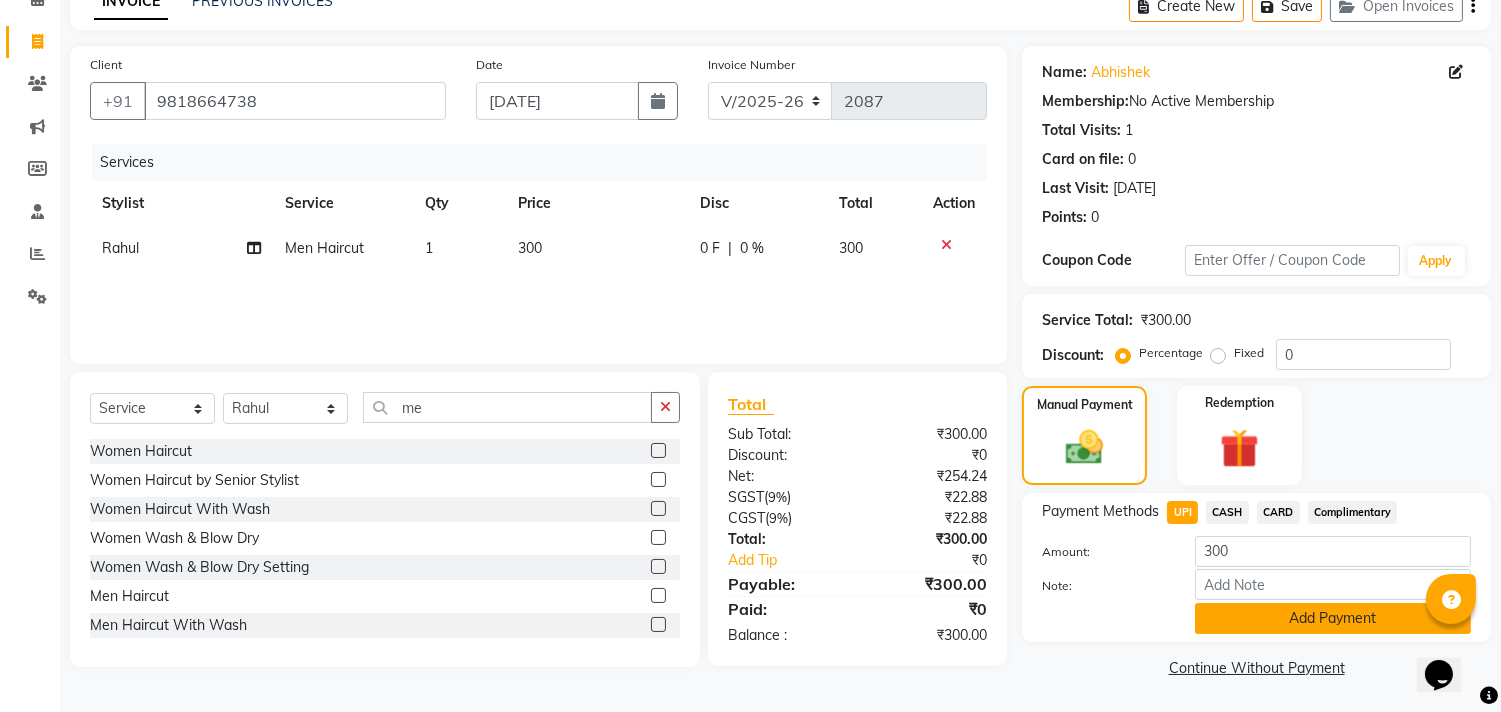 click on "Add Payment" 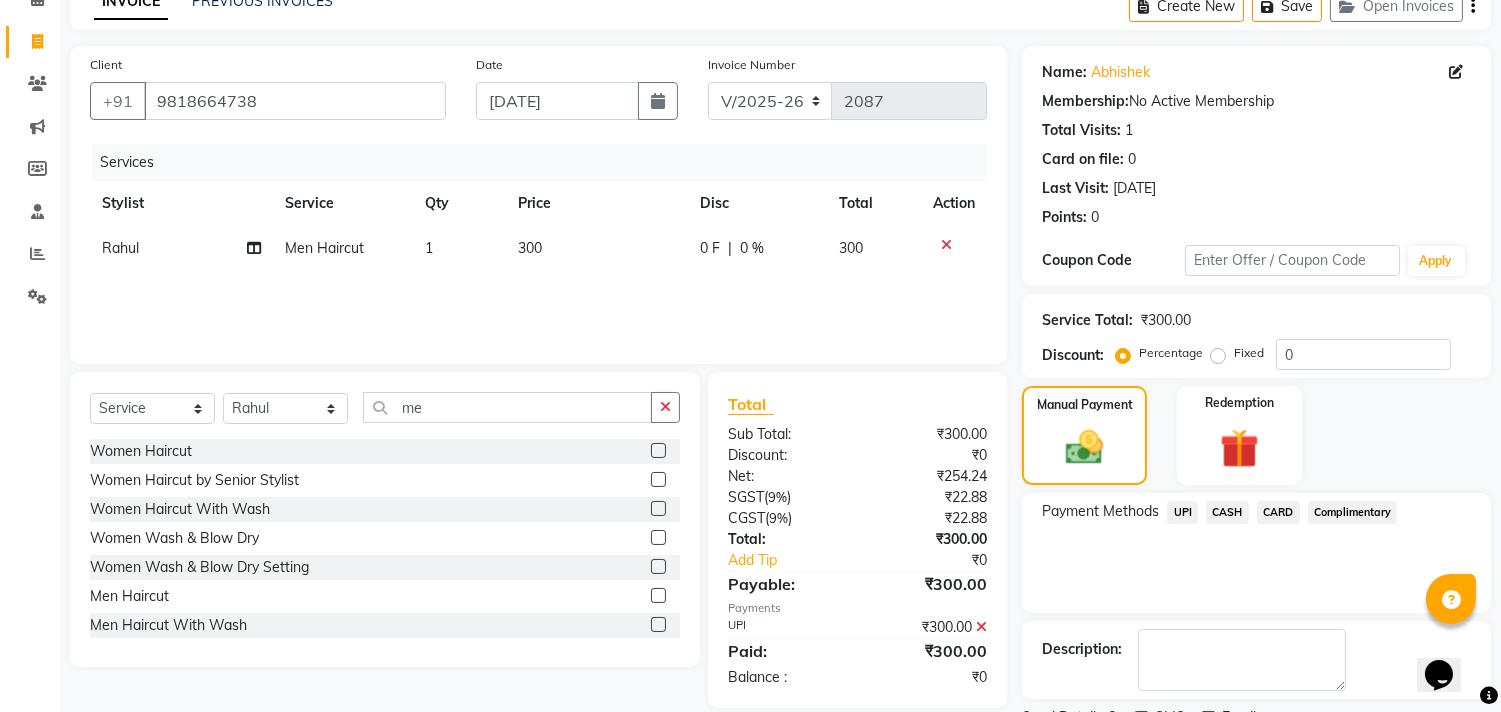 scroll, scrollTop: 187, scrollLeft: 0, axis: vertical 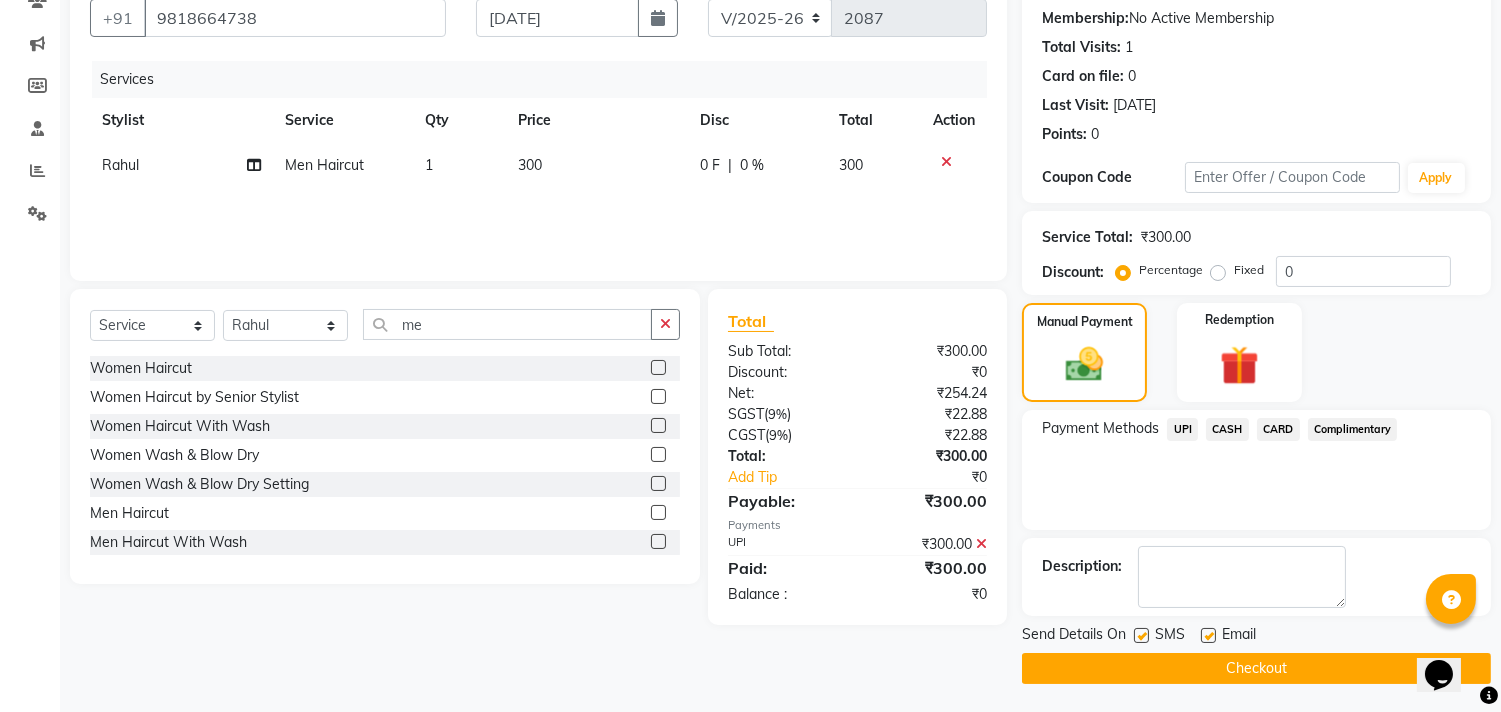 click on "Checkout" 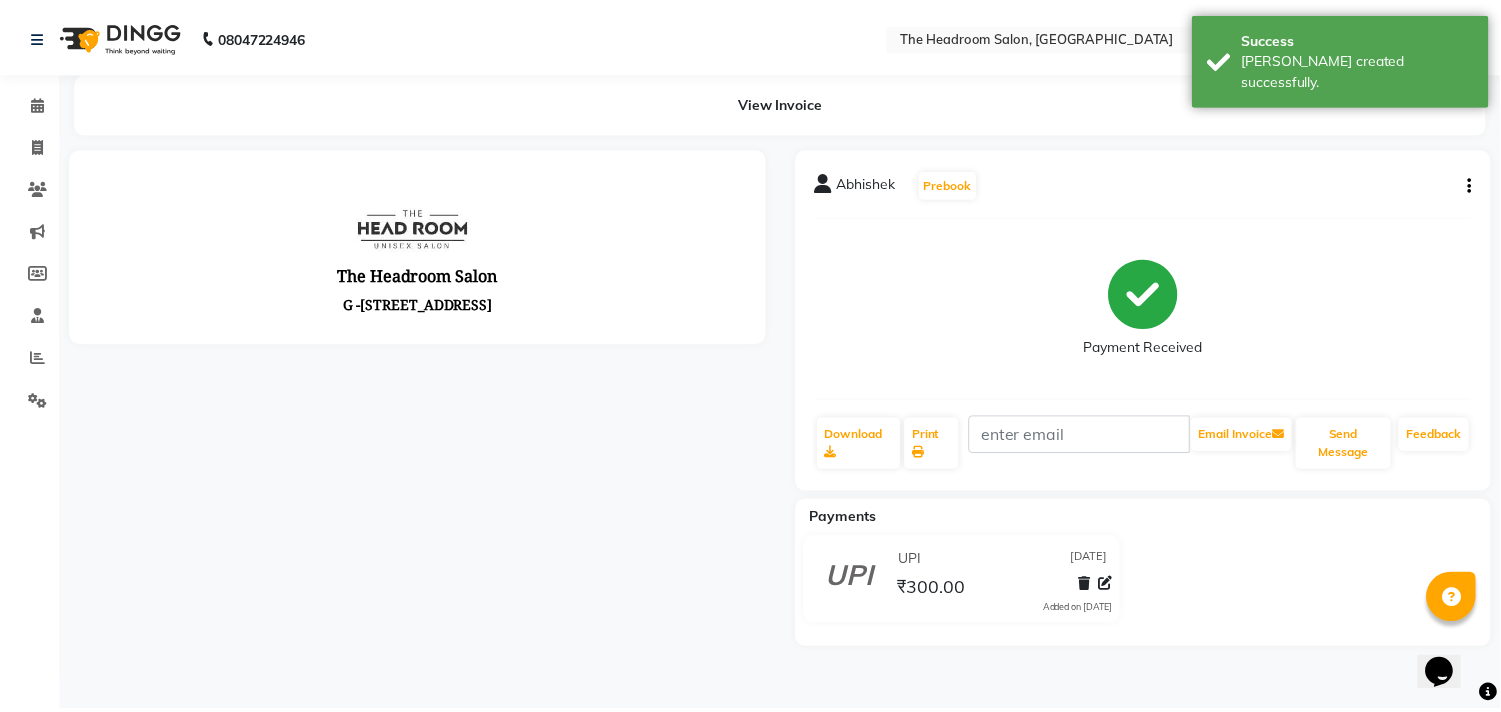 scroll, scrollTop: 0, scrollLeft: 0, axis: both 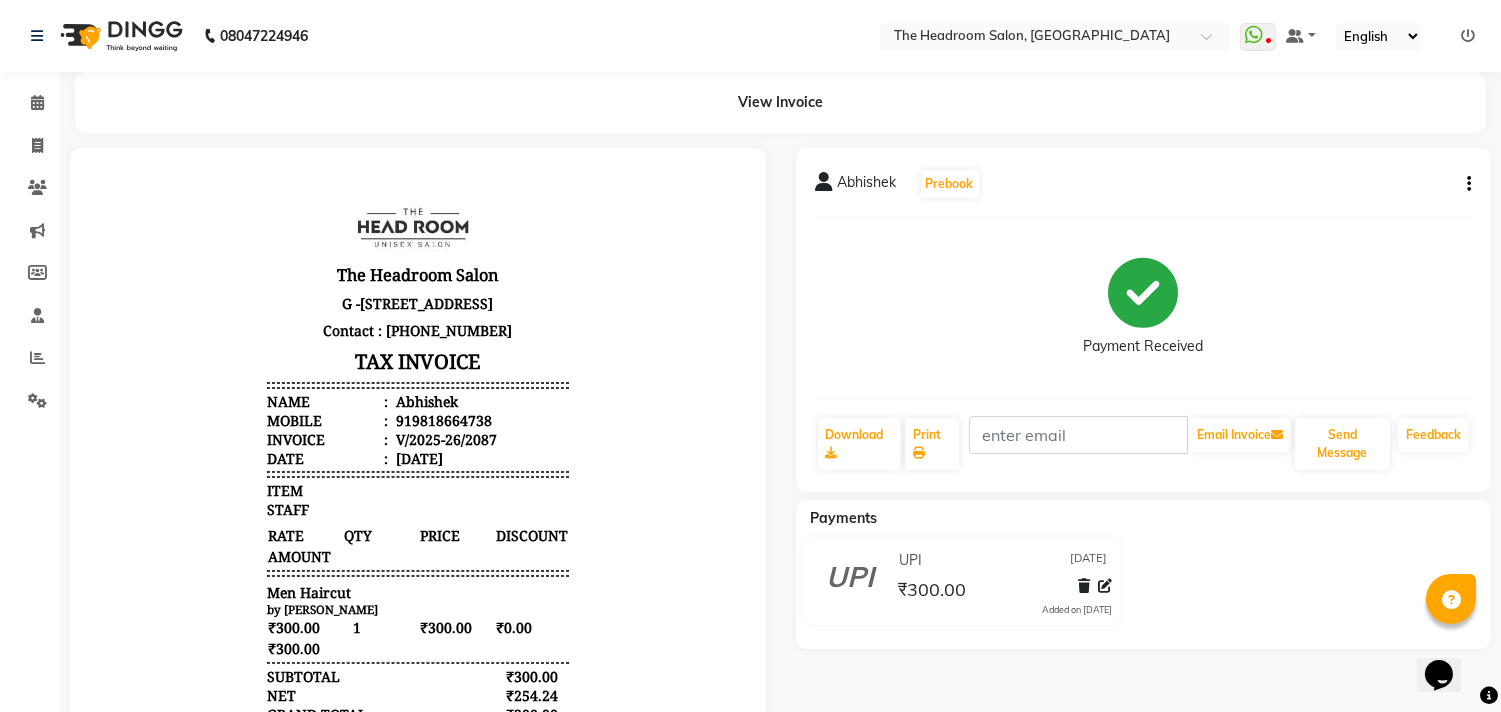 click on "The Headroom Salon
[STREET_ADDRESS]
Contact : [PHONE_NUMBER]
TAX INVOICE
Name  :
[PERSON_NAME]
Mobile :
919818664738
Invoice  :
V/2025-26/2087
Date  :
[DATE]
ITEM
STAFF
RATE QTY PRICE DISCOUNT AMOUNT" at bounding box center (418, 524) 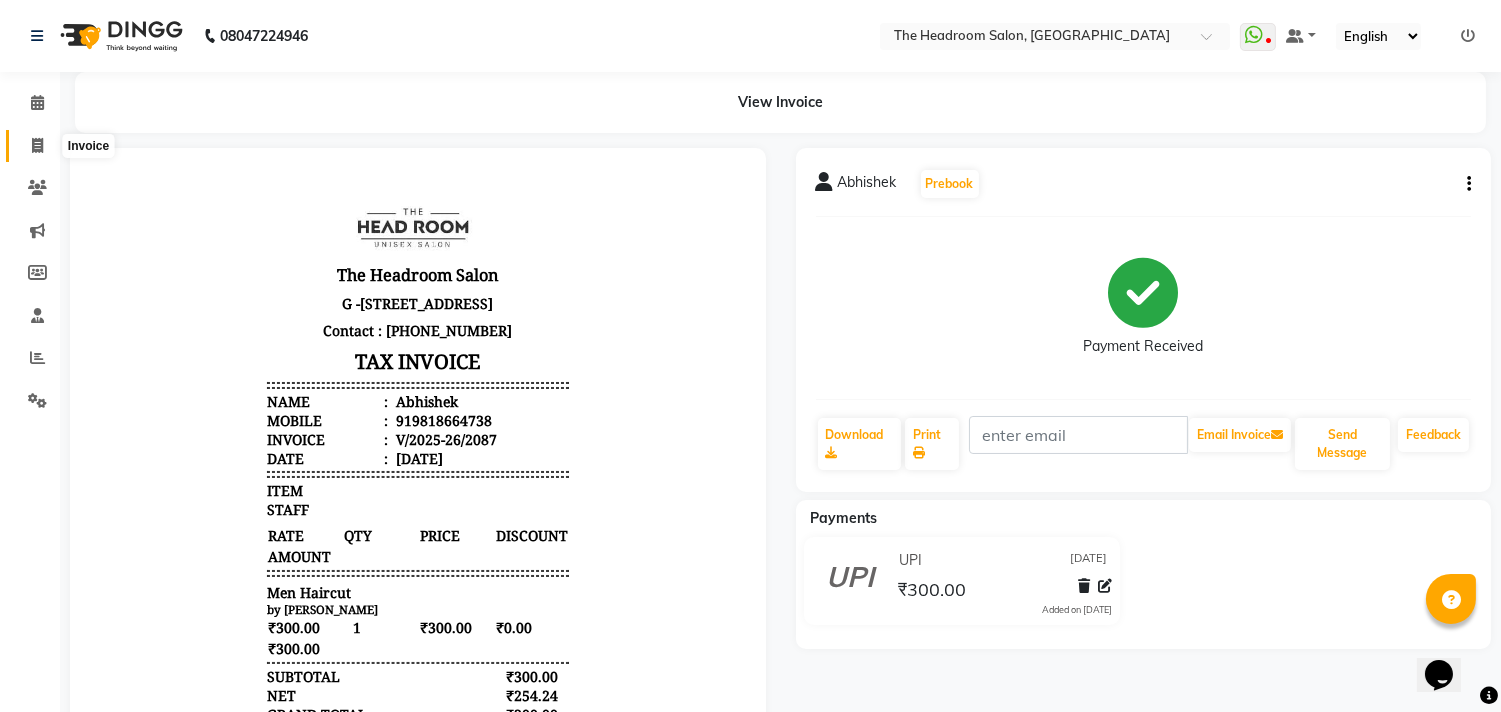 click 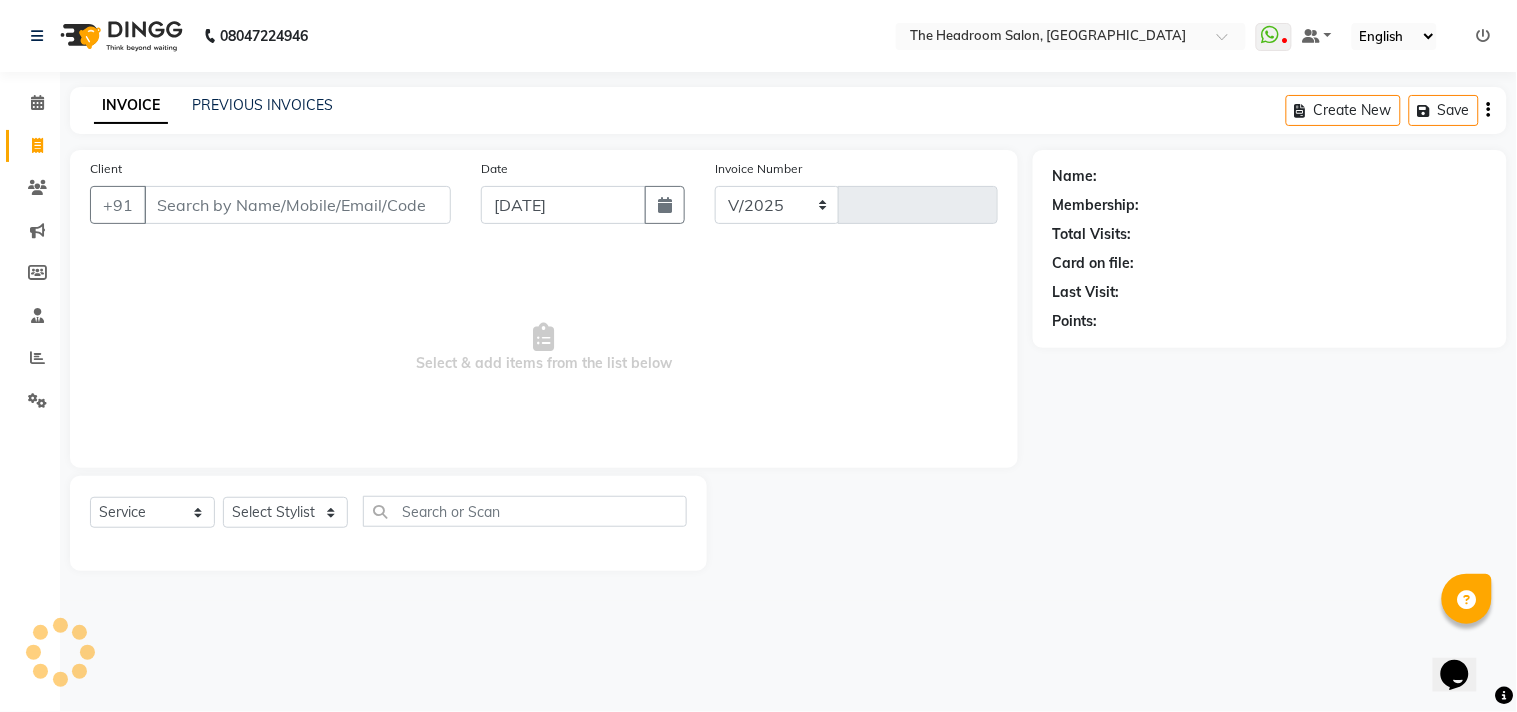 select on "6933" 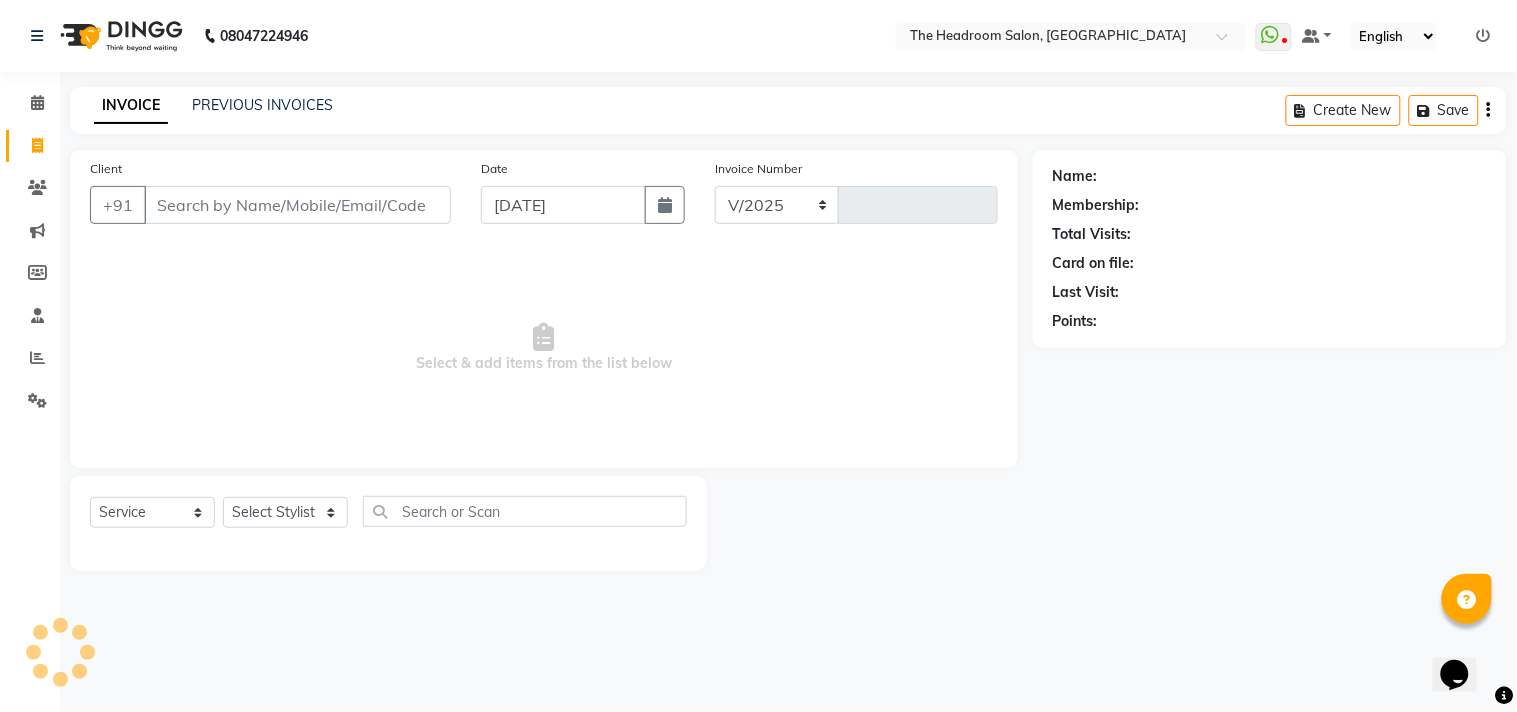 type on "2088" 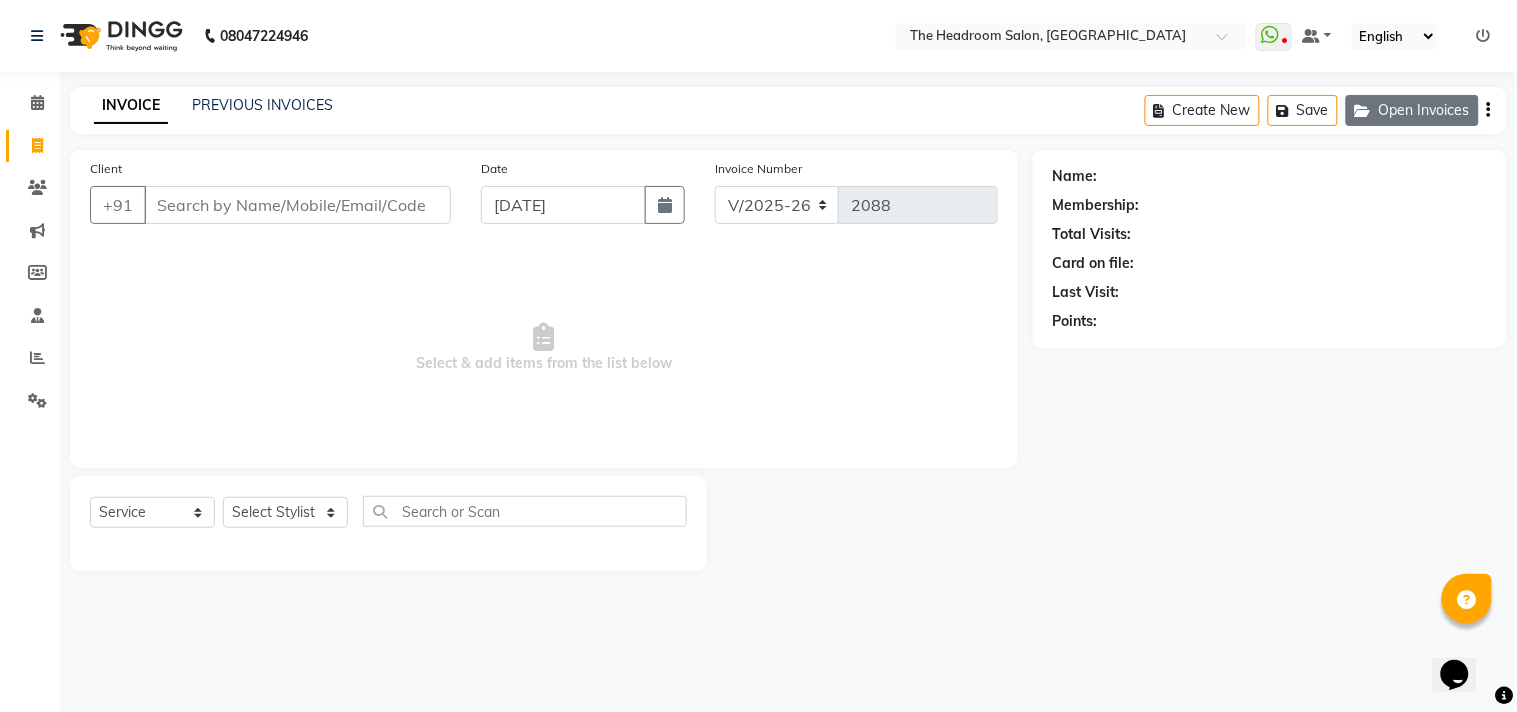 click on "Open Invoices" 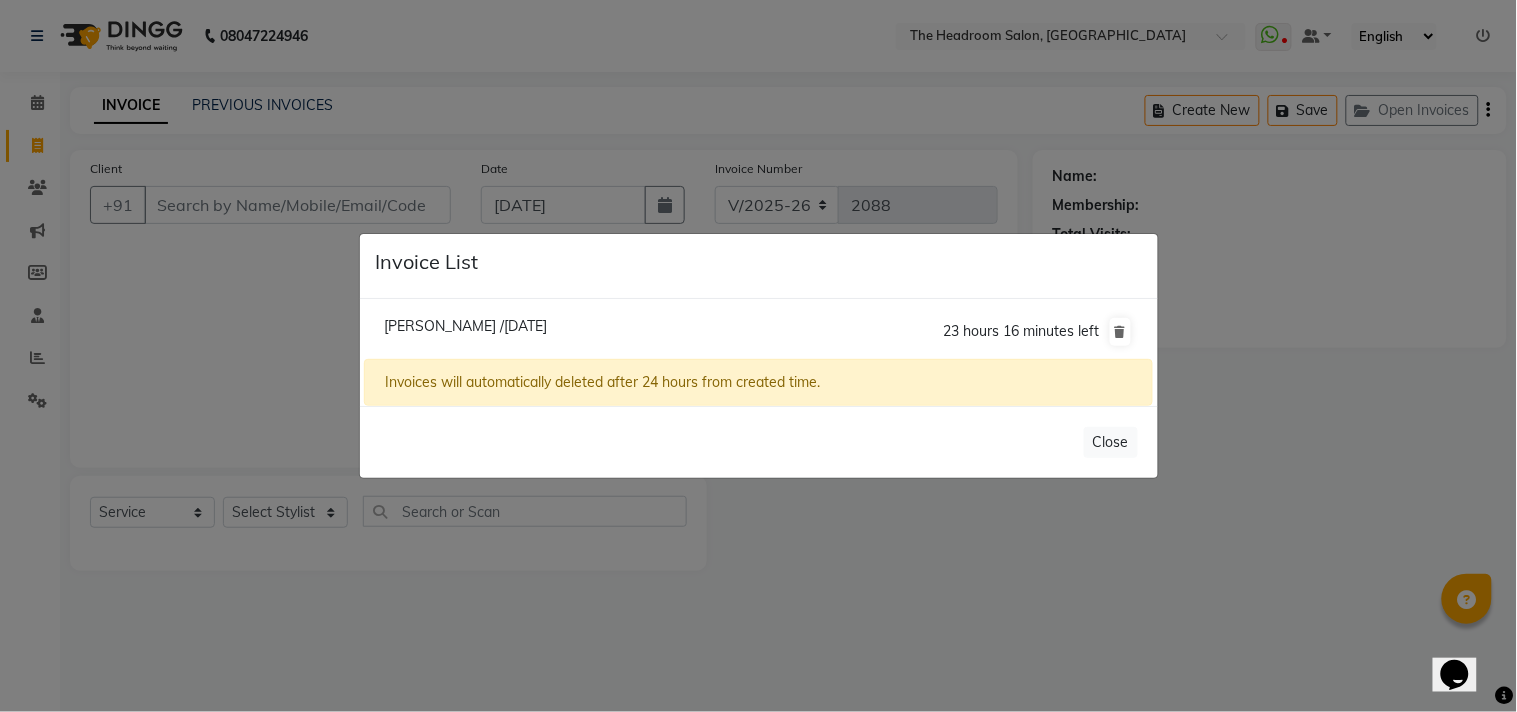 click on "[PERSON_NAME] /[DATE]" 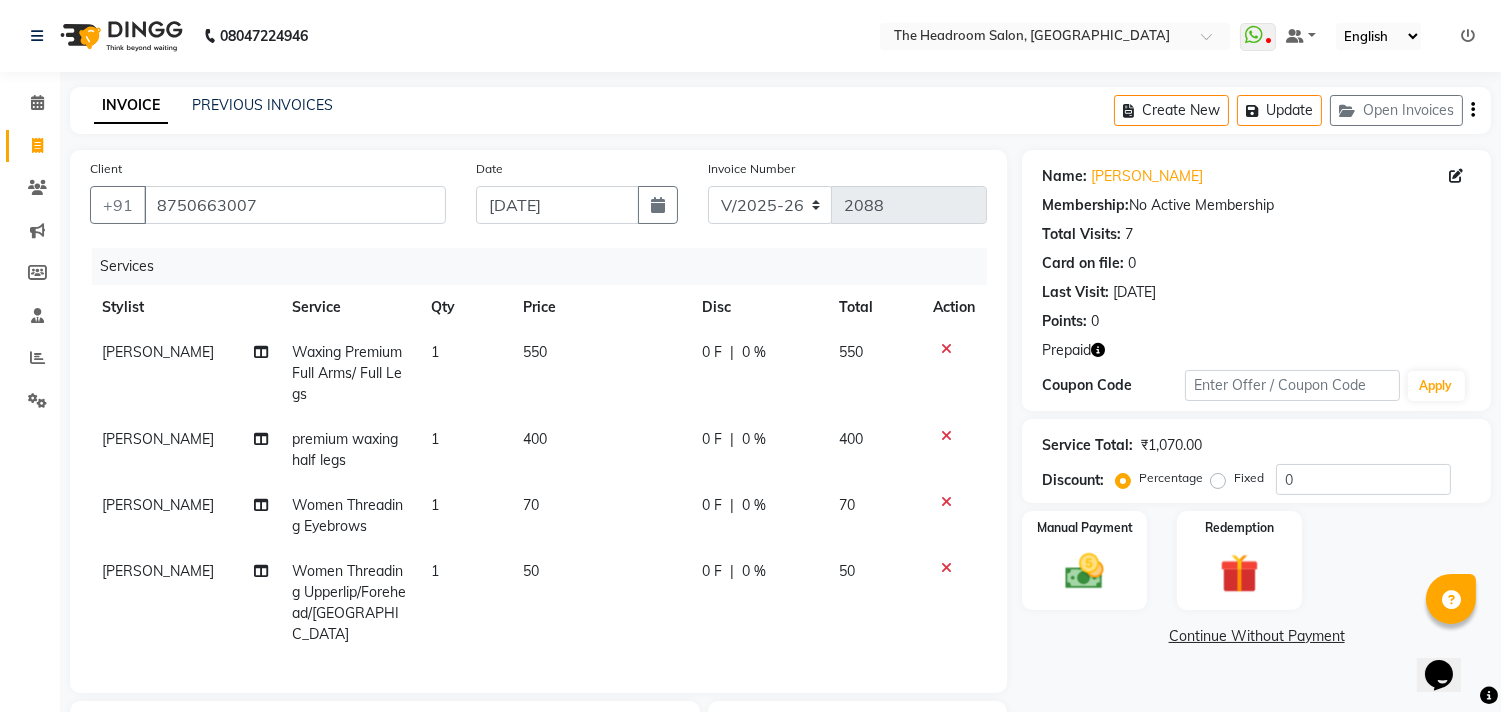 scroll, scrollTop: 308, scrollLeft: 0, axis: vertical 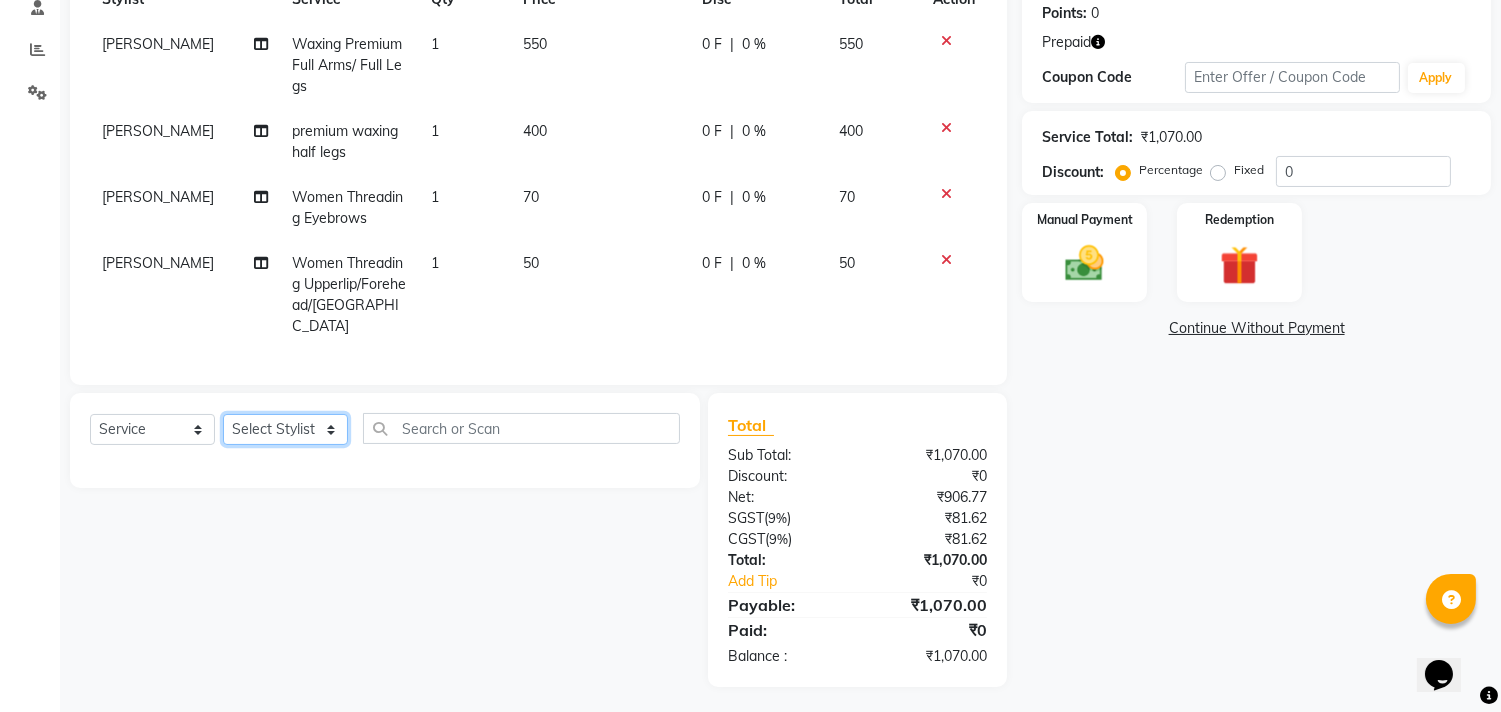 click on "Select Stylist [PERSON_NAME] [PERSON_NAME] [PERSON_NAME] Manager [PERSON_NAME] [PERSON_NAME] [PERSON_NAME] Pooja [PERSON_NAME]" 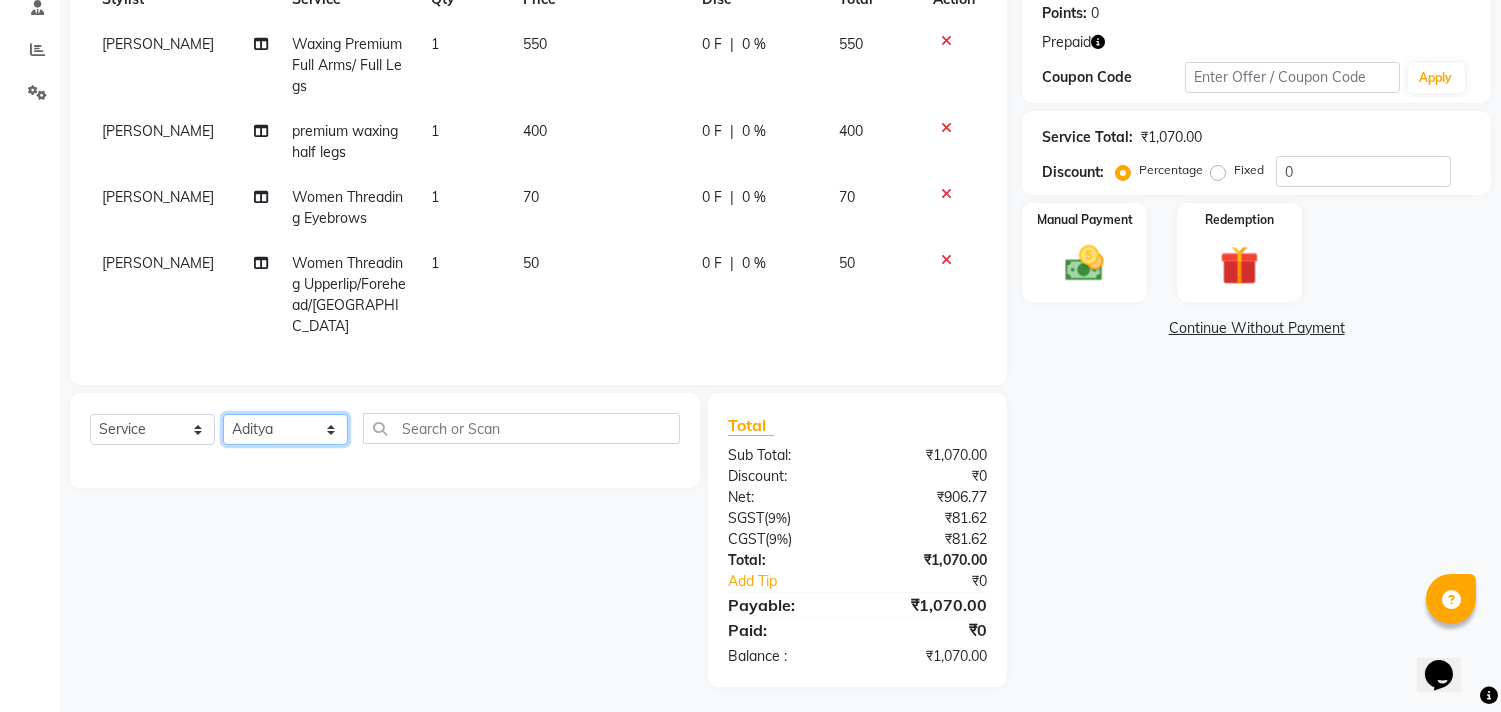 click on "Select Stylist [PERSON_NAME] [PERSON_NAME] [PERSON_NAME] Manager [PERSON_NAME] [PERSON_NAME] [PERSON_NAME] Pooja [PERSON_NAME]" 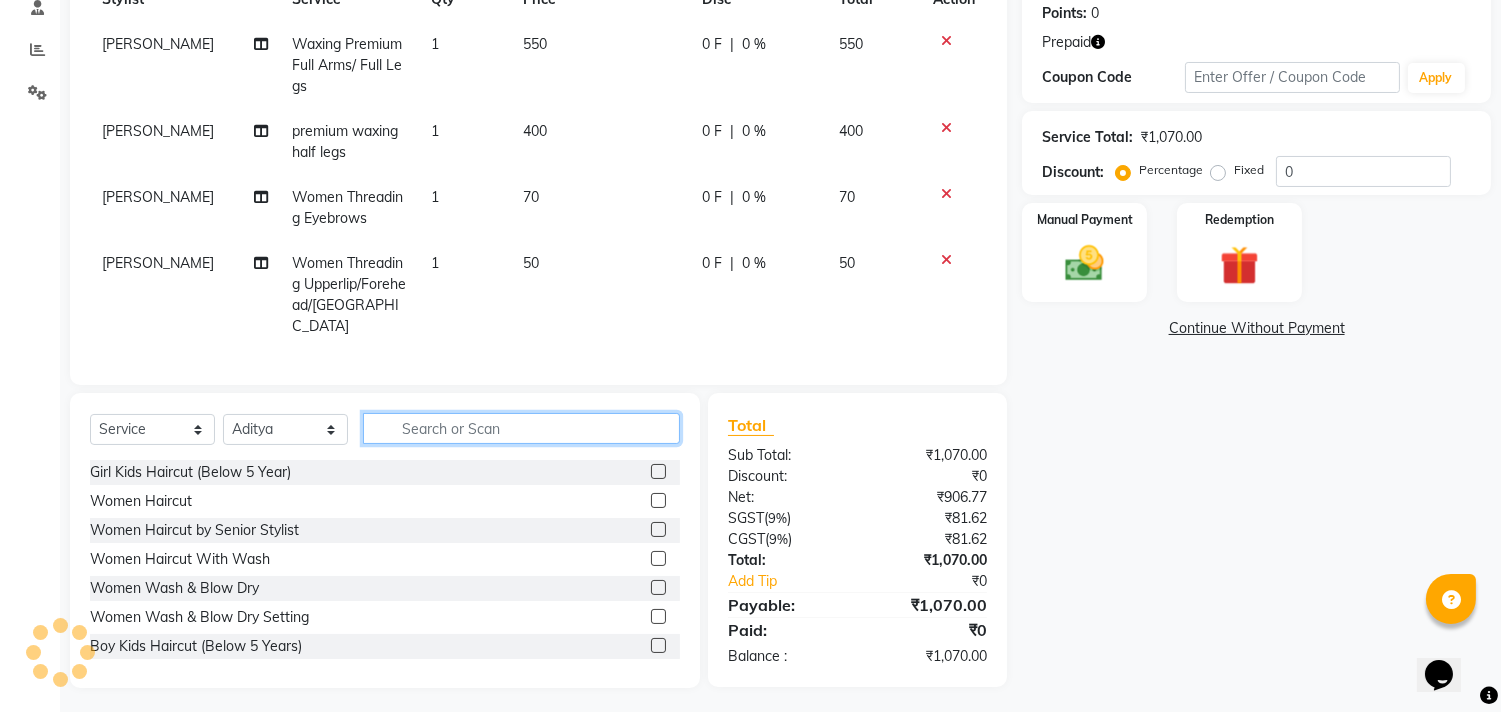 click 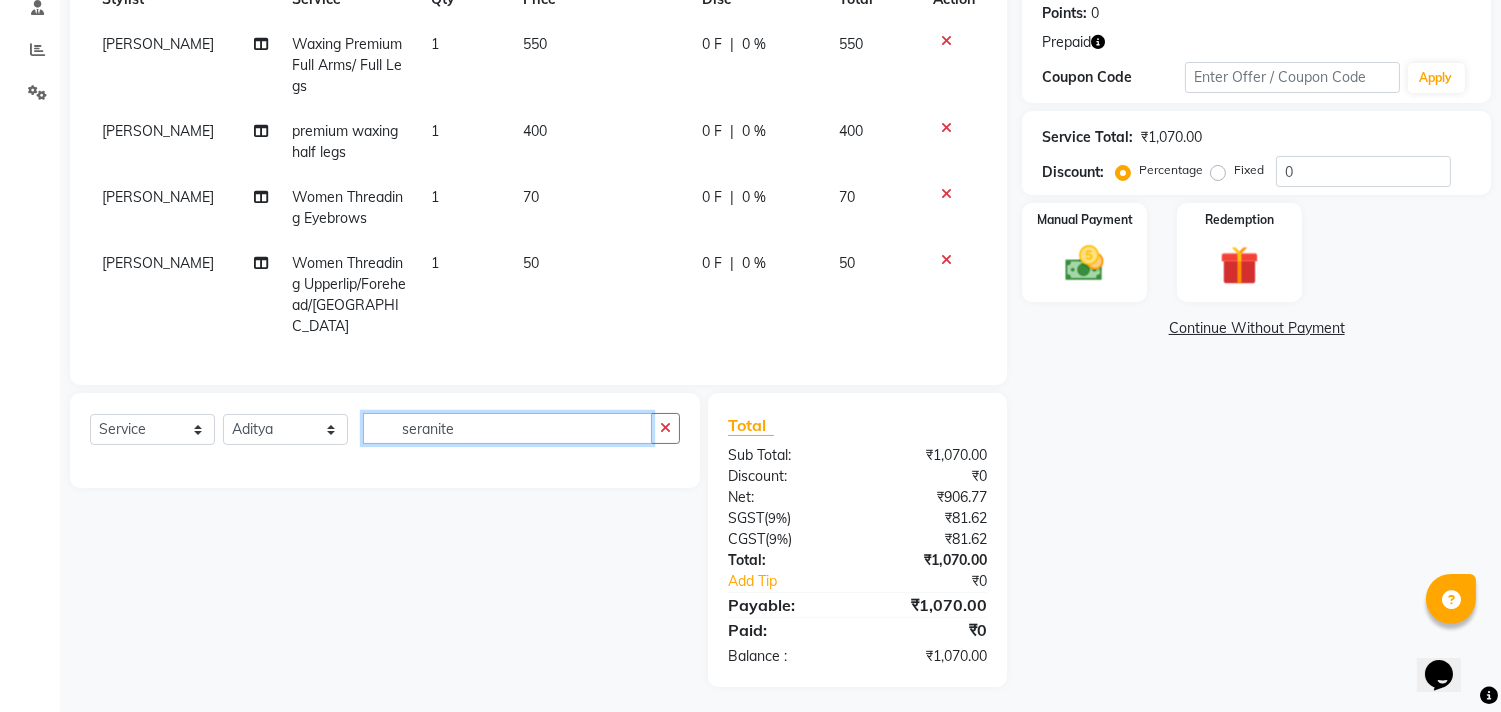 click on "seranite" 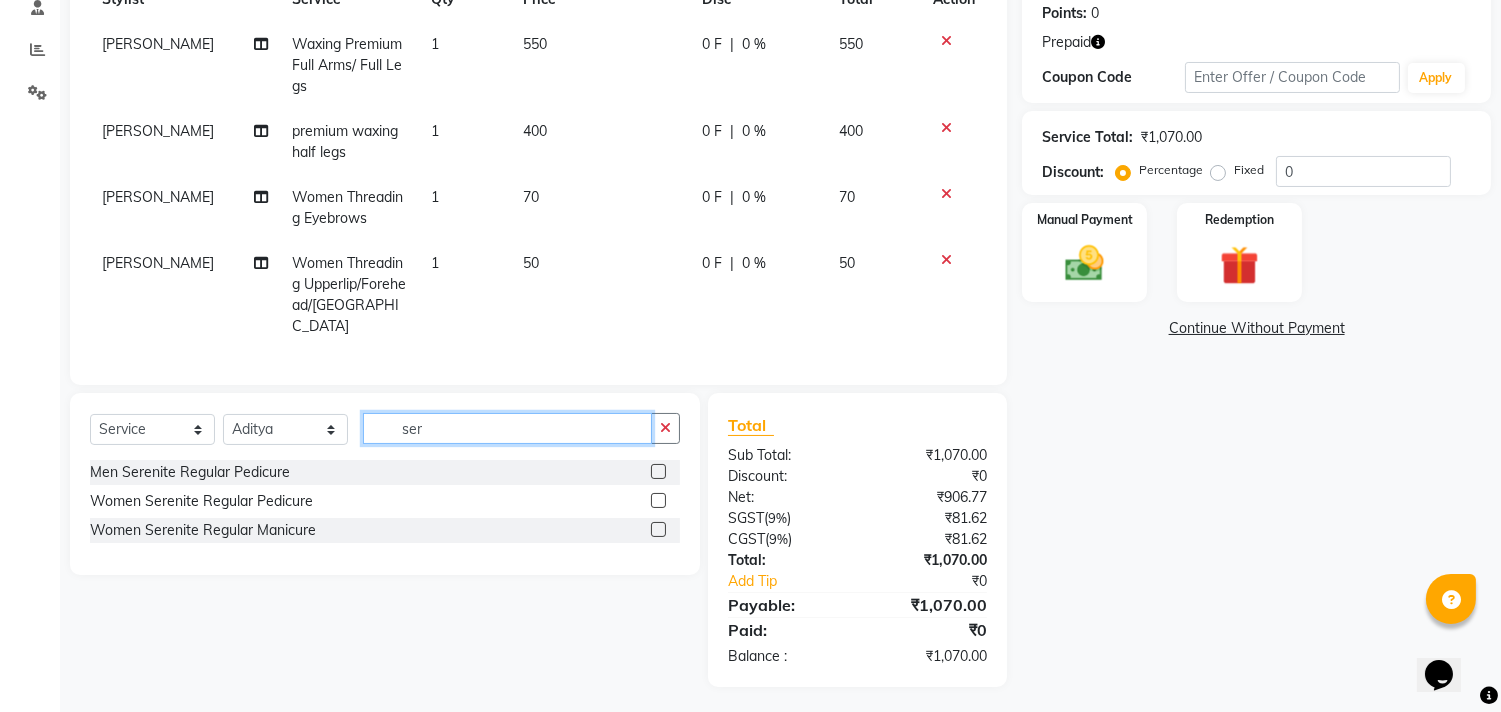 type on "ser" 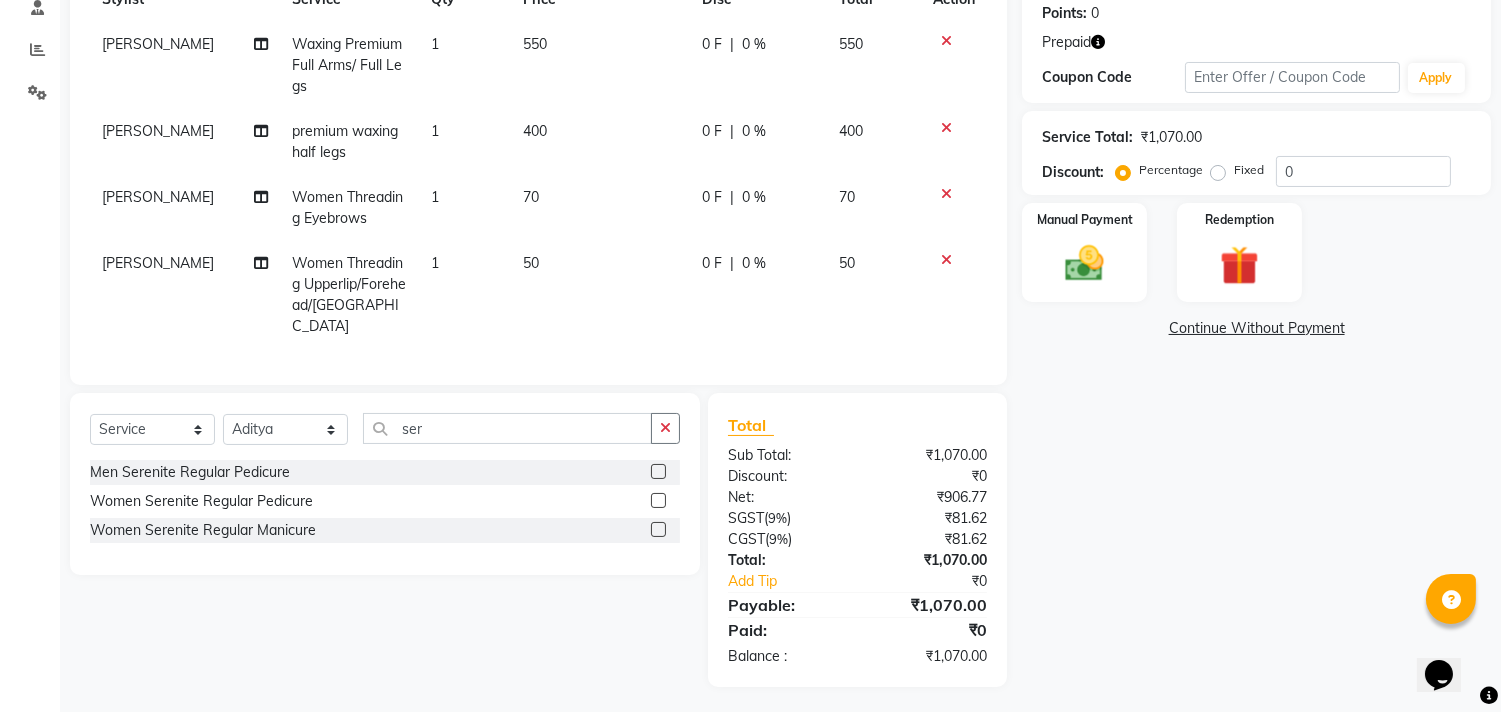 click on "Women Serenite Regular Pedicure" 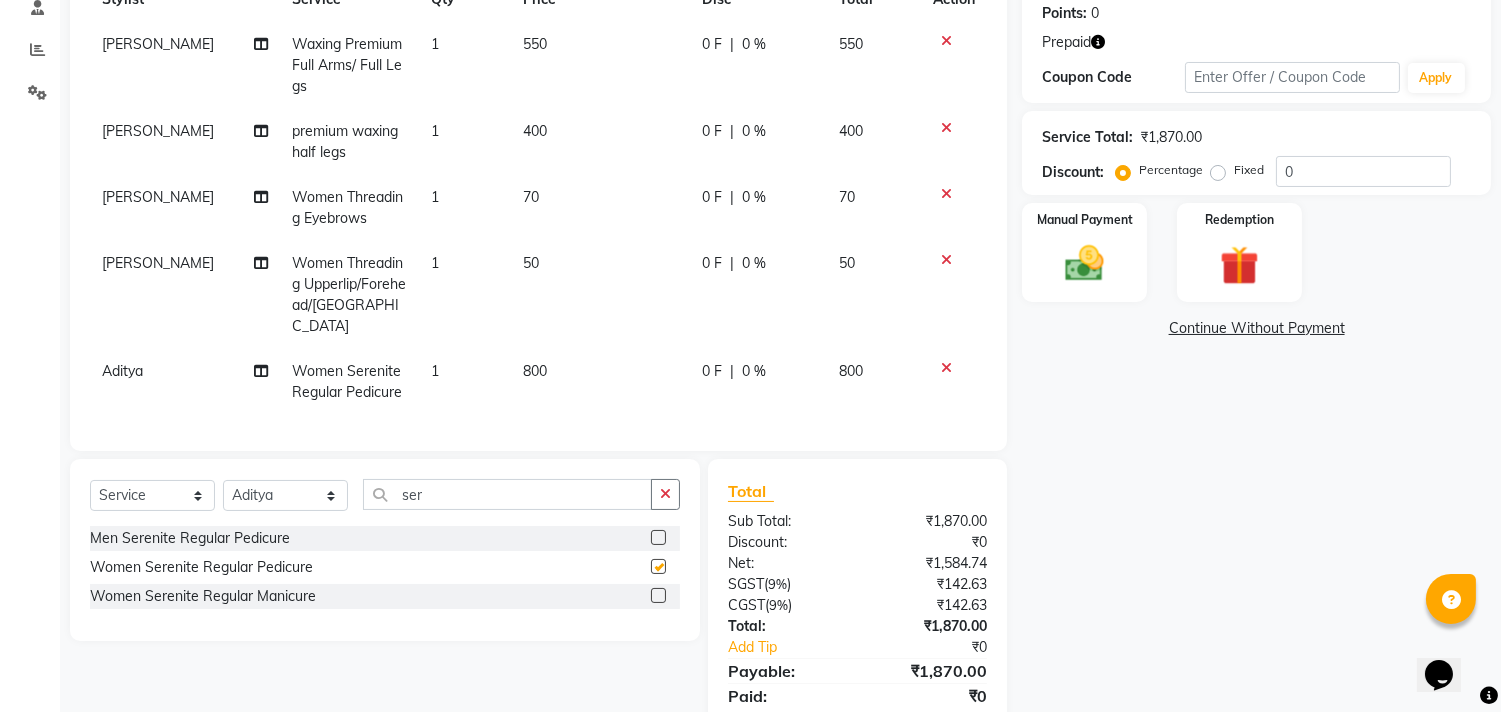 checkbox on "false" 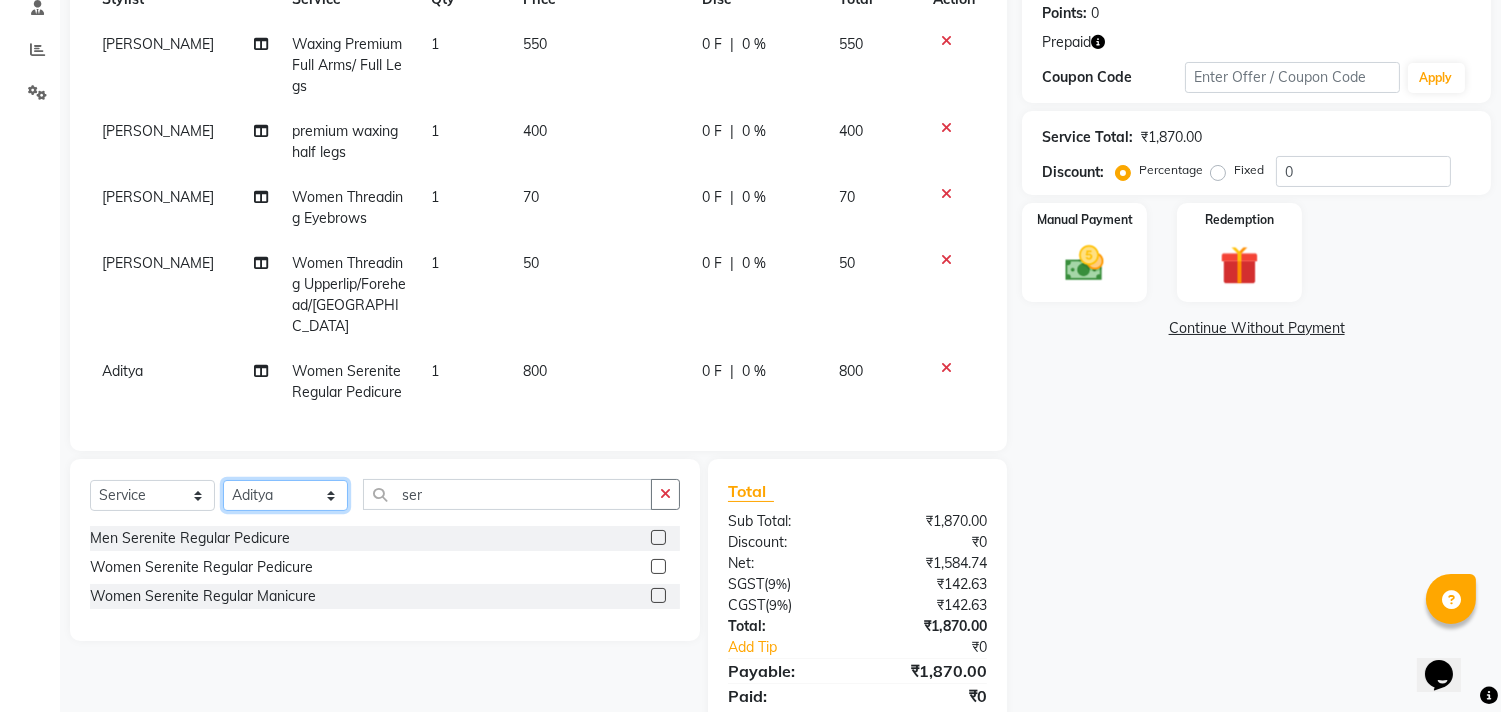 click on "Select Stylist [PERSON_NAME] [PERSON_NAME] [PERSON_NAME] Manager [PERSON_NAME] [PERSON_NAME] [PERSON_NAME] Pooja [PERSON_NAME]" 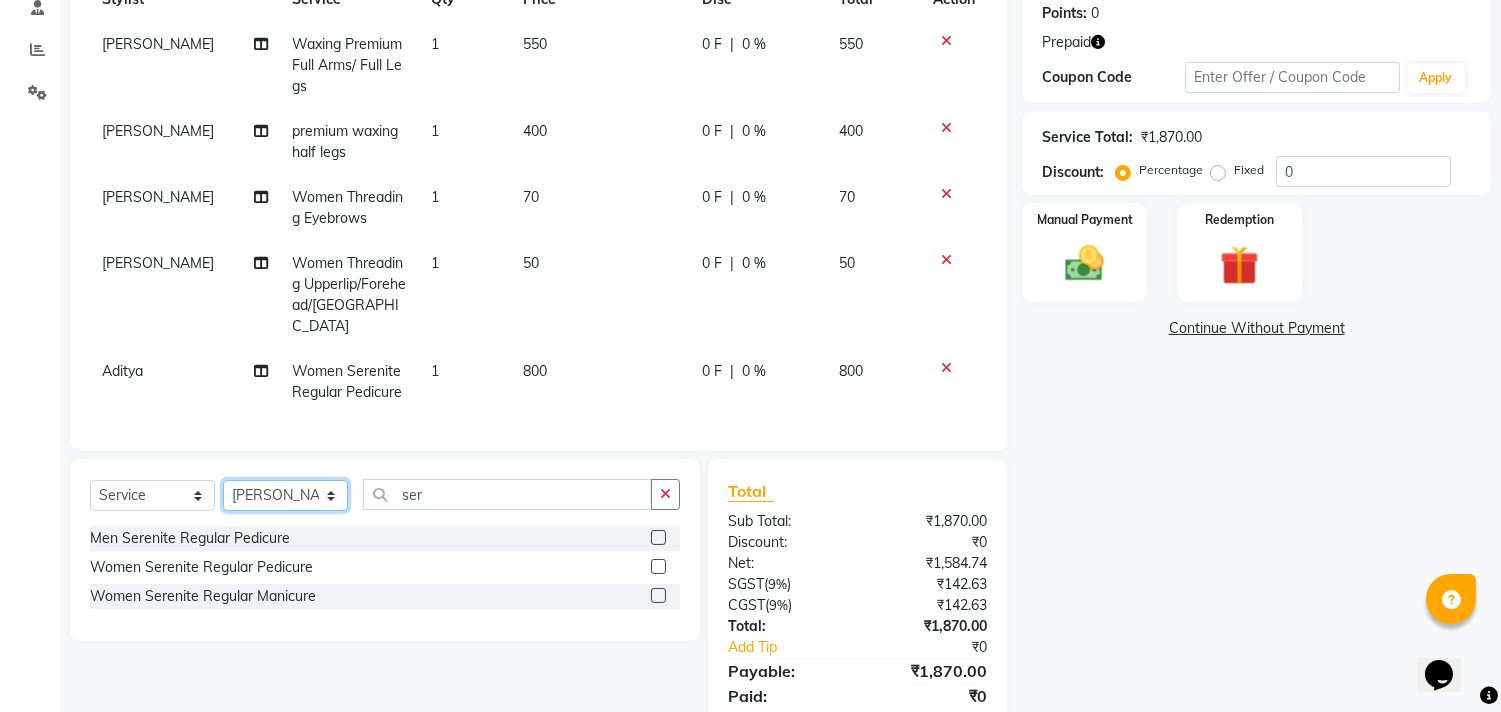 click on "Select Stylist [PERSON_NAME] [PERSON_NAME] [PERSON_NAME] Manager [PERSON_NAME] [PERSON_NAME] [PERSON_NAME] Pooja [PERSON_NAME]" 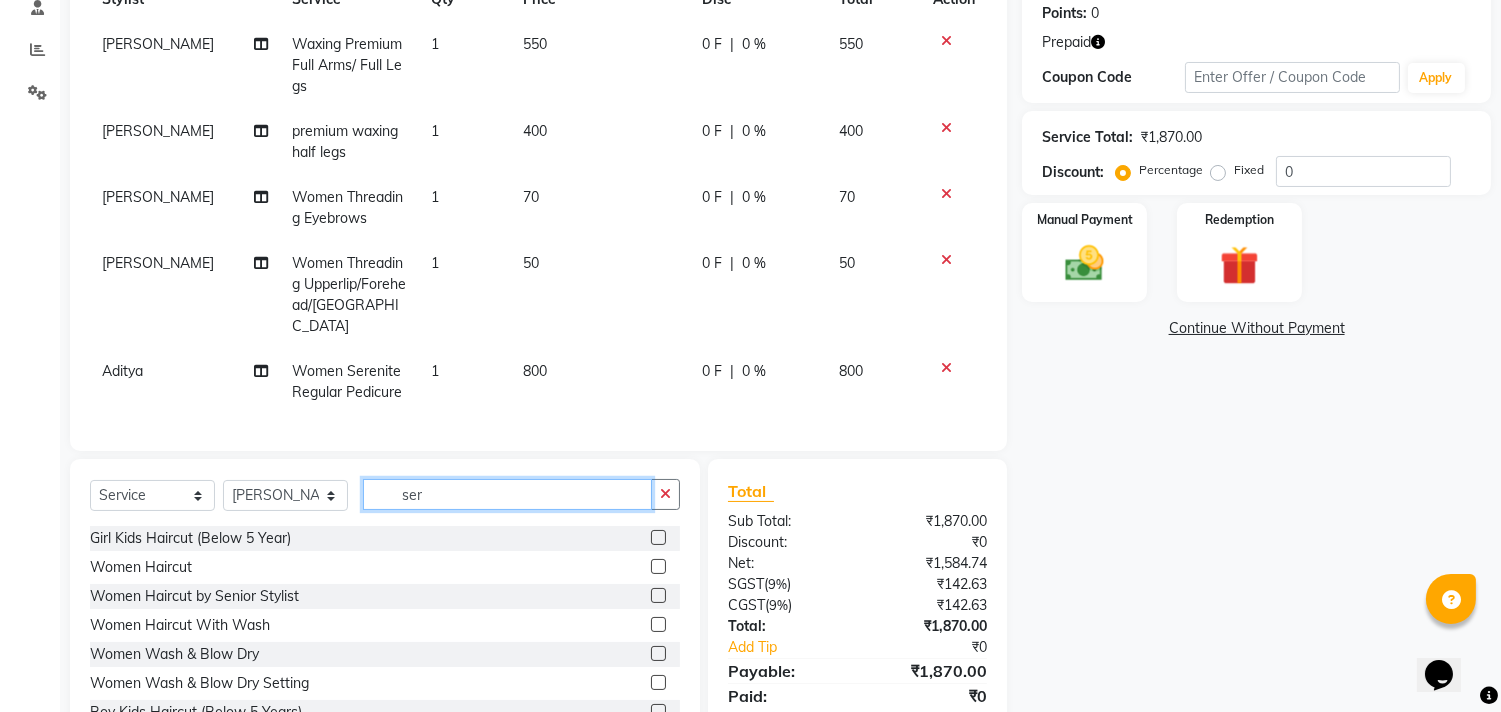 click on "ser" 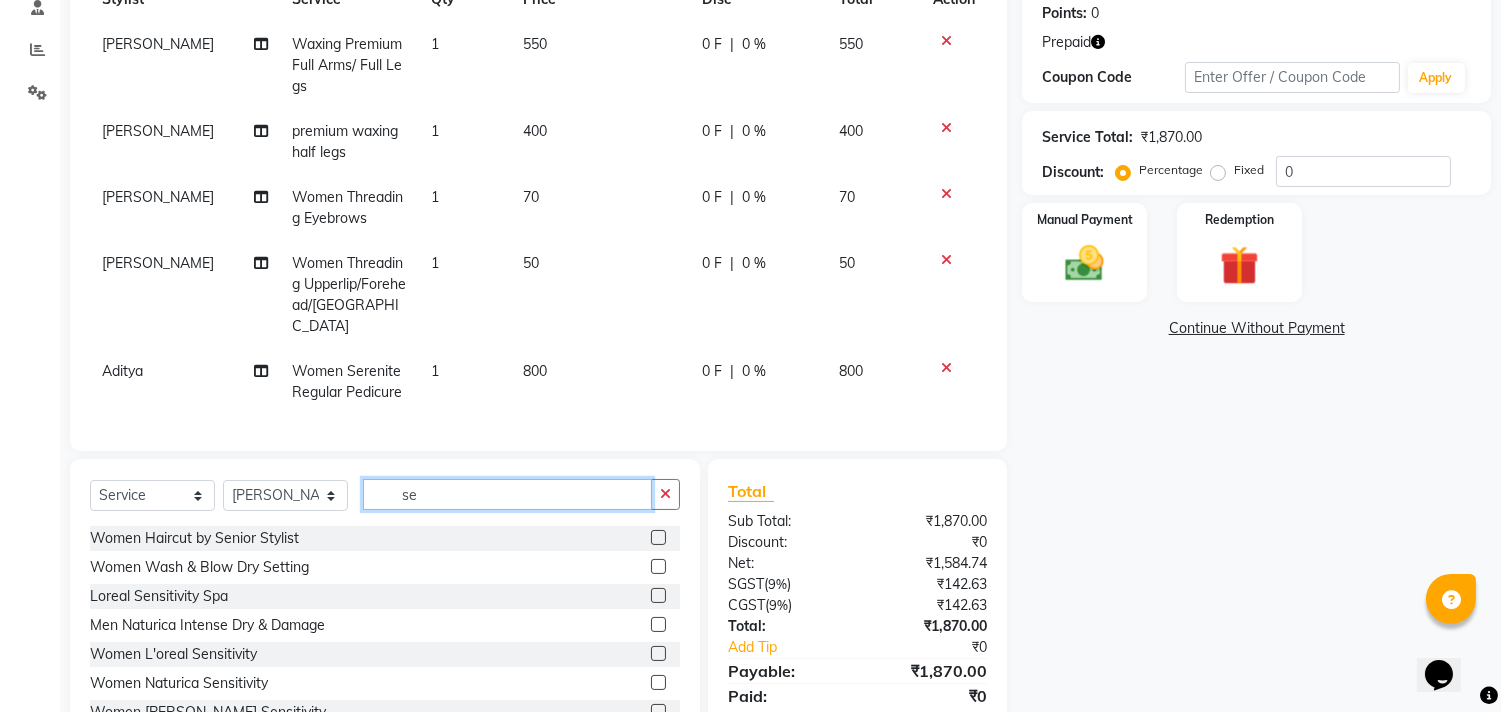 type on "s" 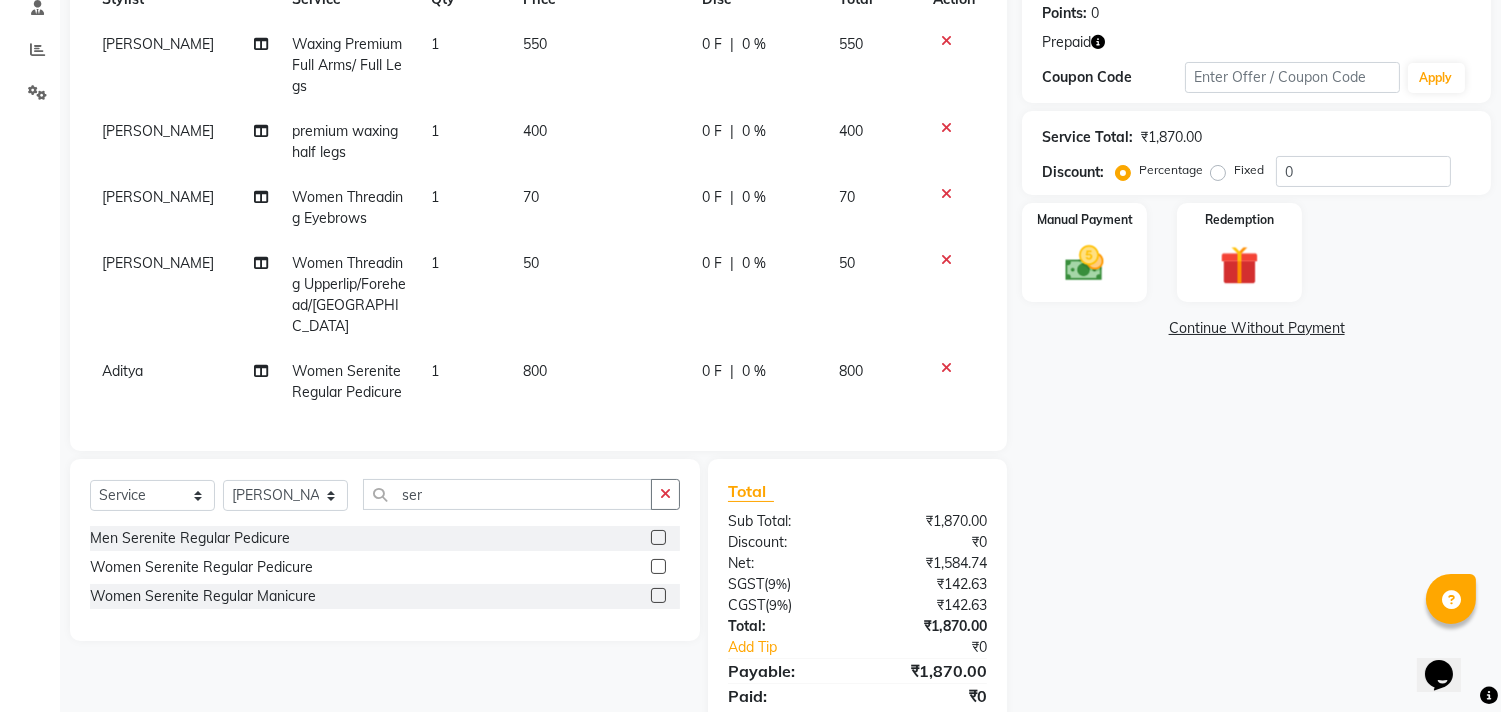 click 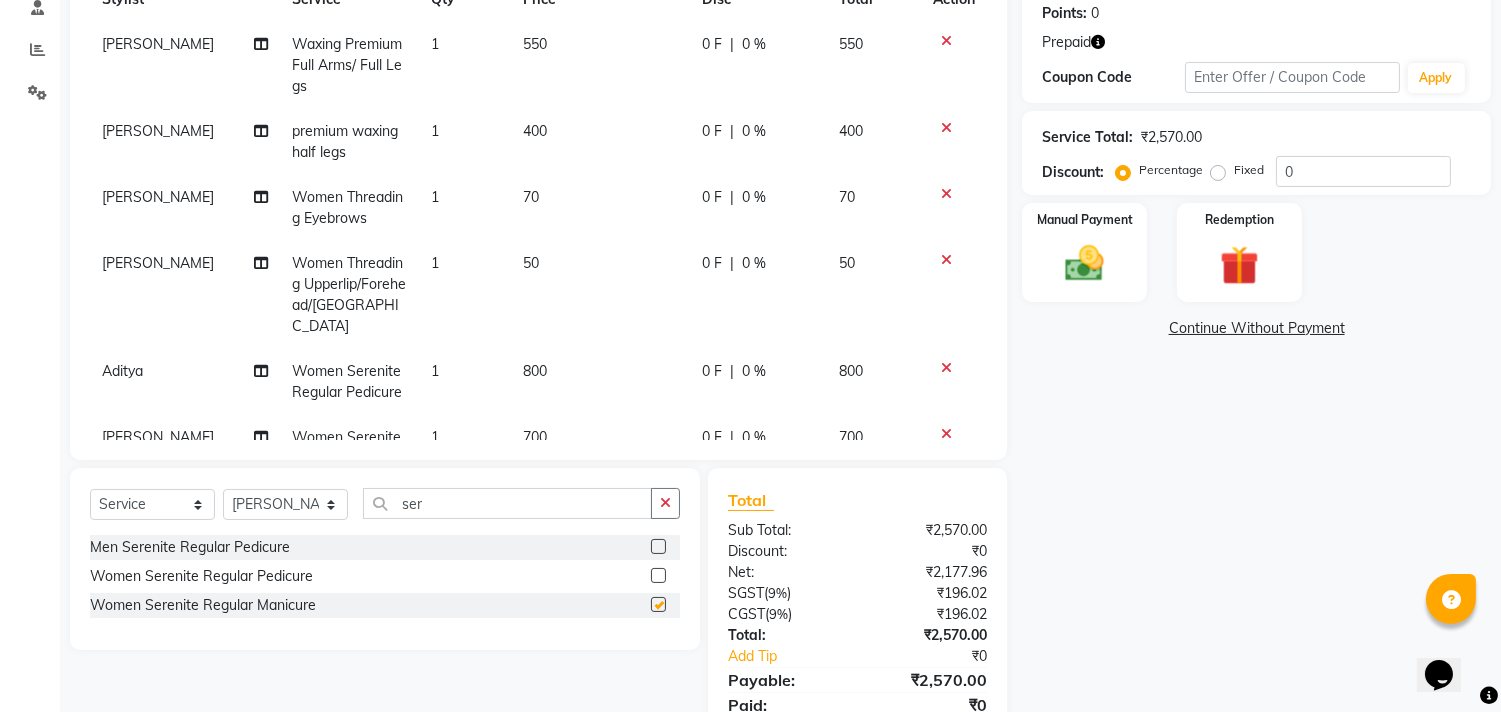 checkbox on "false" 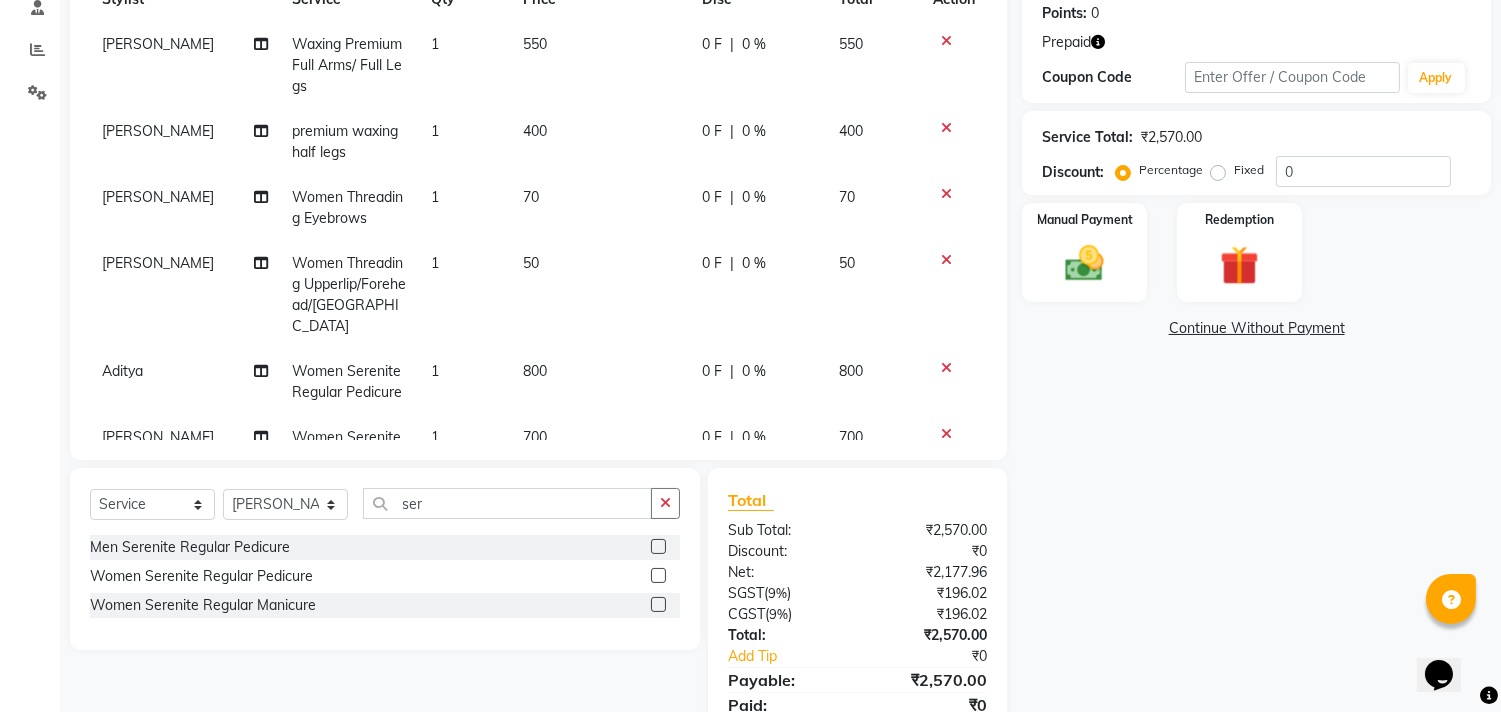 click on "Name: [PERSON_NAME]  Membership:  No Active Membership  Total Visits:  7 Card on file:  0 Last Visit:   [DATE] Points:   0  Prepaid Coupon Code Apply Service Total:  ₹2,570.00  Discount:  Percentage   Fixed  0 Manual Payment Redemption  Continue Without Payment" 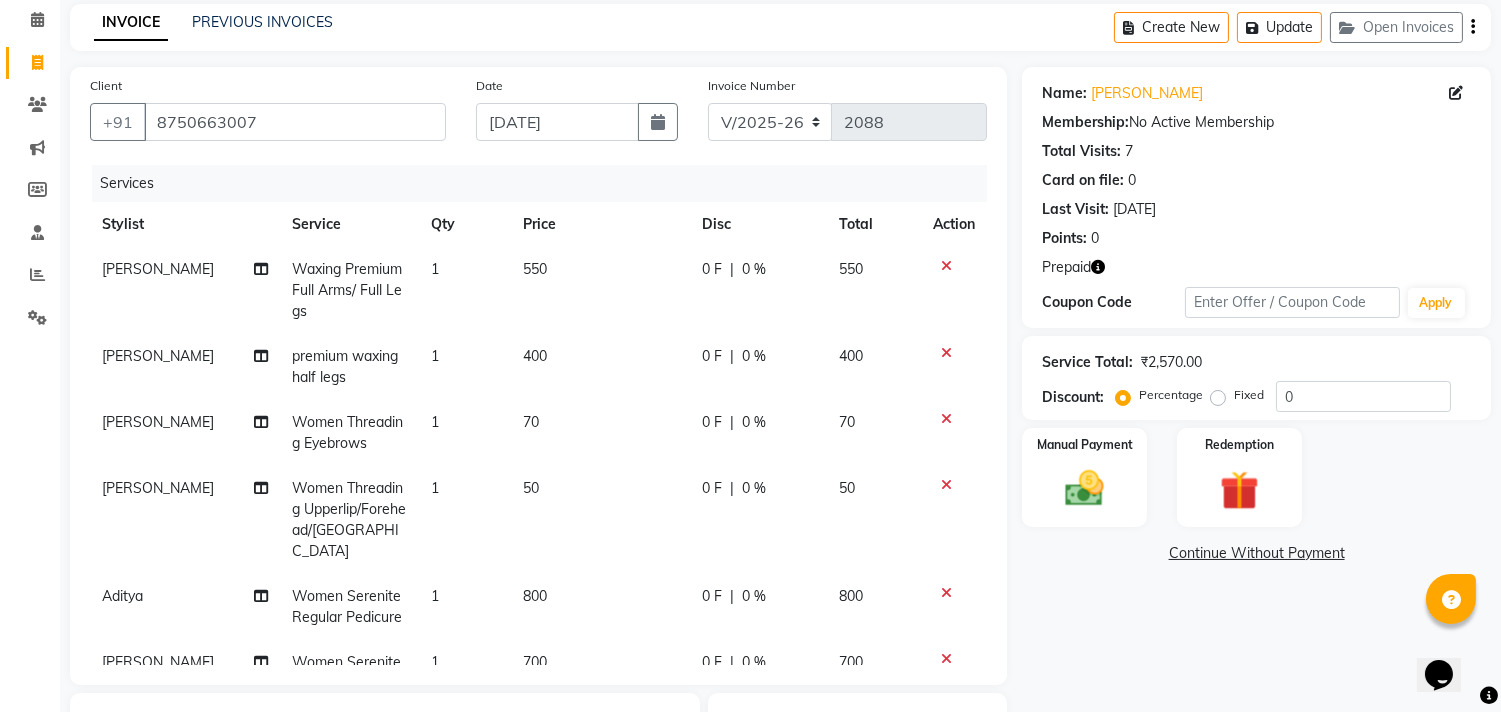 scroll, scrollTop: 54, scrollLeft: 0, axis: vertical 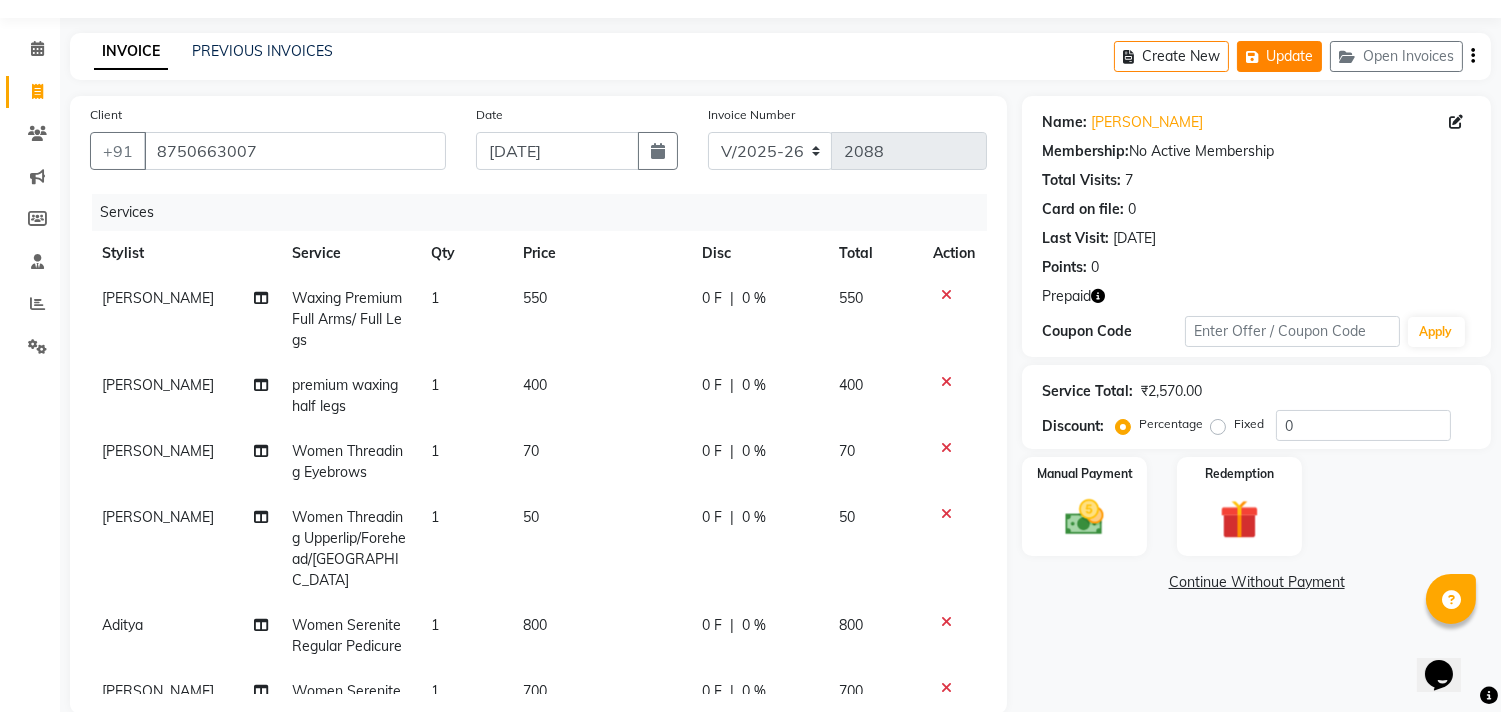 click on "Update" 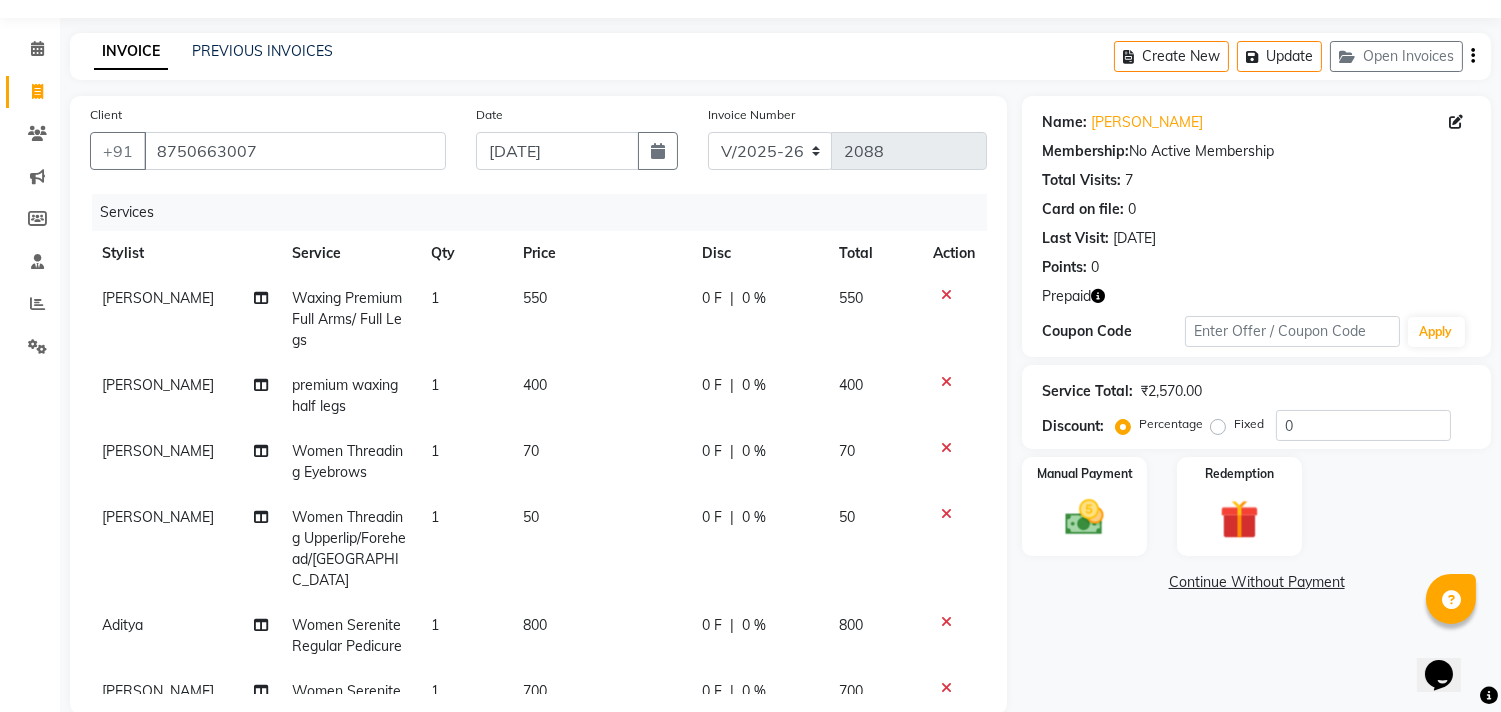 drag, startPoint x: 0, startPoint y: 390, endPoint x: 151, endPoint y: 172, distance: 265.1886 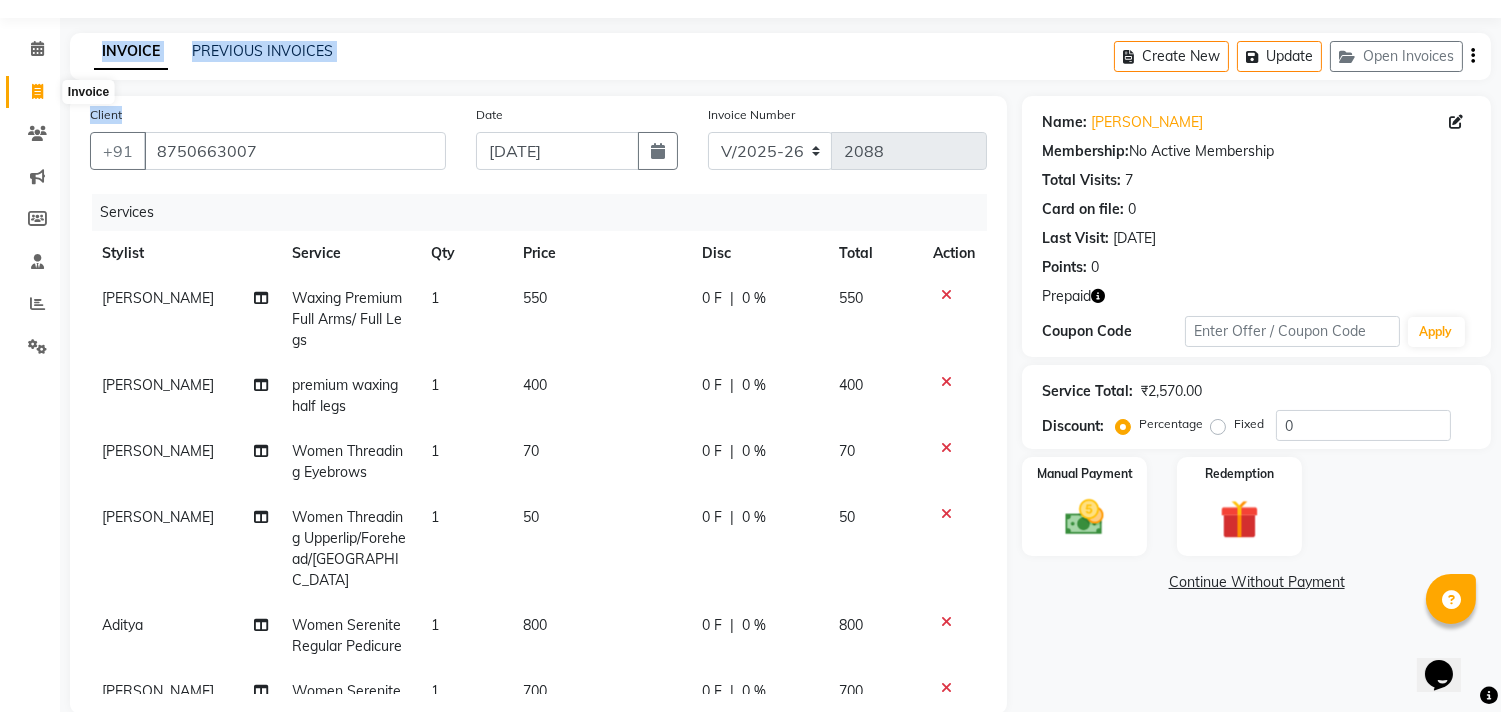 click 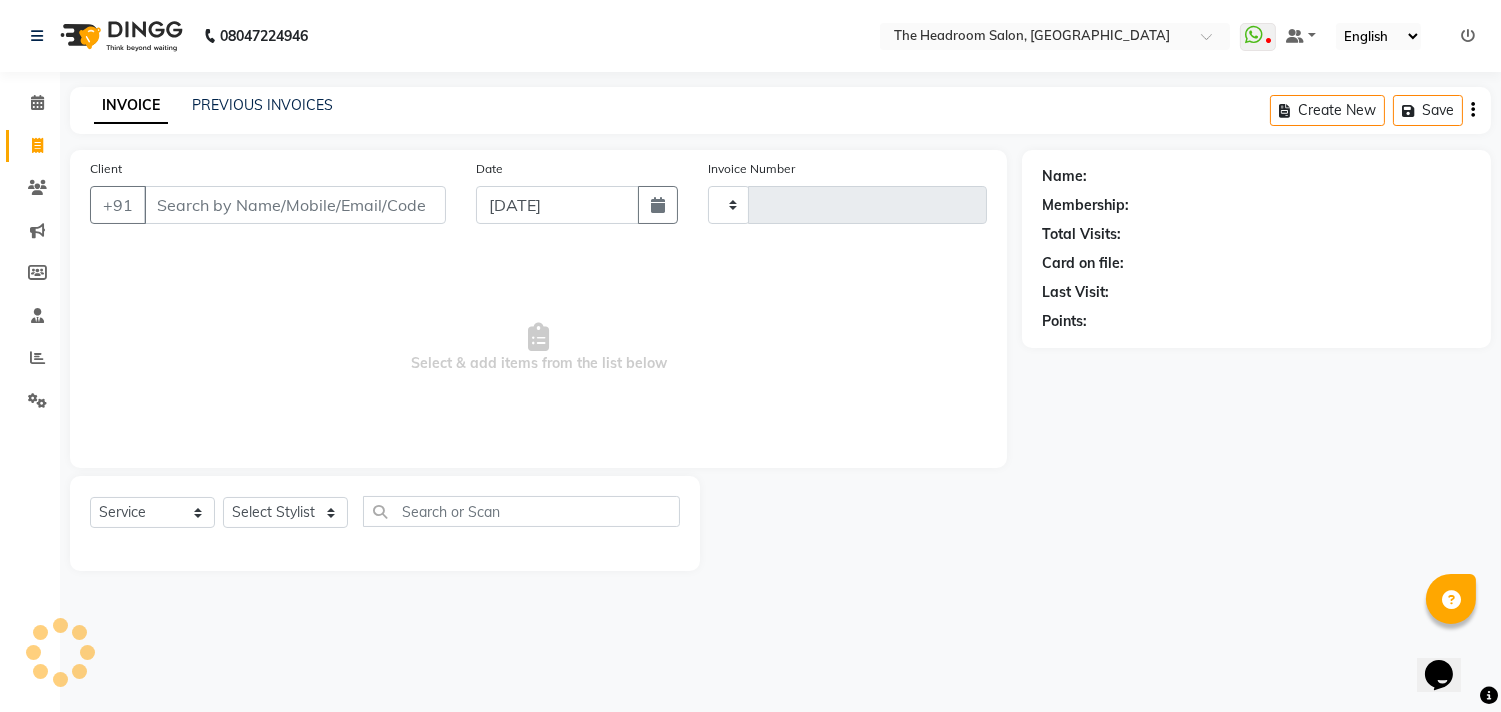 scroll, scrollTop: 0, scrollLeft: 0, axis: both 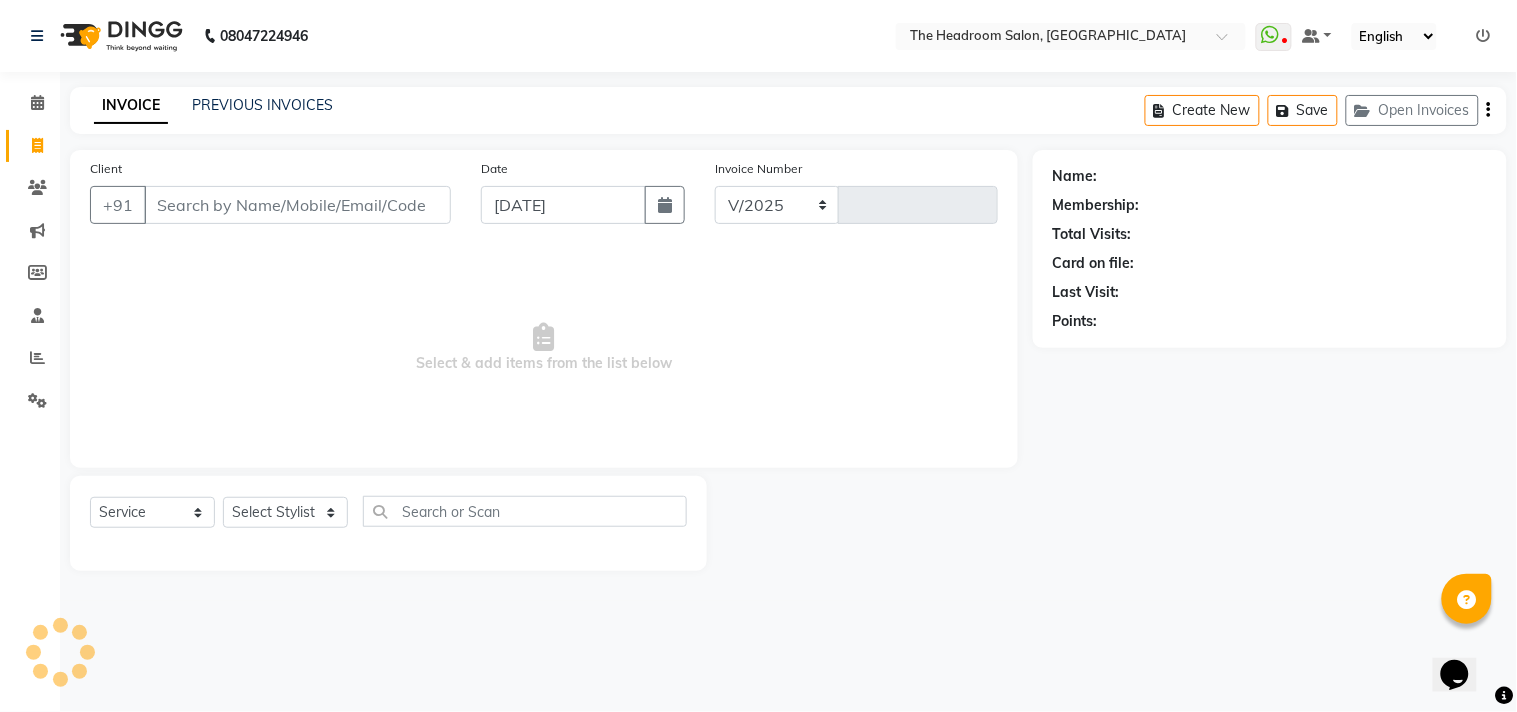 select on "6933" 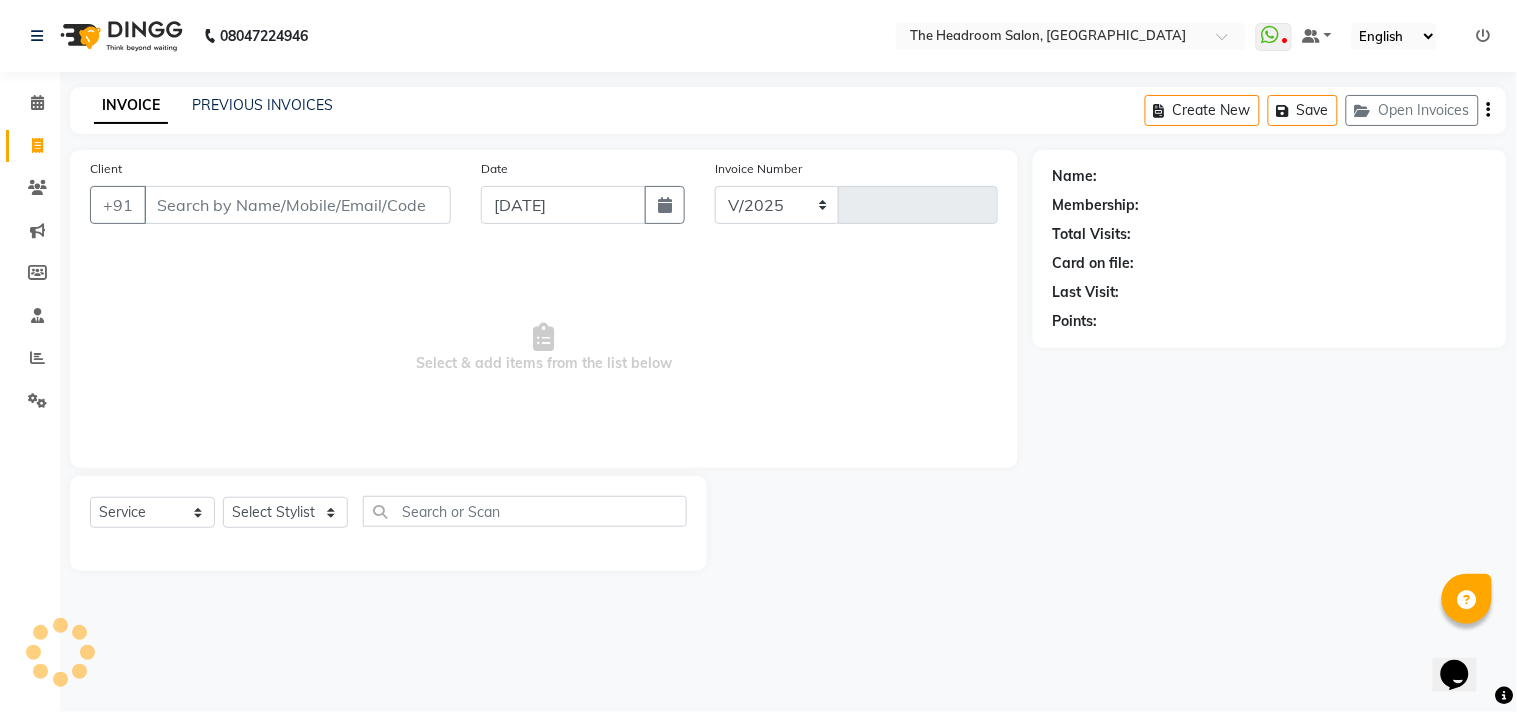 type on "2088" 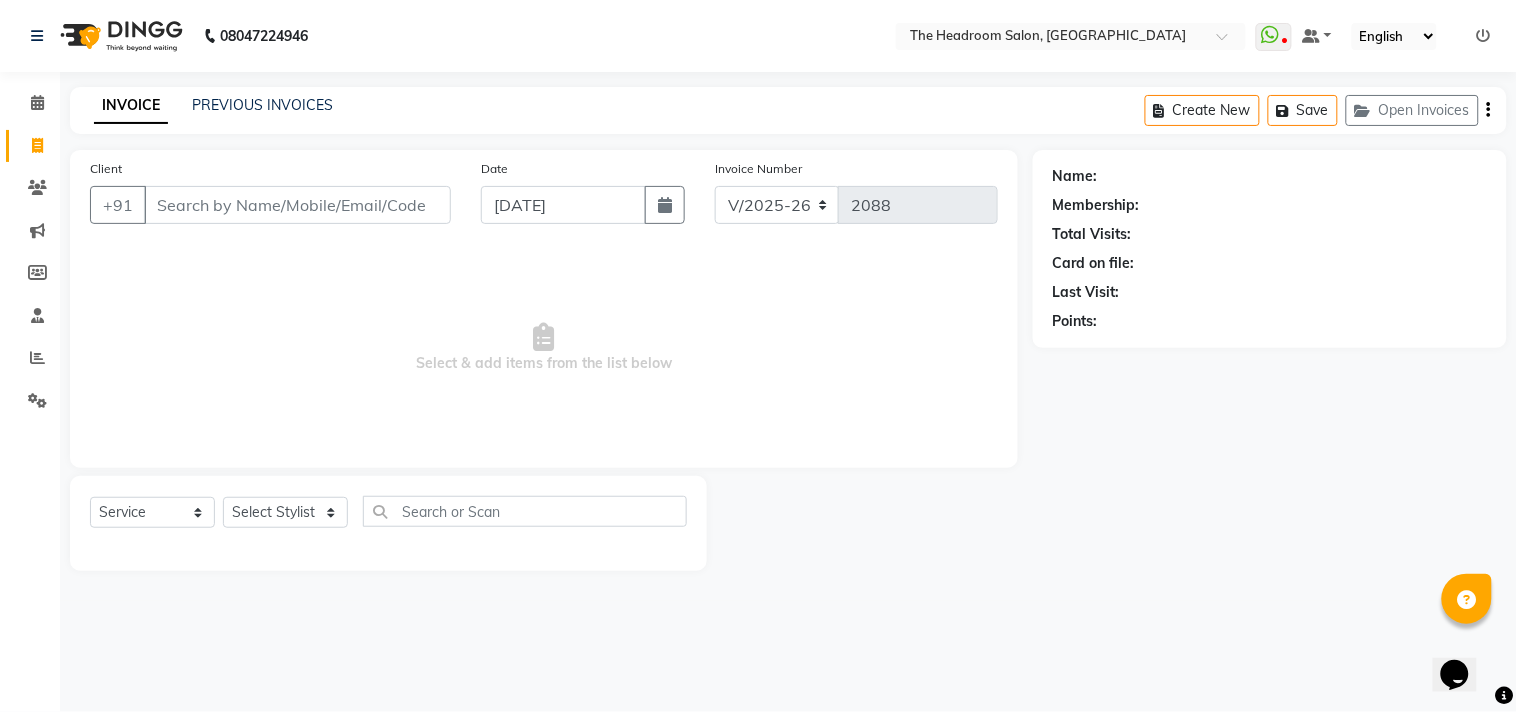 click on "Client +91" 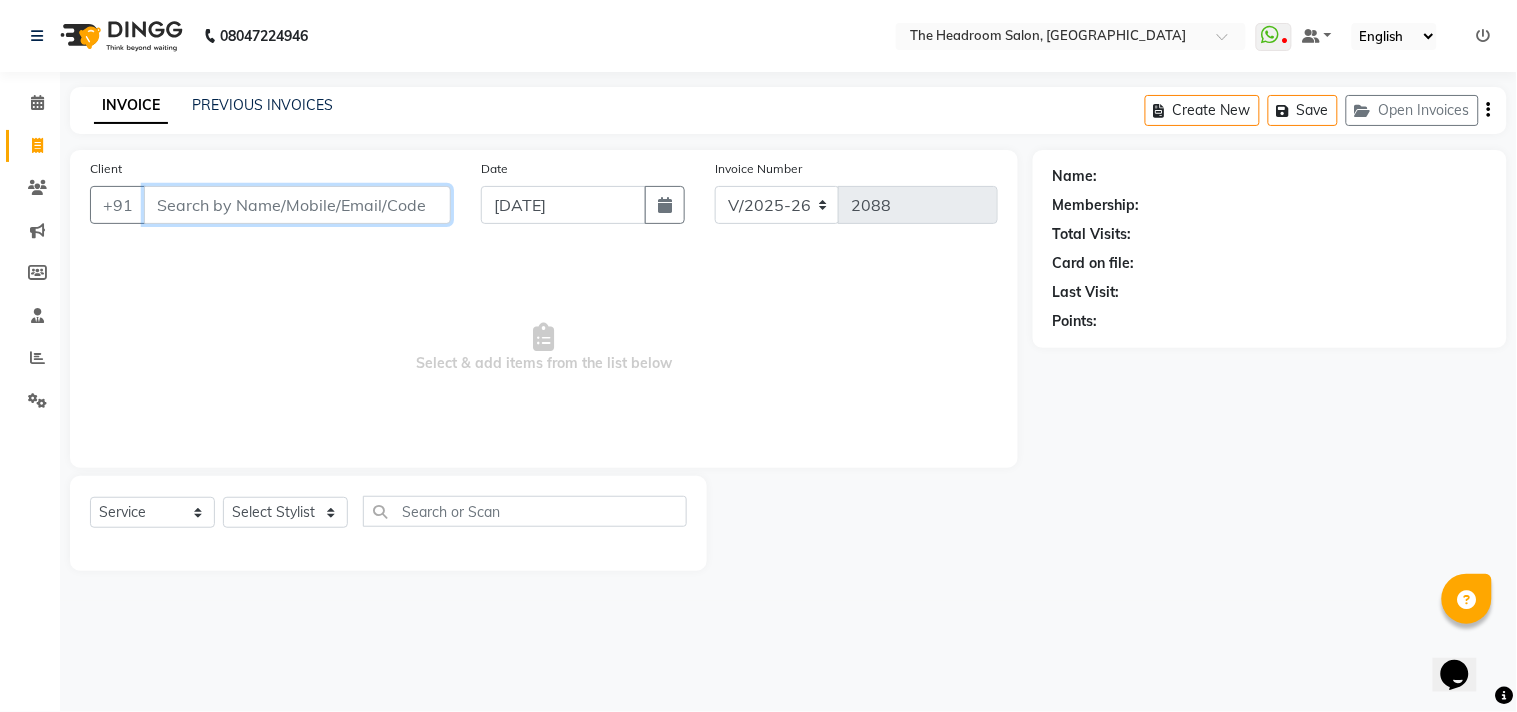 click on "Client" at bounding box center (297, 205) 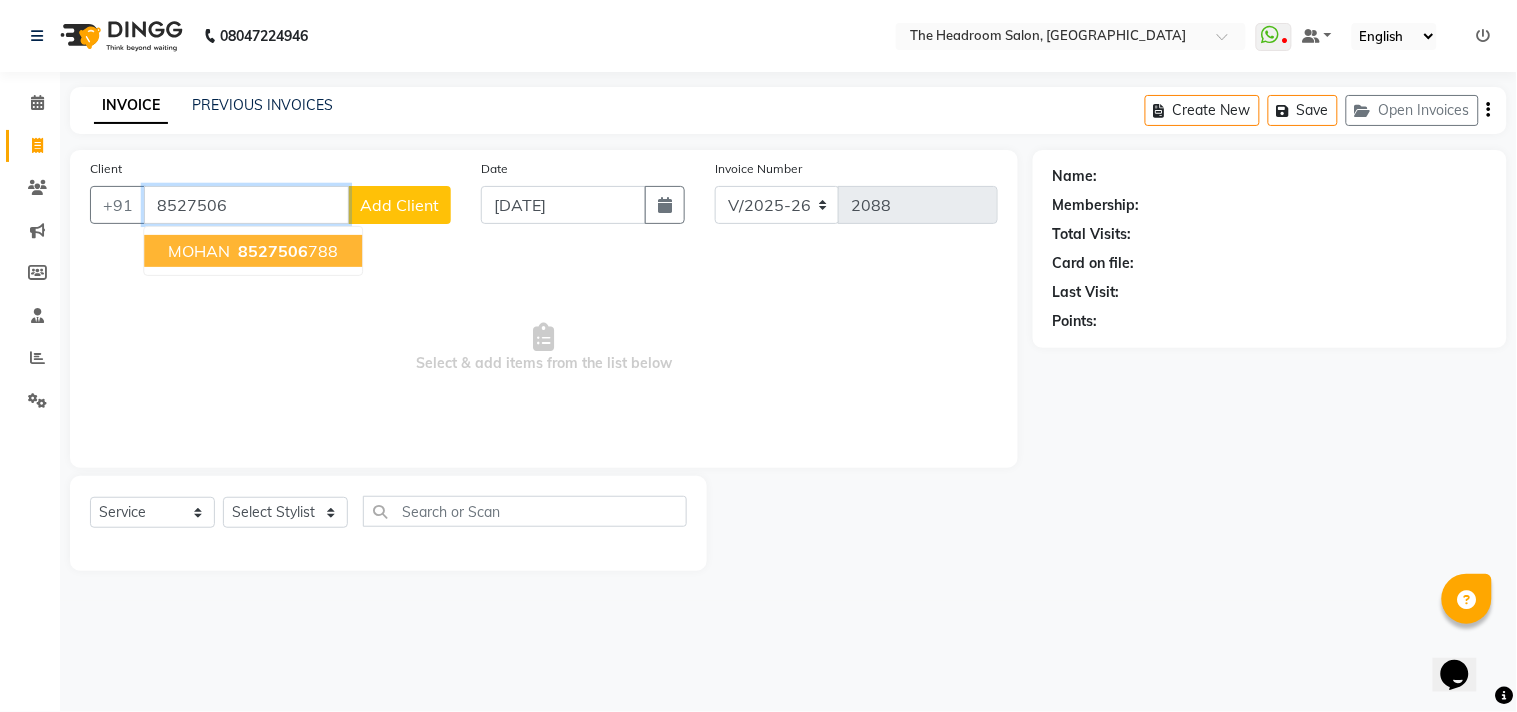 click on "MOHAN" at bounding box center (199, 251) 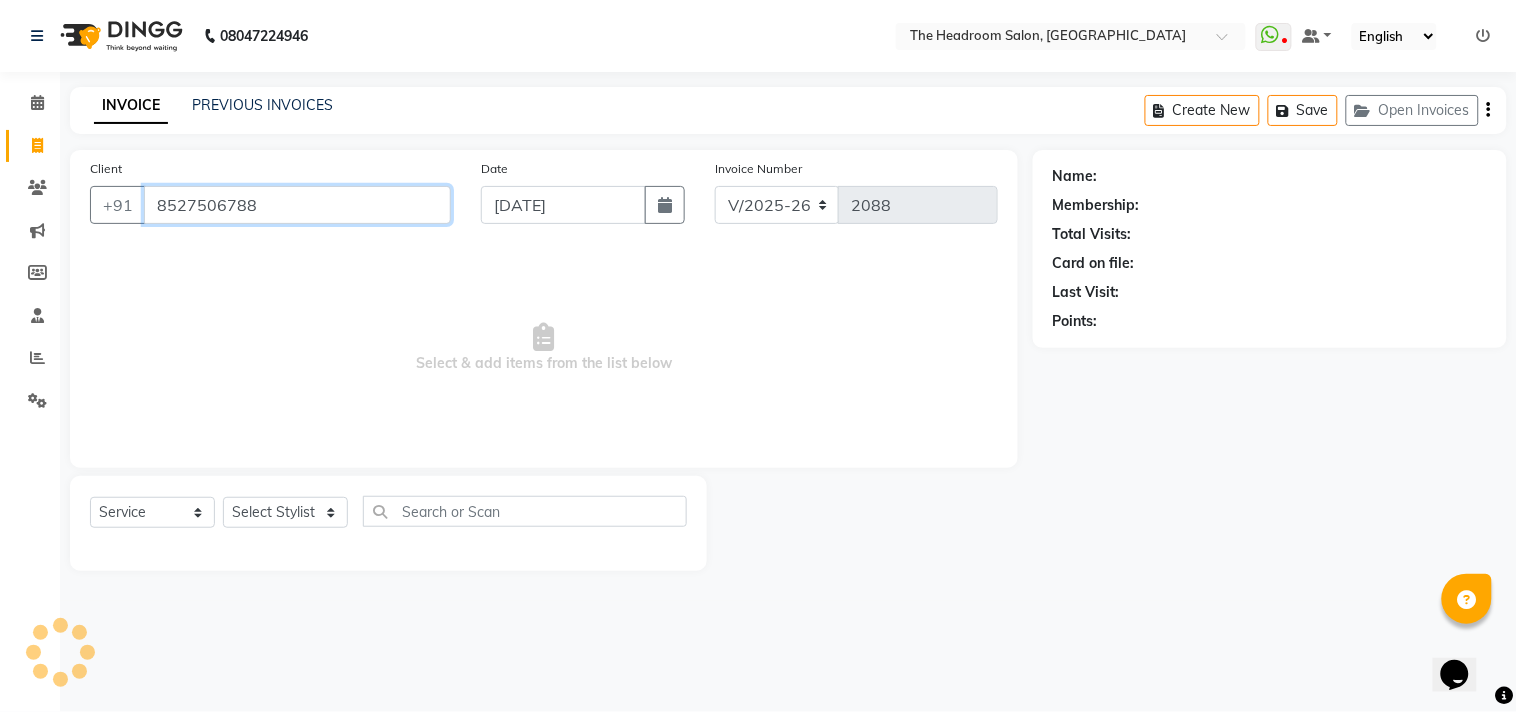 type on "8527506788" 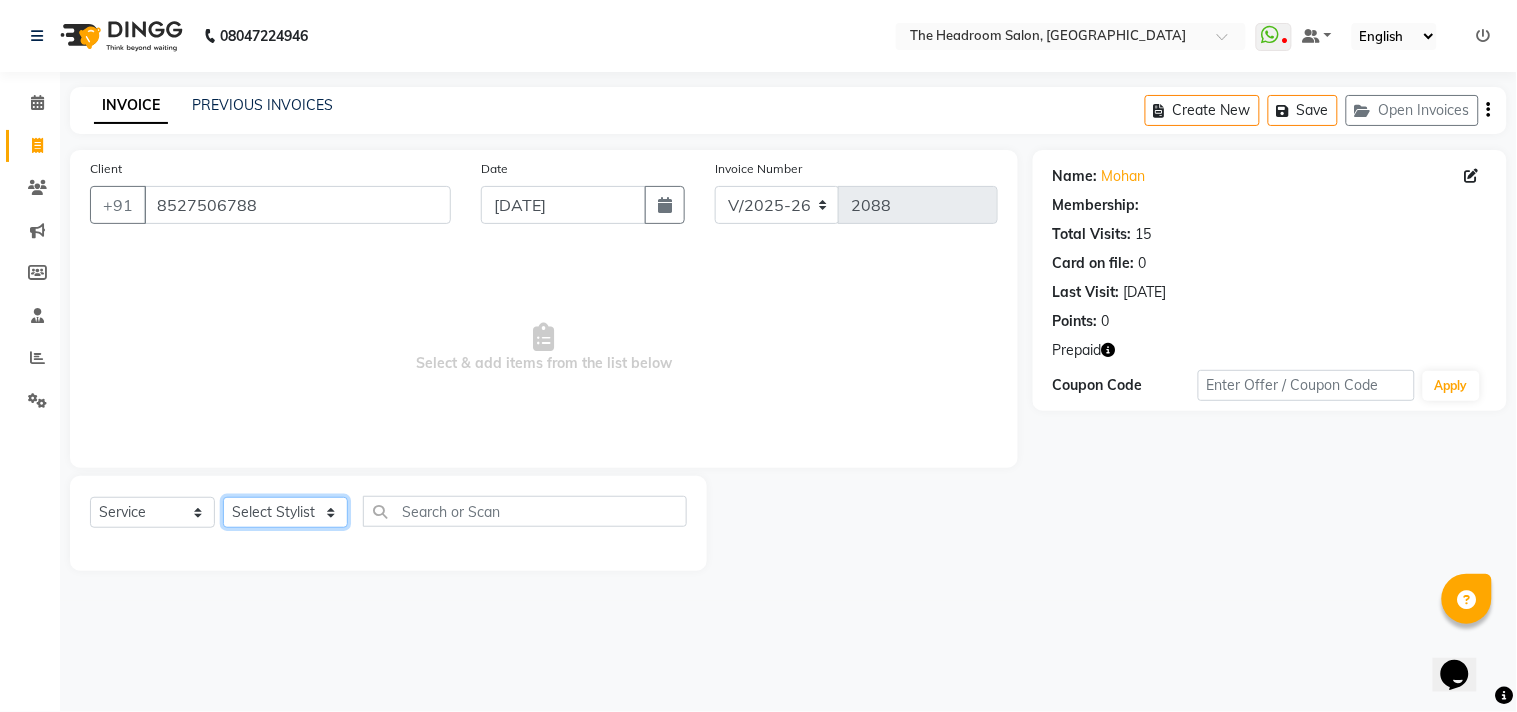 click on "Select Stylist [PERSON_NAME] [PERSON_NAME] [PERSON_NAME] Manager [PERSON_NAME] [PERSON_NAME] [PERSON_NAME] Pooja [PERSON_NAME]" 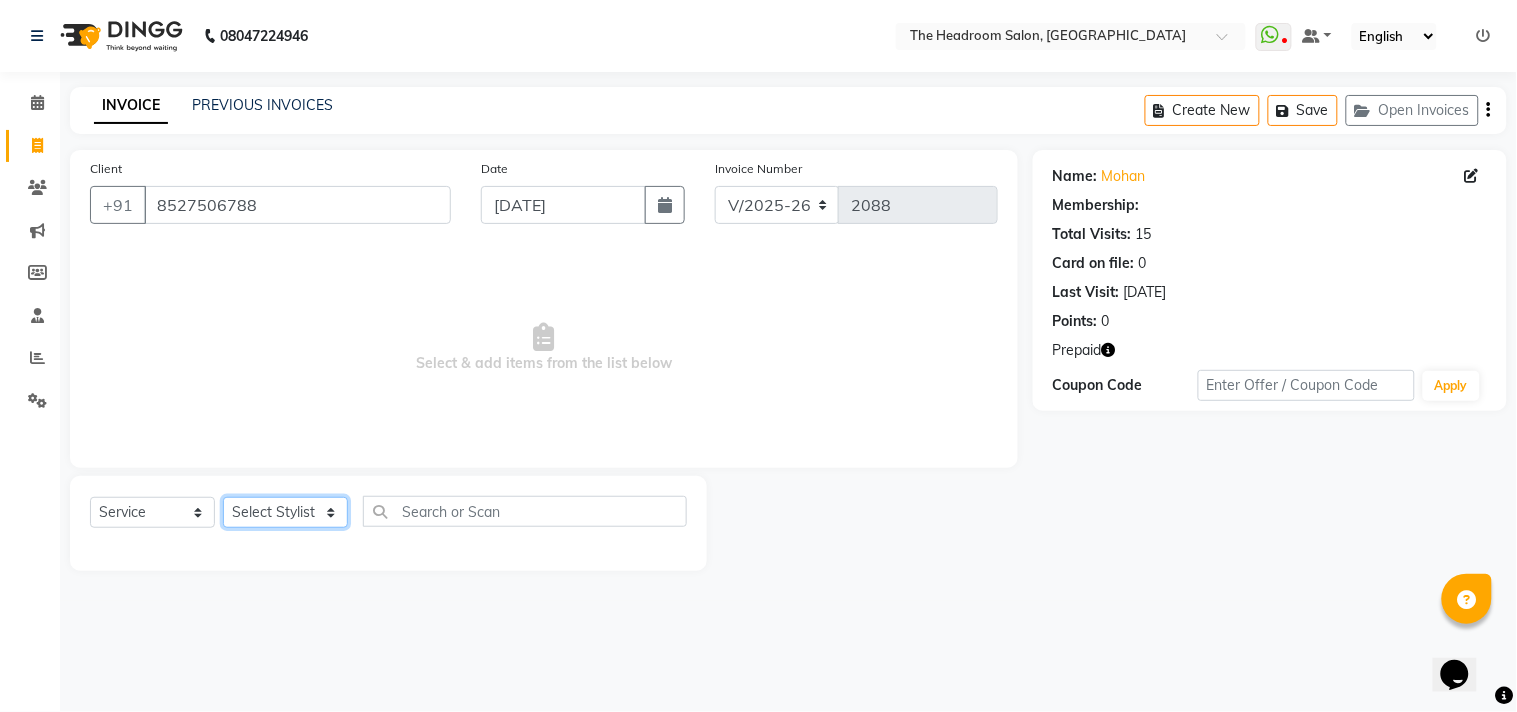 select on "58238" 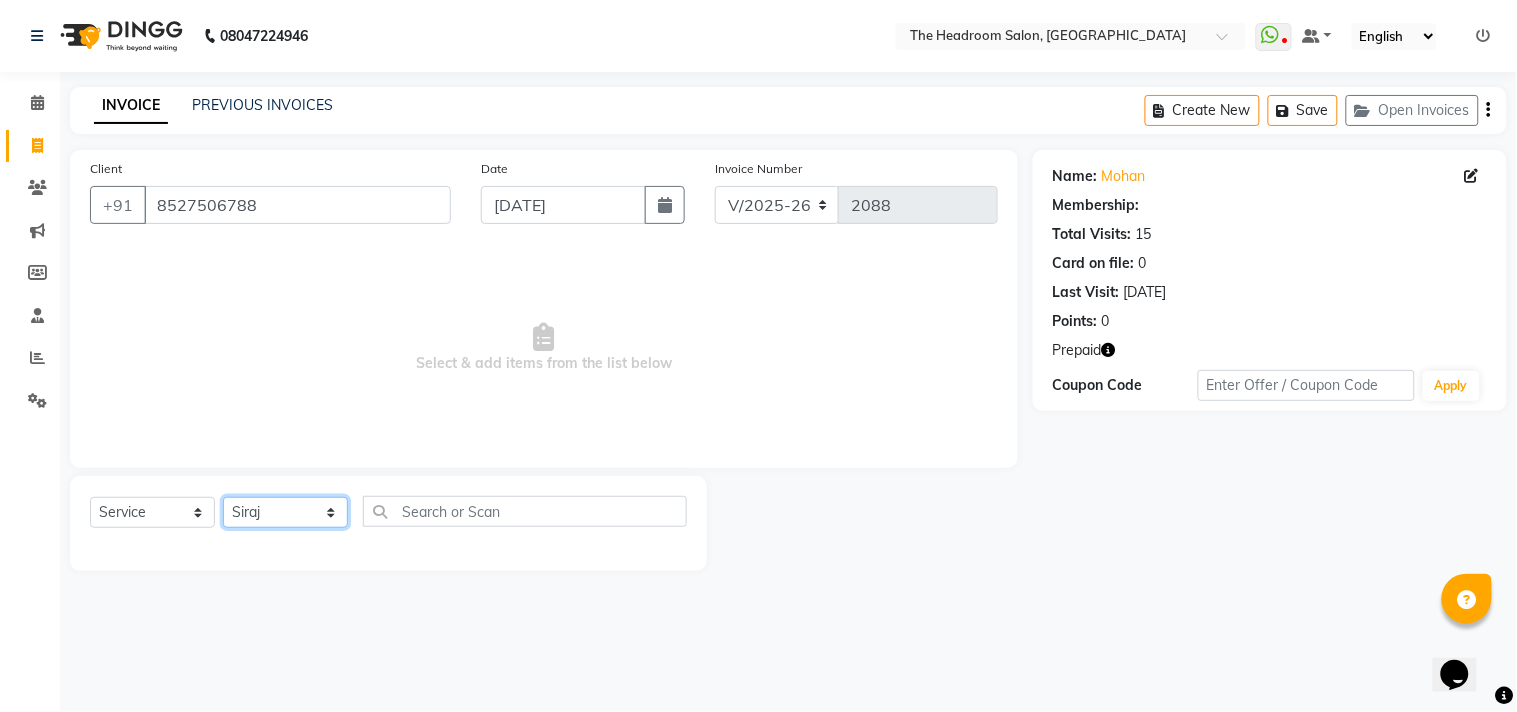 click on "Select Stylist [PERSON_NAME] [PERSON_NAME] [PERSON_NAME] Manager [PERSON_NAME] [PERSON_NAME] [PERSON_NAME] Pooja [PERSON_NAME]" 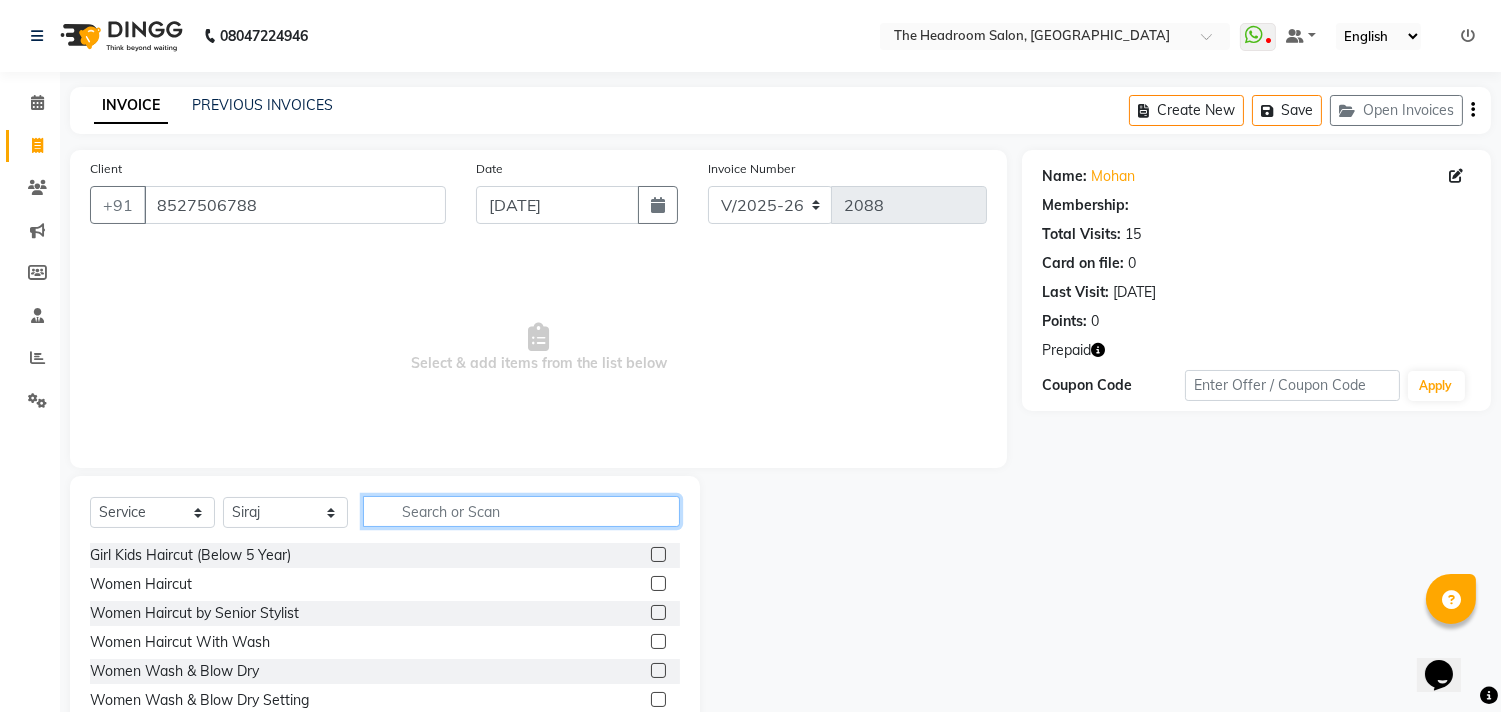 click 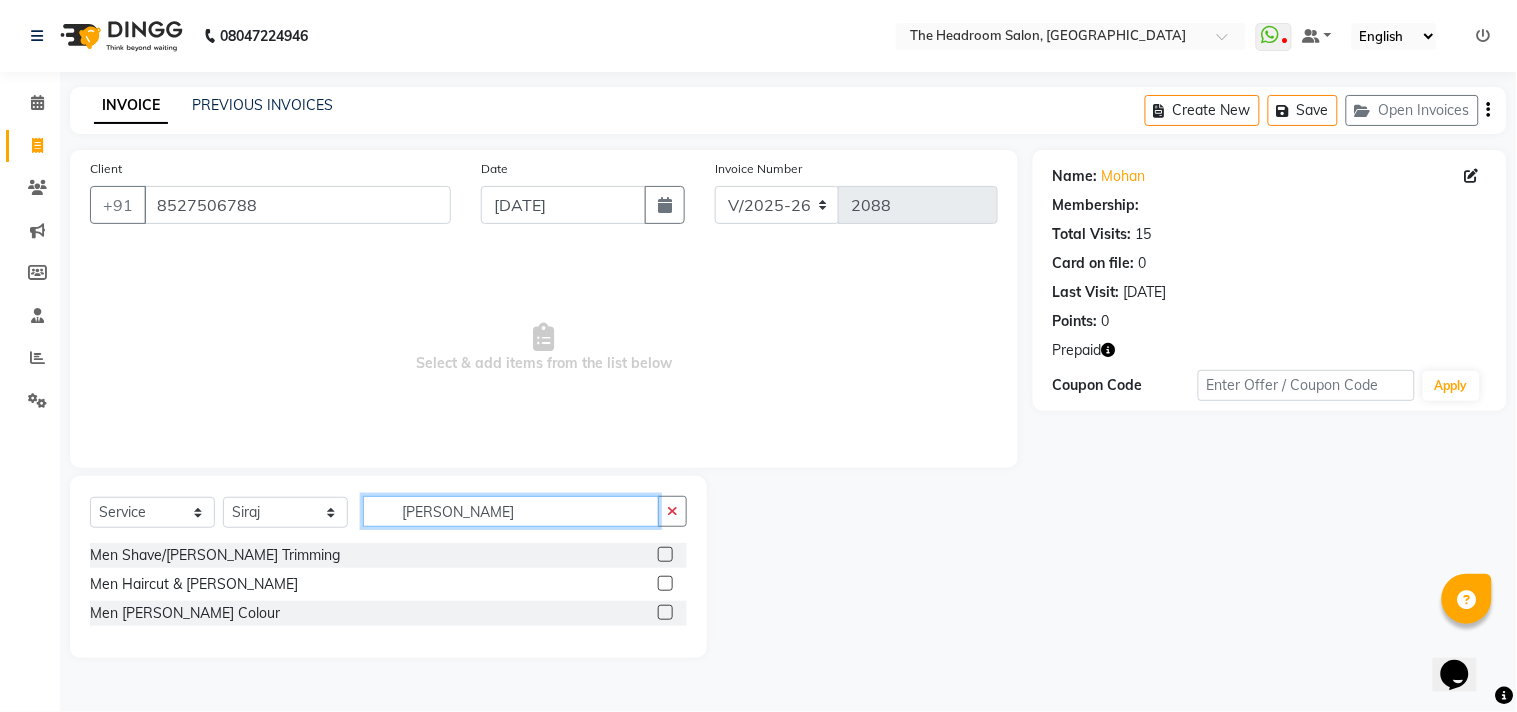 type on "[PERSON_NAME]" 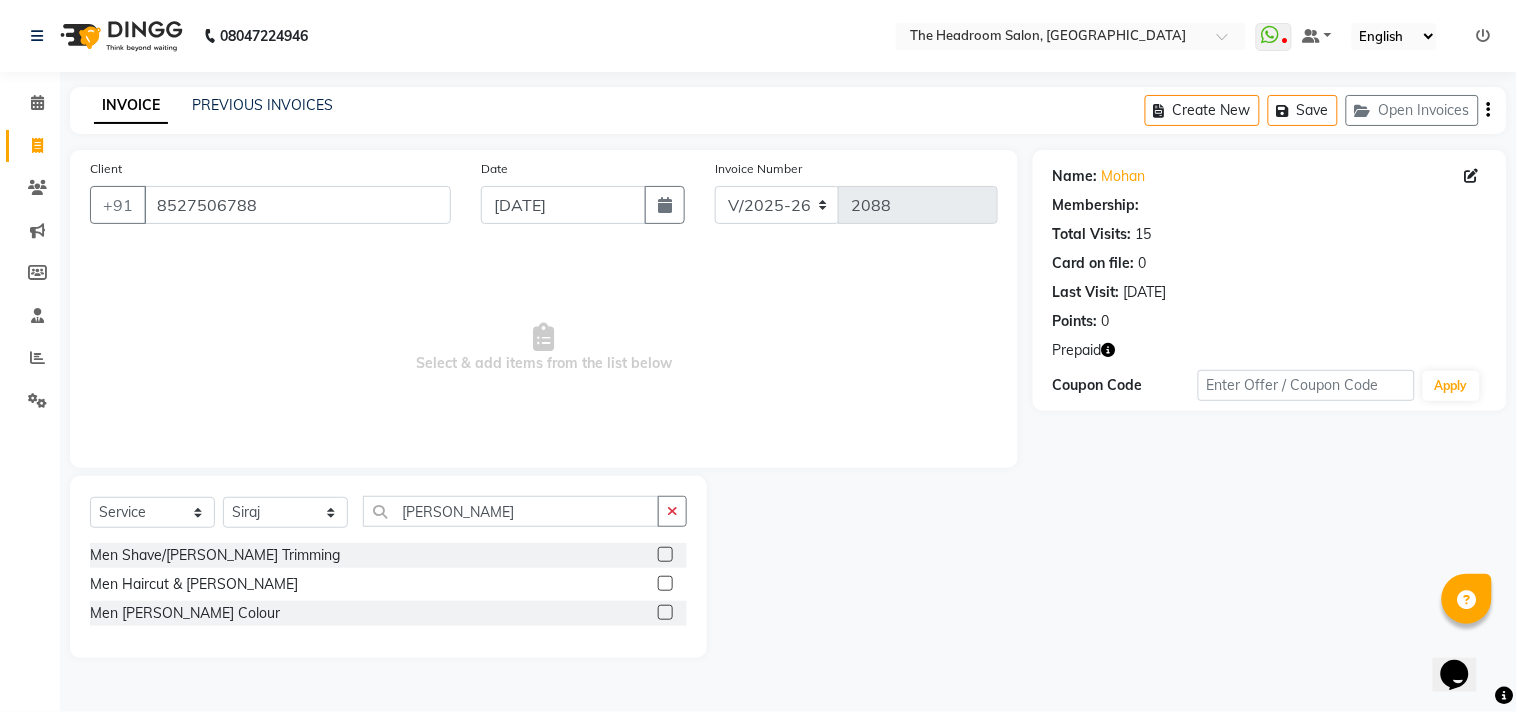 click 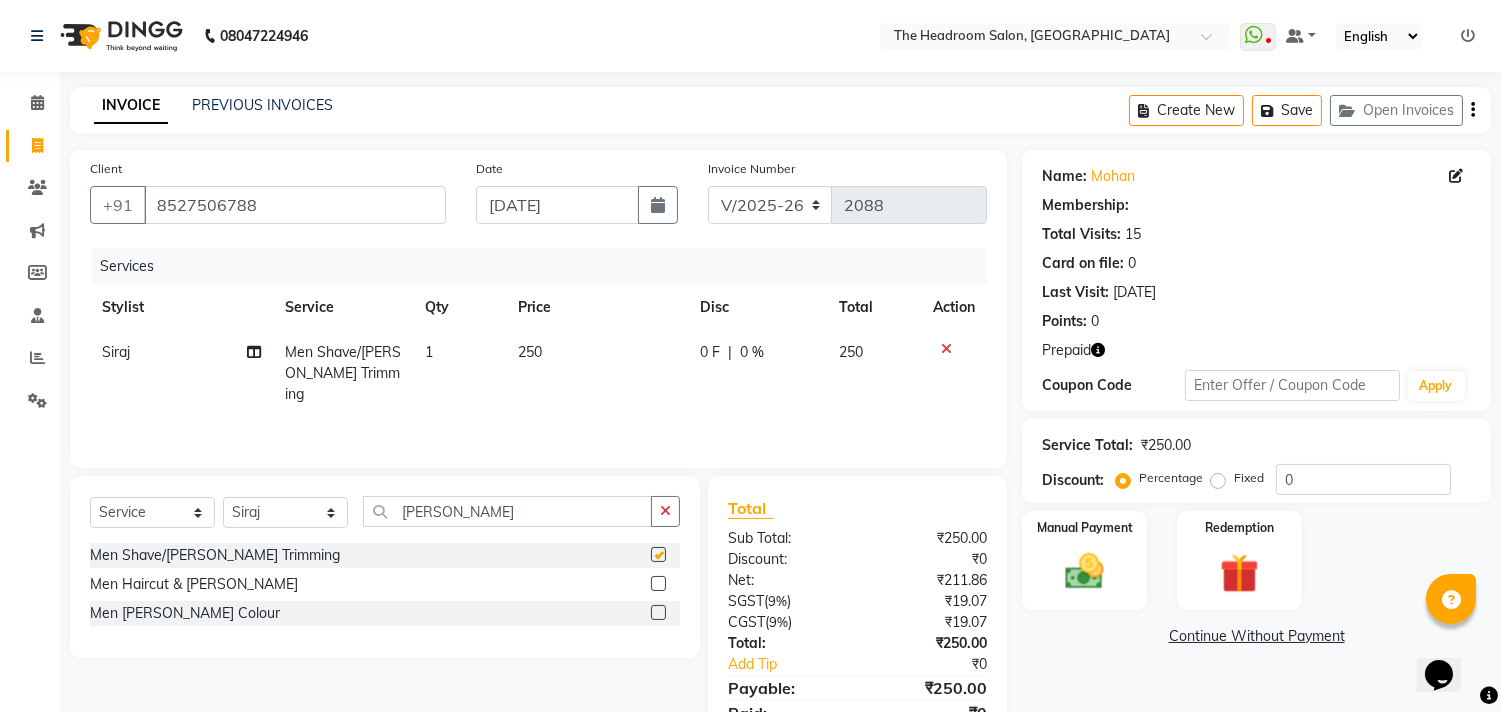 checkbox on "false" 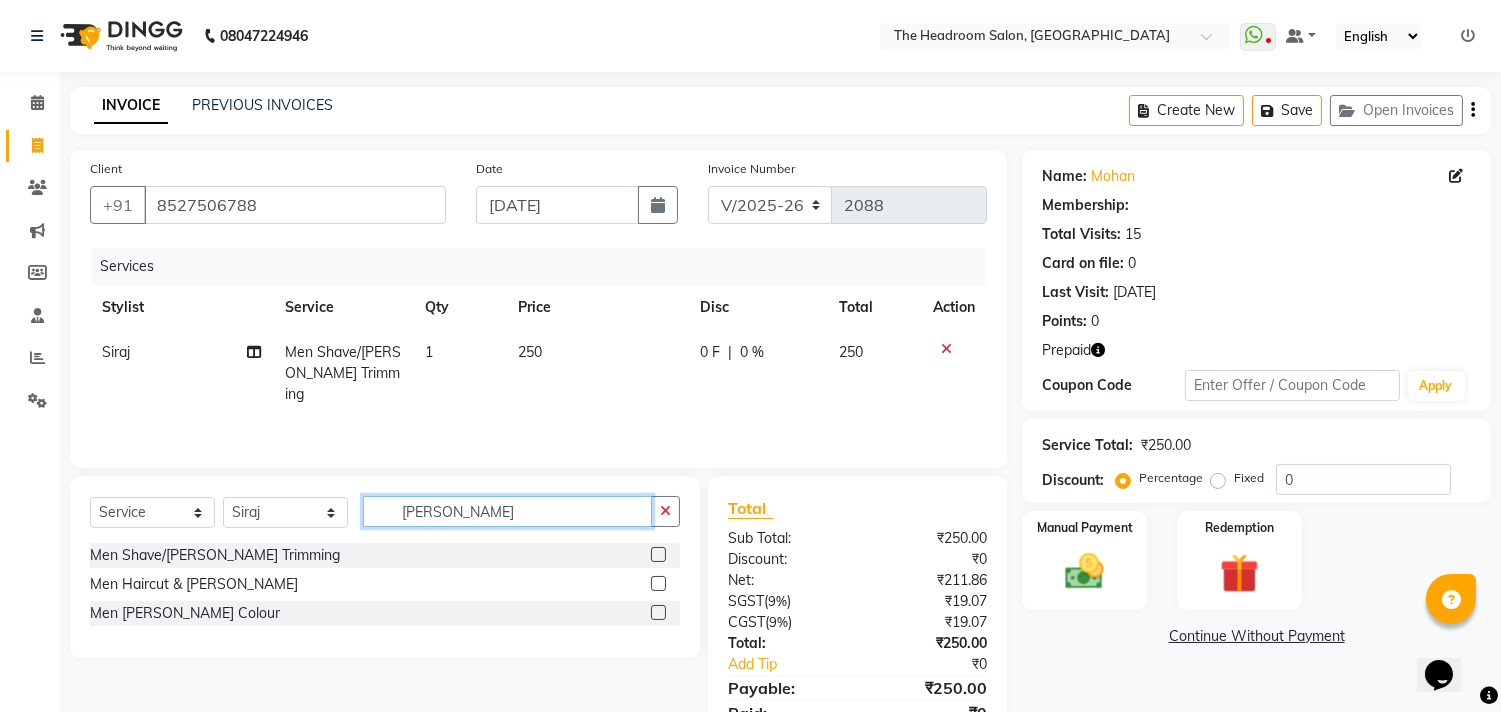 click on "[PERSON_NAME]" 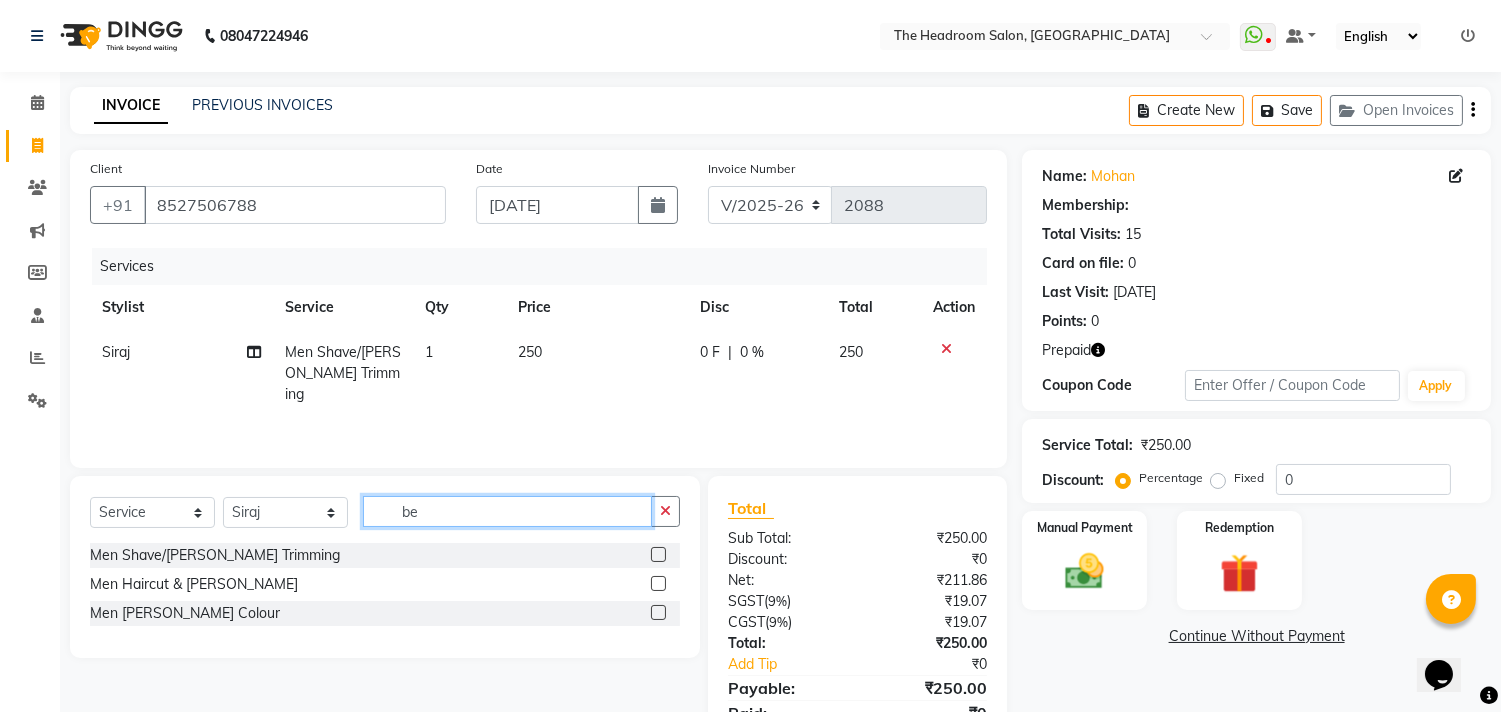 type on "b" 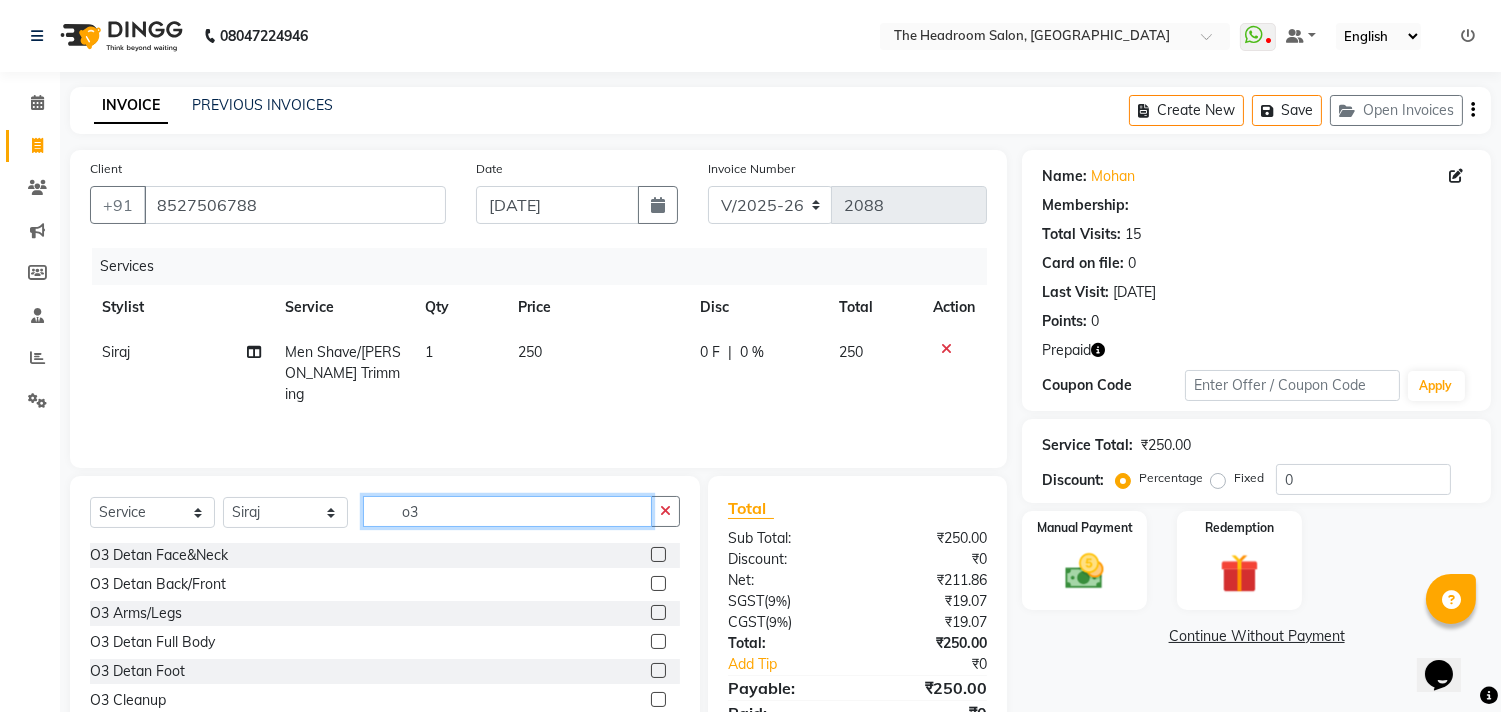 type on "o3" 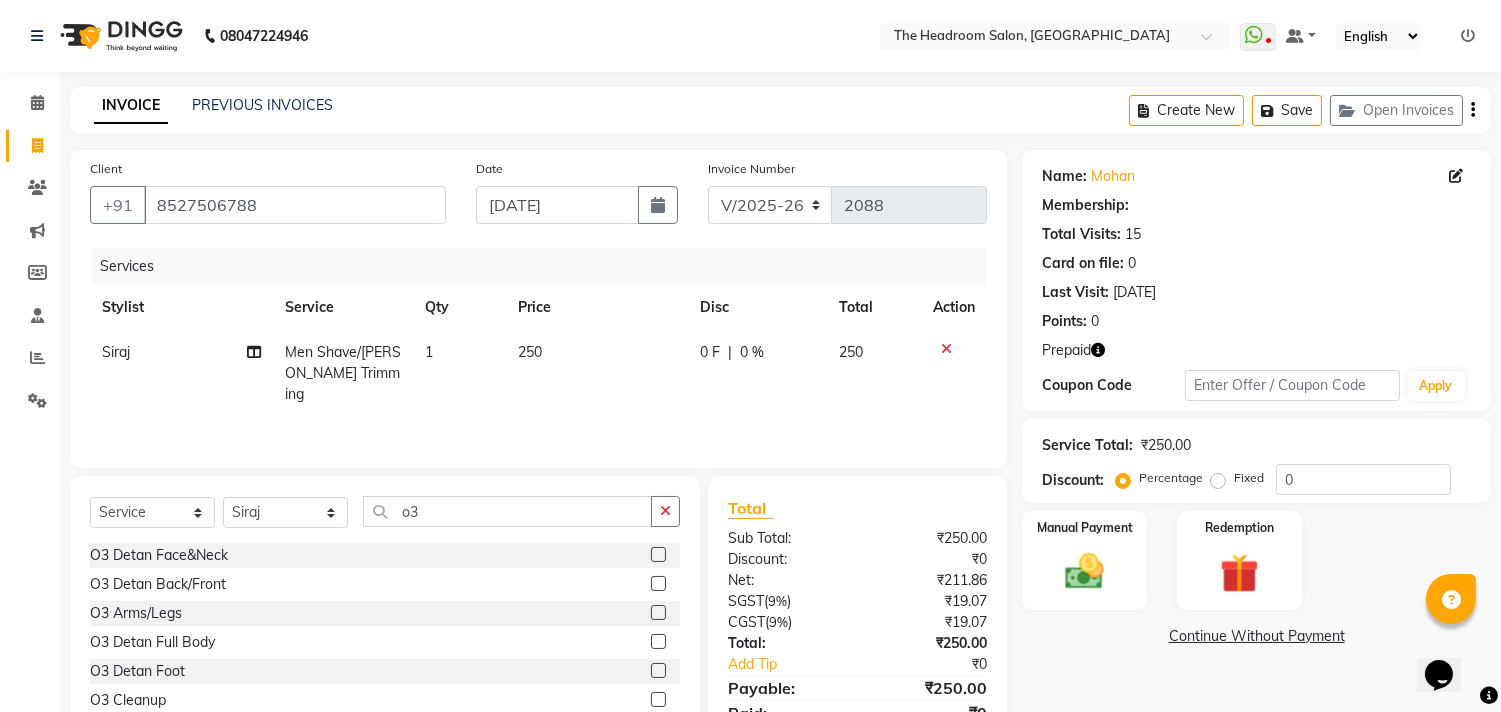 click 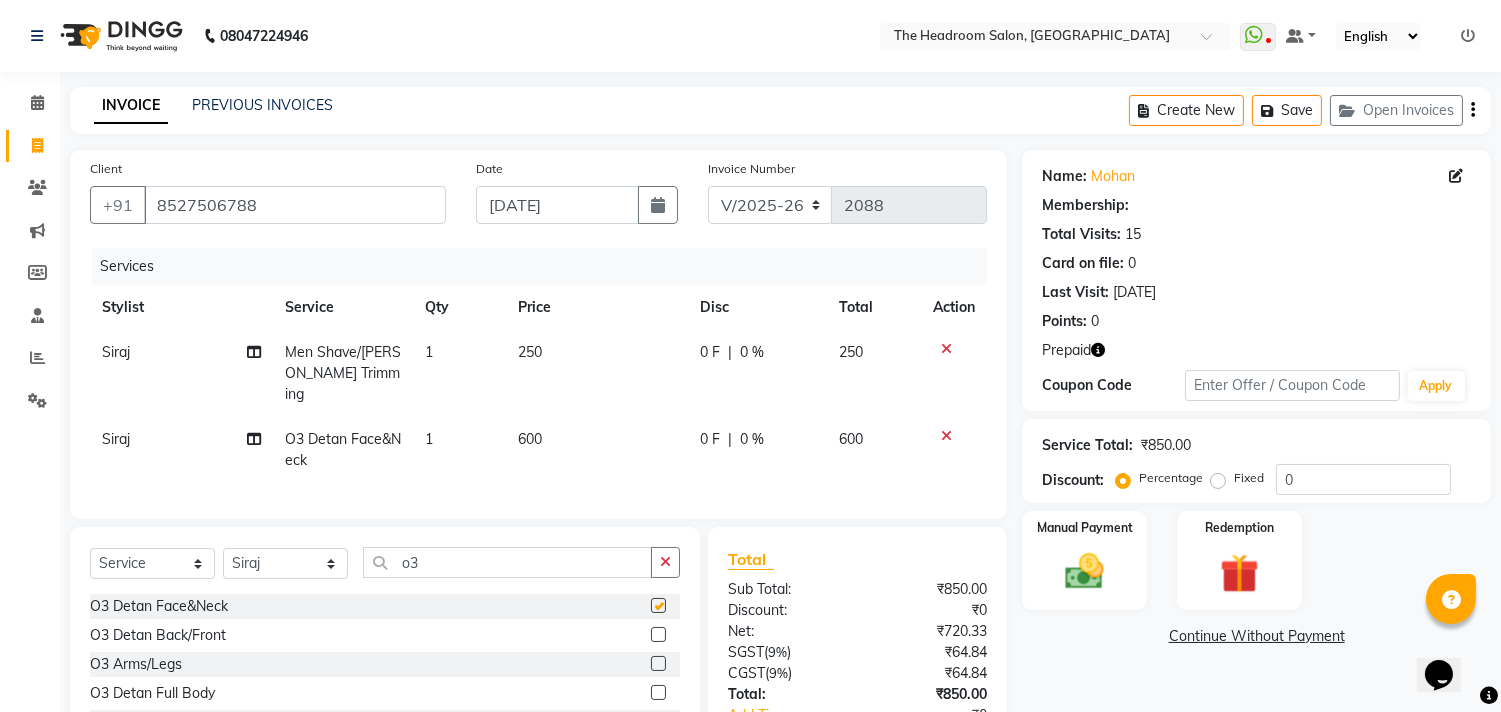 checkbox on "false" 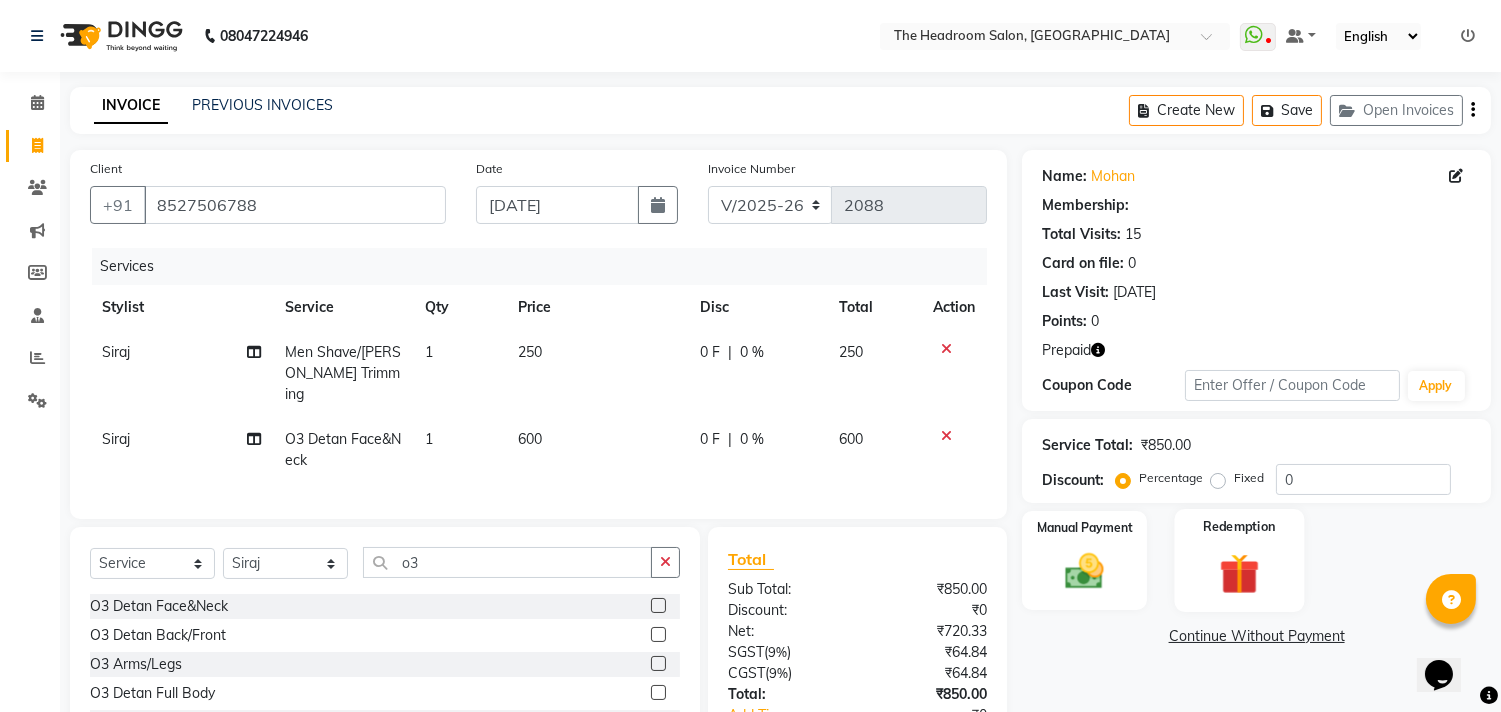 click on "Redemption" 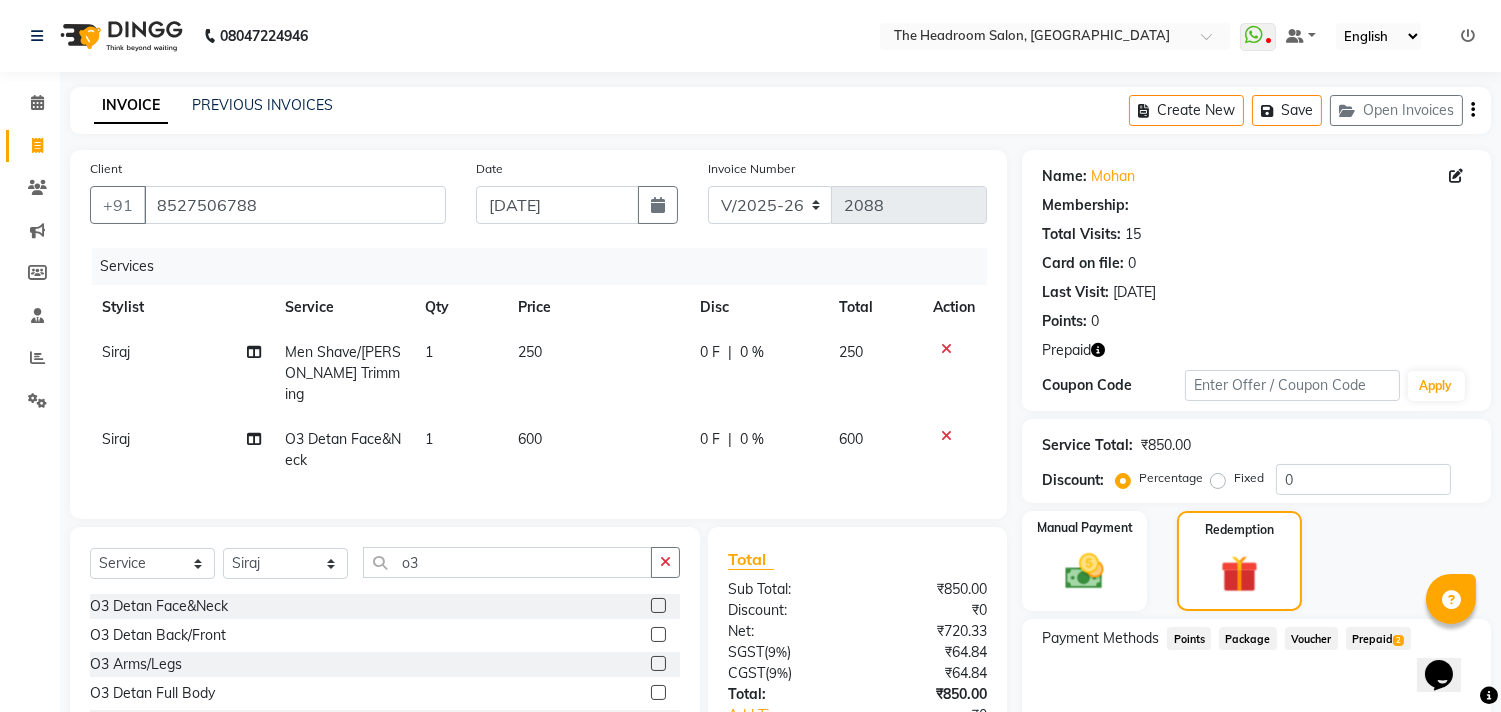 click on "Prepaid  2" 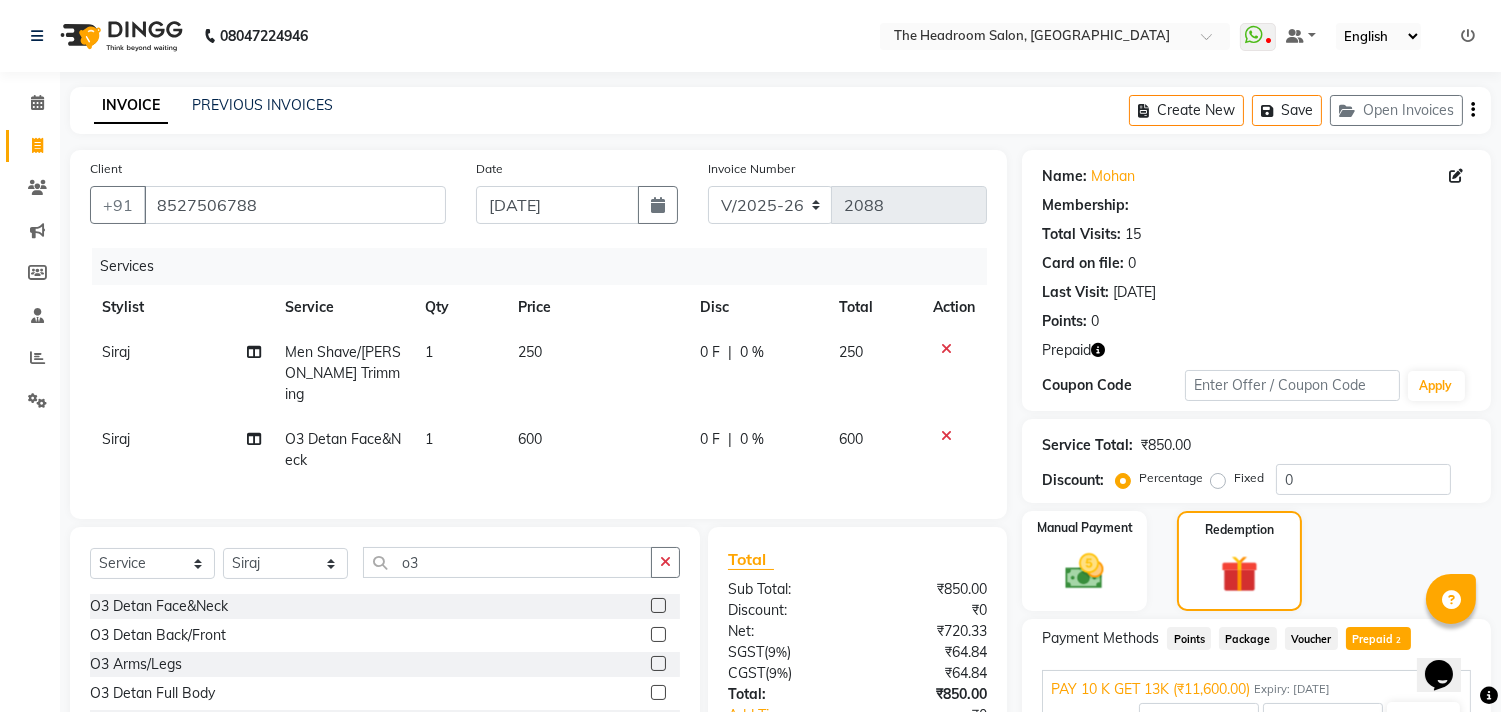 scroll, scrollTop: 160, scrollLeft: 0, axis: vertical 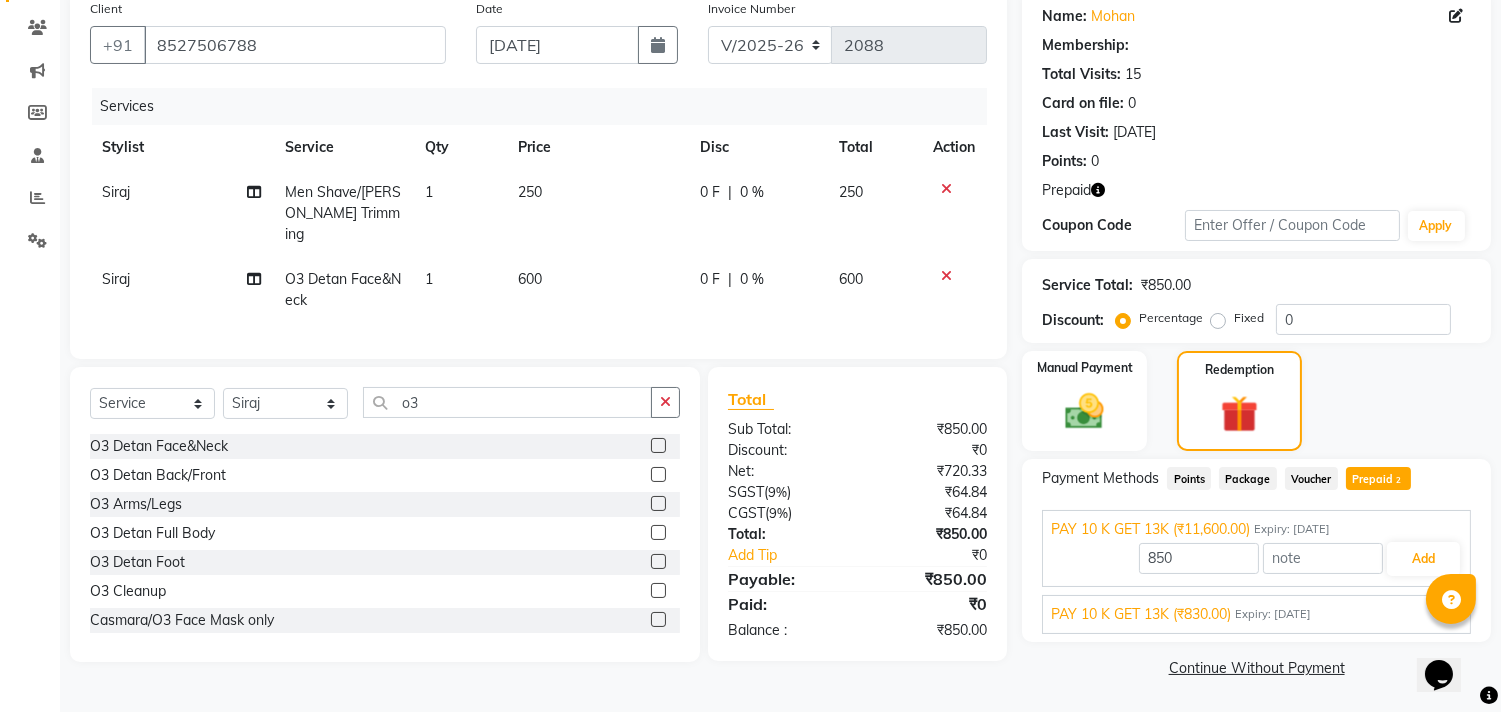 click on "PAY 10 K GET 13K (₹830.00) Expiry: [DATE]" at bounding box center [1256, 614] 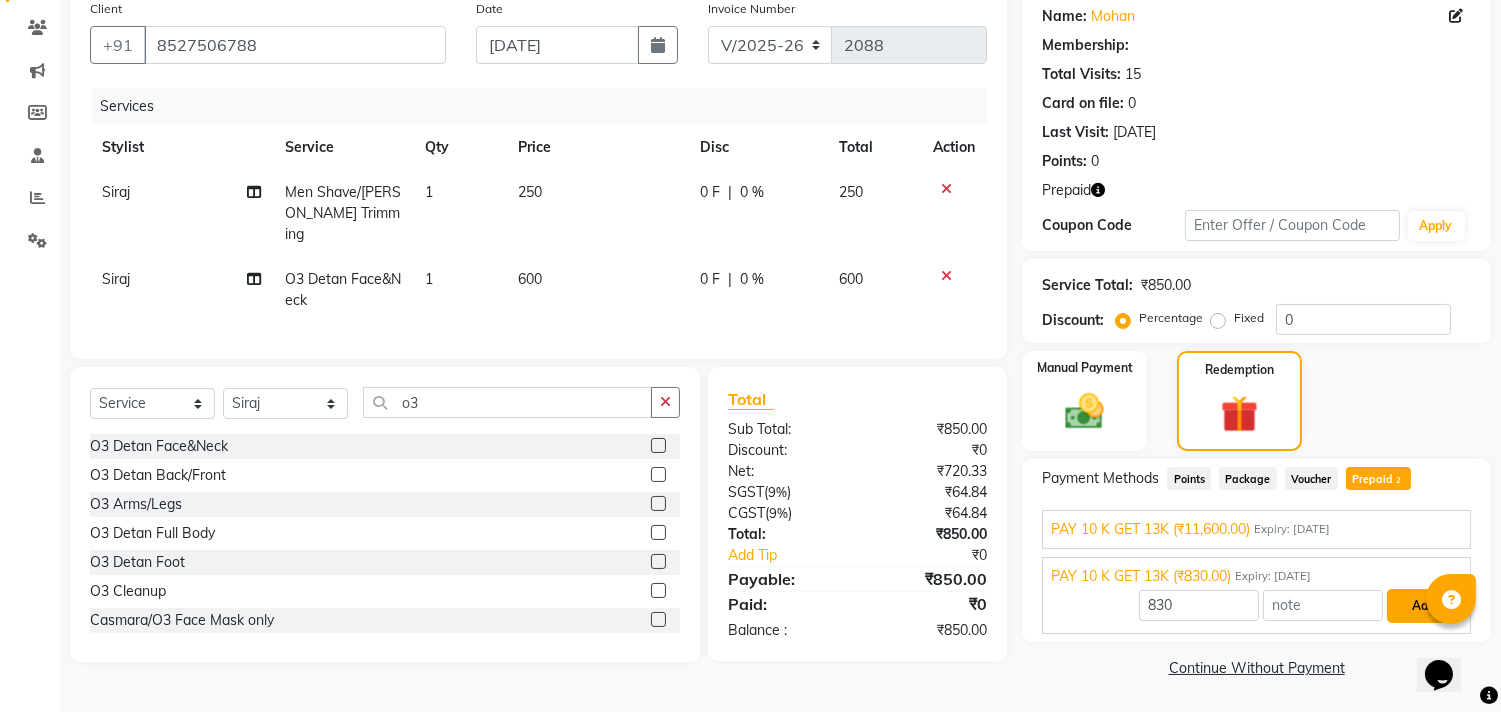click on "Add" at bounding box center [1423, 606] 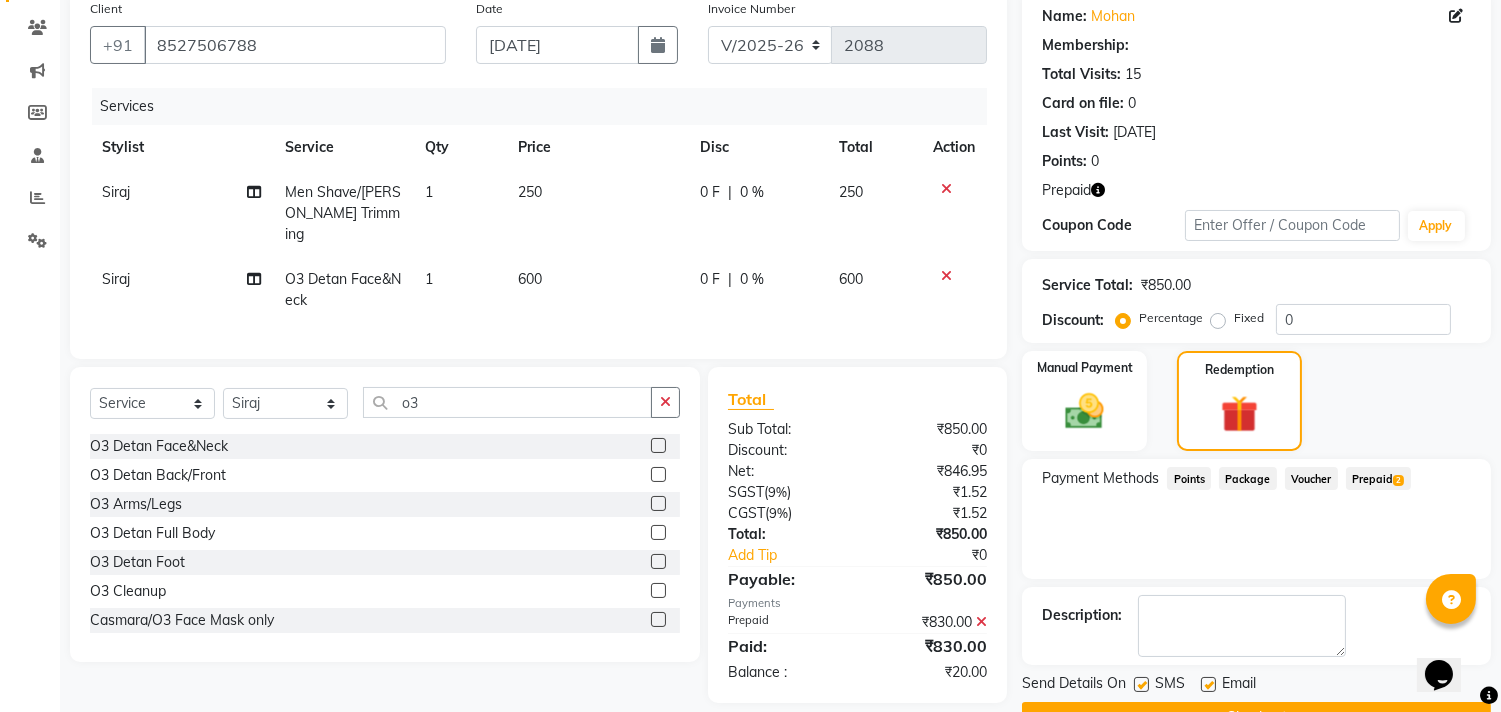 scroll, scrollTop: 210, scrollLeft: 0, axis: vertical 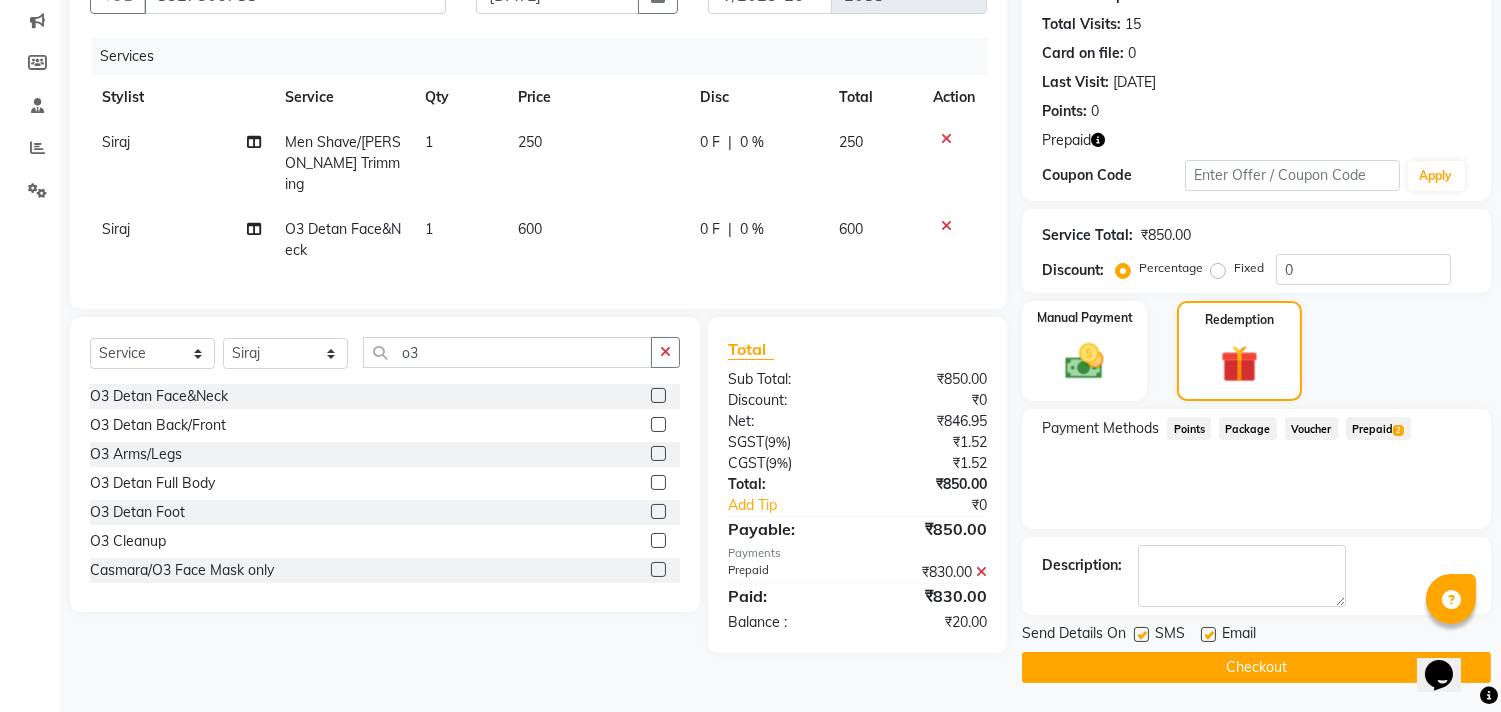 click on "Checkout" 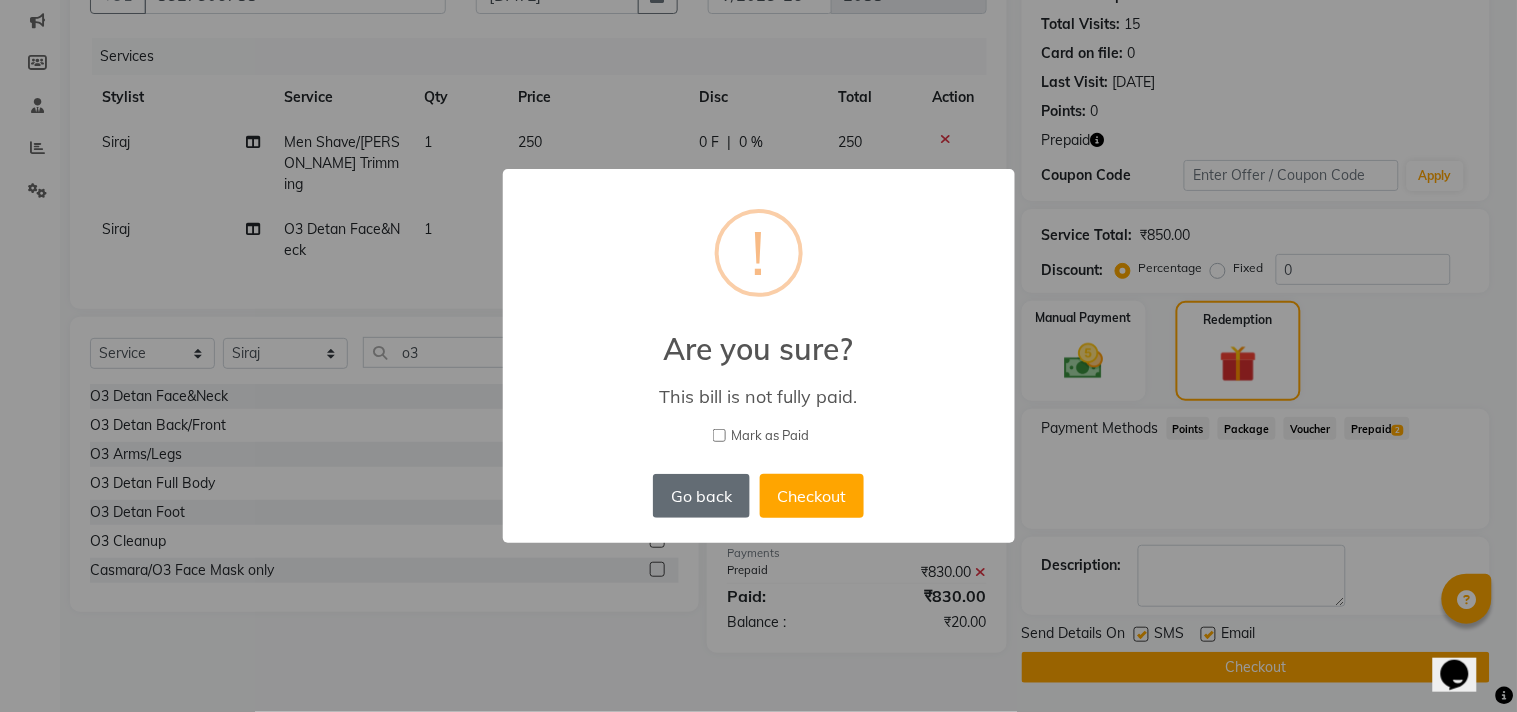 click on "Go back" at bounding box center [701, 496] 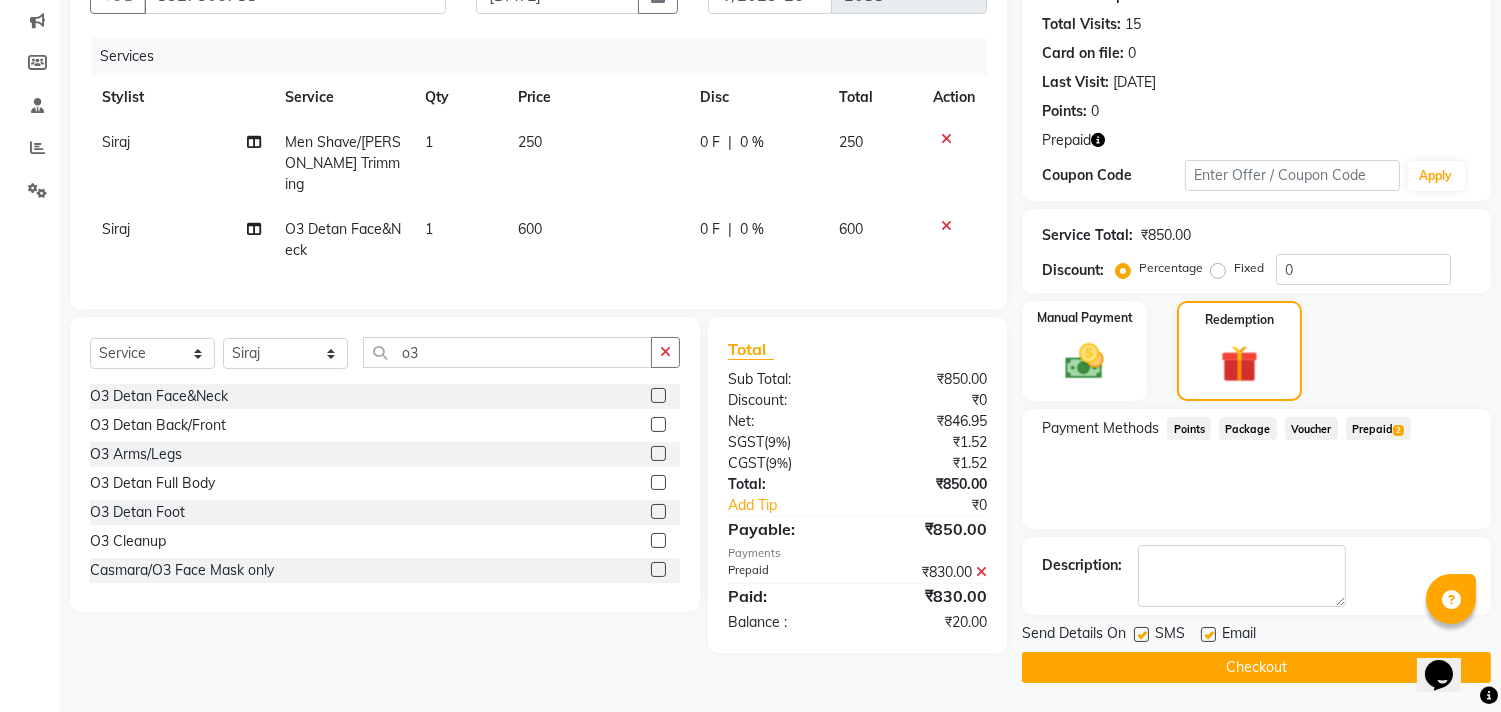 click on "Prepaid  2" 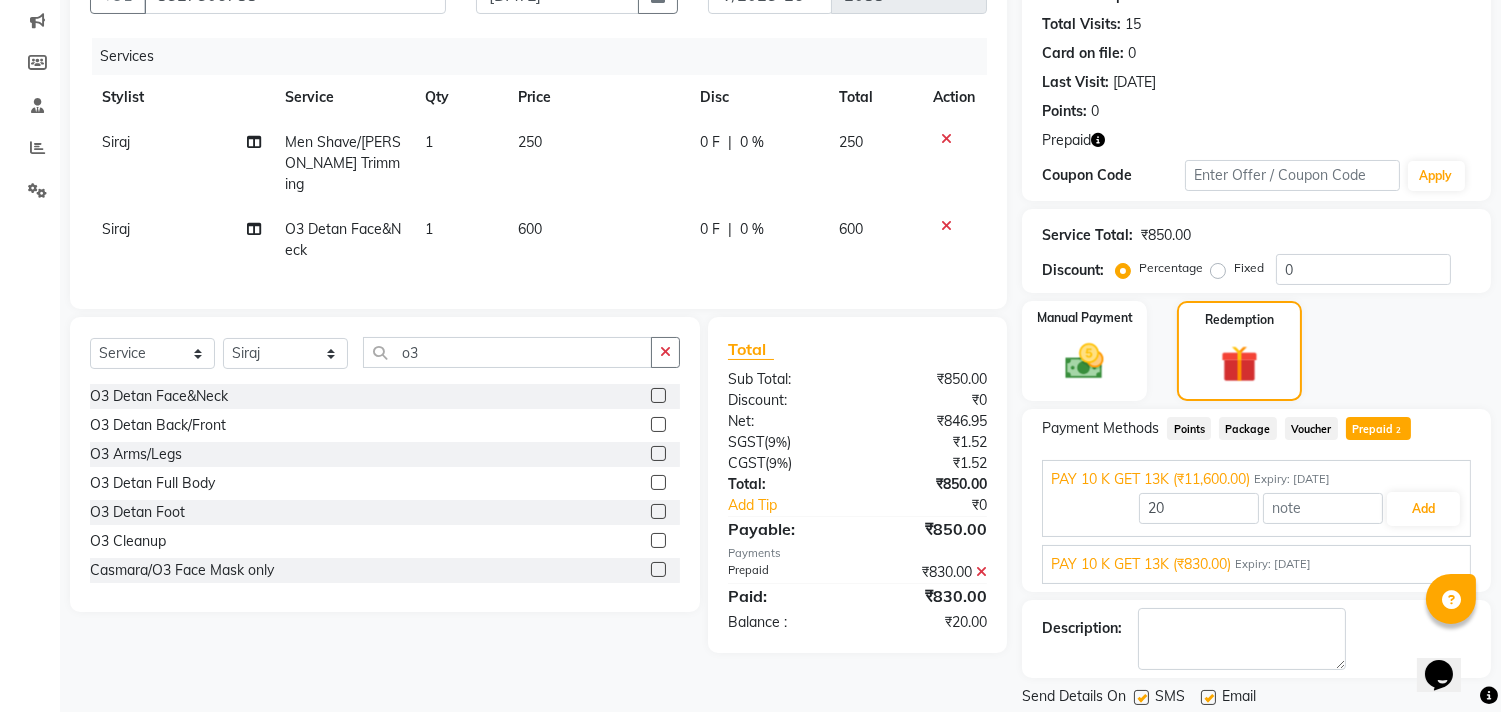 scroll, scrollTop: 273, scrollLeft: 0, axis: vertical 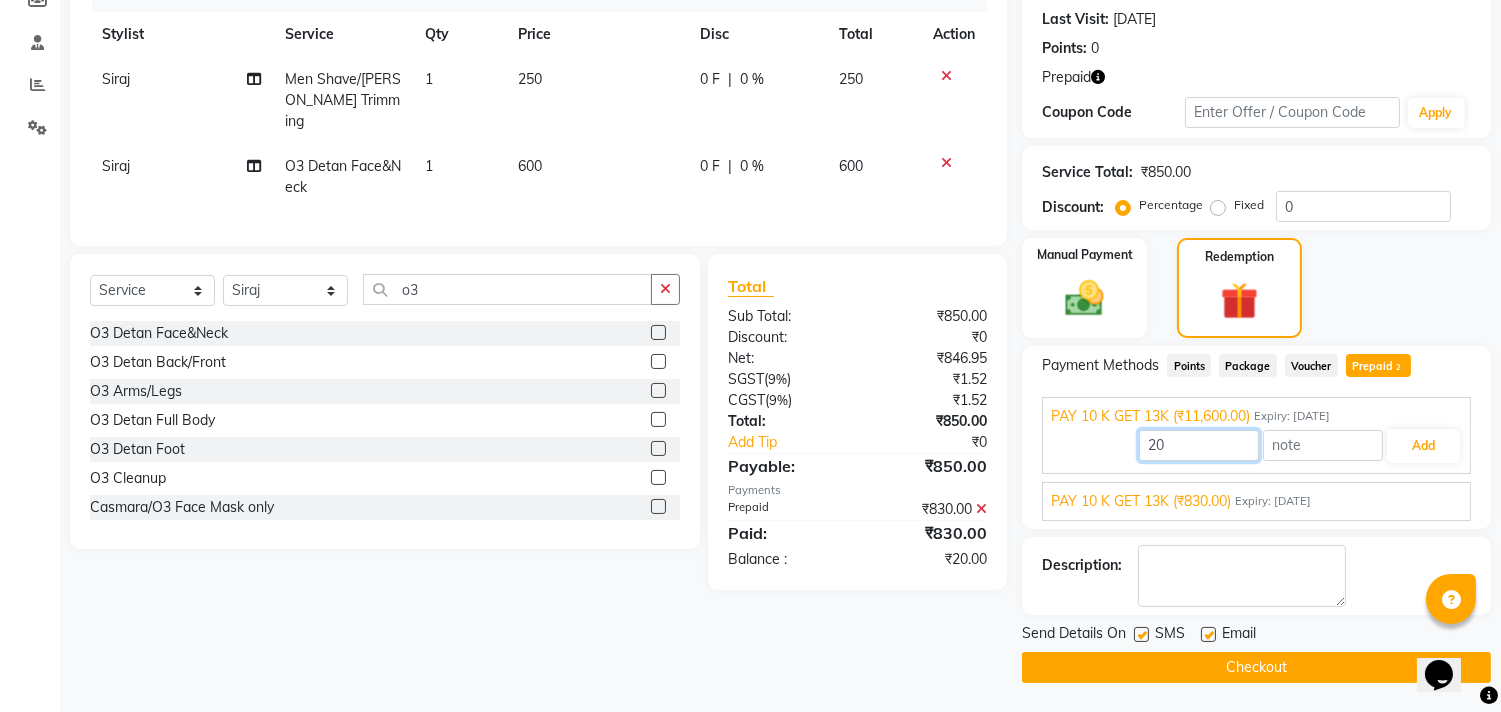 click on "20" at bounding box center [1199, 445] 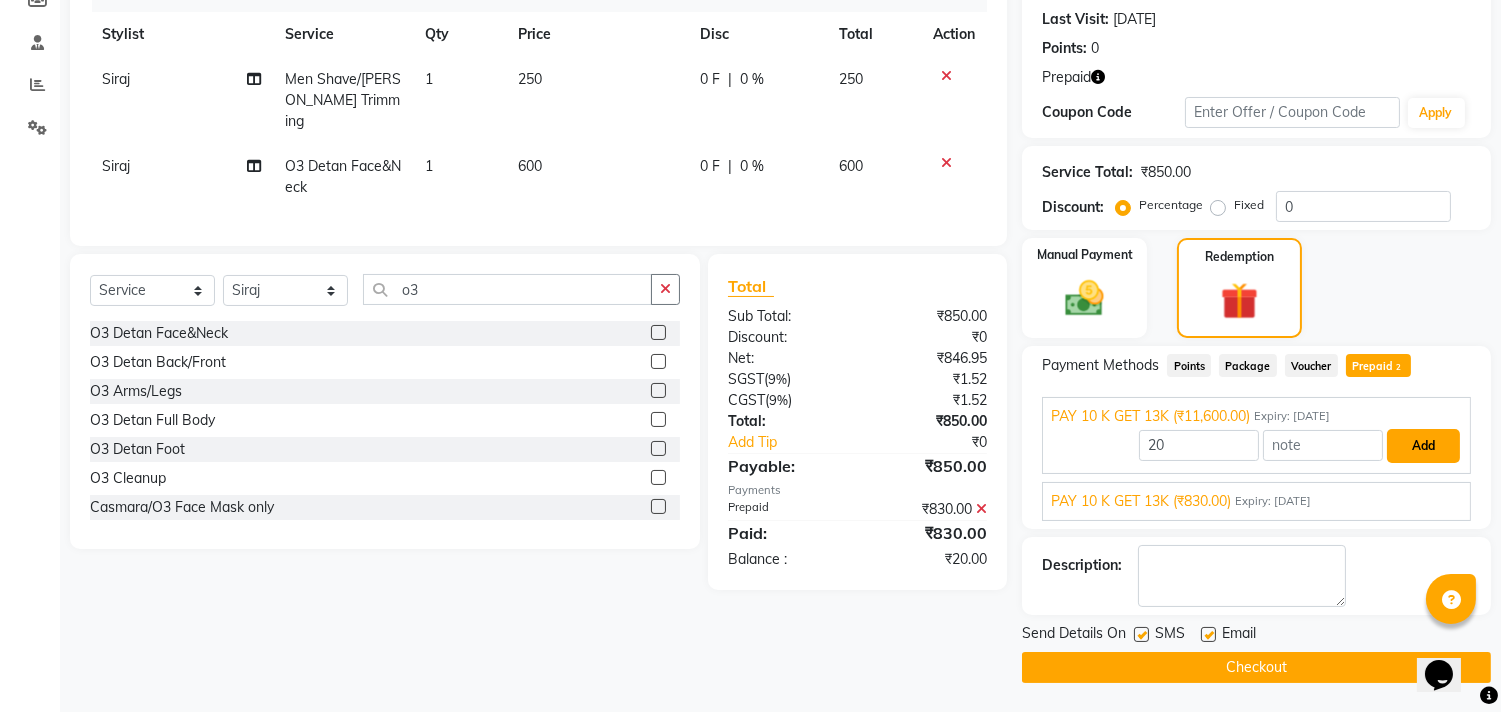 click on "Add" at bounding box center (1423, 446) 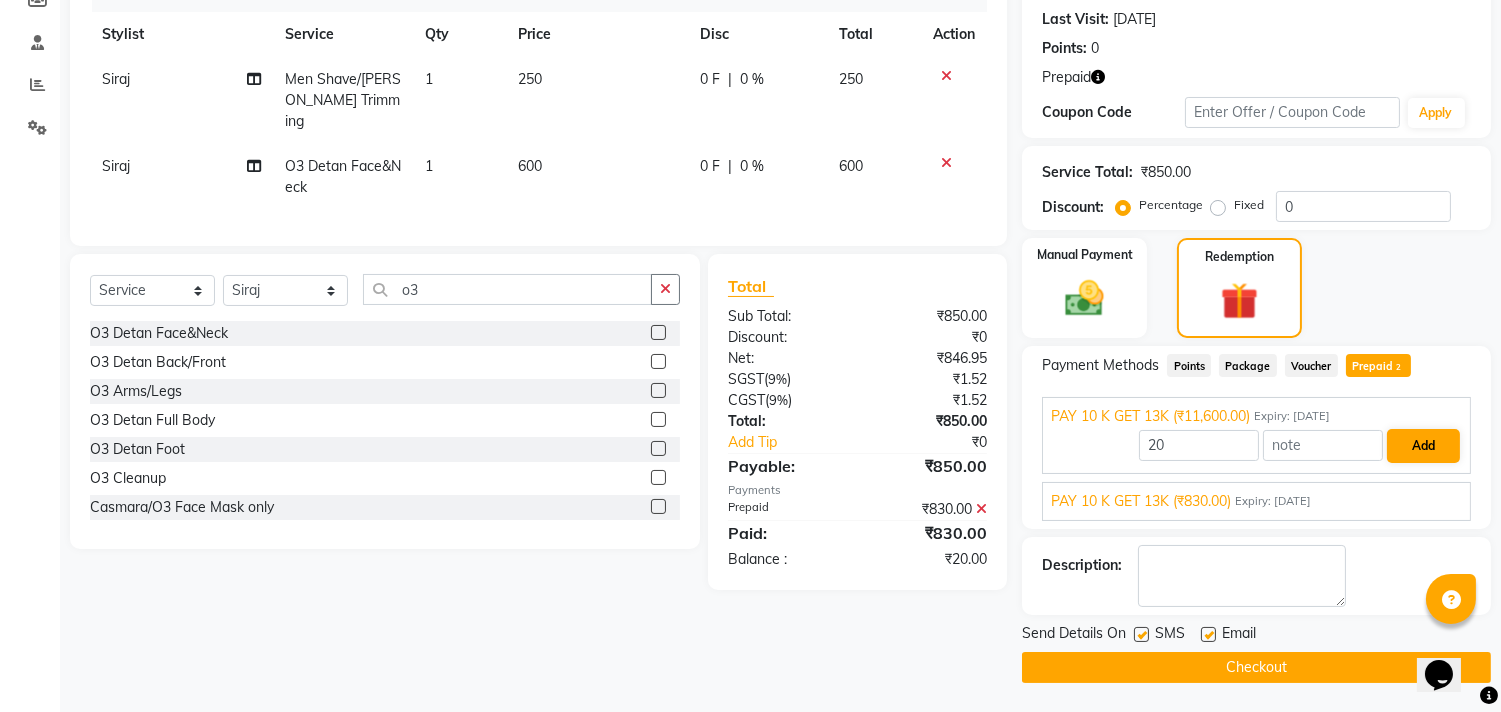 scroll, scrollTop: 210, scrollLeft: 0, axis: vertical 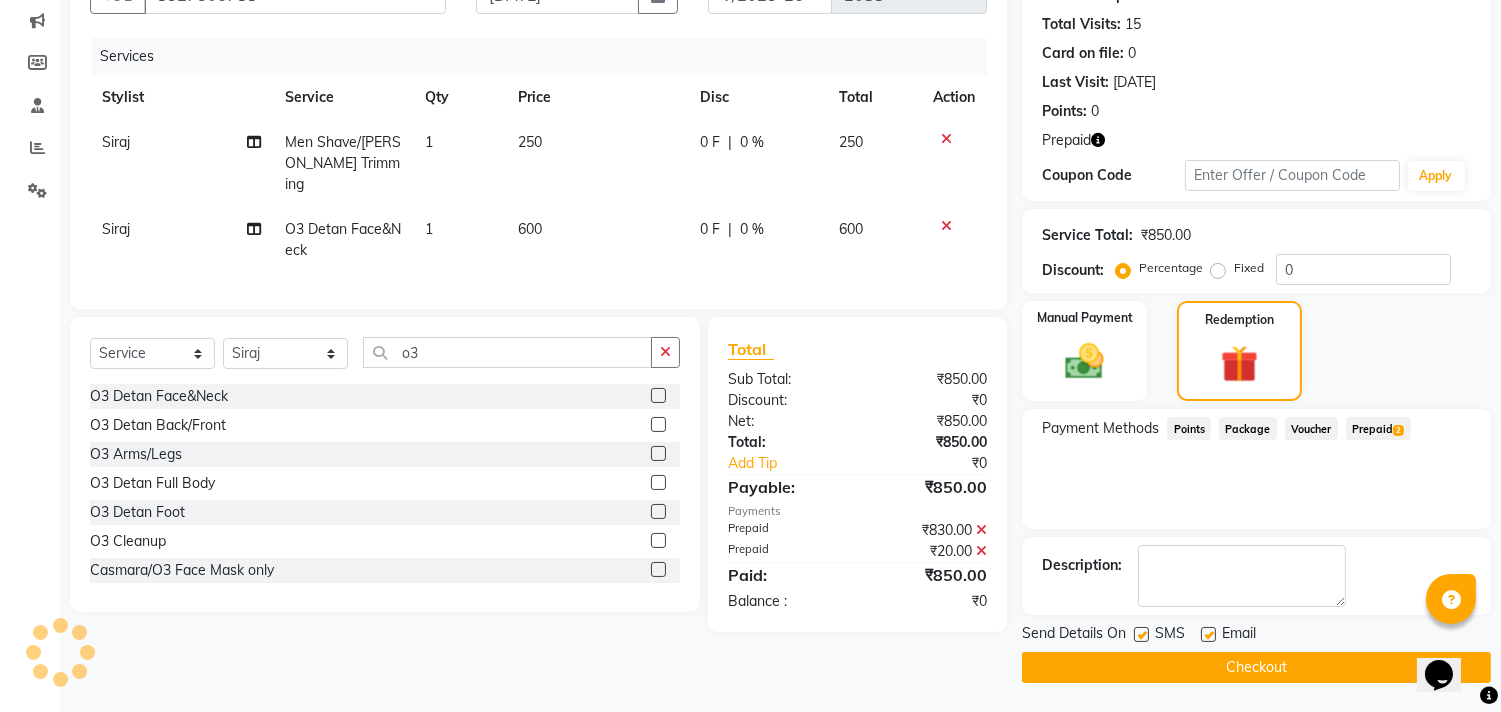 click on "Checkout" 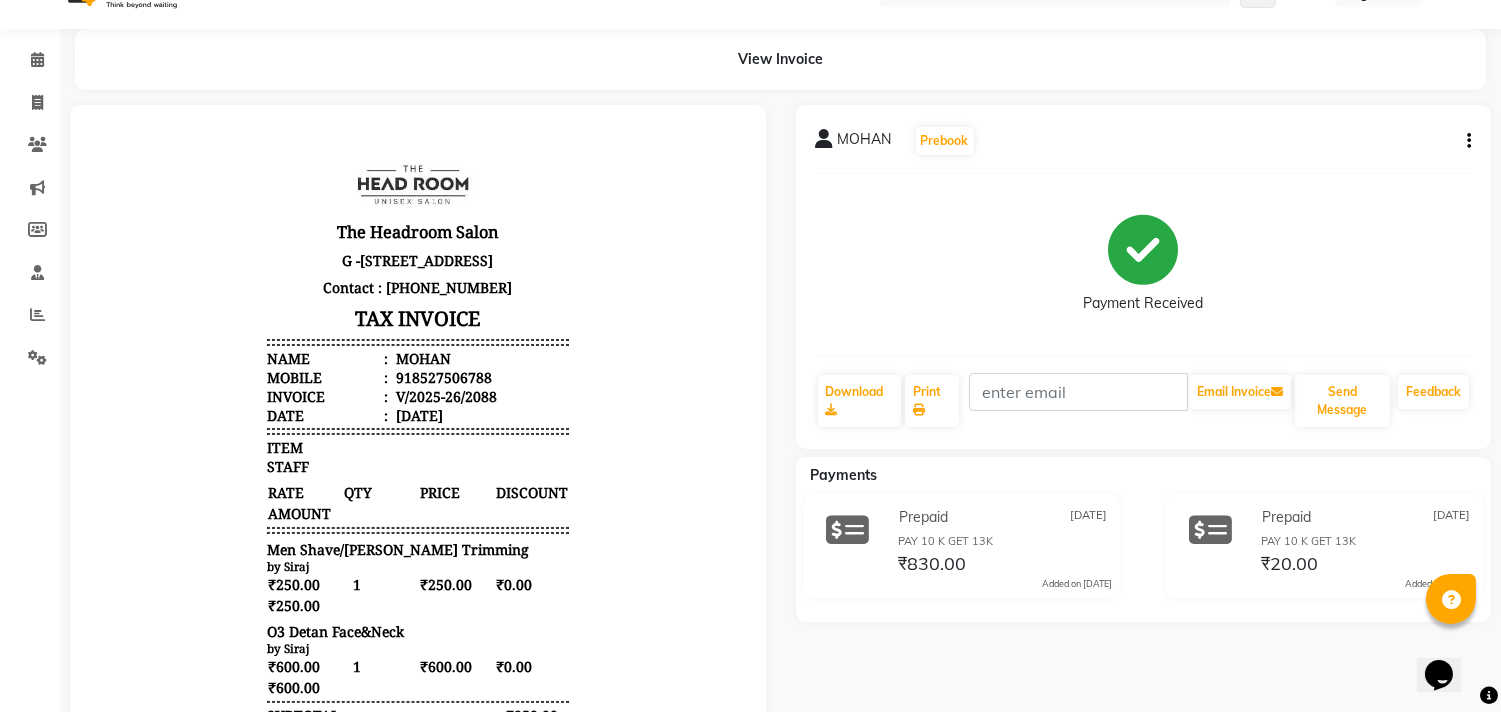 scroll, scrollTop: 0, scrollLeft: 0, axis: both 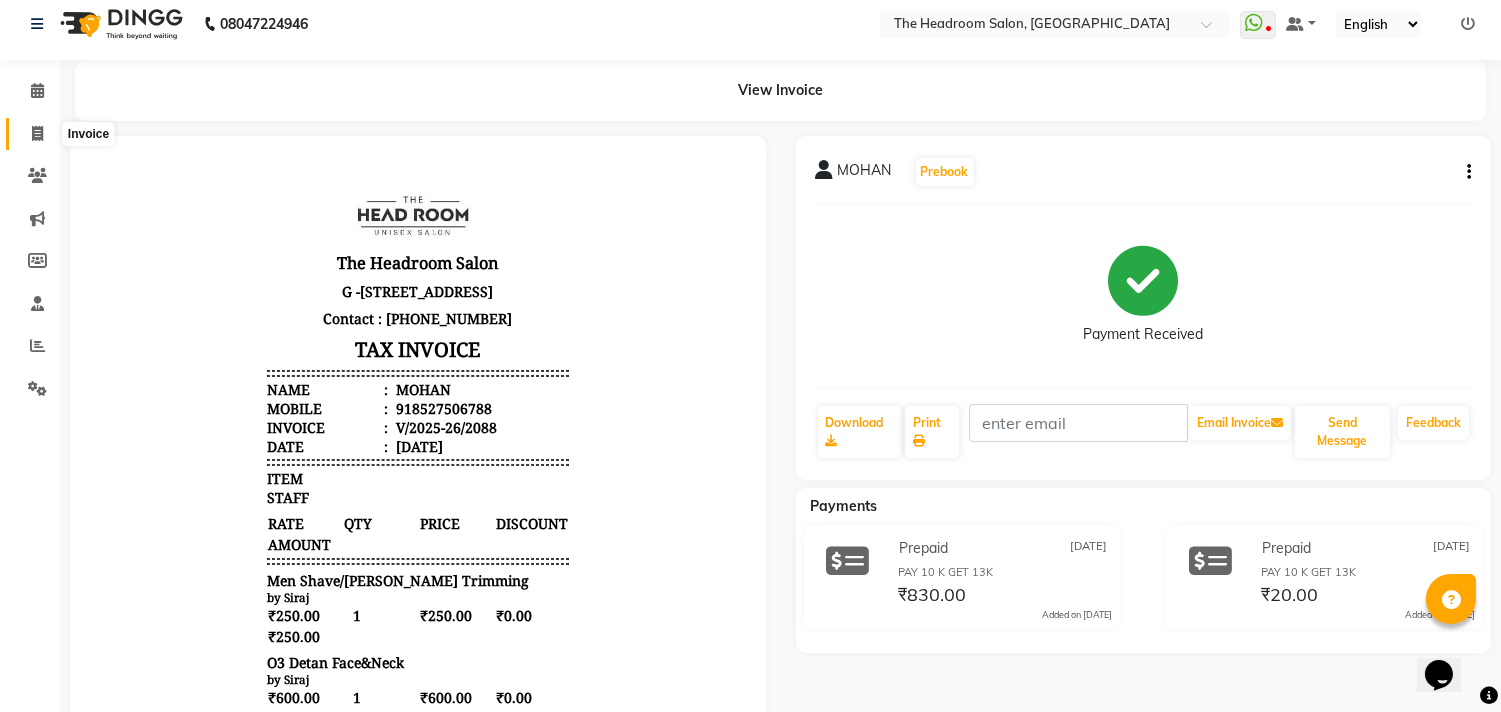 click 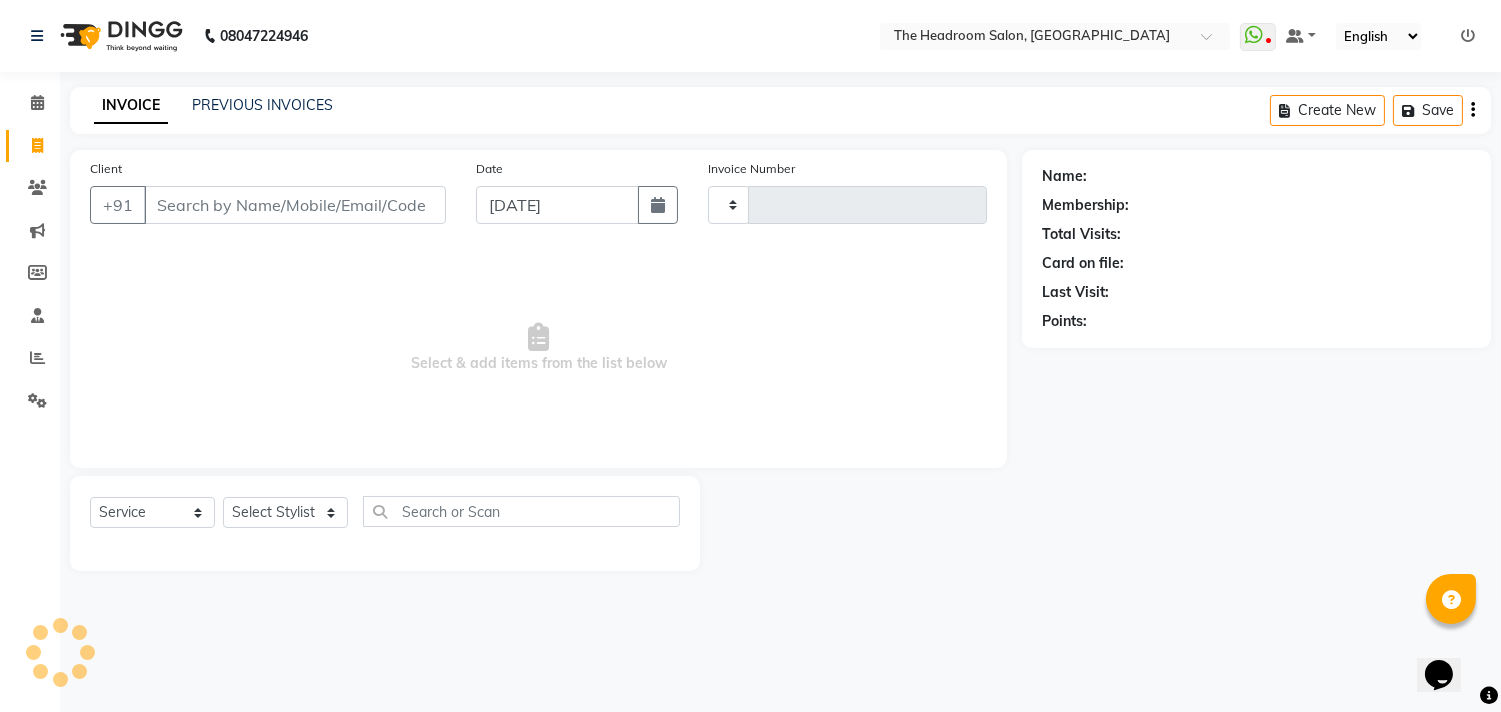 scroll, scrollTop: 0, scrollLeft: 0, axis: both 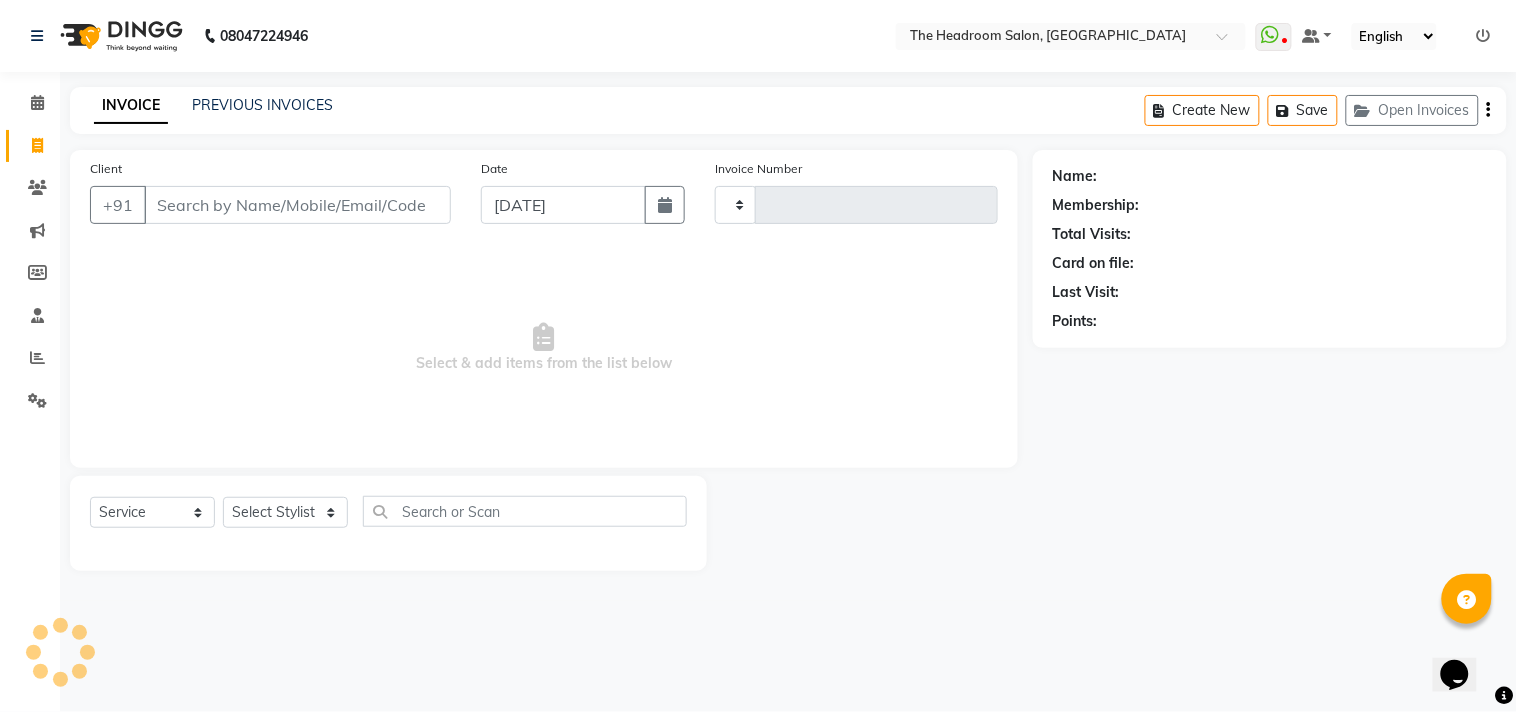 type on "2089" 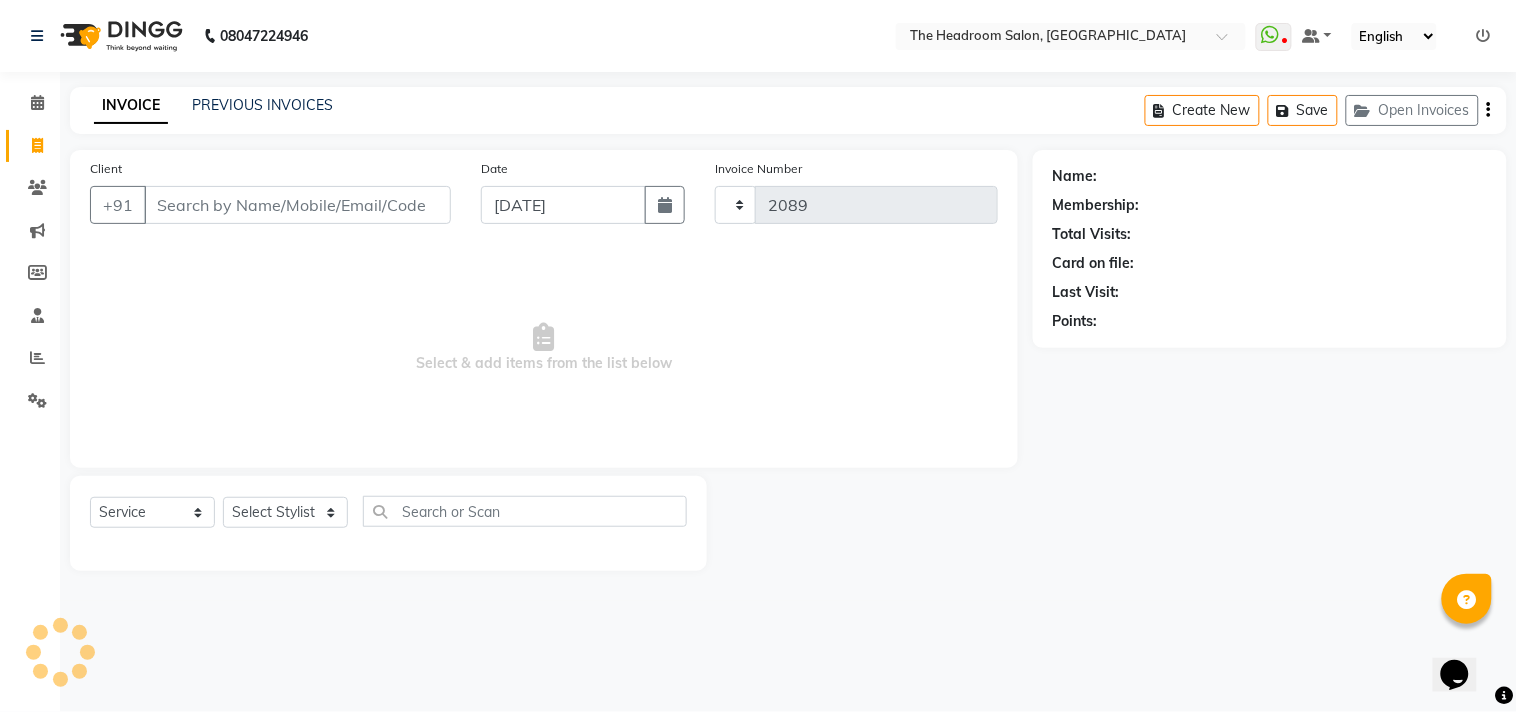 select on "6933" 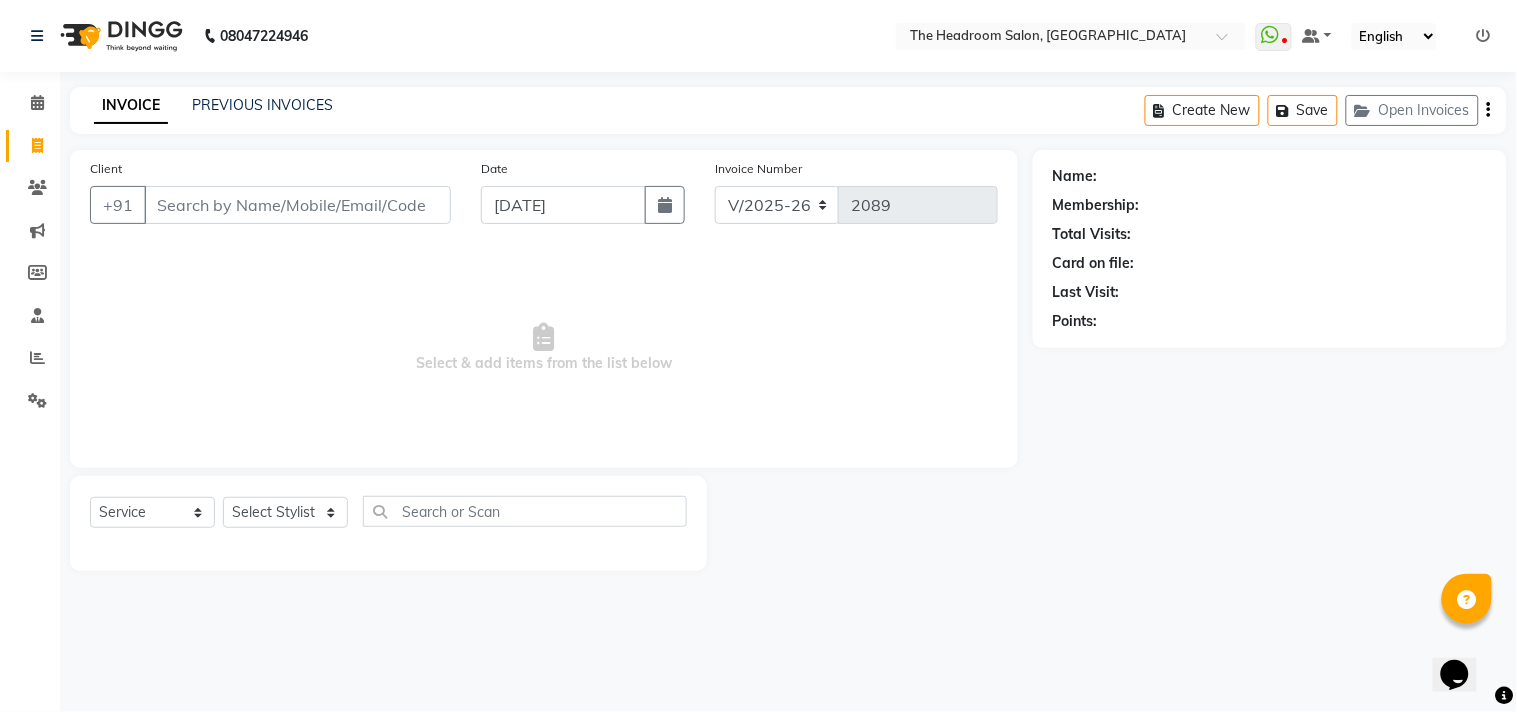 click on "Client" at bounding box center [297, 205] 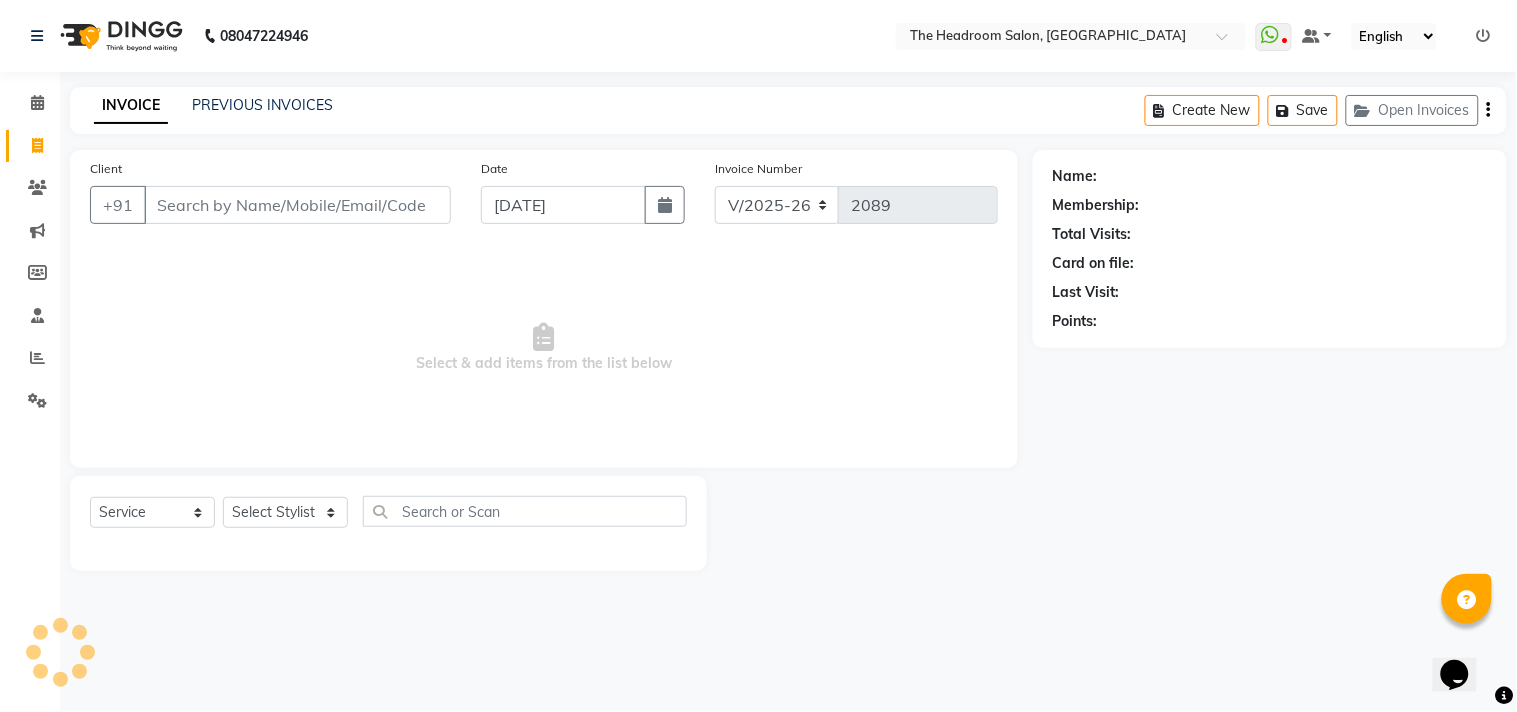 click on "Client" at bounding box center (297, 205) 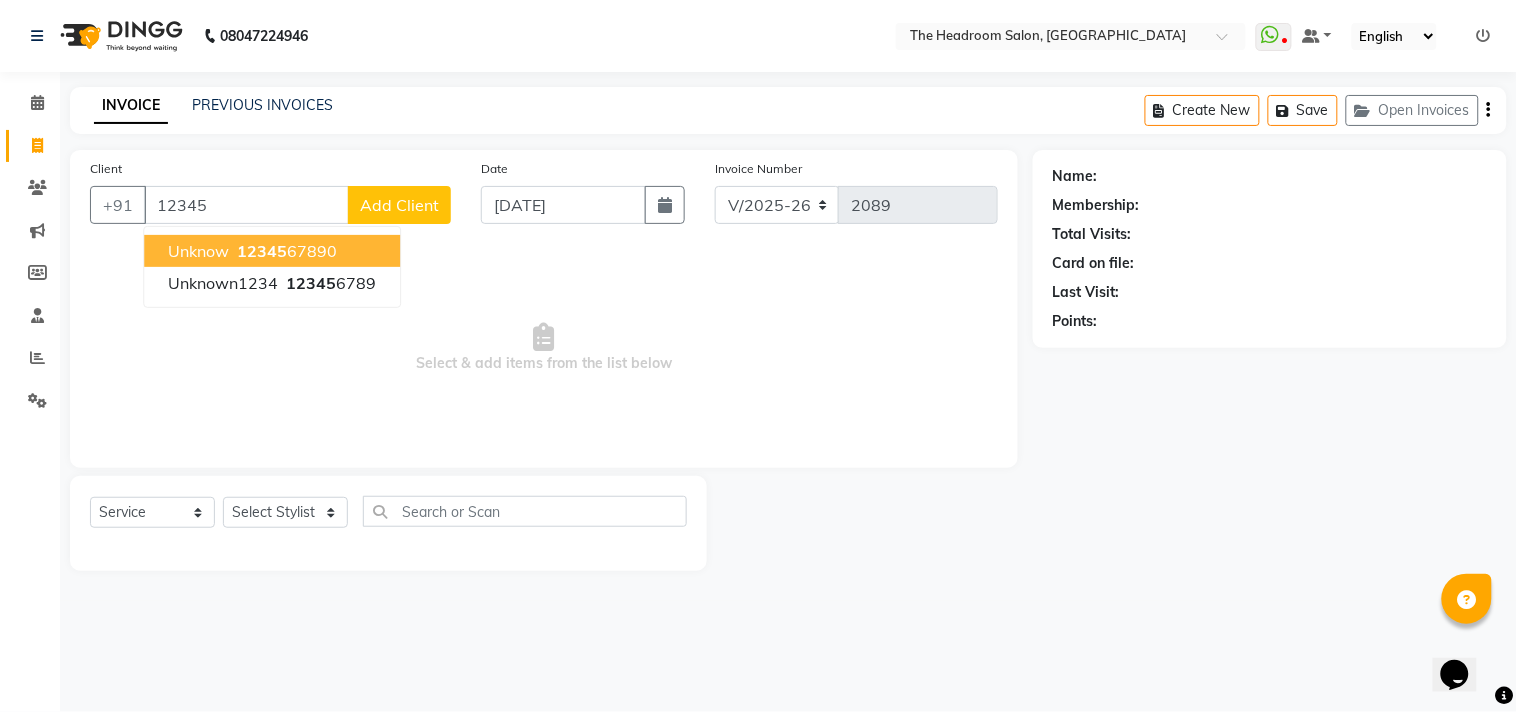click on "unknow" at bounding box center (198, 251) 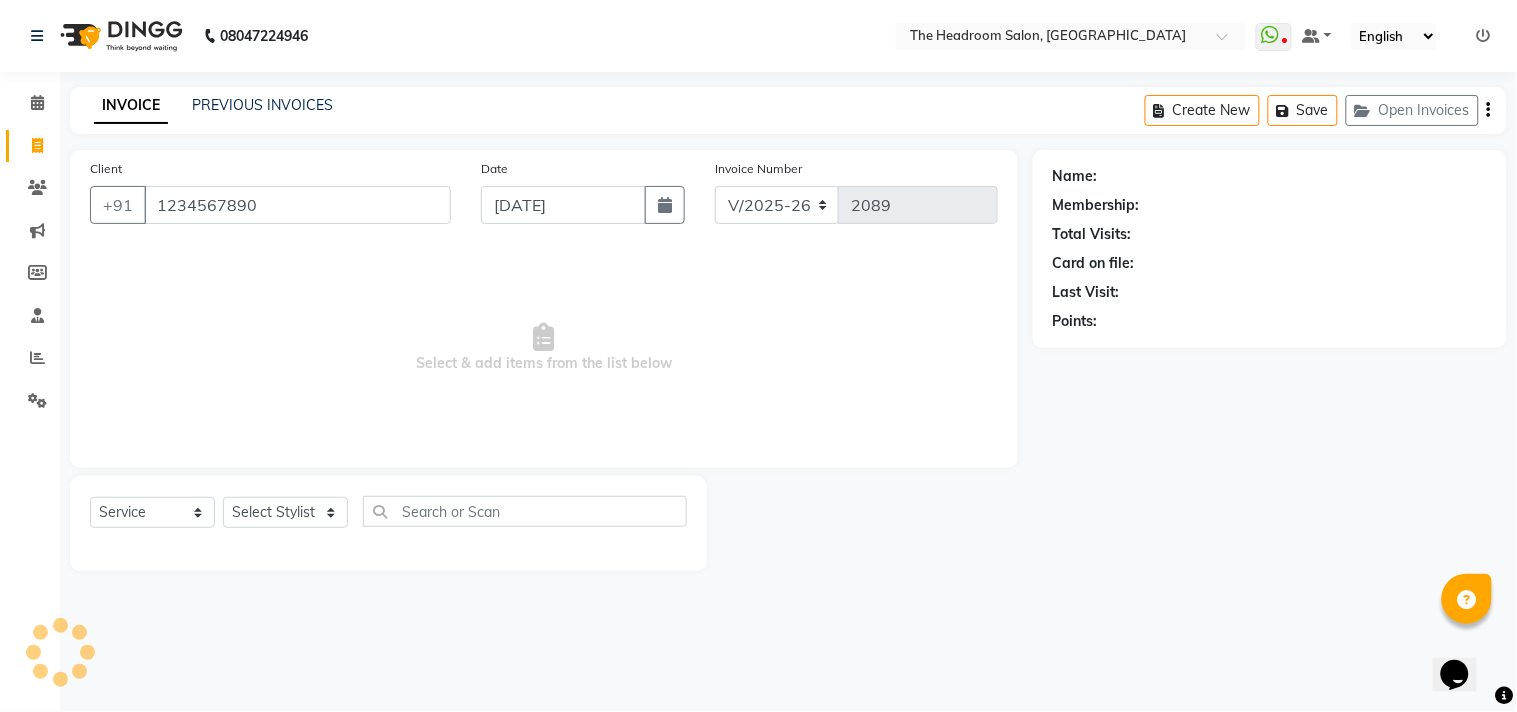 type on "1234567890" 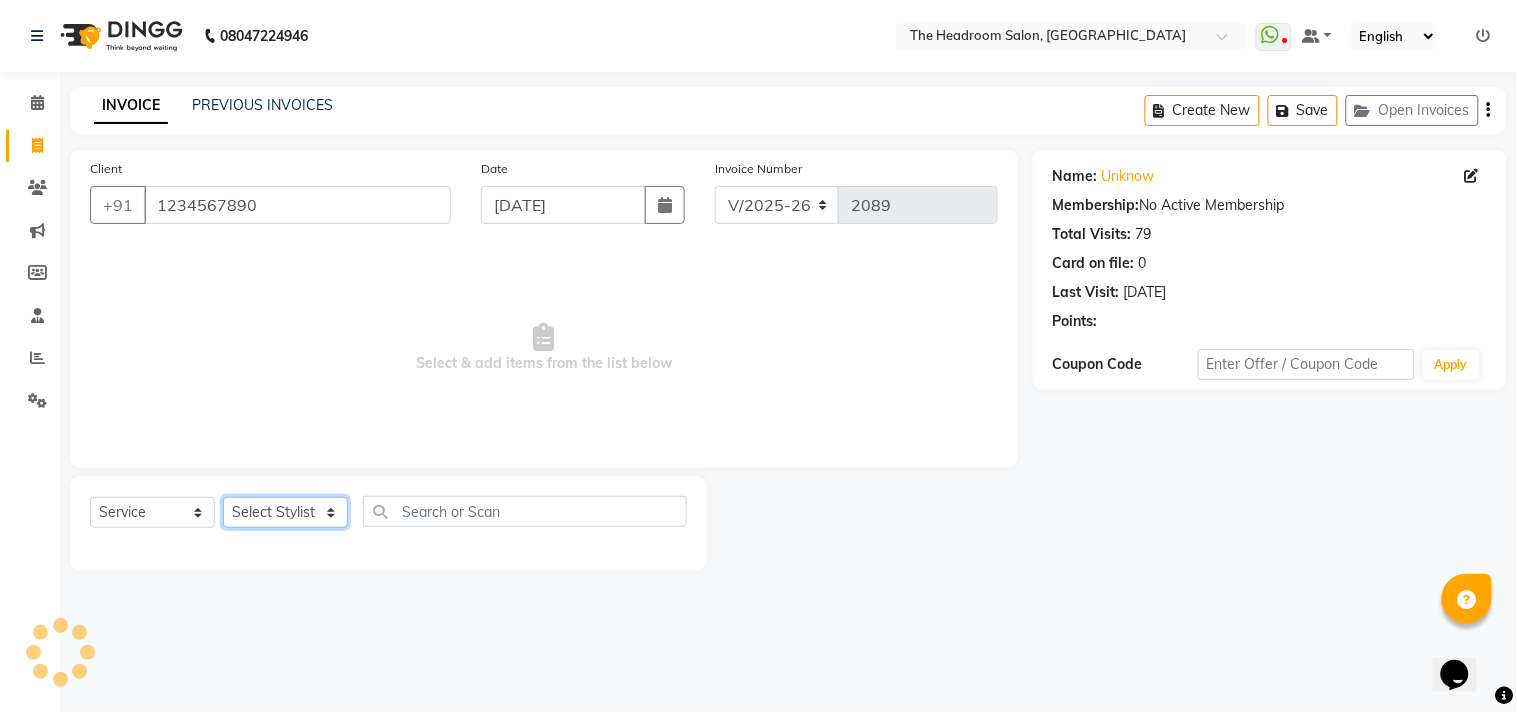 click on "Select Stylist [PERSON_NAME] [PERSON_NAME] [PERSON_NAME] Manager [PERSON_NAME] [PERSON_NAME] [PERSON_NAME] Pooja [PERSON_NAME]" 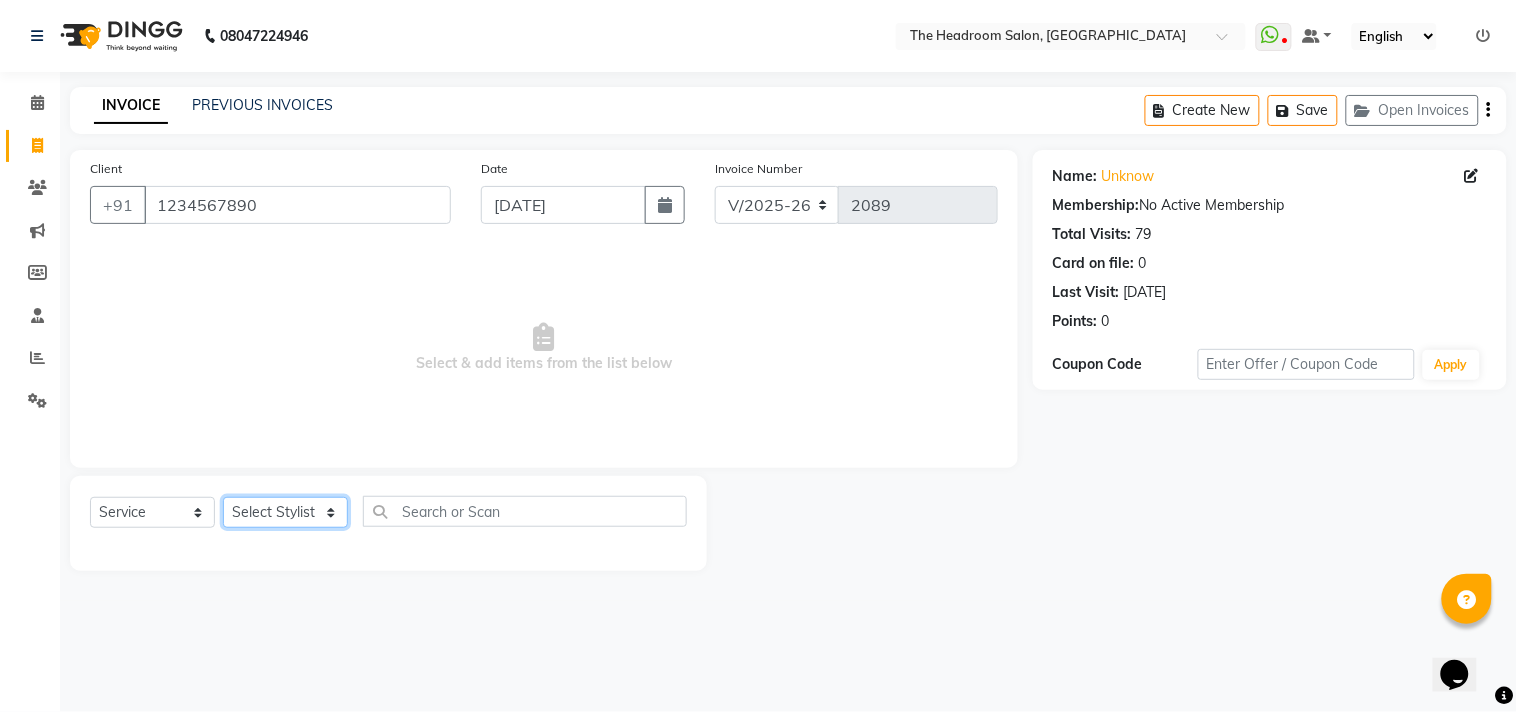 select on "58235" 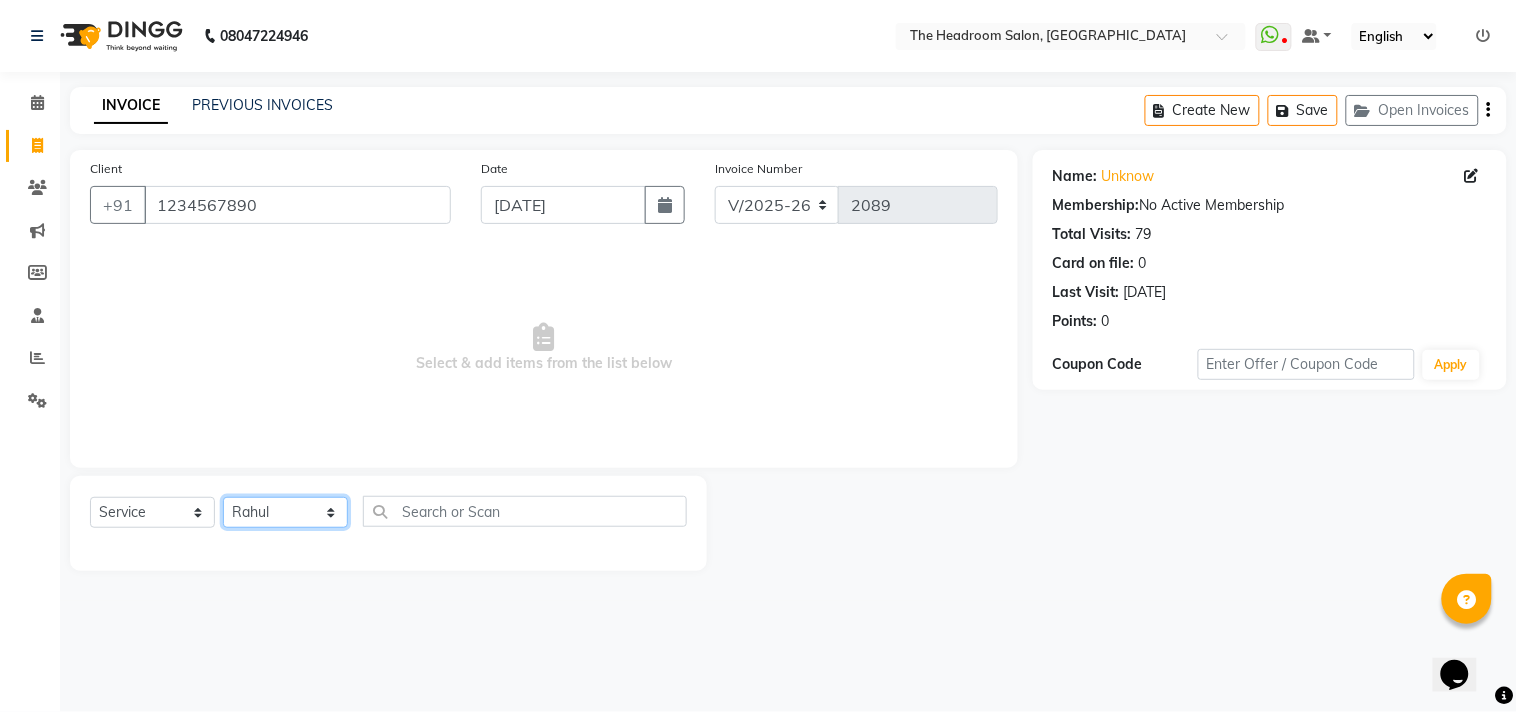 click on "Select Stylist [PERSON_NAME] [PERSON_NAME] [PERSON_NAME] Manager [PERSON_NAME] [PERSON_NAME] [PERSON_NAME] Pooja [PERSON_NAME]" 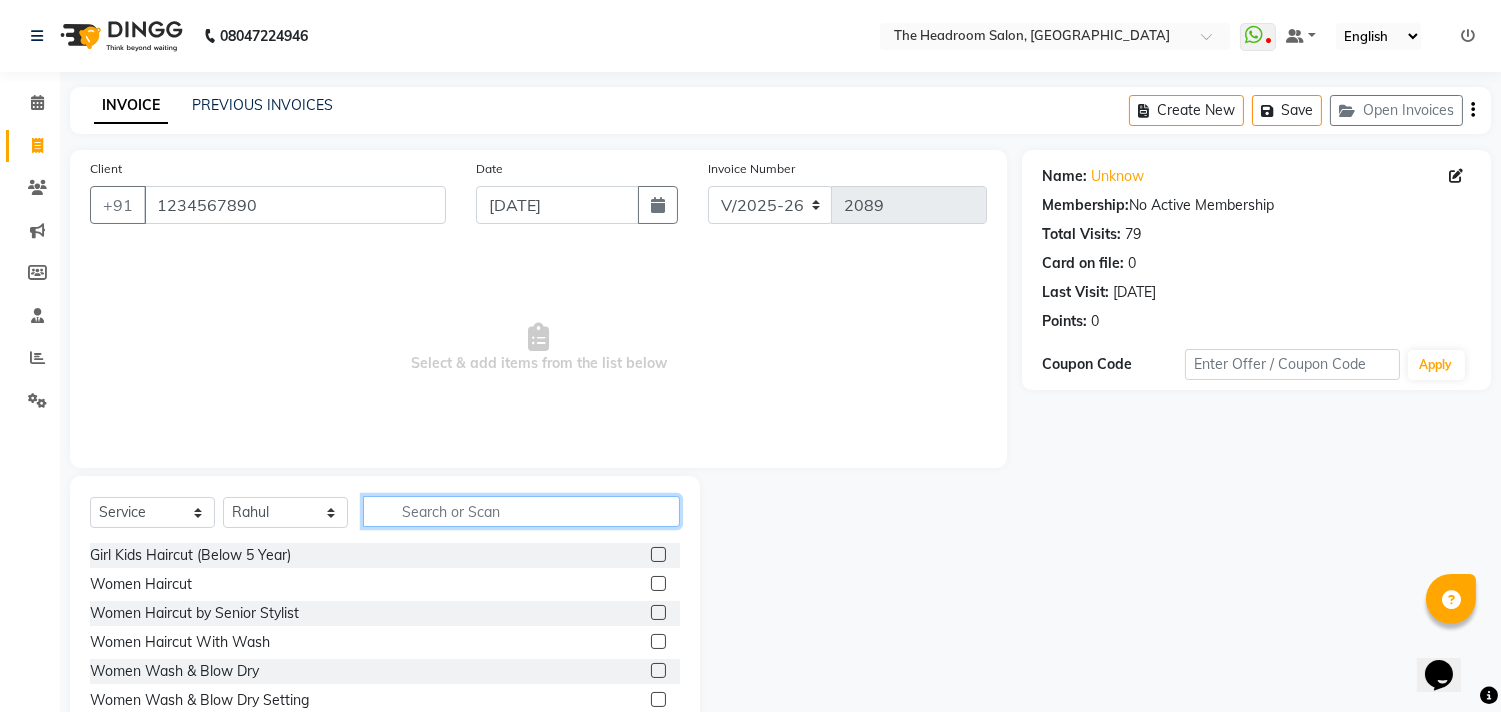 click 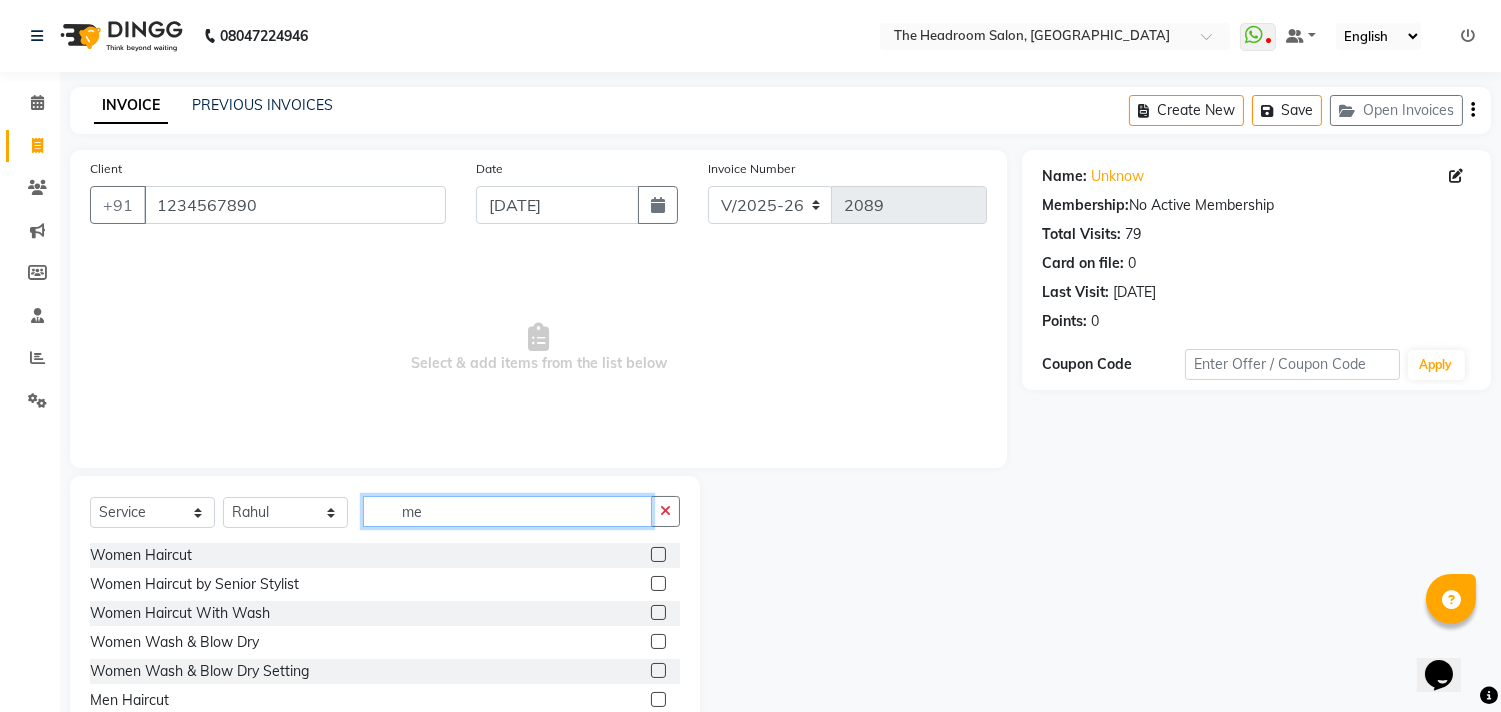 type on "me" 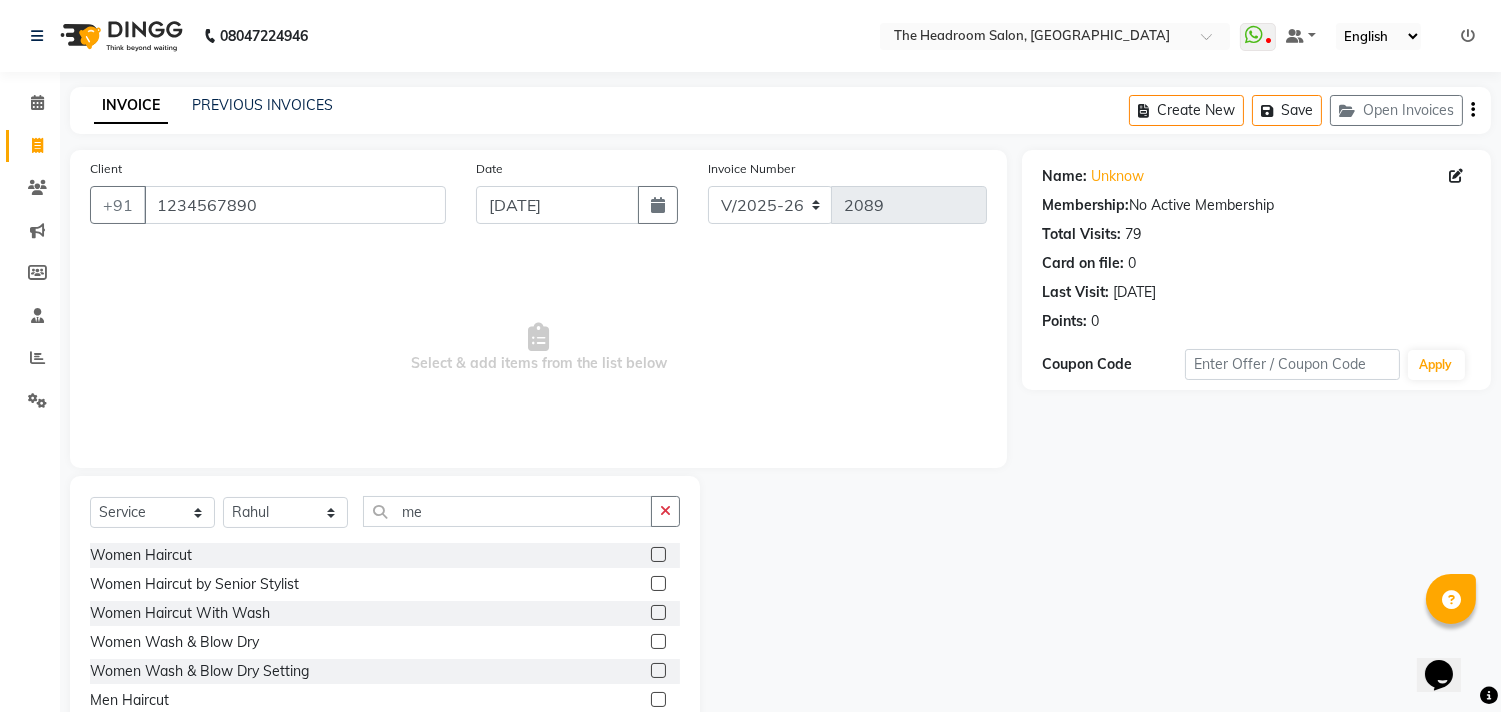 click 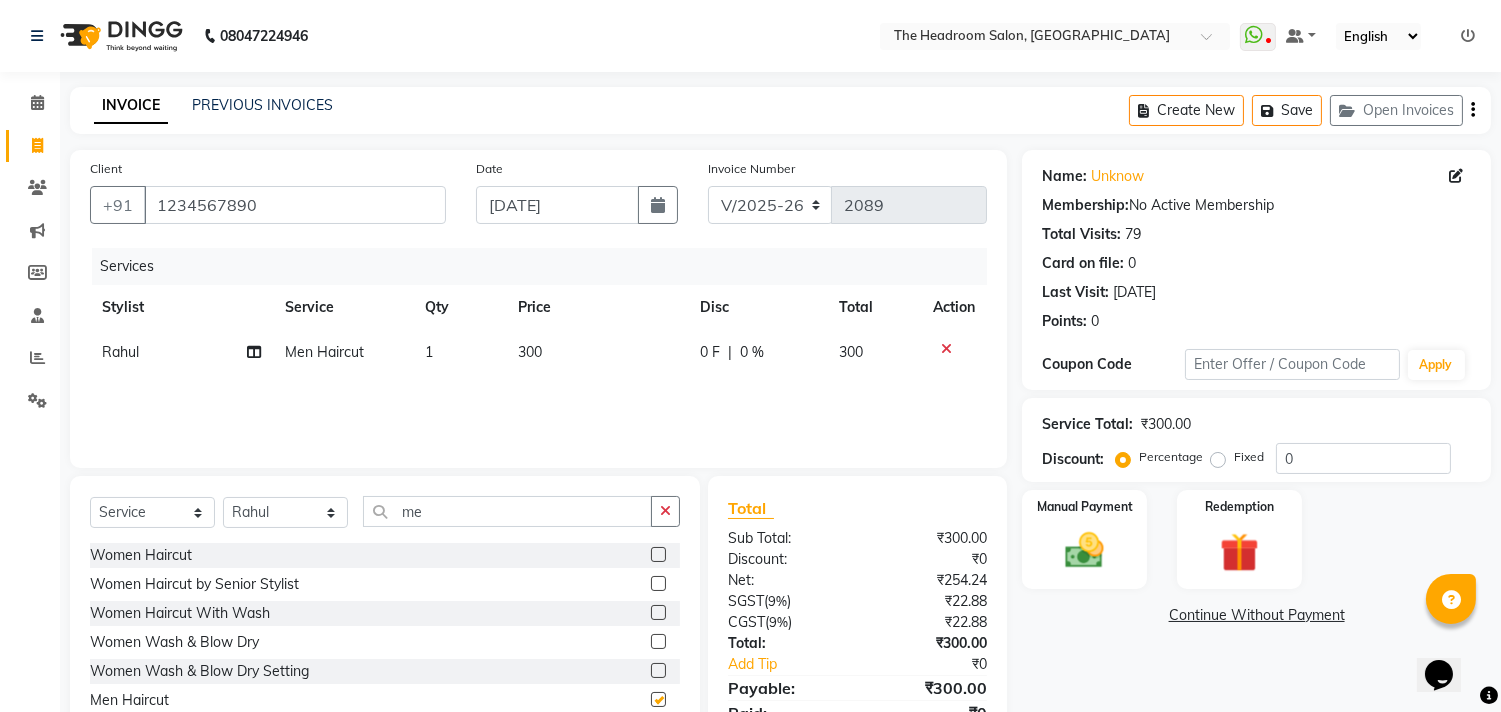 checkbox on "false" 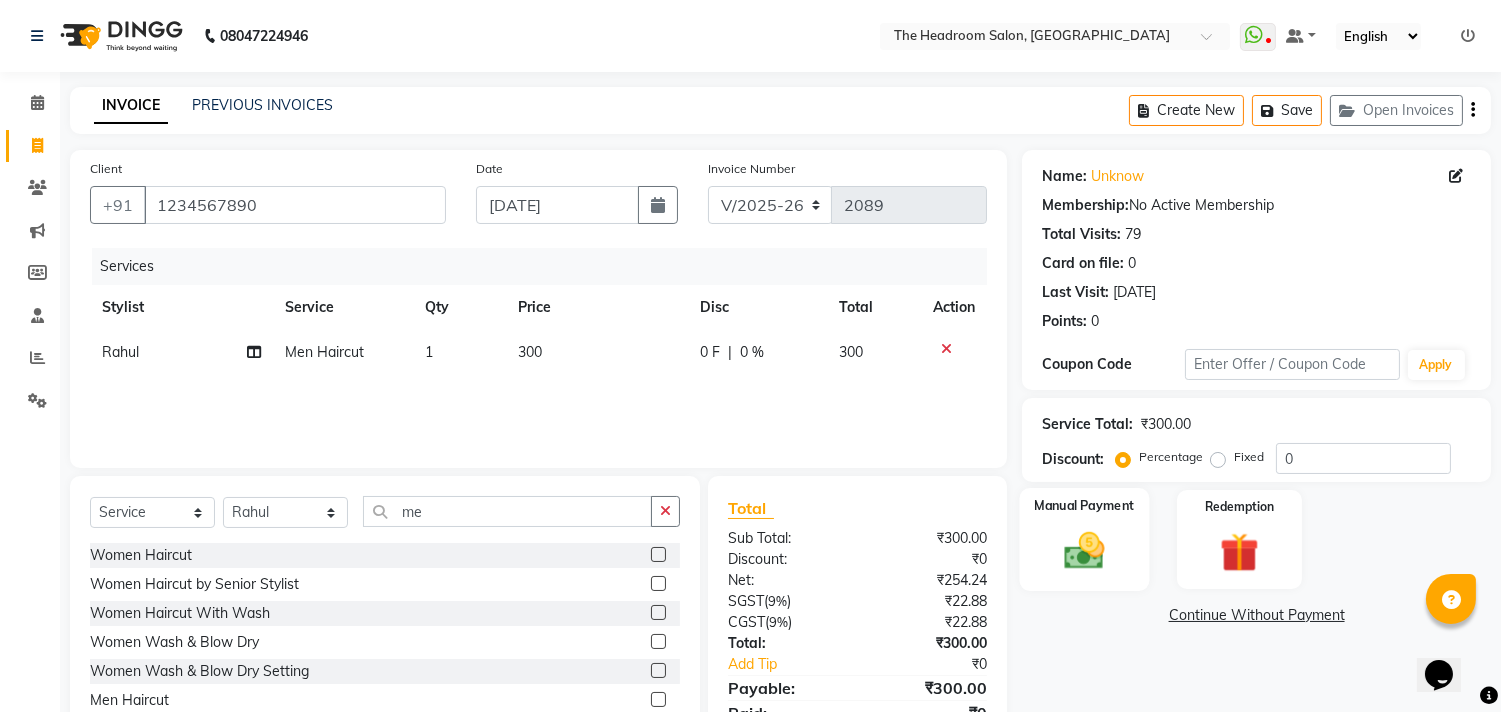 click 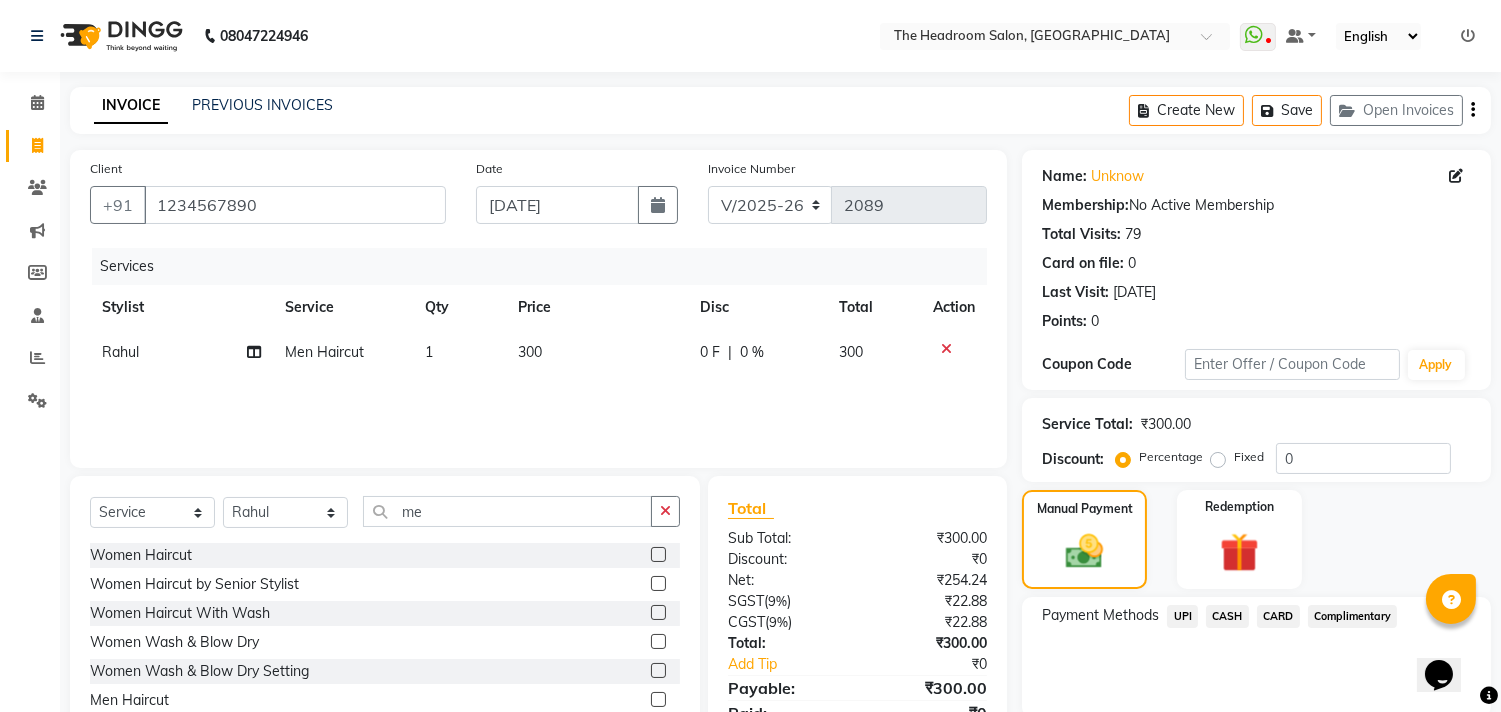 click on "CASH" 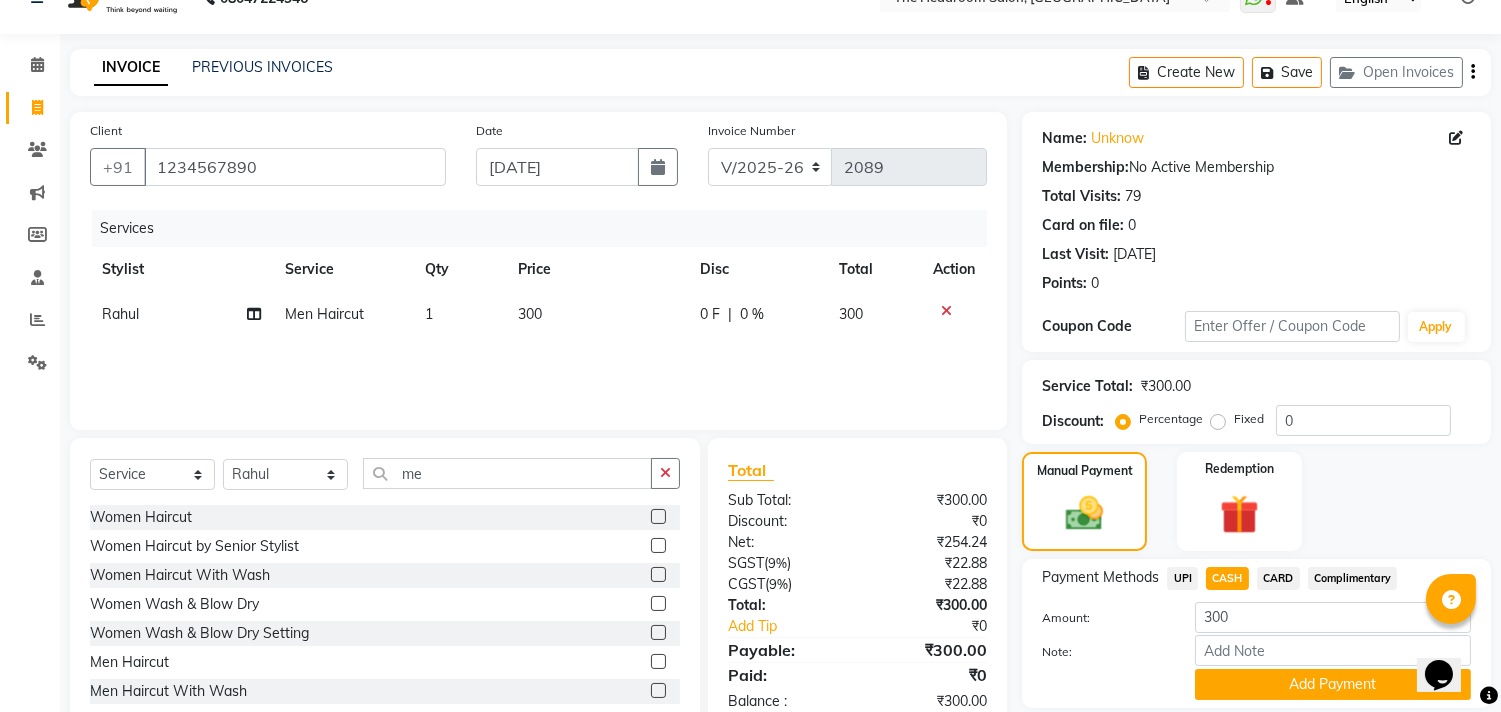 scroll, scrollTop: 44, scrollLeft: 0, axis: vertical 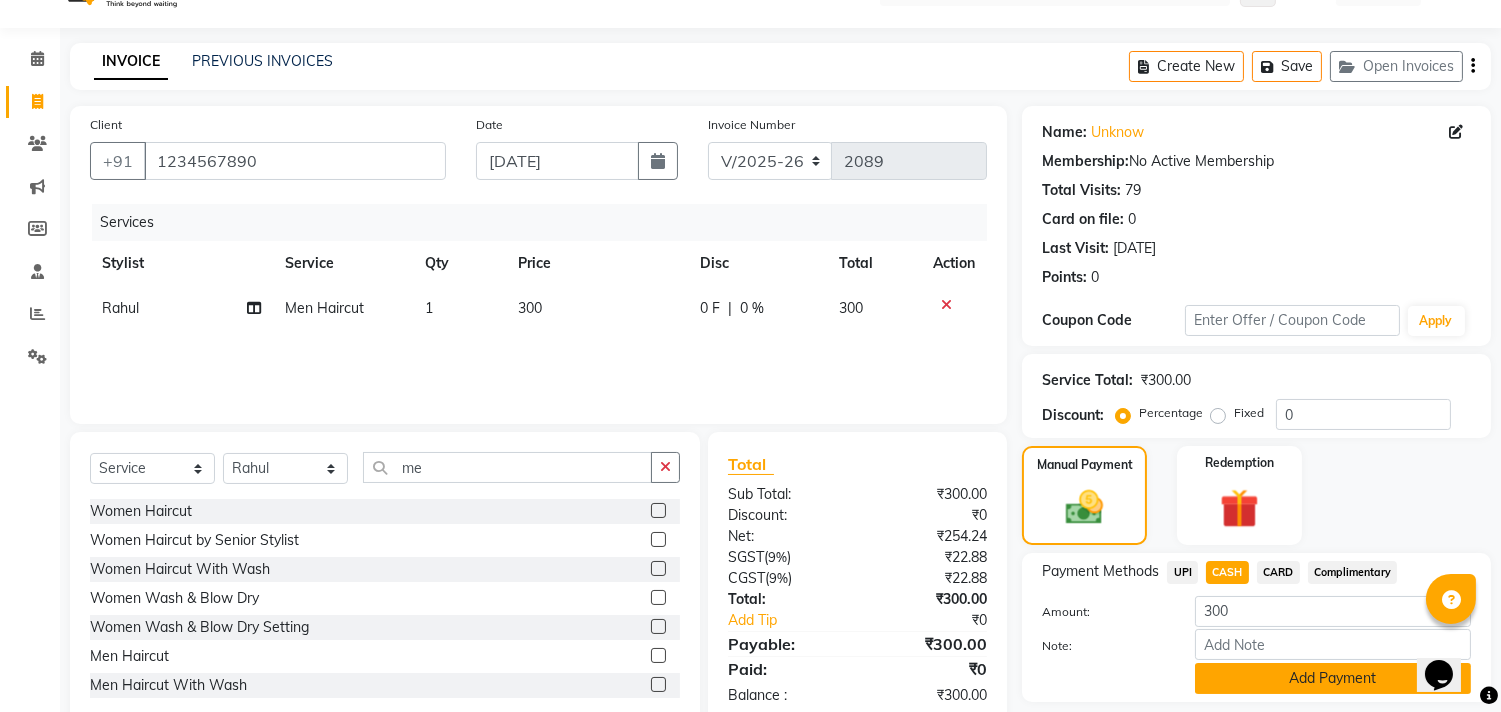click on "Add Payment" 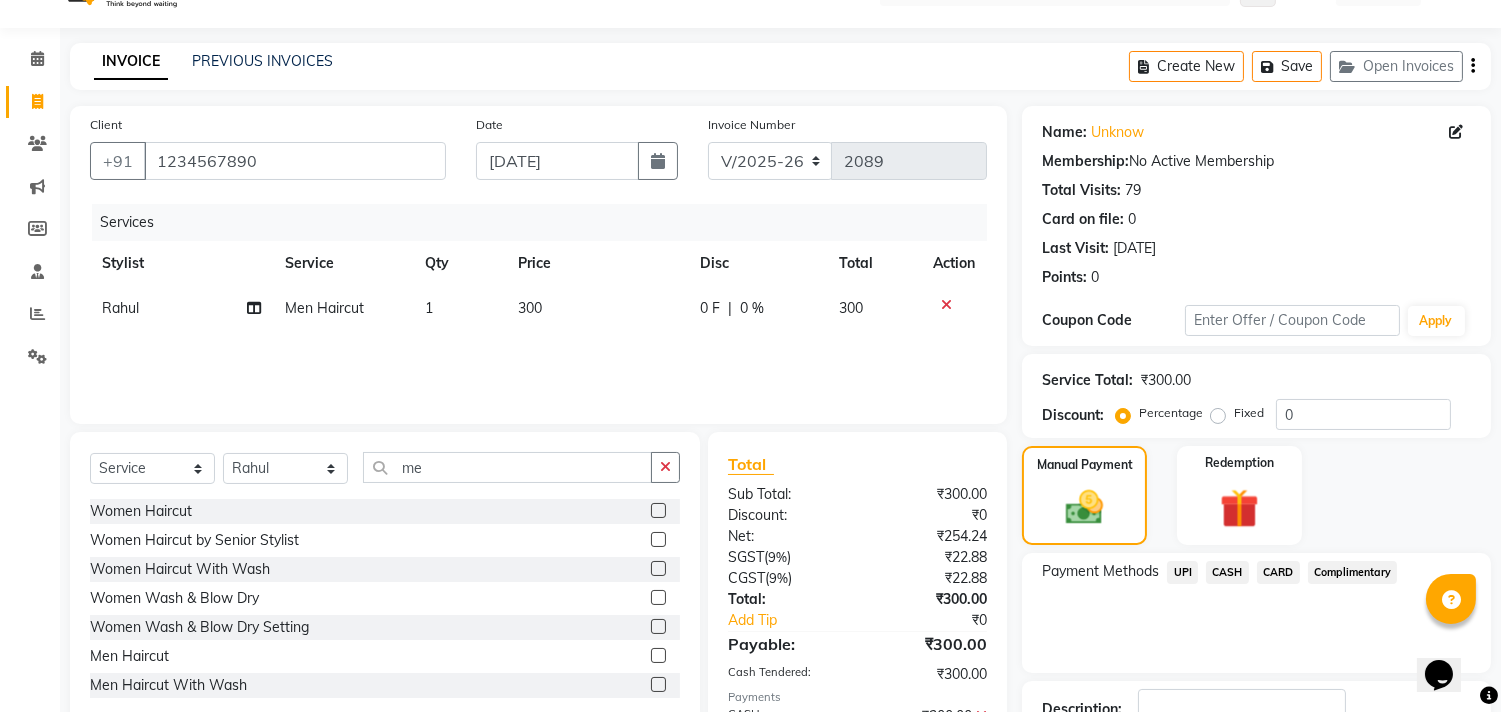 scroll, scrollTop: 187, scrollLeft: 0, axis: vertical 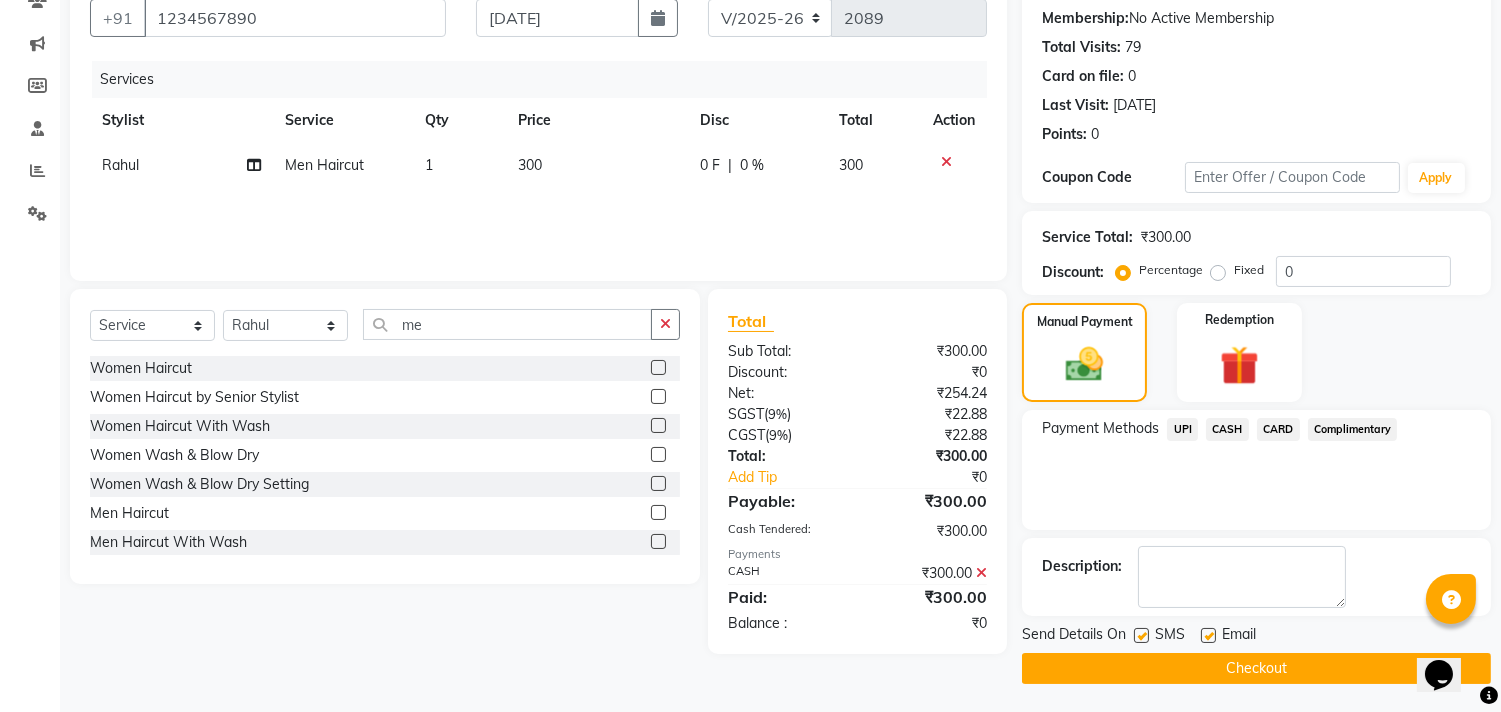 click on "Checkout" 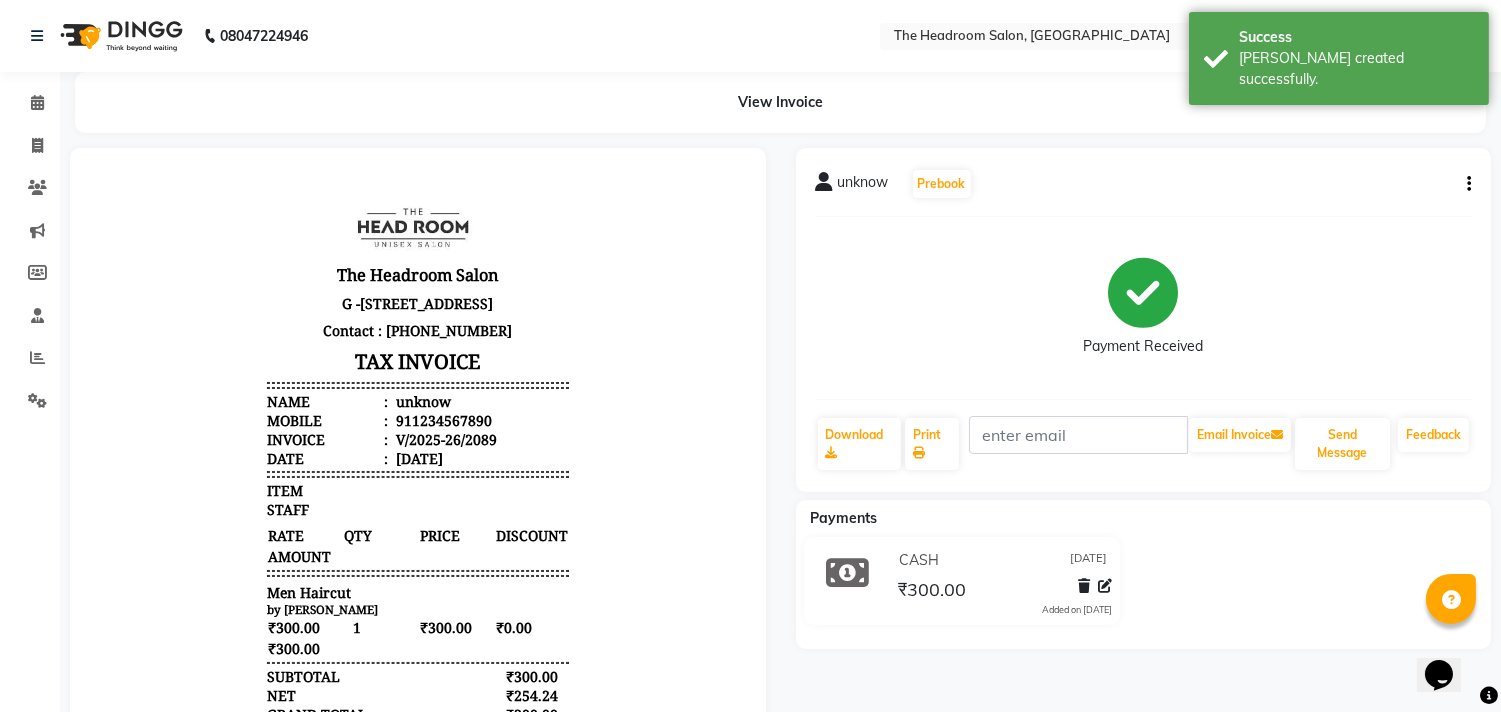 scroll, scrollTop: 0, scrollLeft: 0, axis: both 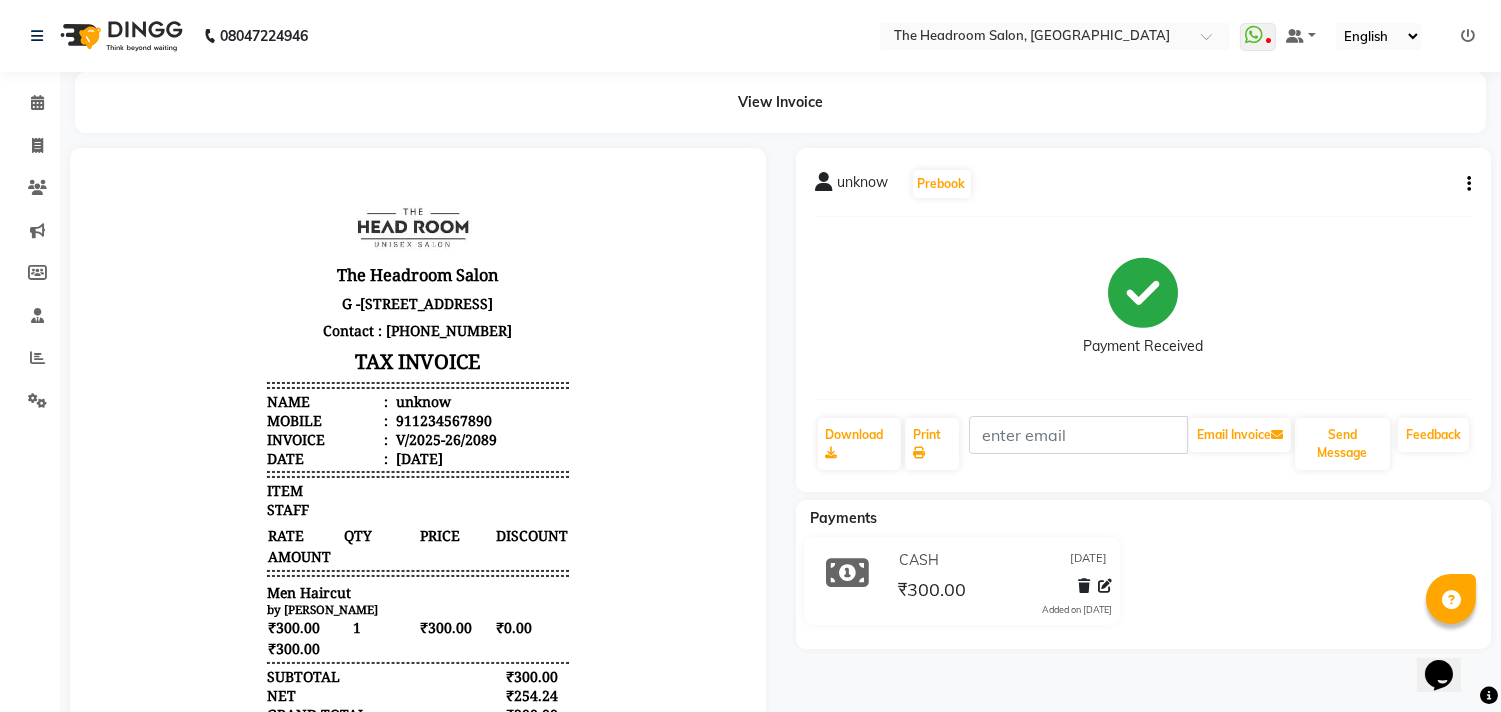 click on "CASH [DATE] ₹300.00  Added on [DATE]" 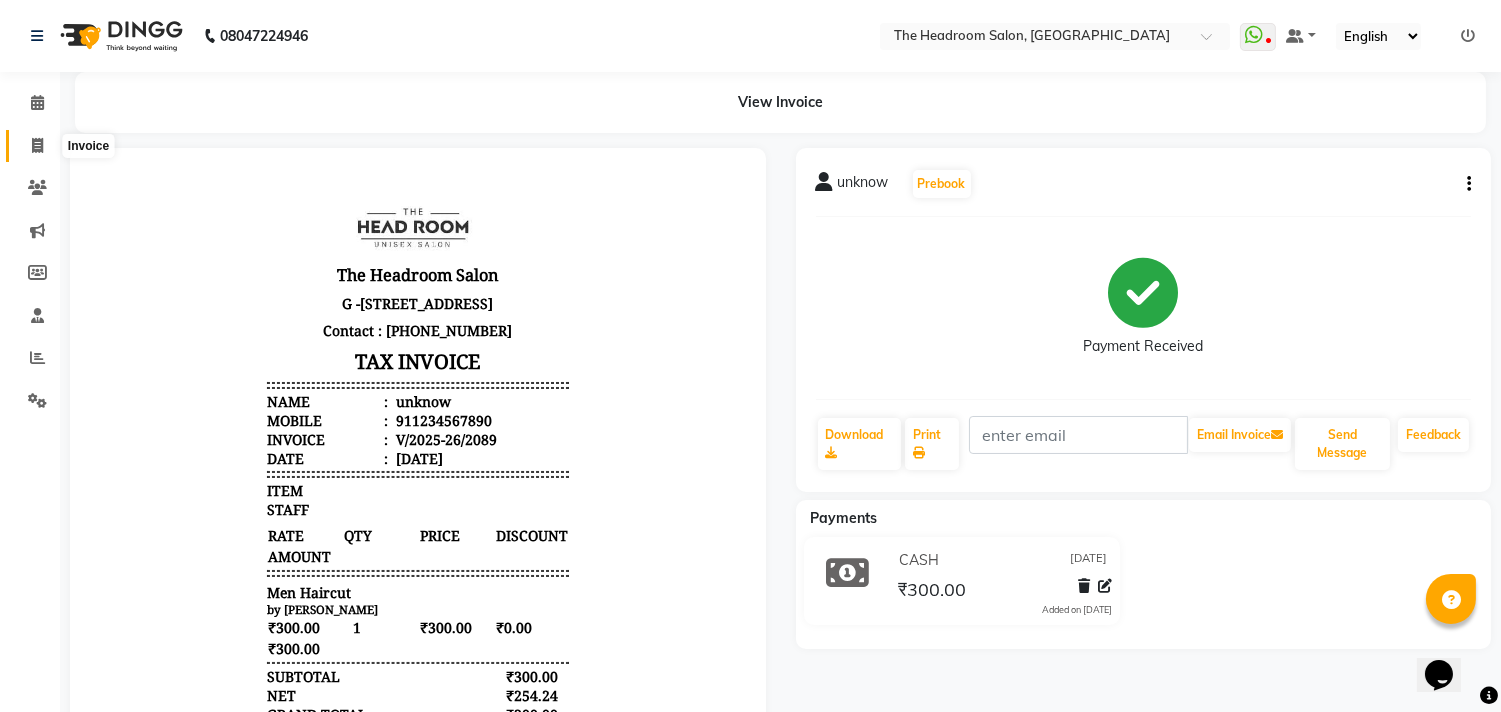 click 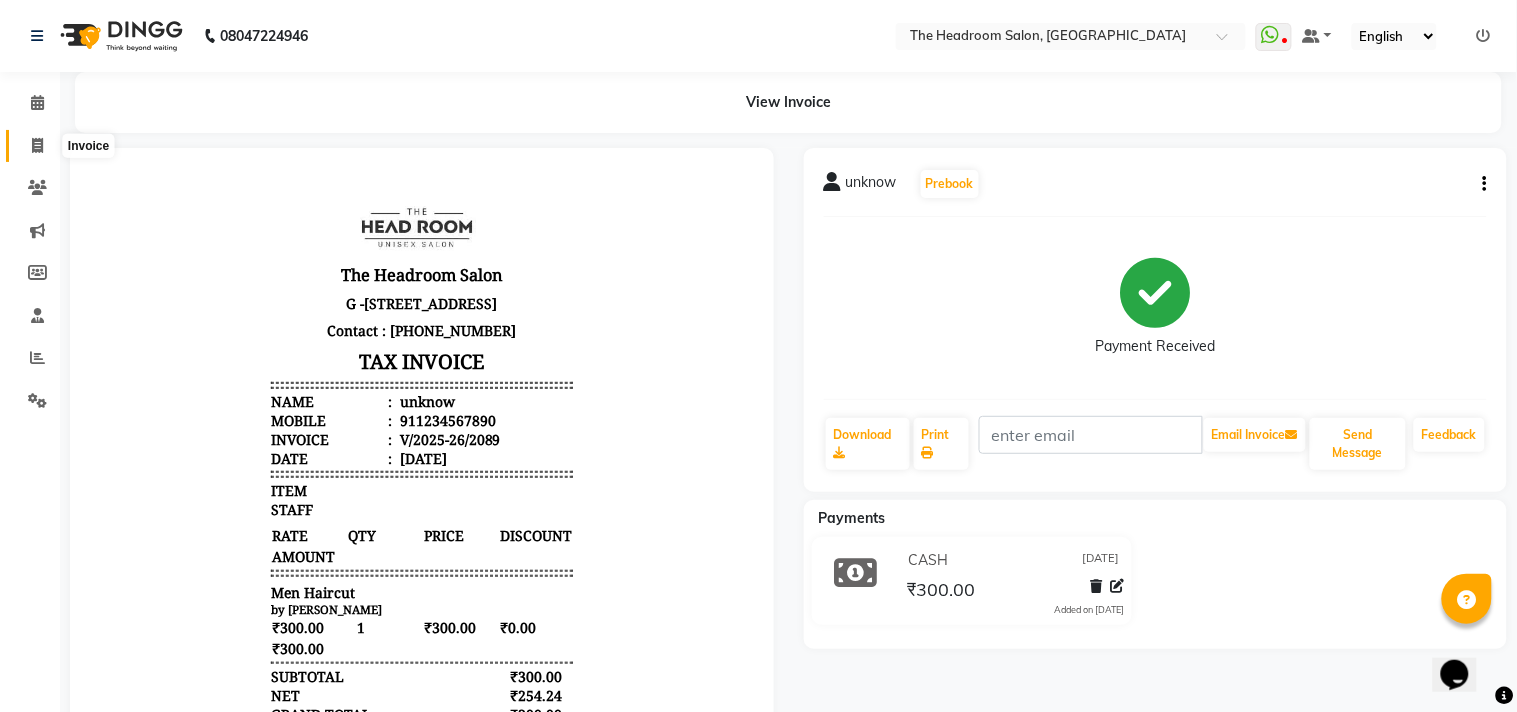 select on "service" 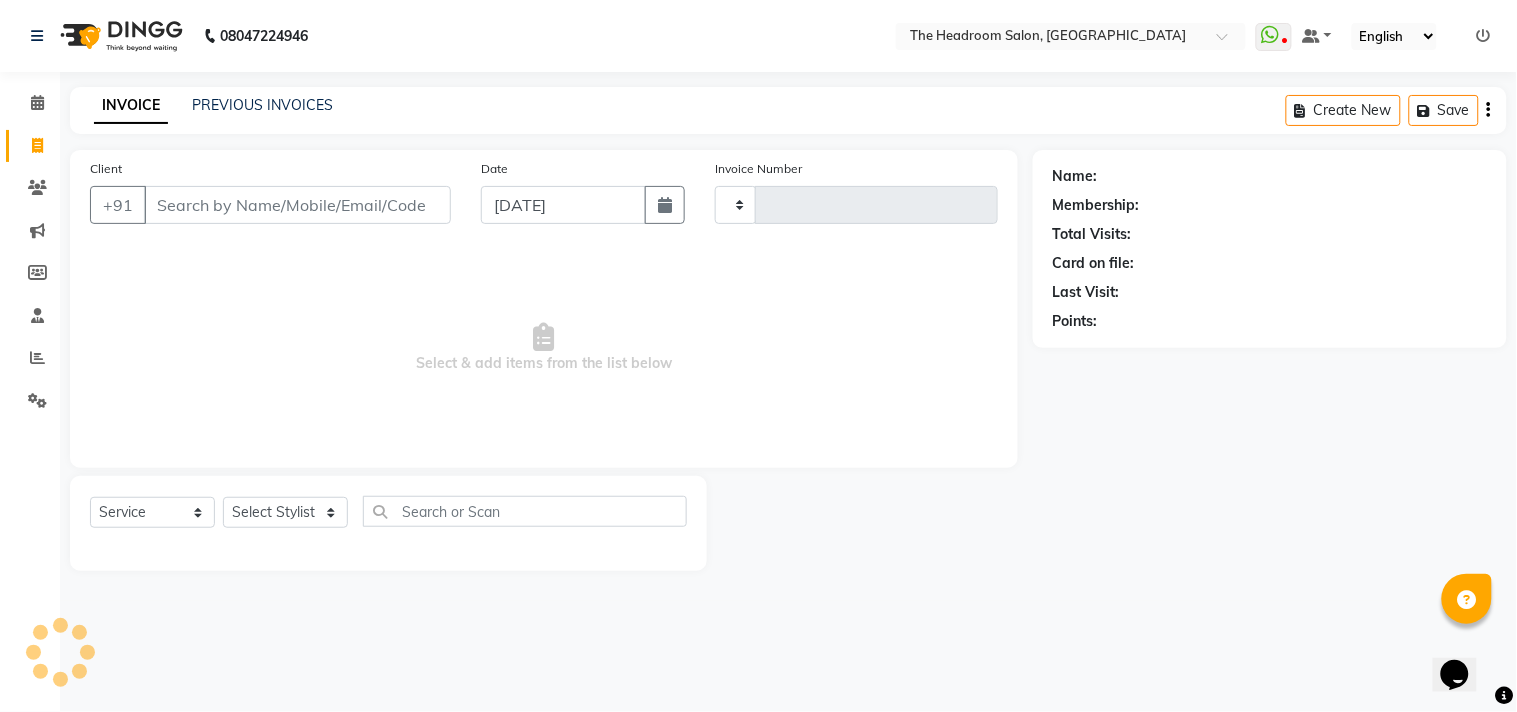 type on "2090" 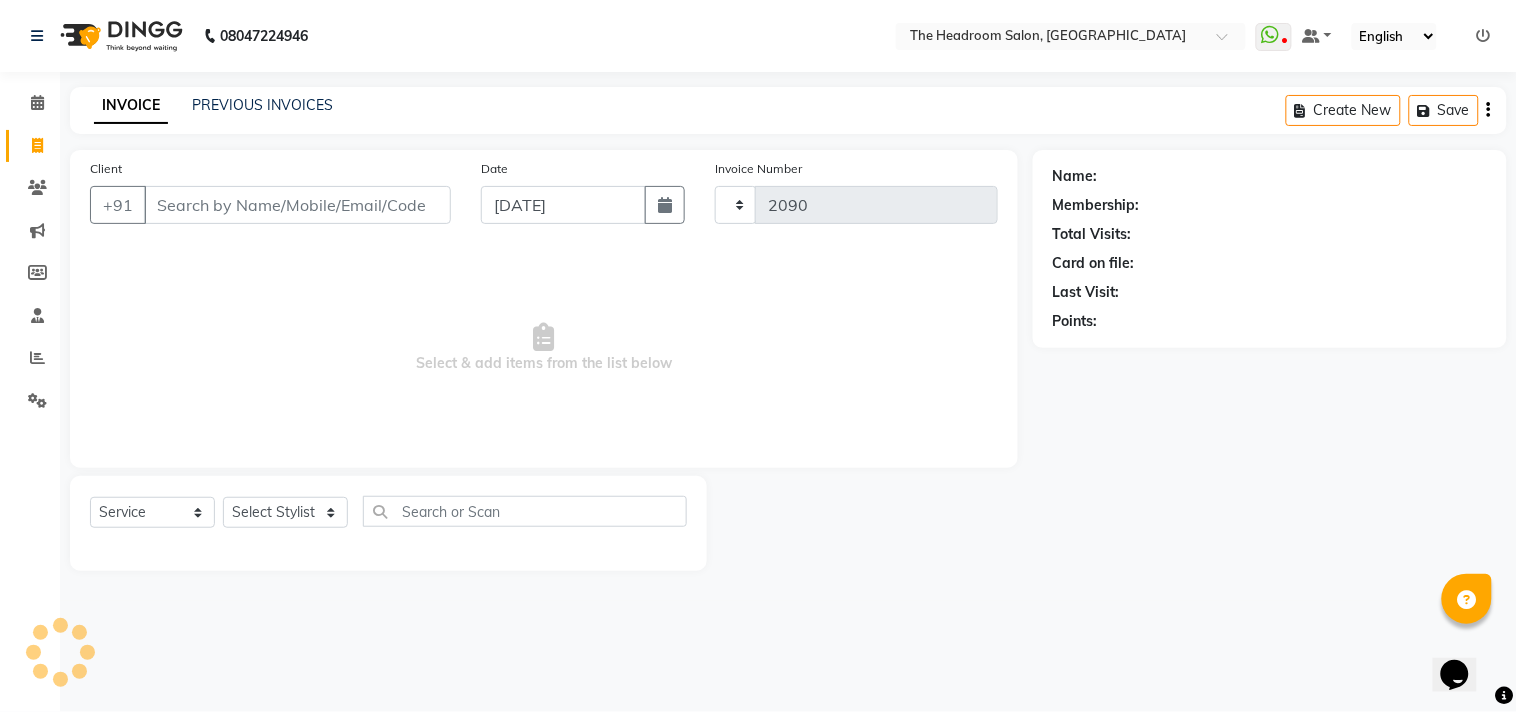 select on "6933" 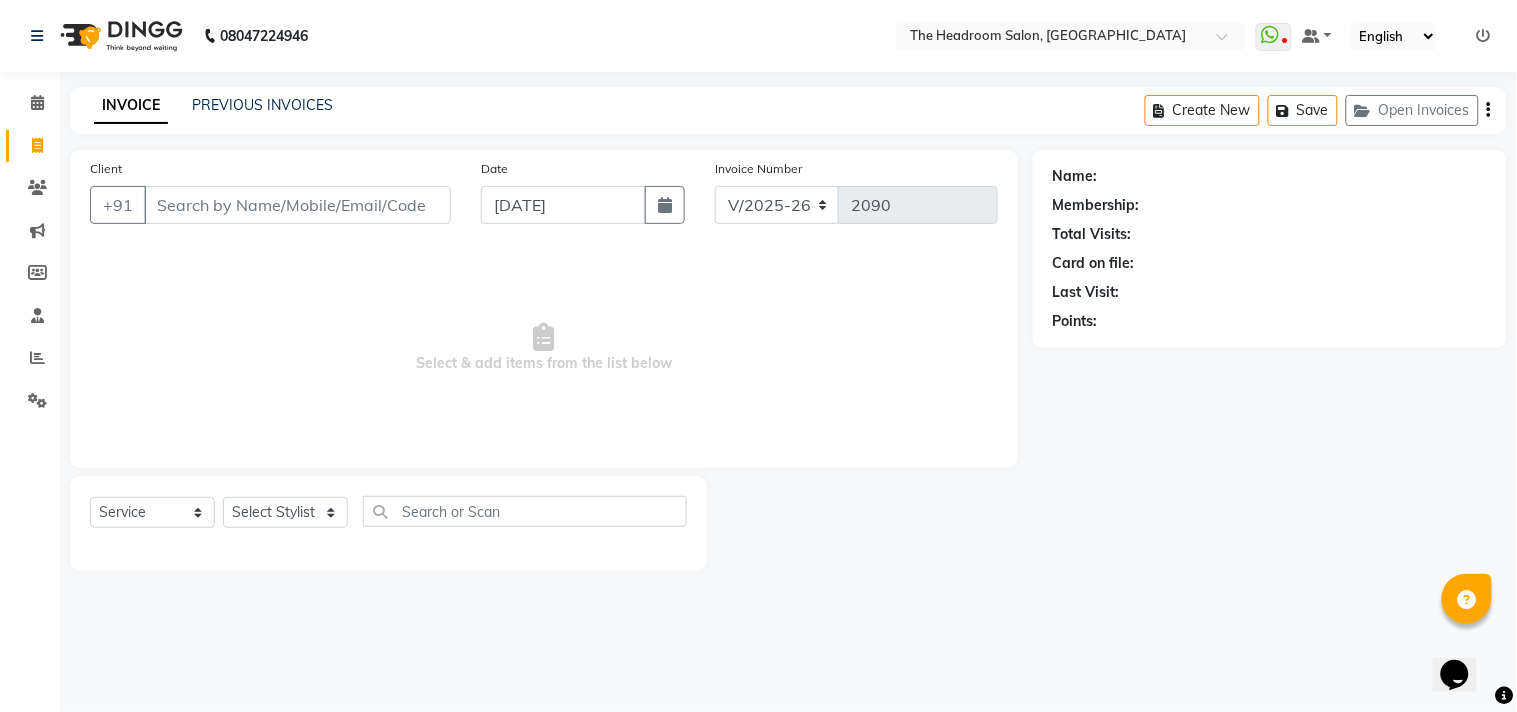 click 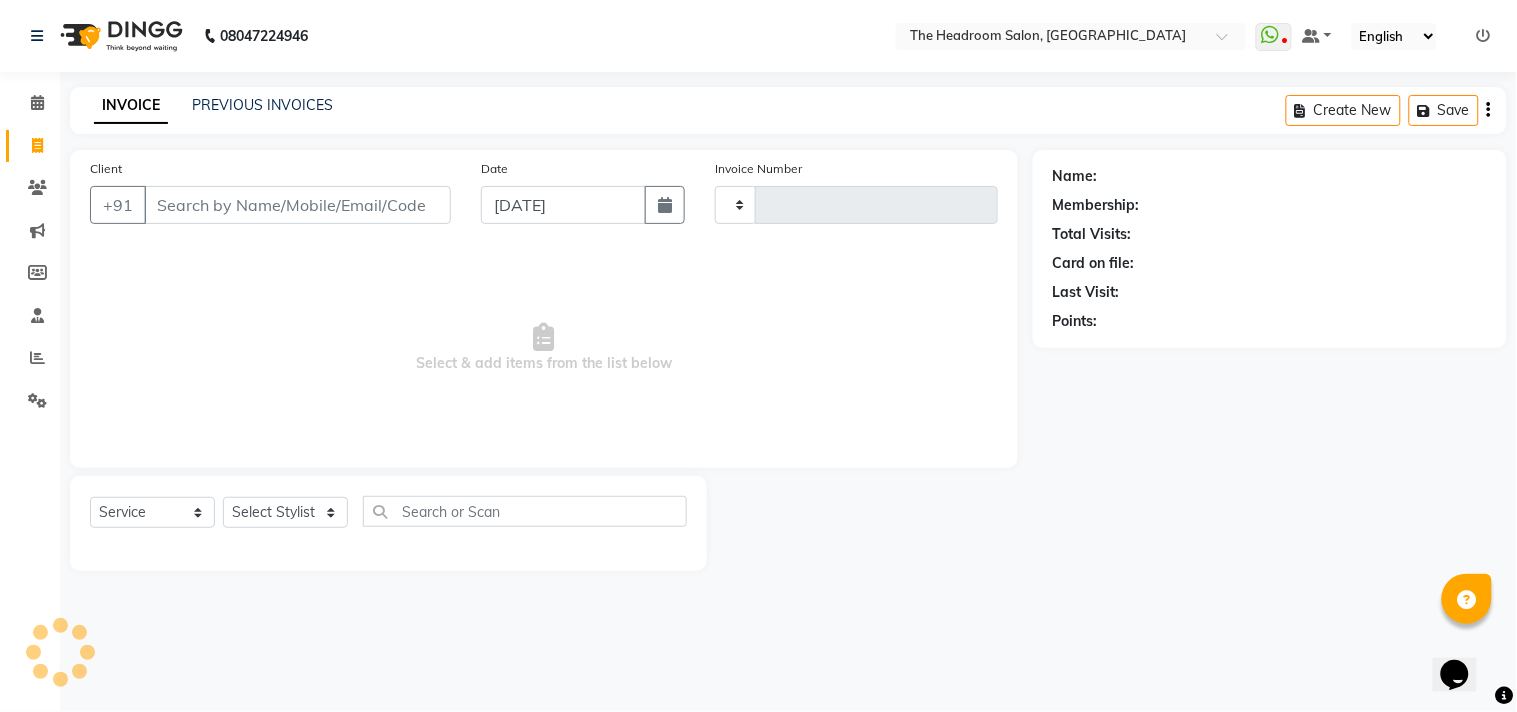 type on "2090" 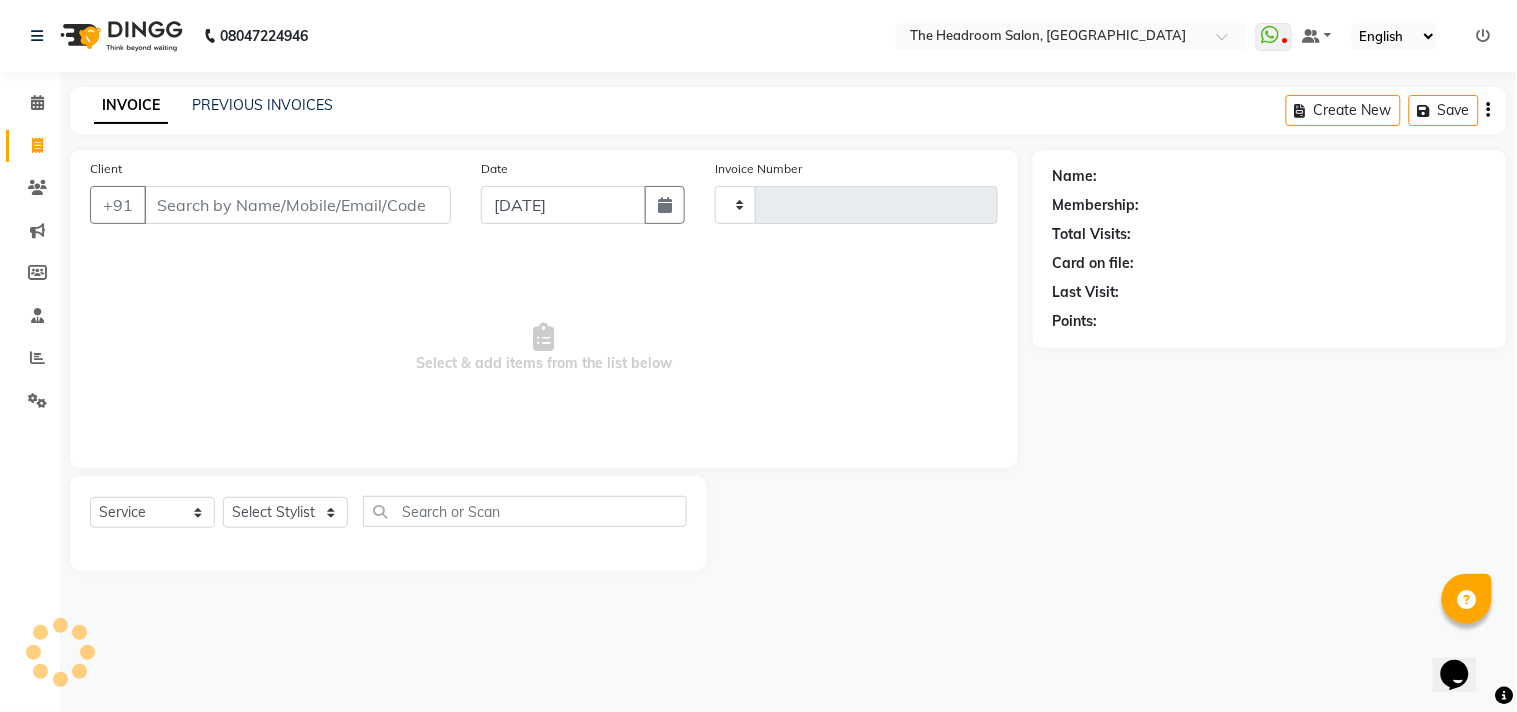 select on "6933" 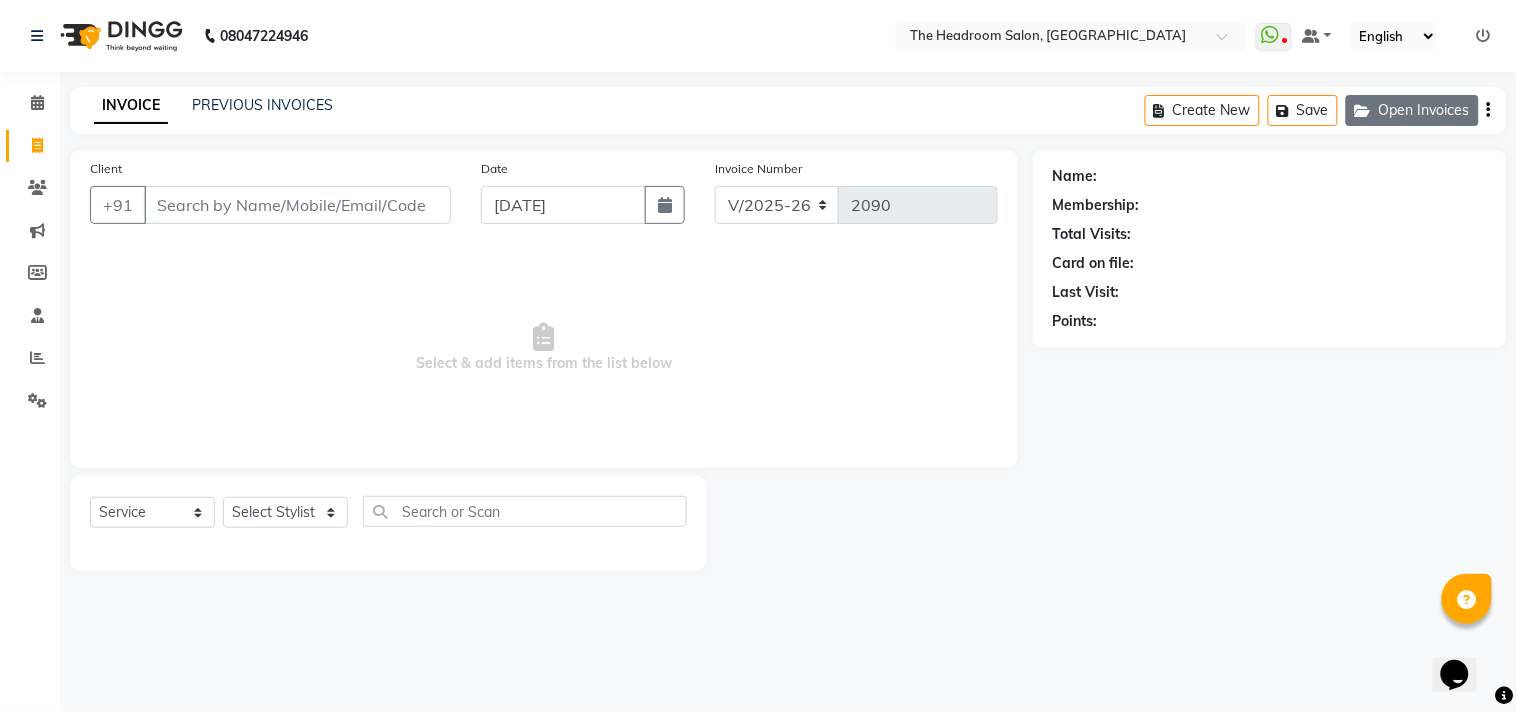 click on "Open Invoices" 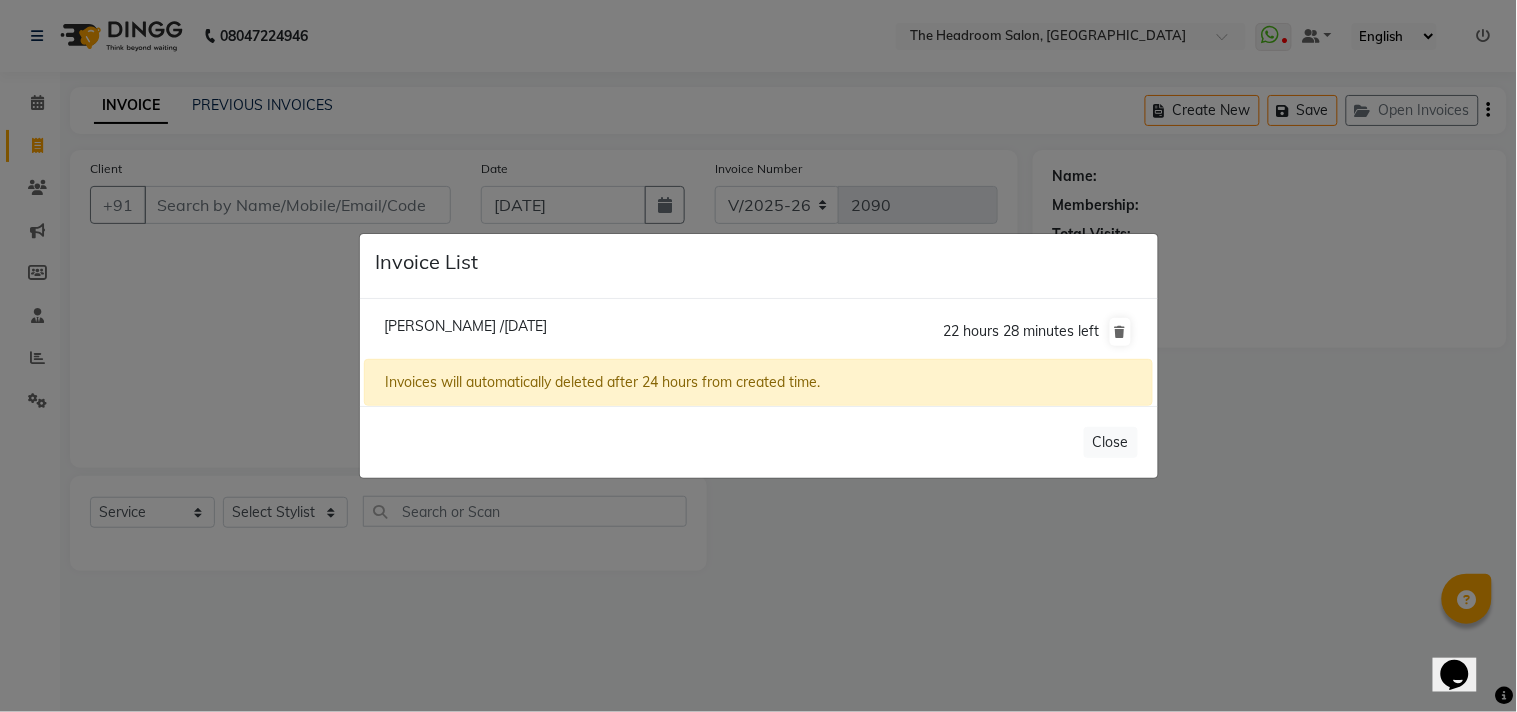 click on "[PERSON_NAME] /[DATE]" 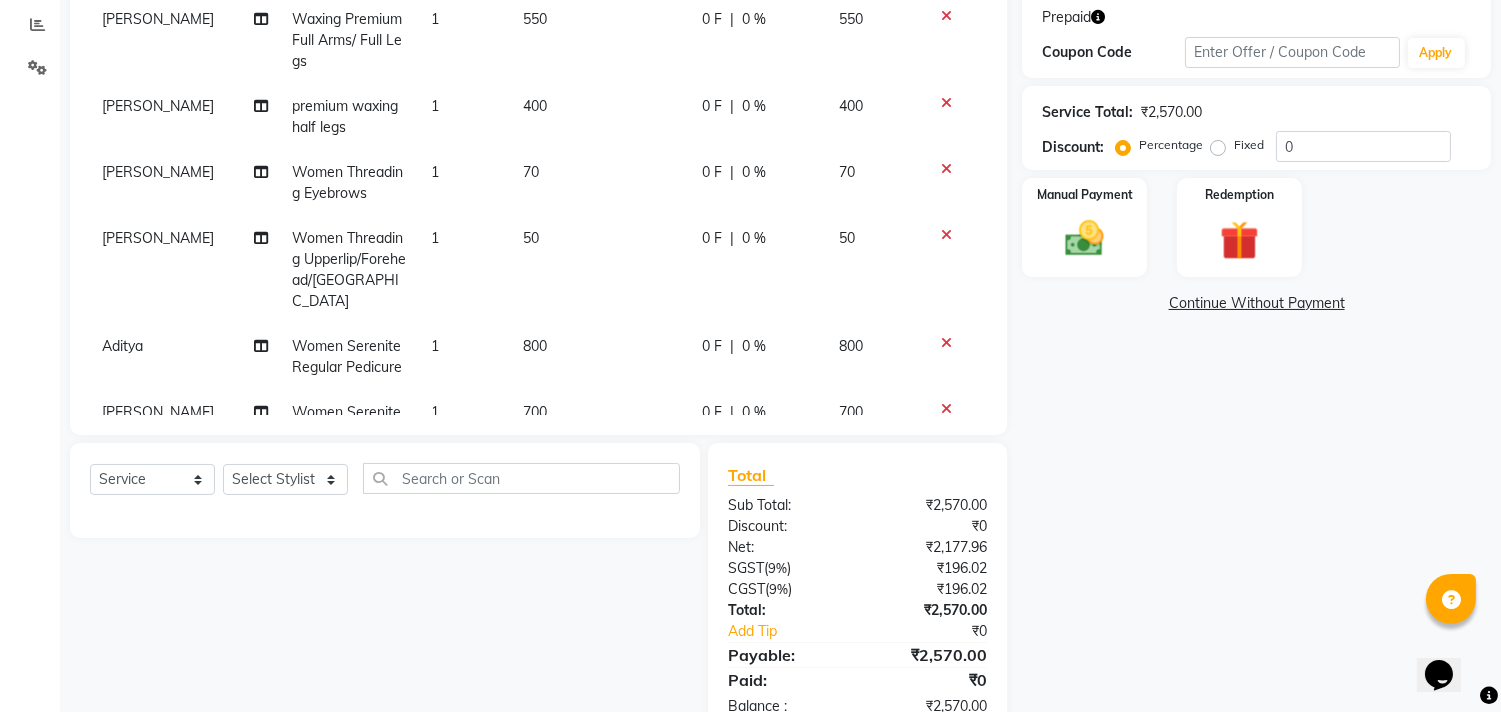 scroll, scrollTop: 222, scrollLeft: 0, axis: vertical 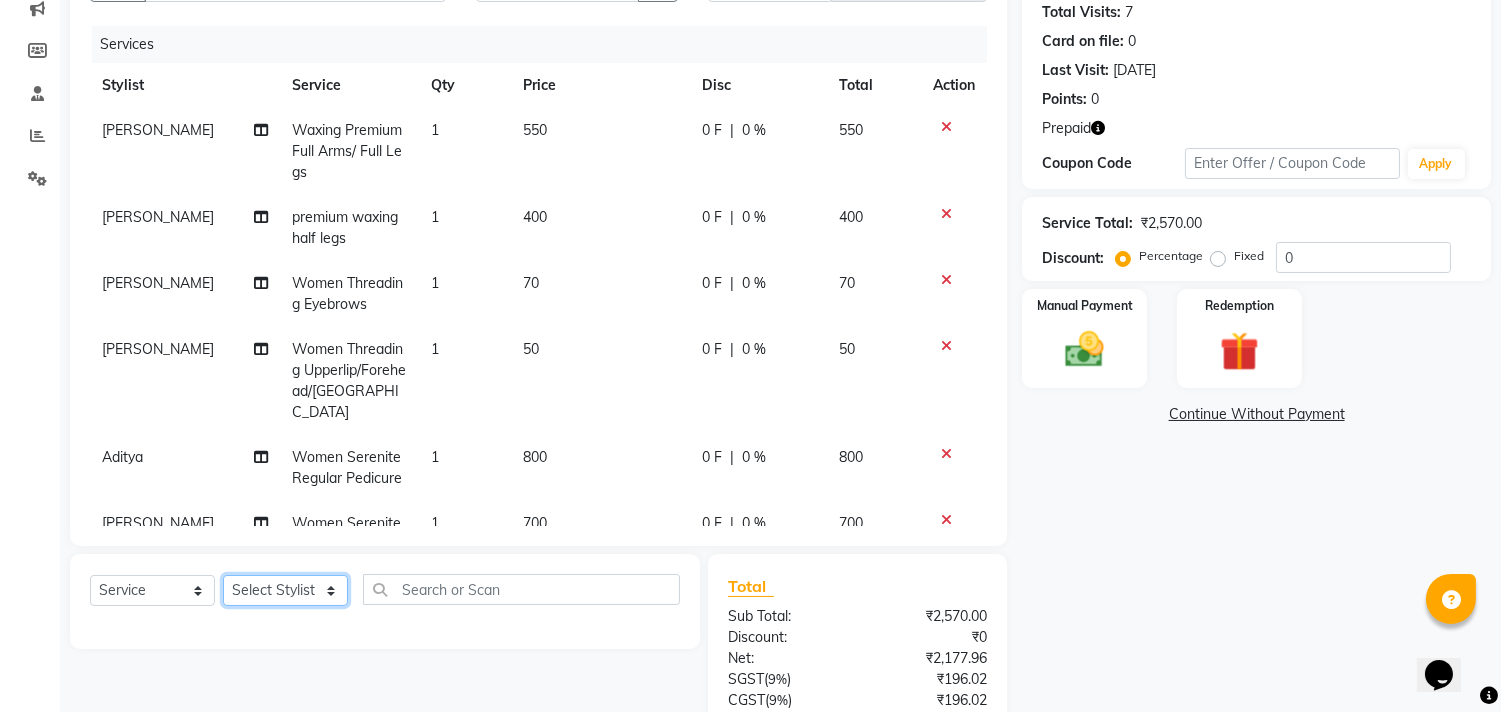click on "Select Stylist [PERSON_NAME] [PERSON_NAME] [PERSON_NAME] Manager [PERSON_NAME] [PERSON_NAME] [PERSON_NAME] Pooja [PERSON_NAME]" 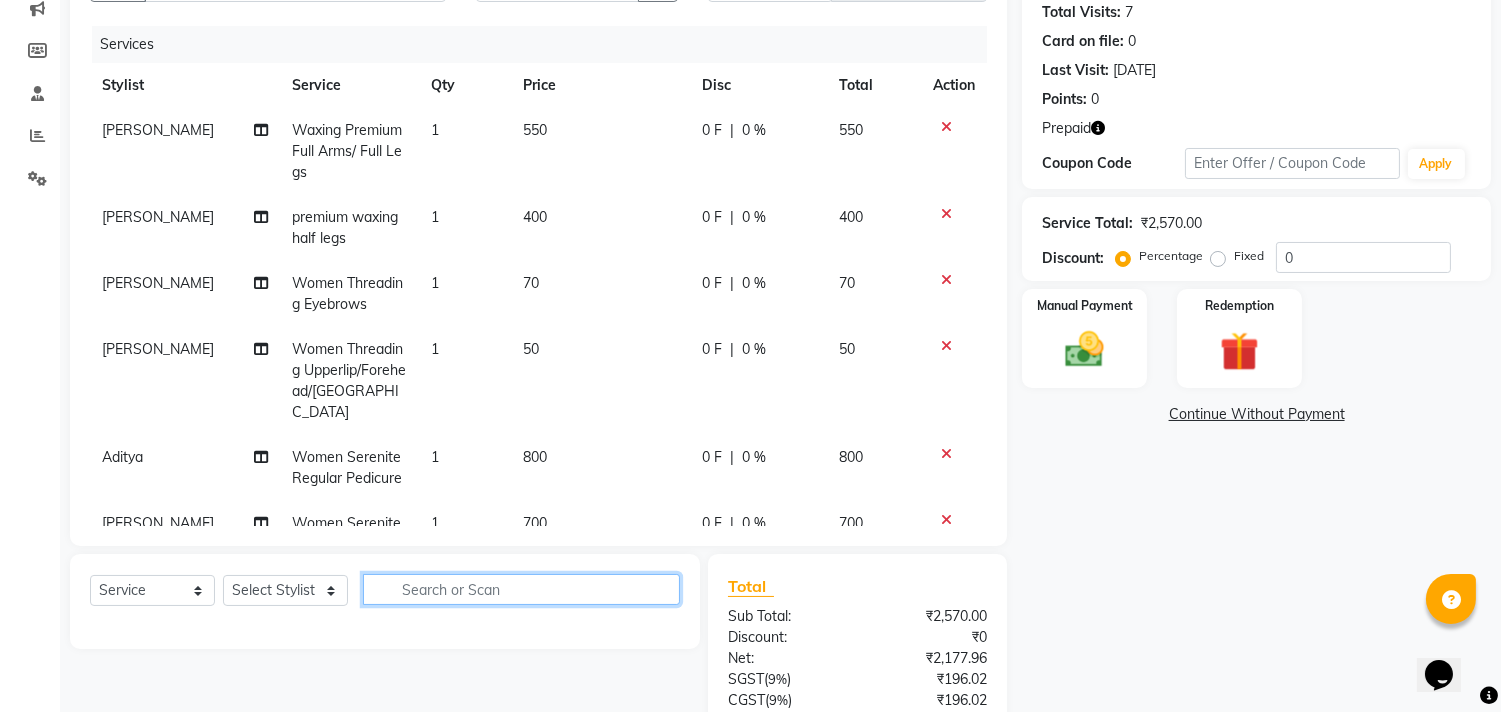 click 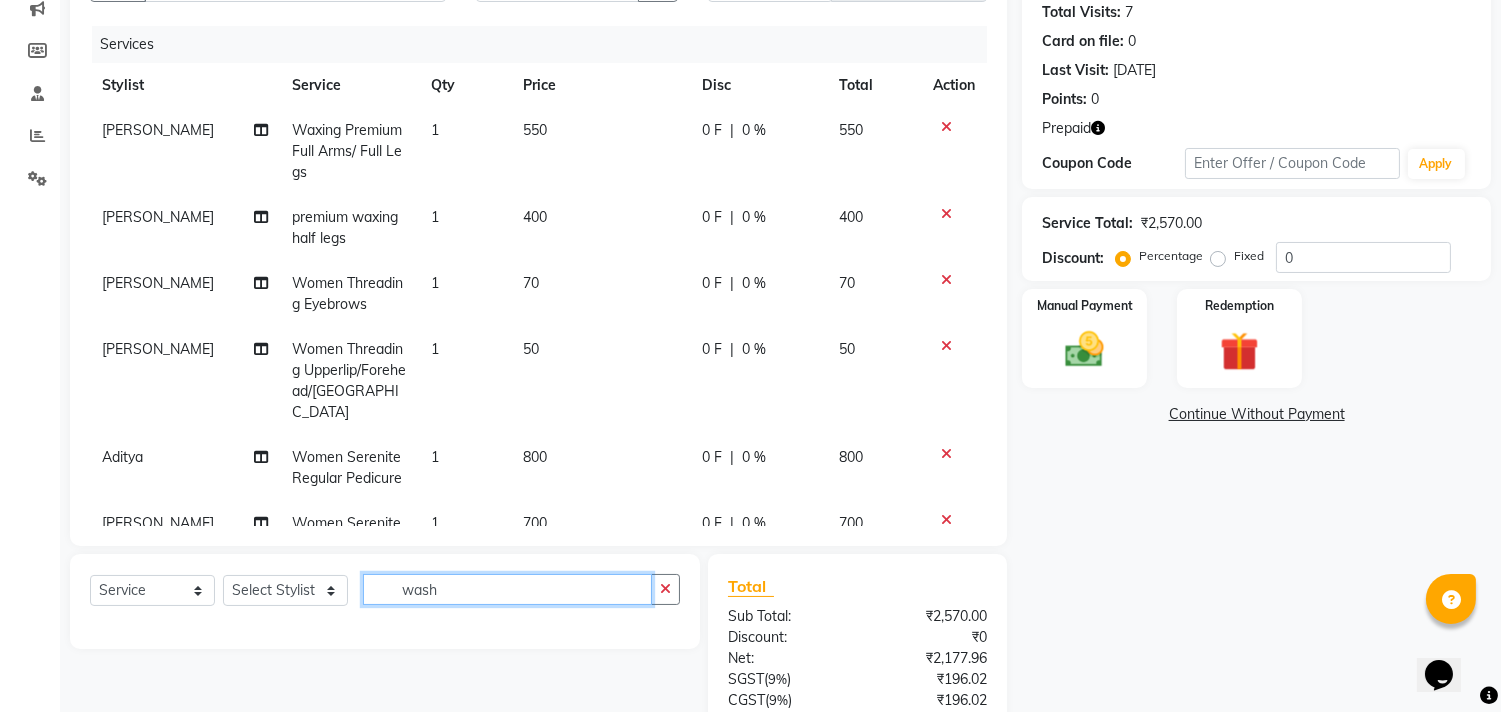 click on "wash" 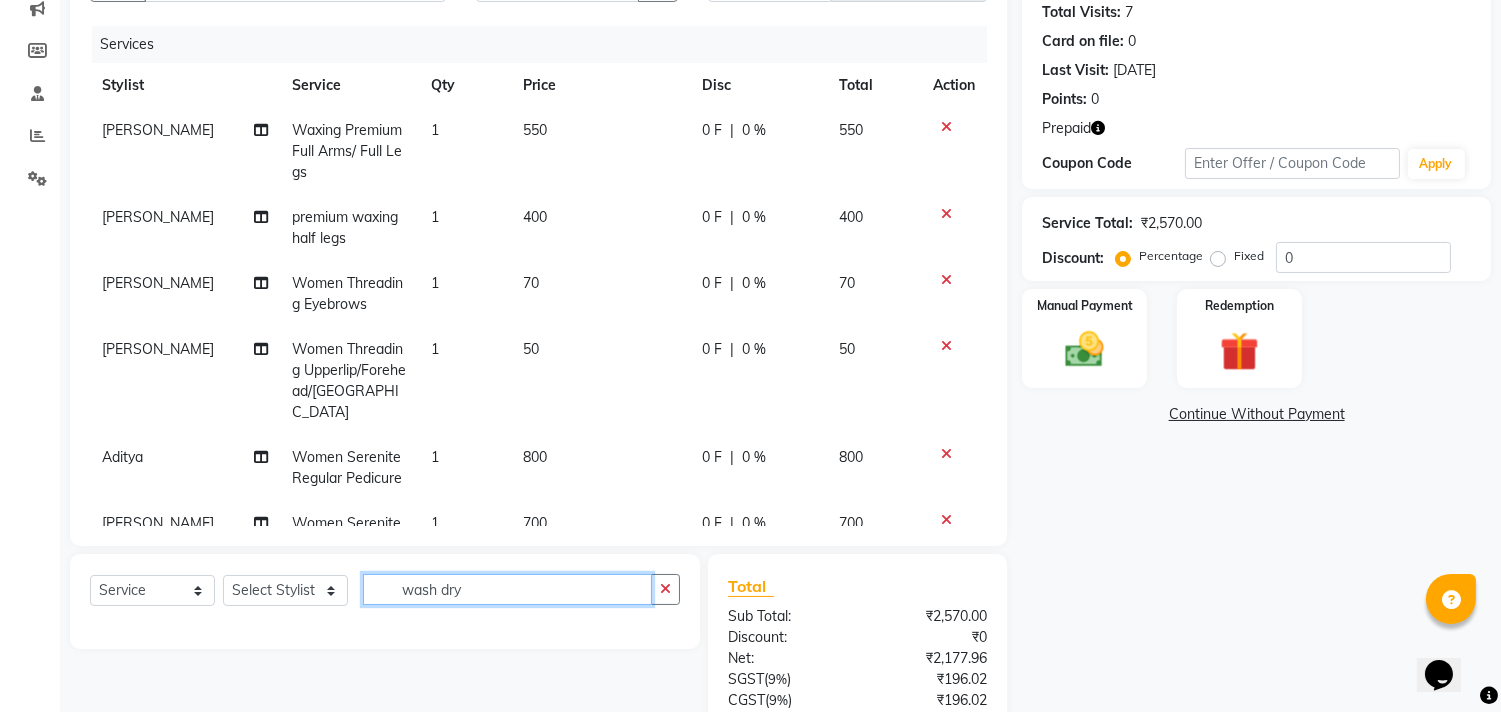 type on "wash dry" 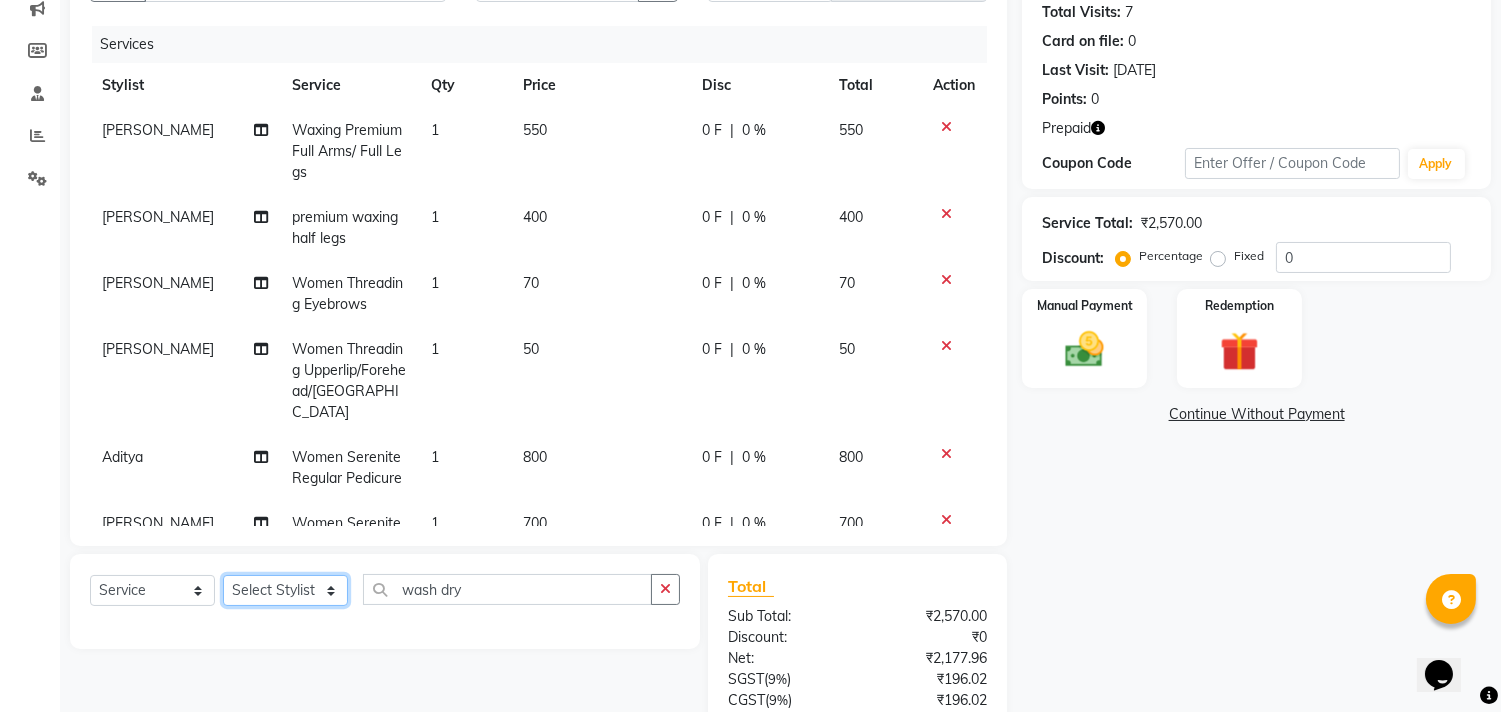 click on "Select Stylist [PERSON_NAME] [PERSON_NAME] [PERSON_NAME] Manager [PERSON_NAME] [PERSON_NAME] [PERSON_NAME] Pooja [PERSON_NAME]" 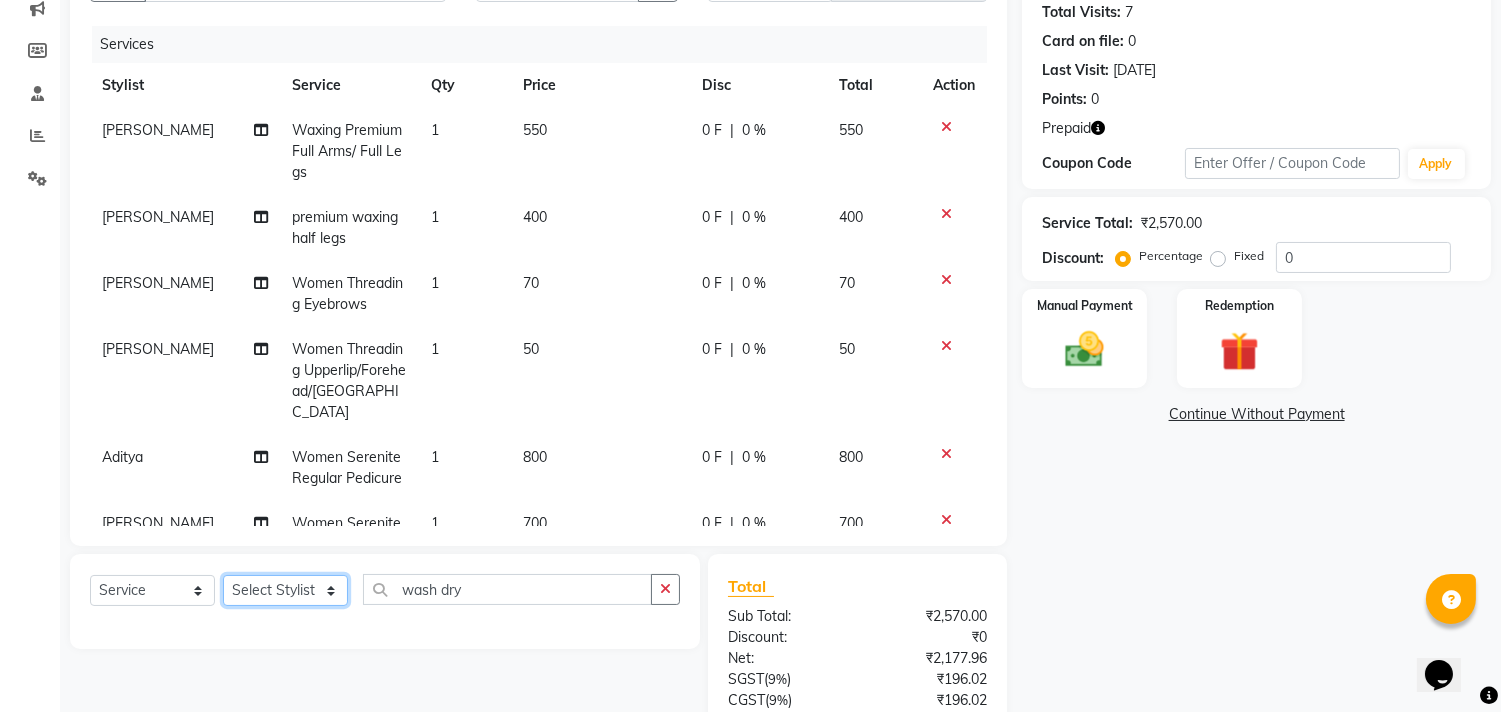 select on "59608" 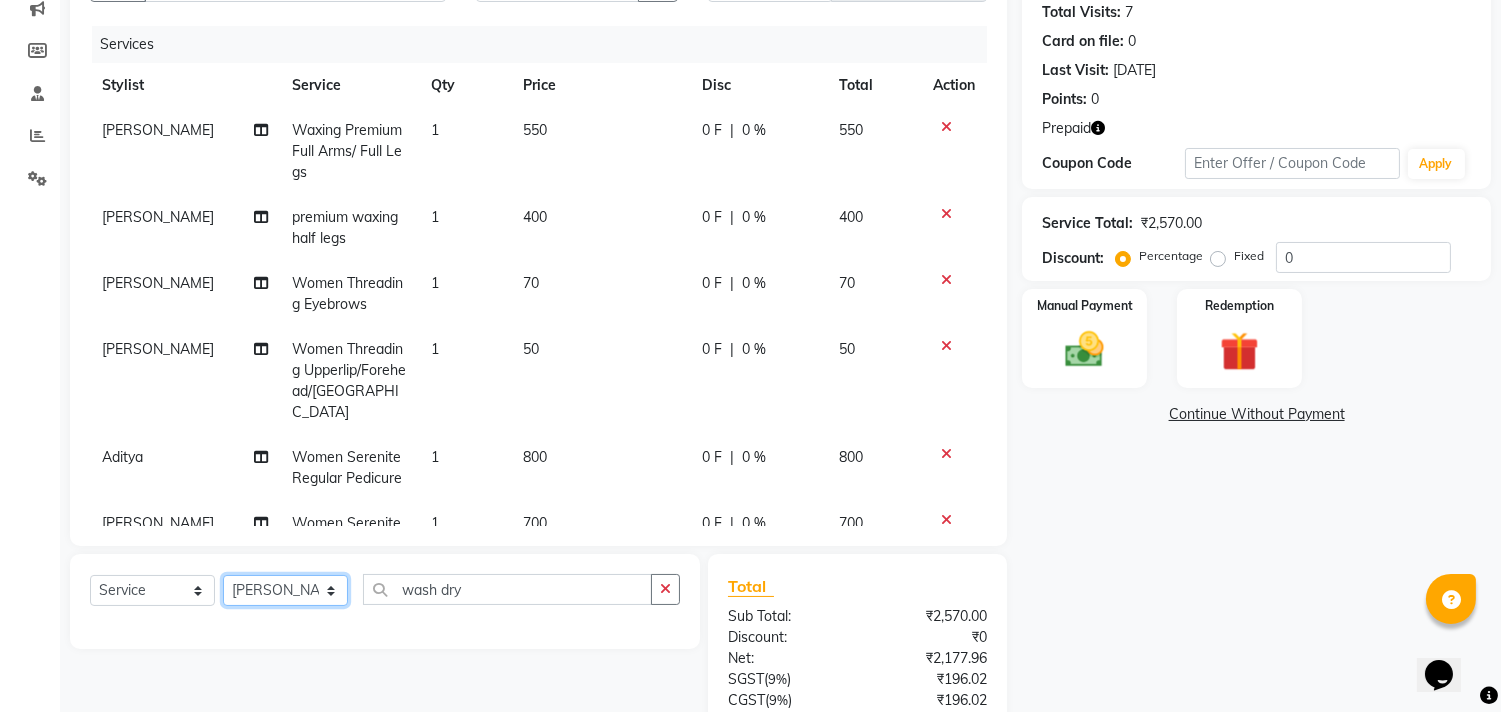 click on "Select Stylist [PERSON_NAME] [PERSON_NAME] [PERSON_NAME] Manager [PERSON_NAME] [PERSON_NAME] [PERSON_NAME] Pooja [PERSON_NAME]" 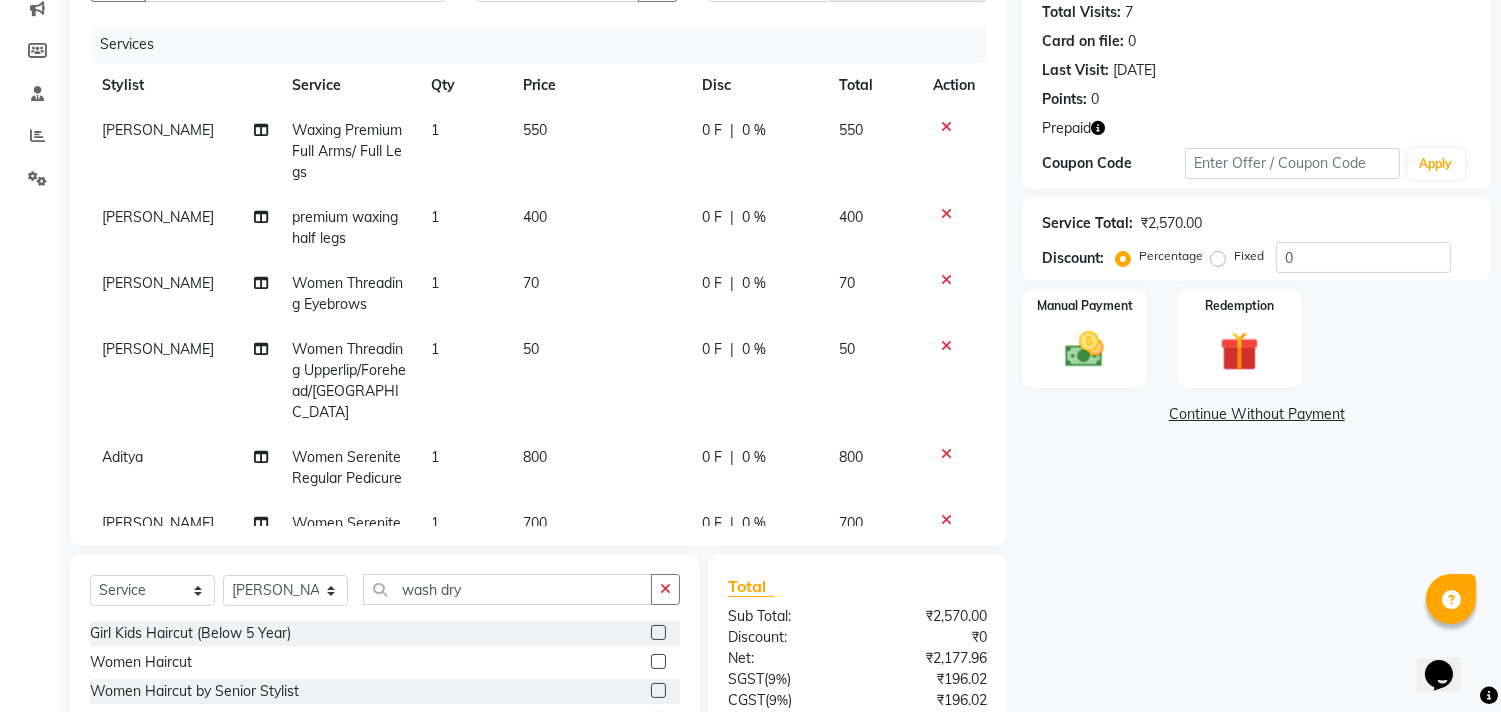 click on "Select  Service  Product  Membership  Package Voucher Prepaid Gift Card  Select Stylist [PERSON_NAME] [PERSON_NAME] [PERSON_NAME] Manager [PERSON_NAME] [PERSON_NAME] [PERSON_NAME] Pooja [PERSON_NAME] wash dry" 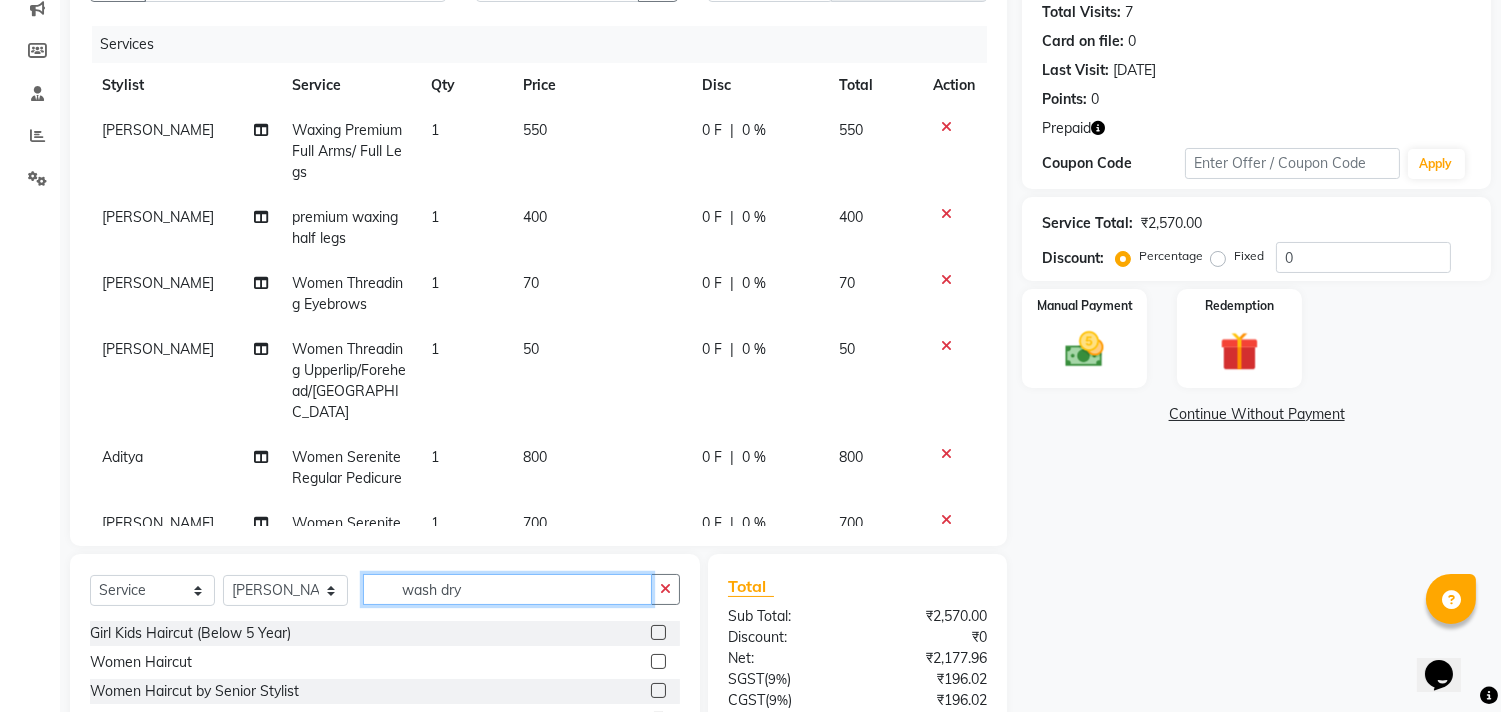 click on "wash dry" 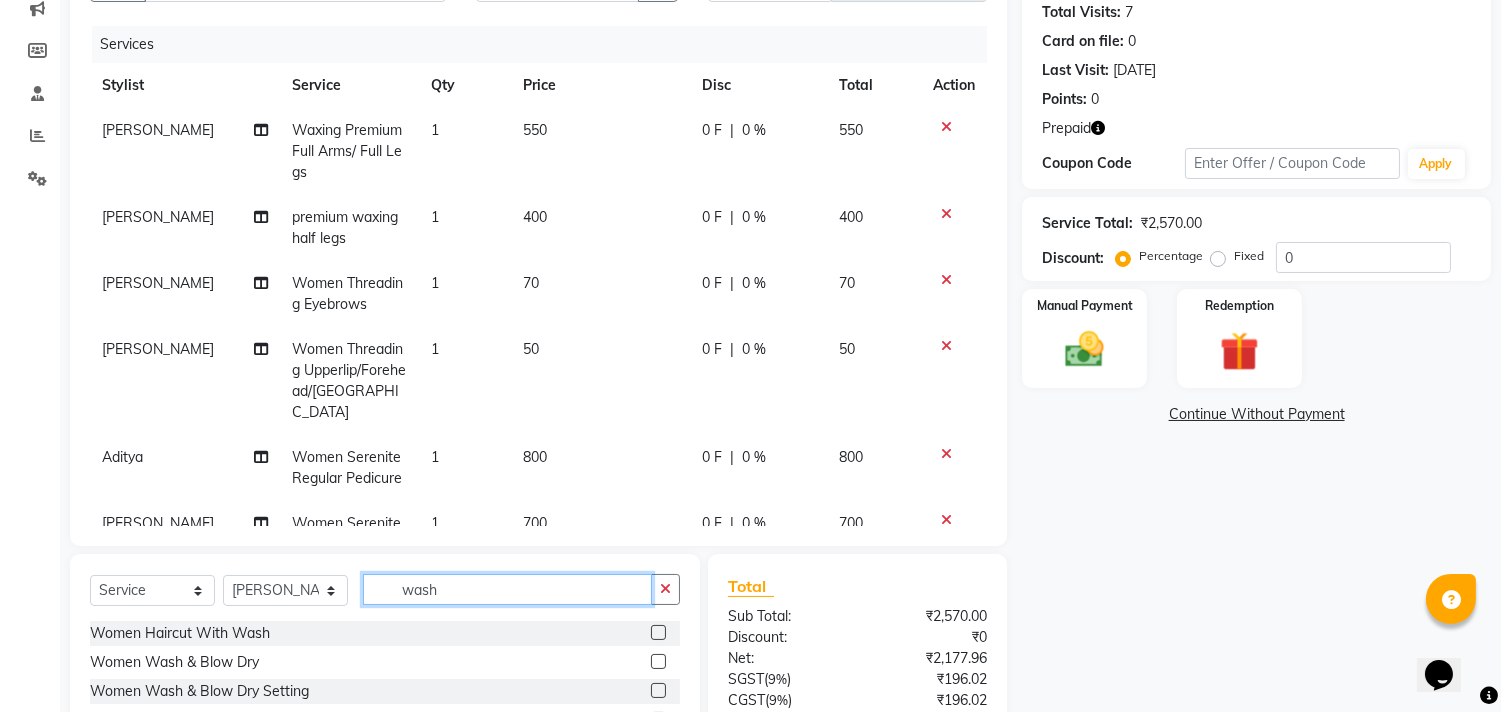 type on "wash" 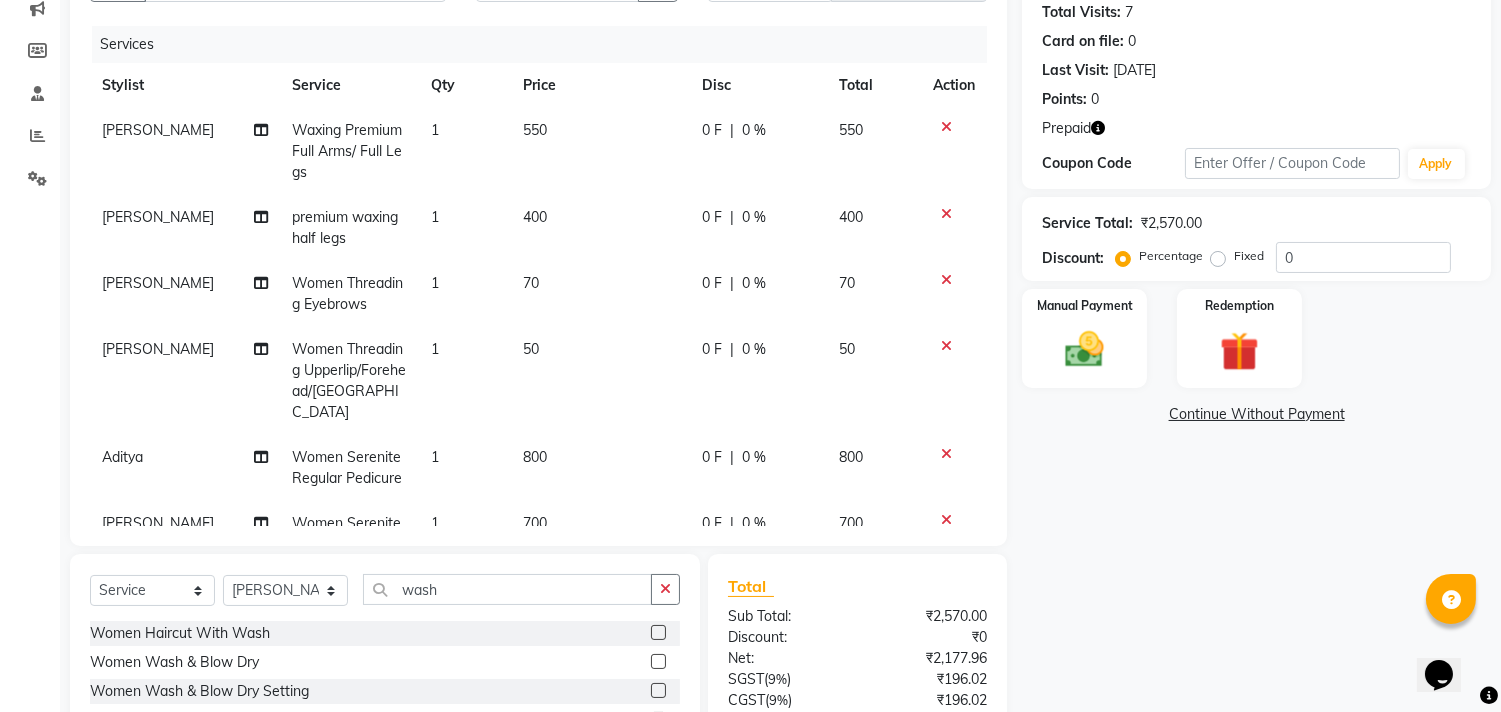 click 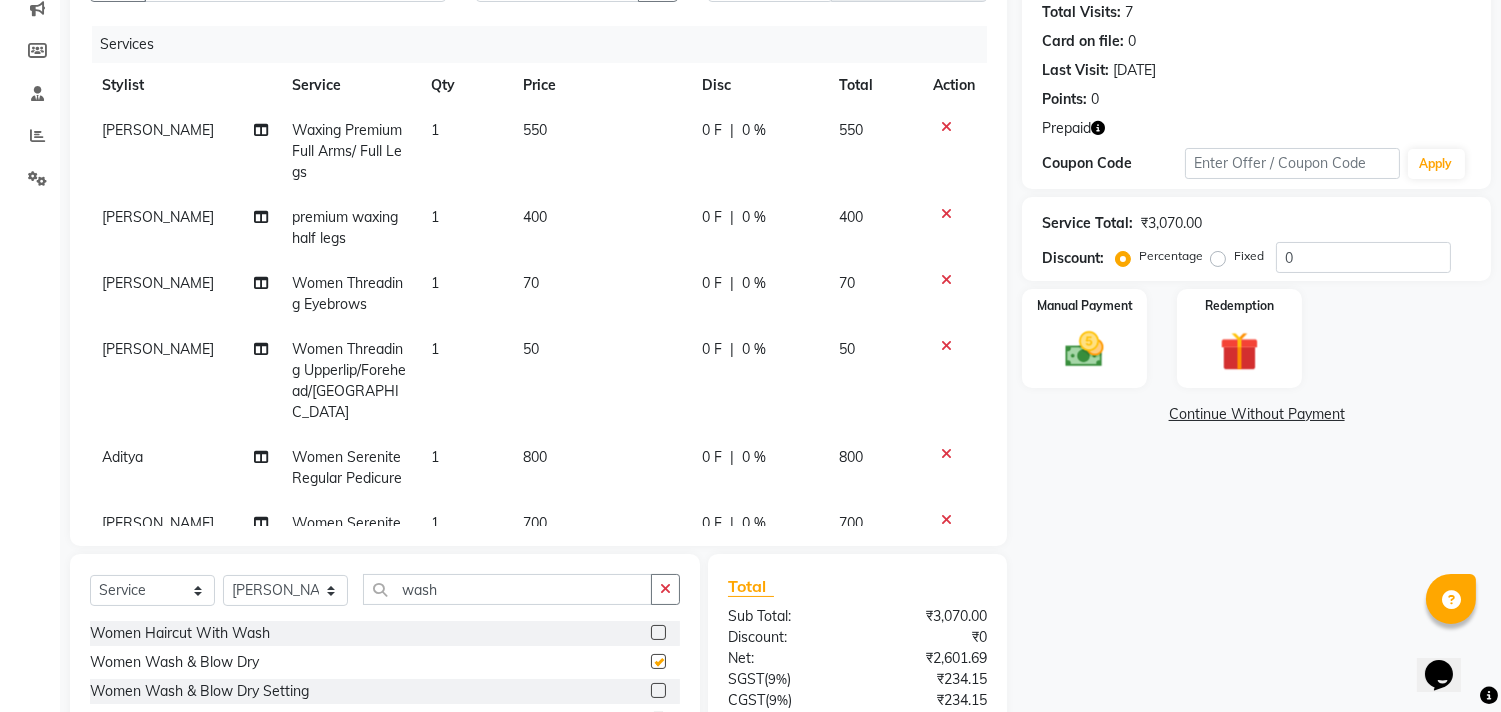 checkbox on "false" 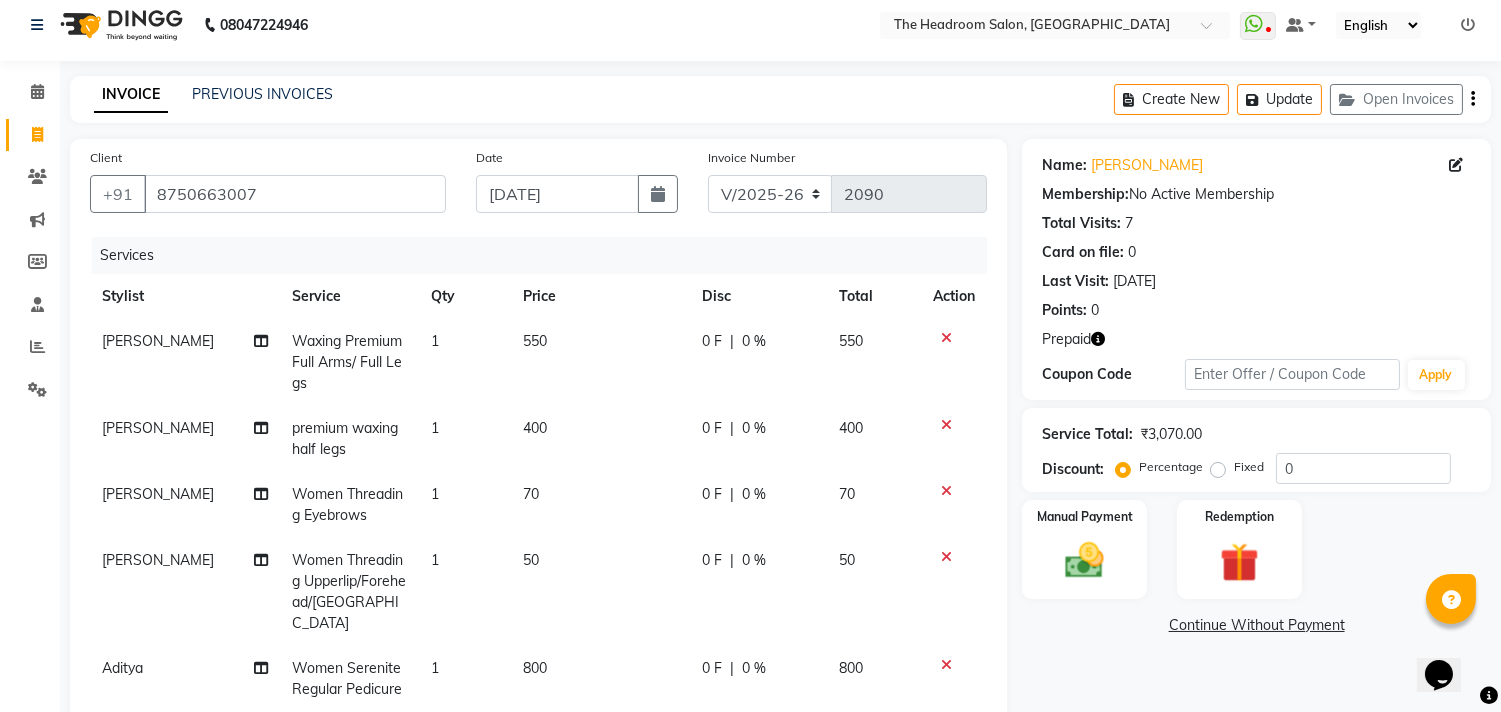 scroll, scrollTop: 0, scrollLeft: 0, axis: both 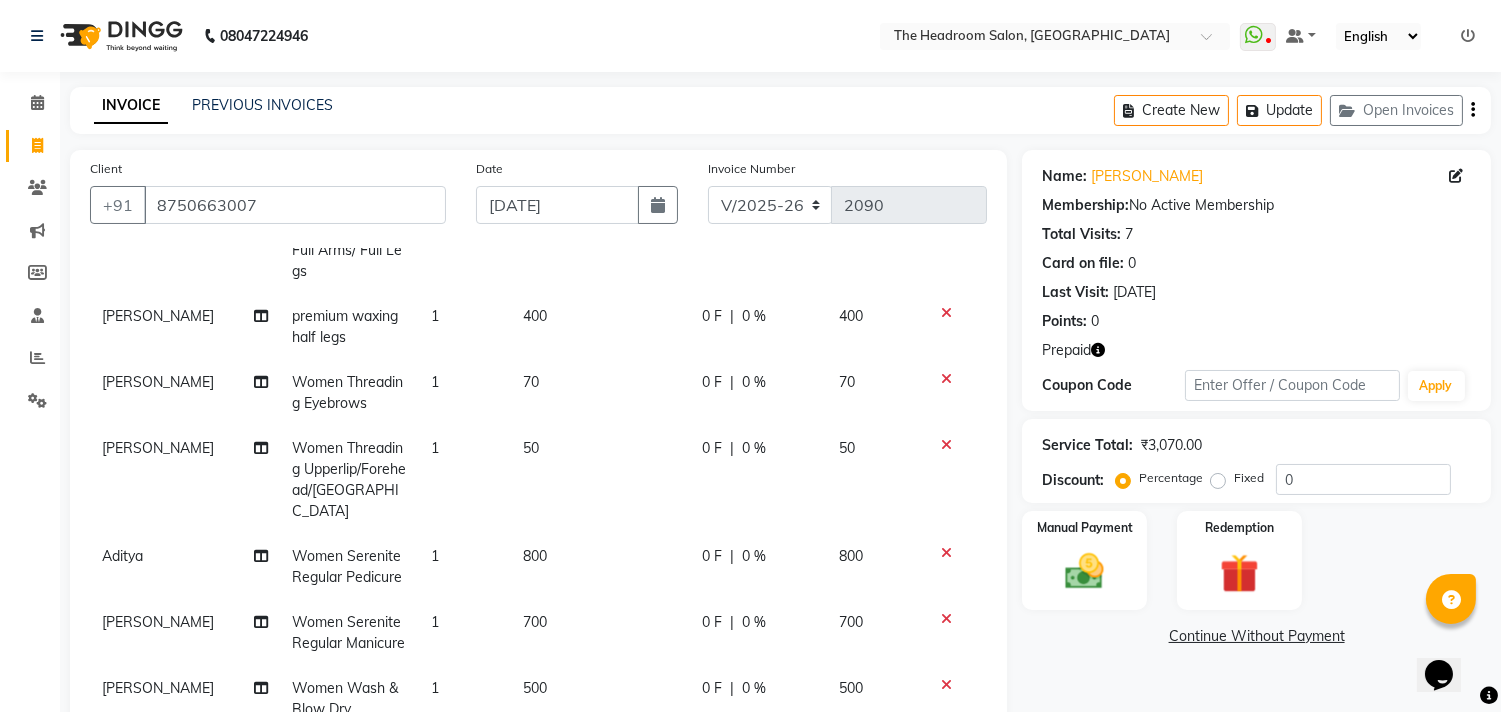click on "500" 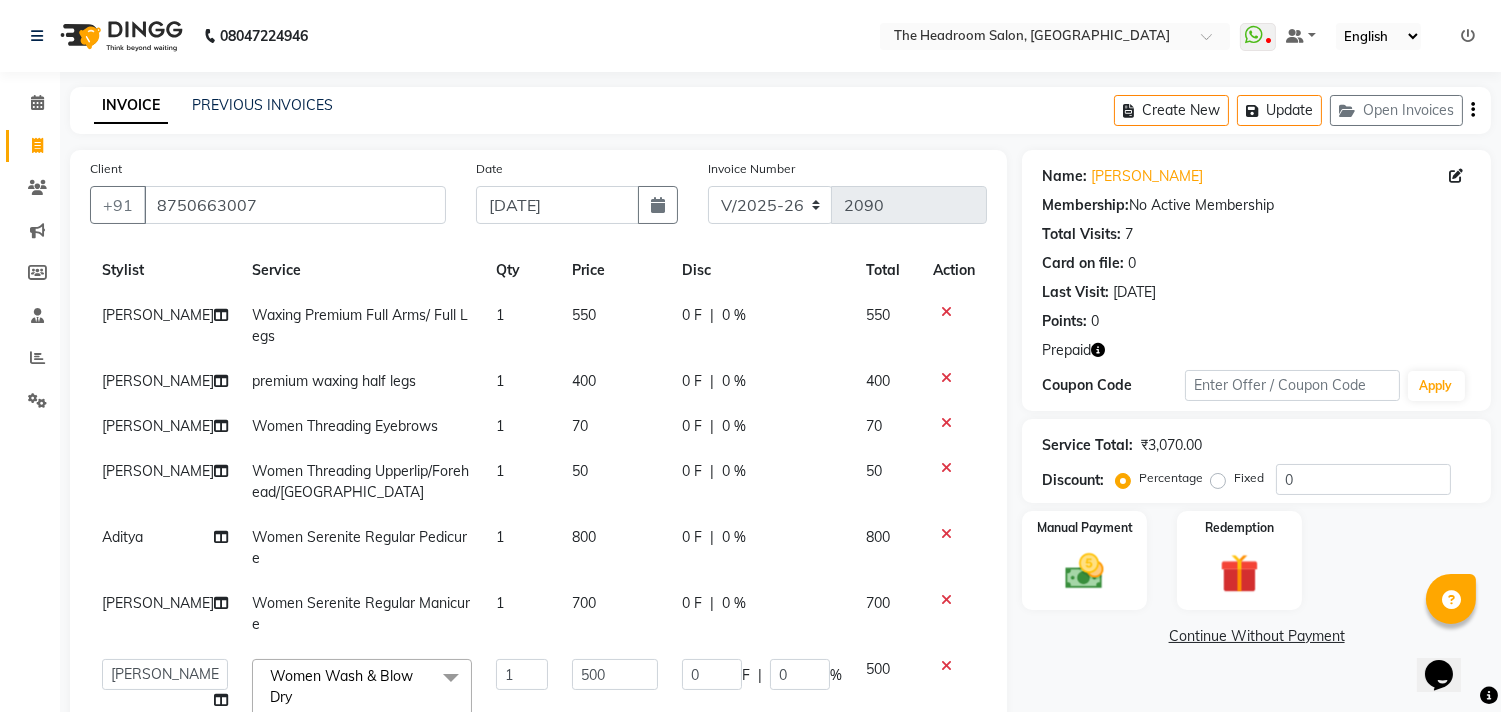 scroll, scrollTop: 53, scrollLeft: 0, axis: vertical 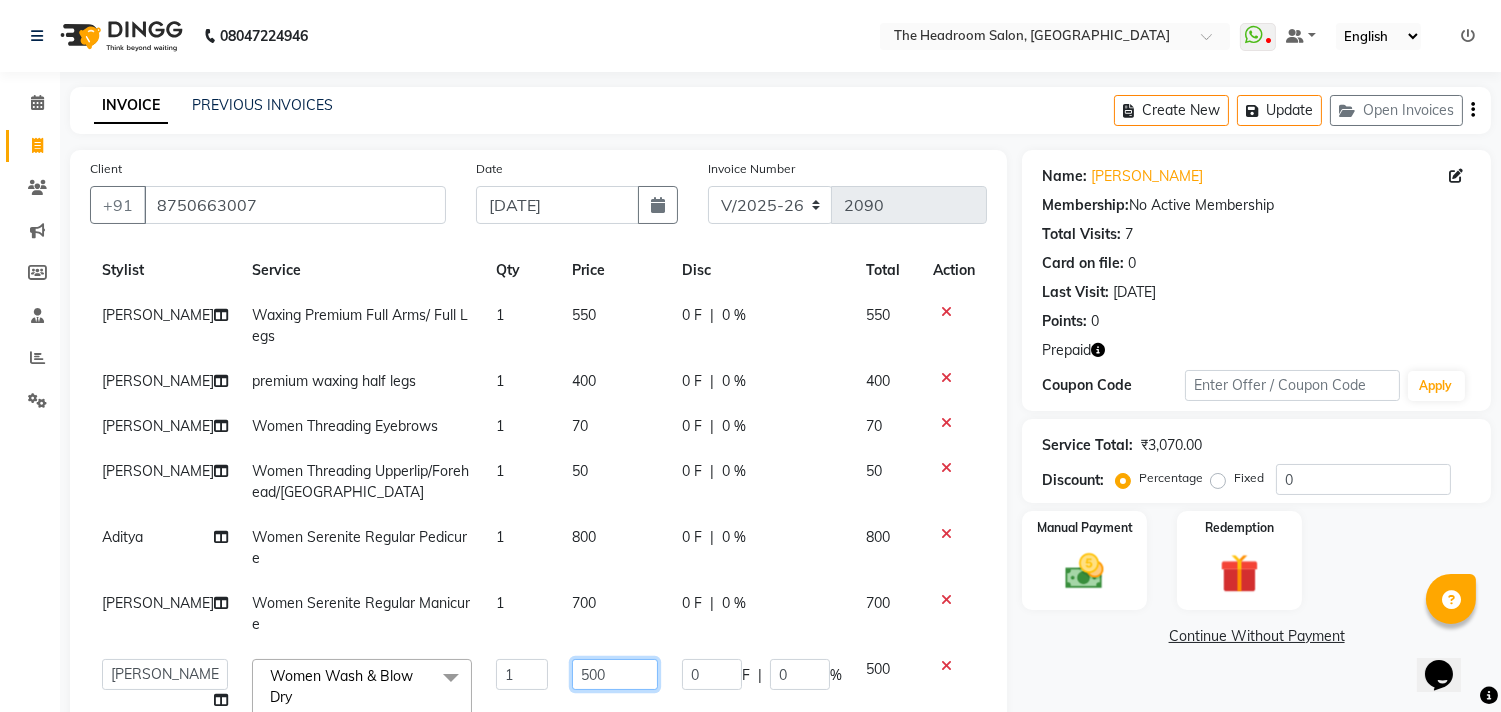 click on "500" 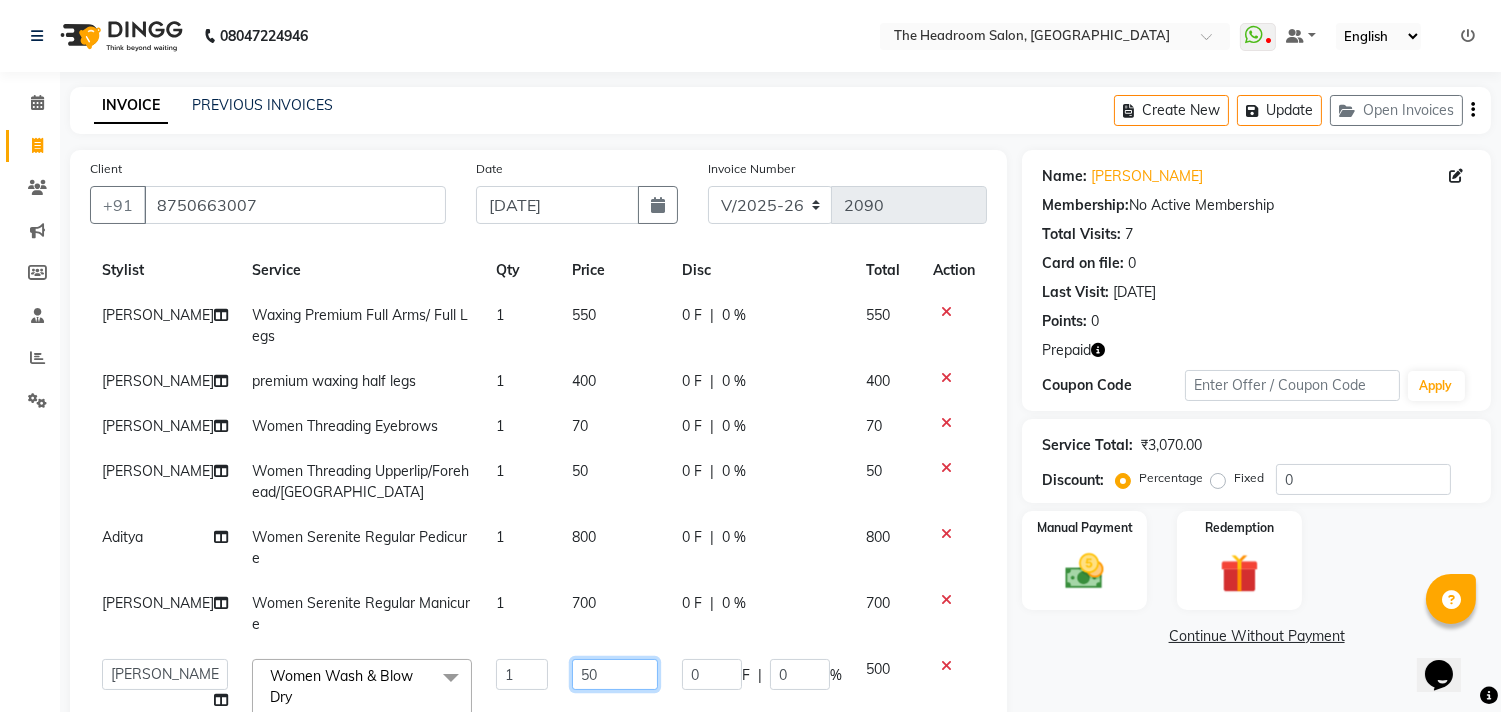 type on "5" 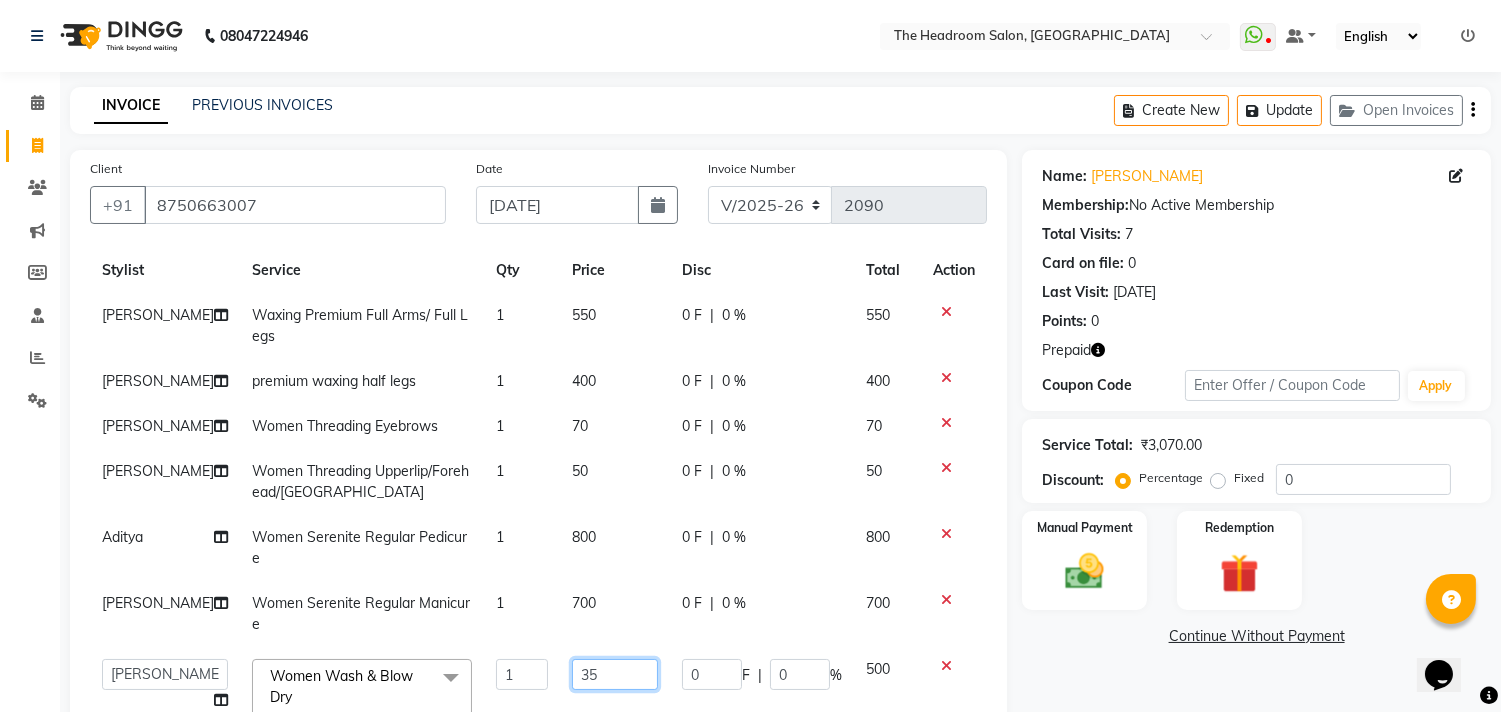 type on "350" 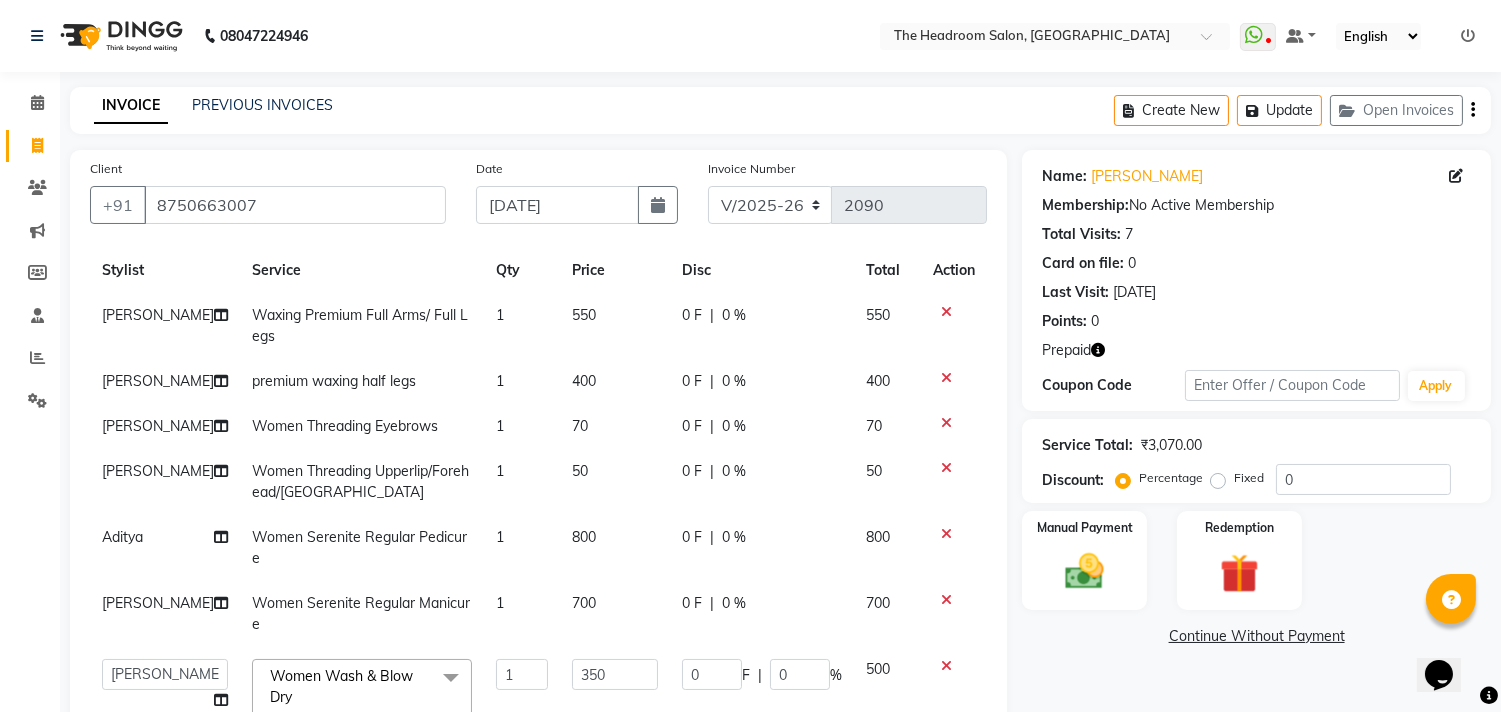 click on "[PERSON_NAME] Waxing Premium Full Arms/ Full Legs 1 550 0 F | 0 % 550 [PERSON_NAME] premium waxing half legs  1 400 0 F | 0 % 400 [PERSON_NAME] Women Threading Eyebrows 1 70 0 F | 0 % 70 [PERSON_NAME] Women Threading Upperlip/Forehead/Chin 1 50 0 F | 0 % 50 Aditya Women Serenite Regular Pedicure 1 800 0 F | 0 % 800 [PERSON_NAME] Women Serenite Regular Manicure 1 700 0 F | 0 % 700  [PERSON_NAME]   [PERSON_NAME]   [PERSON_NAME]   Manager   [PERSON_NAME]   [PERSON_NAME]   [PERSON_NAME]   Pooja   [PERSON_NAME]  Women Wash & Blow Dry  x Girl Kids Haircut (Below 5 Year) Women Haircut Women Haircut by Senior Stylist Women Haircut With Wash Women Wash & Blow Dry Women Wash & Blow Dry Setting Boy Kids Haircut (Below 5 Years) Men Haircut Men Haircut With Wash Men Shave/[PERSON_NAME] Trimming Men Hair Wash & Conditioning Men Styling Men Hair Styling Men Head Shave Men Haircut & [PERSON_NAME] Men Hair Wash Women Wash & Normal dry face Scrub Loreal Scrub Anti [MEDICAL_DATA] Women Straight Blow Dry Women Blow Dry (Out Curls) Women Ironing Women Iron Curls Women Open Hair Do Women Zap*" 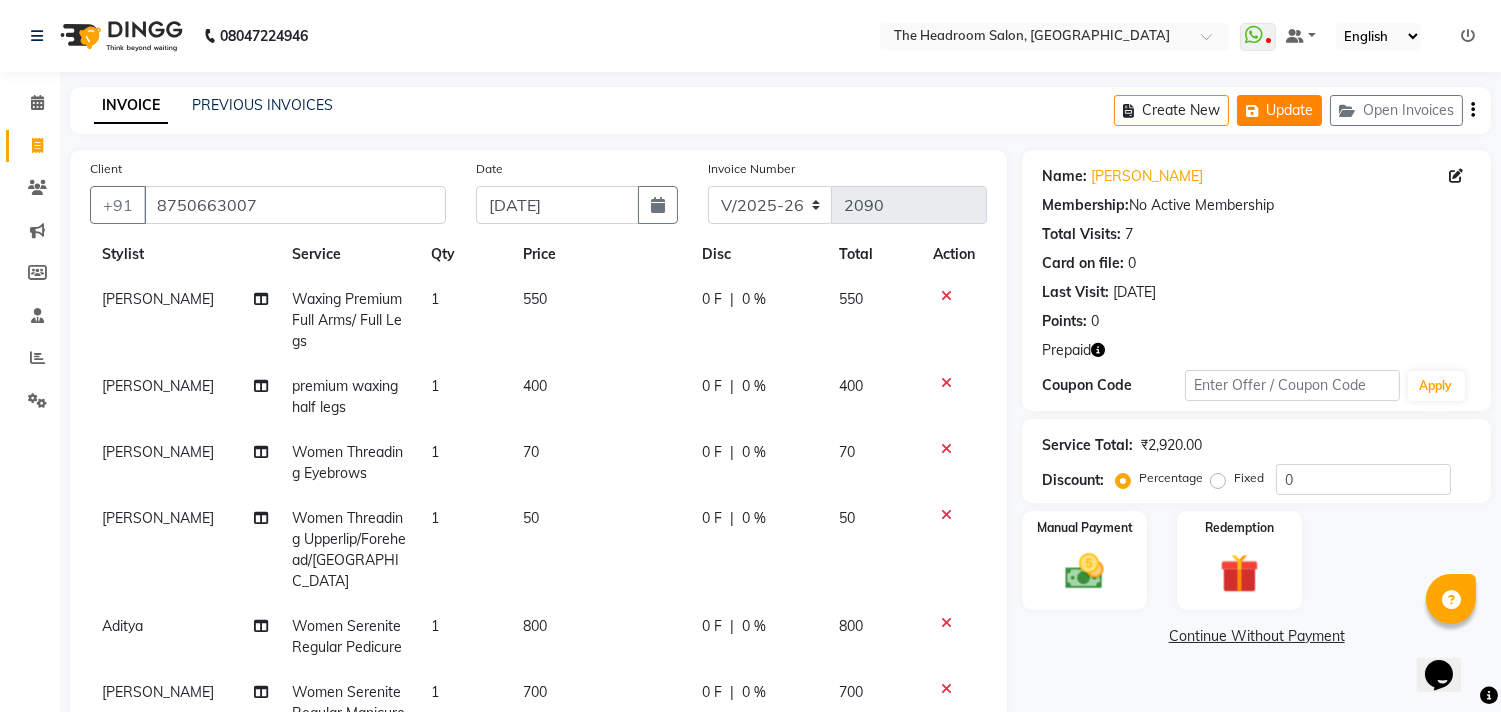 click on "Update" 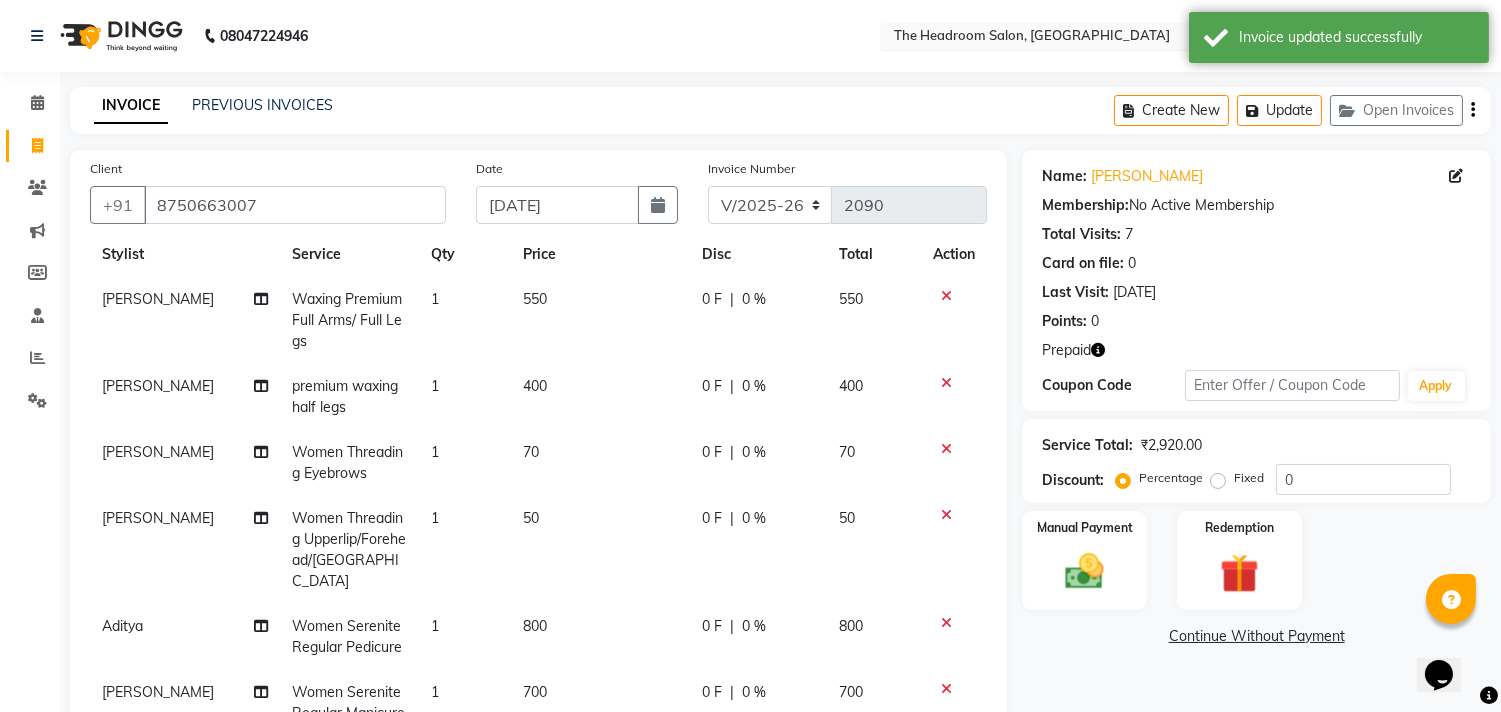click at bounding box center [1035, 38] 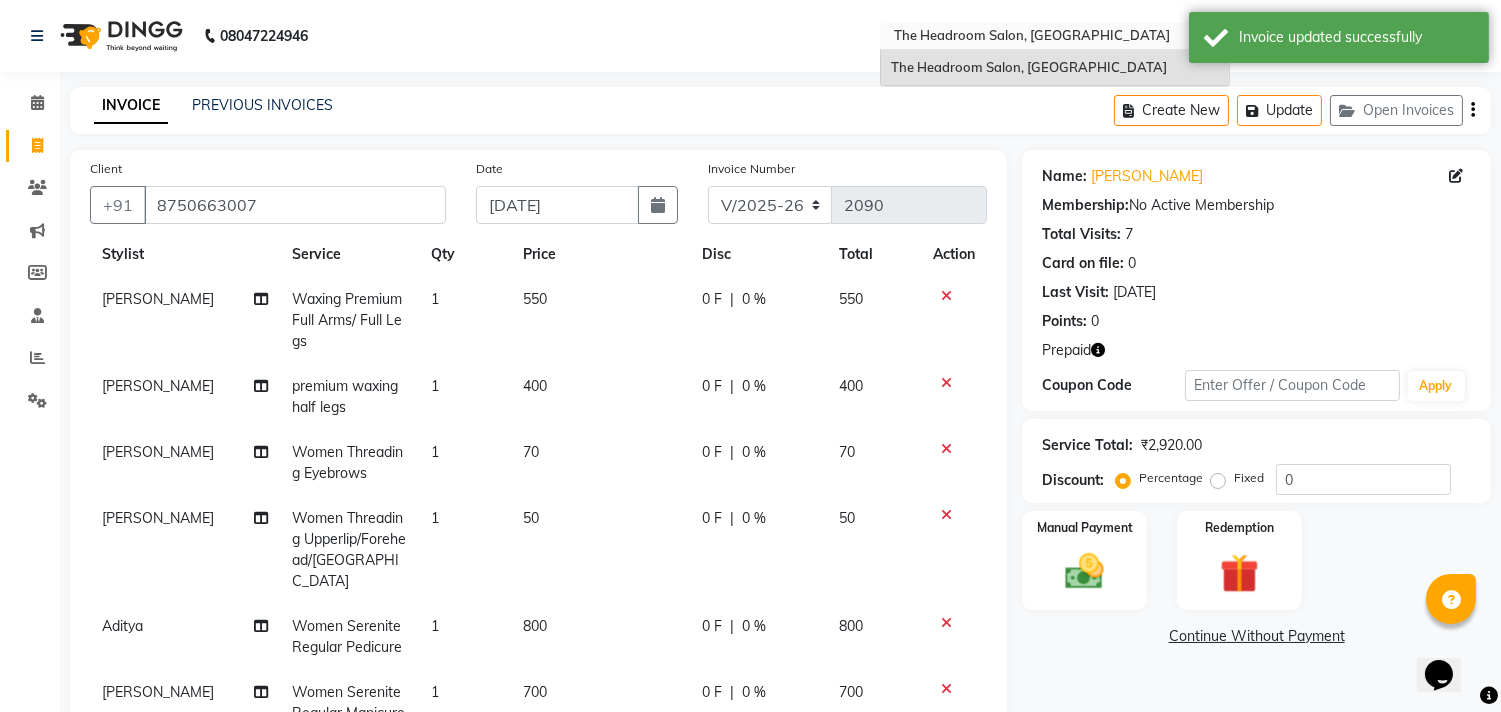 click on "08047224946 Select Location × The Headroom Salon, [GEOGRAPHIC_DATA] Salon, Sector 93 Gurugram  WhatsApp Status  ✕ Status:  Disconnected Most Recent Message: [DATE]     07:58 PM Recent Service Activity: [DATE]     08:04 PM  08047224946 Whatsapp Settings Default Panel My Panel English ENGLISH Español العربية मराठी हिंदी ગુજરાતી தமிழ் 中文 Notifications nothing to show" 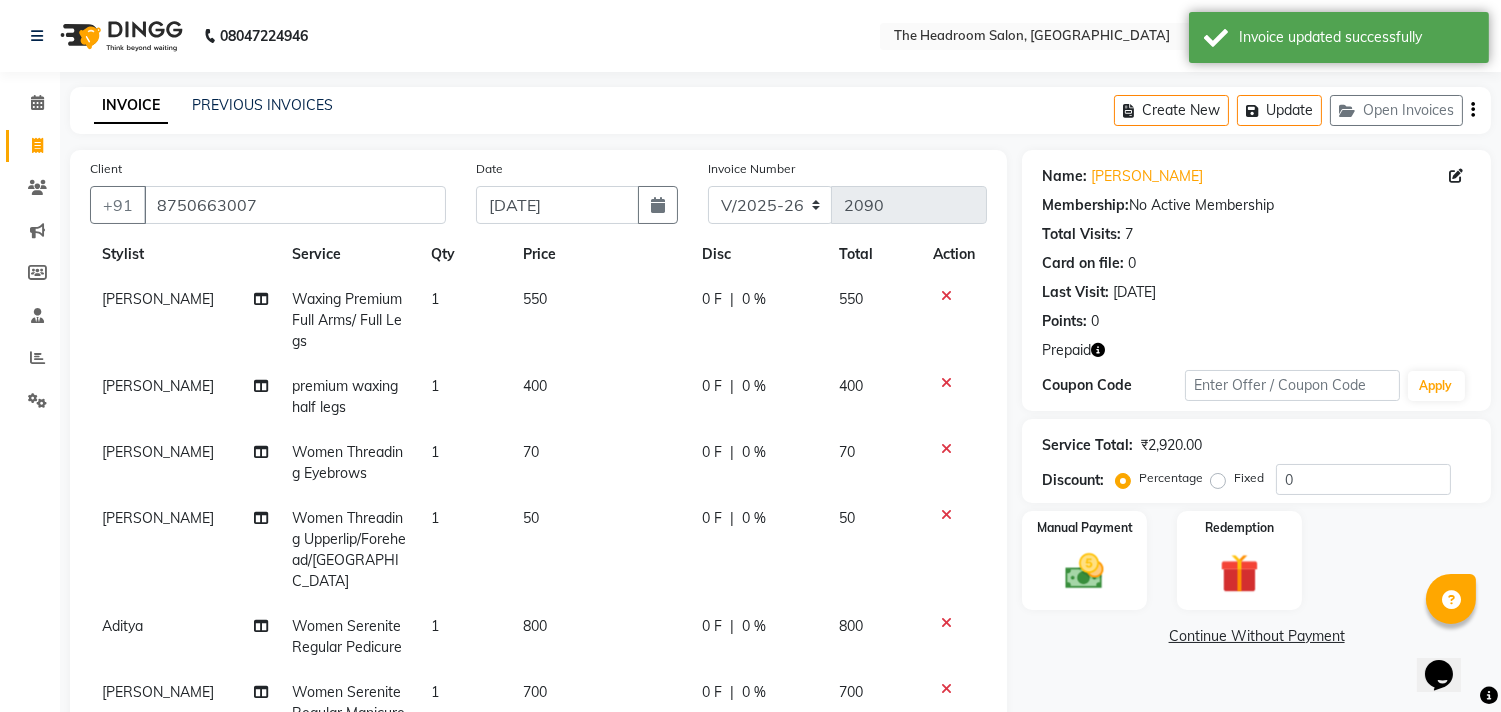 click on "08047224946 Select Location × The Headroom Salon, Sector 93 Gurugram  WhatsApp Status  ✕ Status:  Disconnected Most Recent Message: [DATE]     07:58 PM Recent Service Activity: [DATE]     08:04 PM  08047224946 Whatsapp Settings Default Panel My Panel English ENGLISH Español العربية मराठी हिंदी ગુજરાતી தமிழ் 中文 Notifications nothing to show" 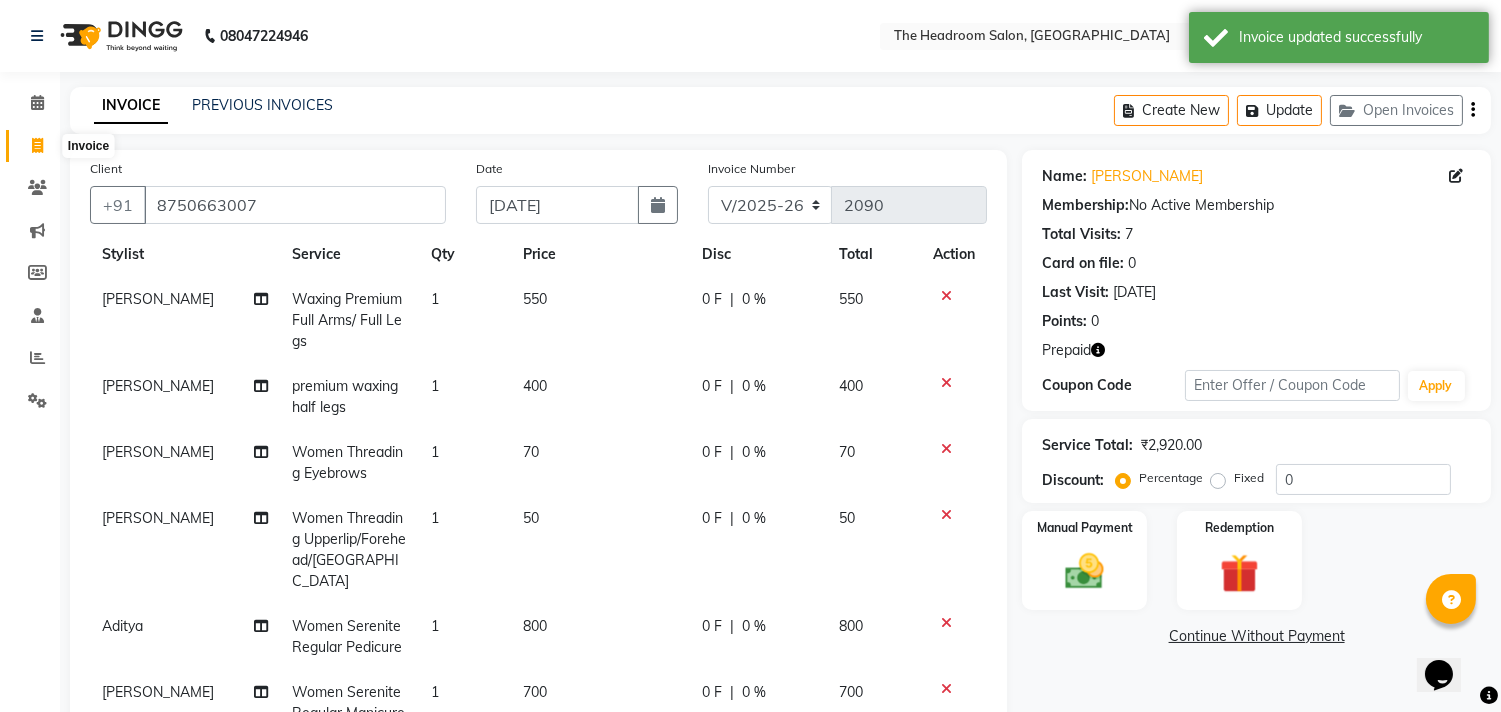 click 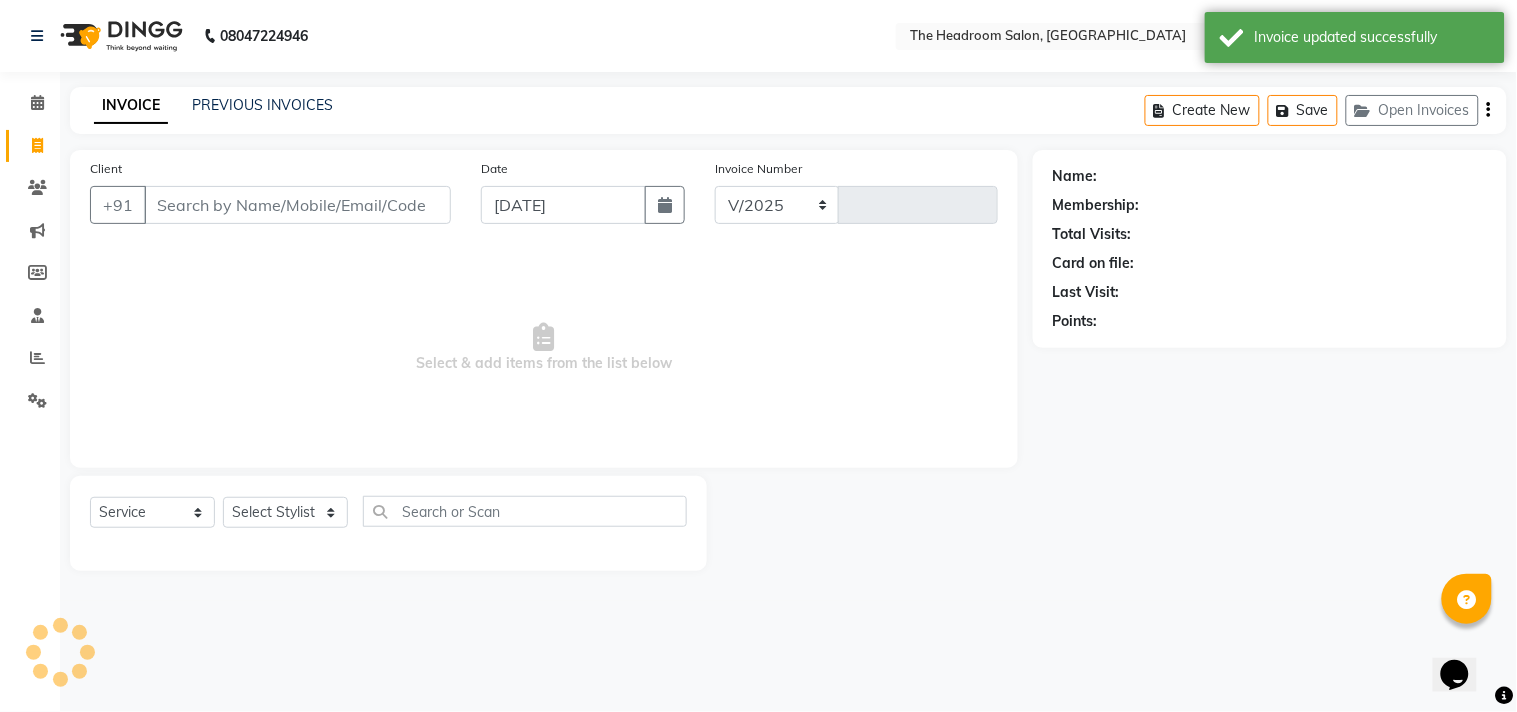 select on "6933" 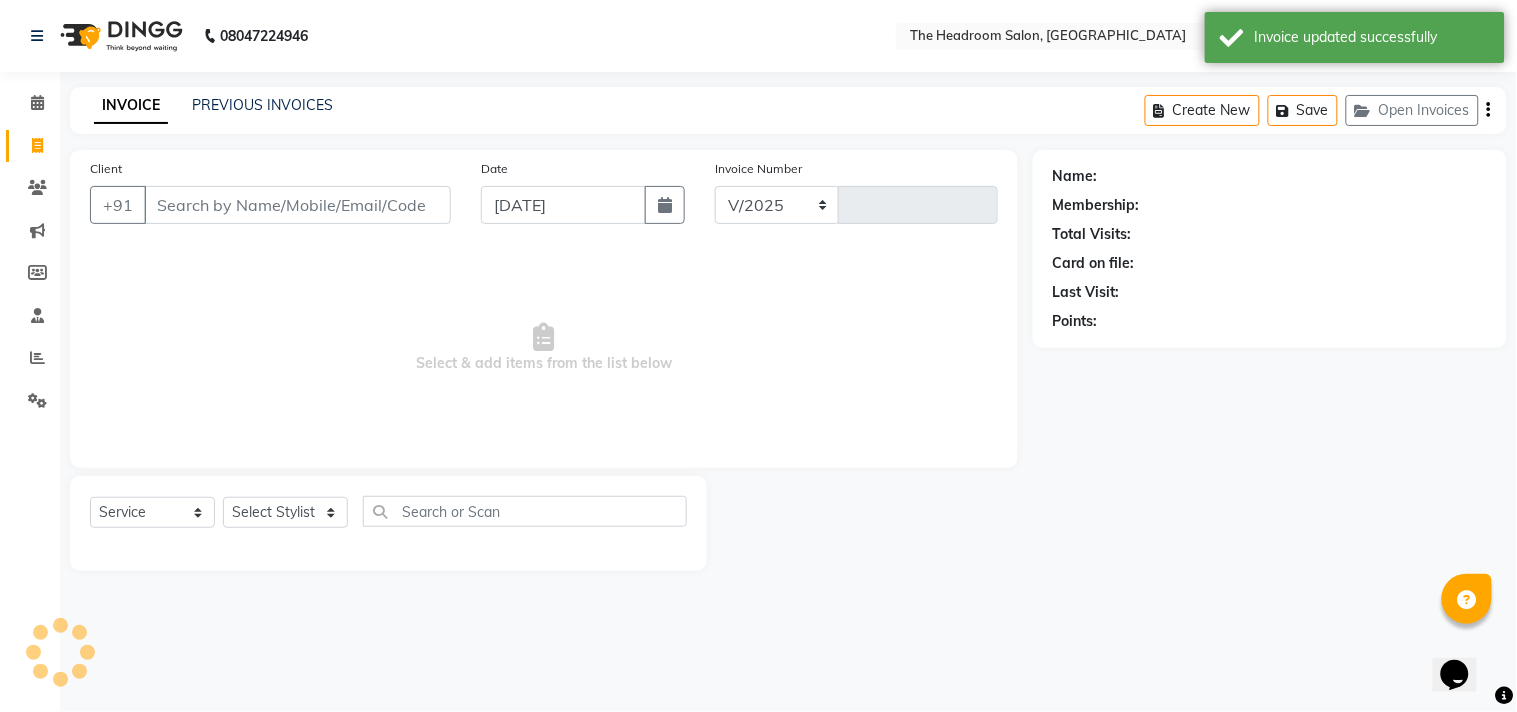 type on "2090" 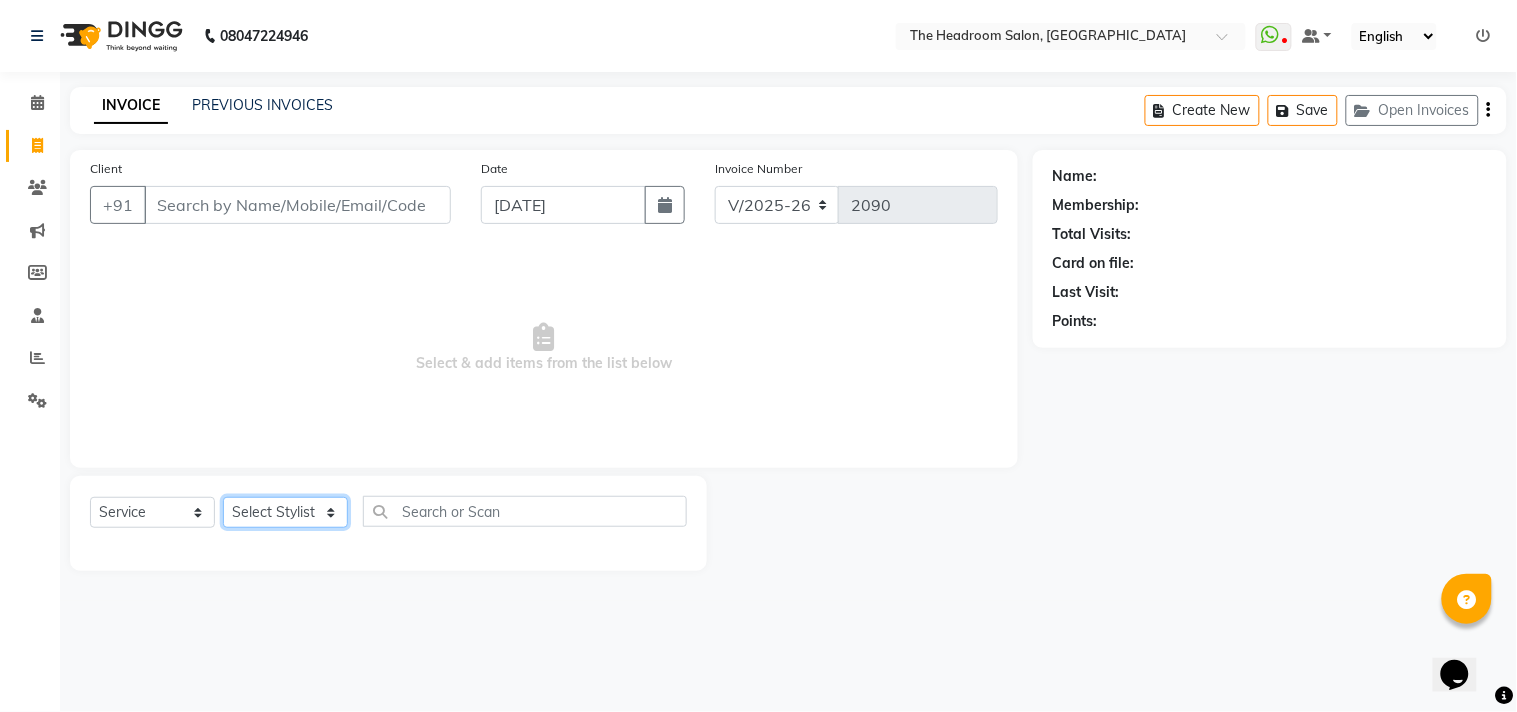 click on "Select Stylist [PERSON_NAME] [PERSON_NAME] [PERSON_NAME] Manager [PERSON_NAME] [PERSON_NAME] [PERSON_NAME] Pooja [PERSON_NAME]" 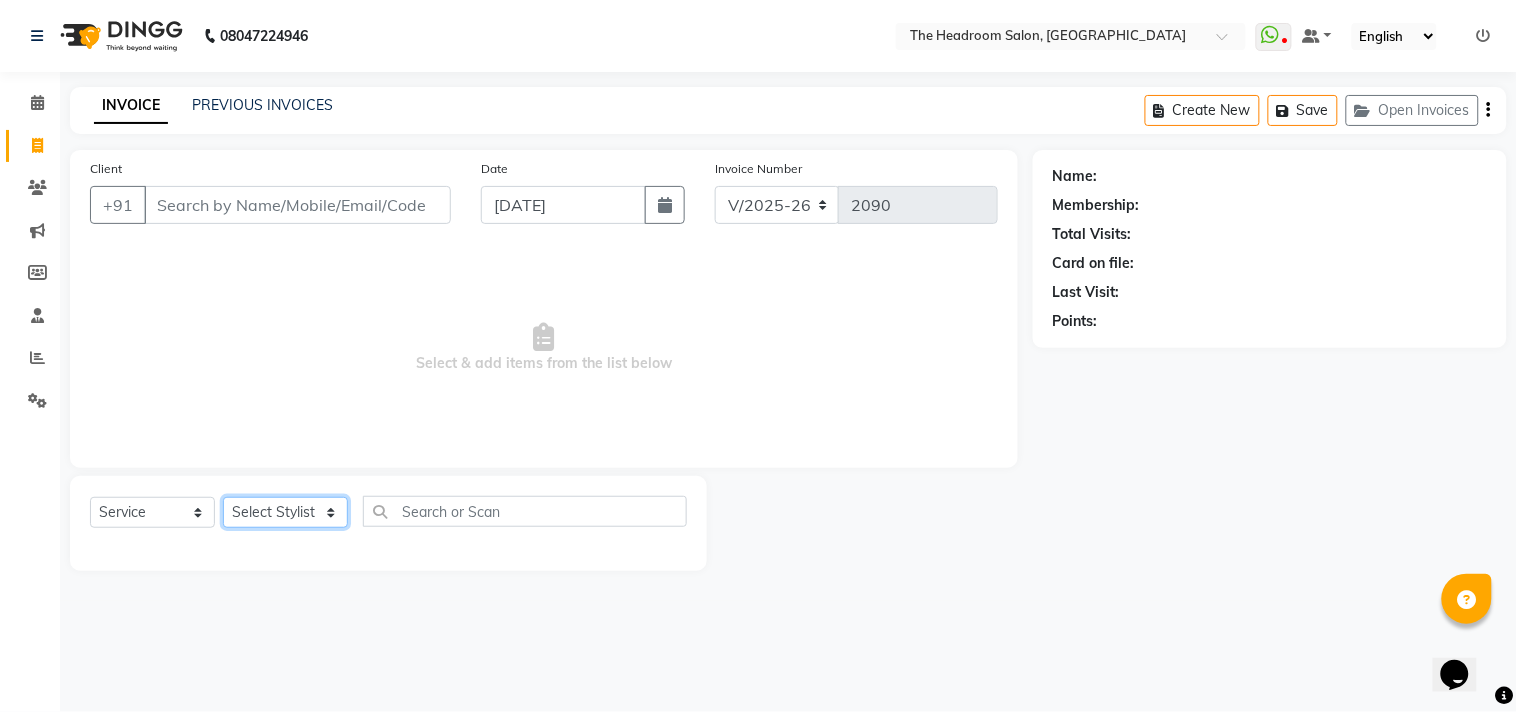 select on "79453" 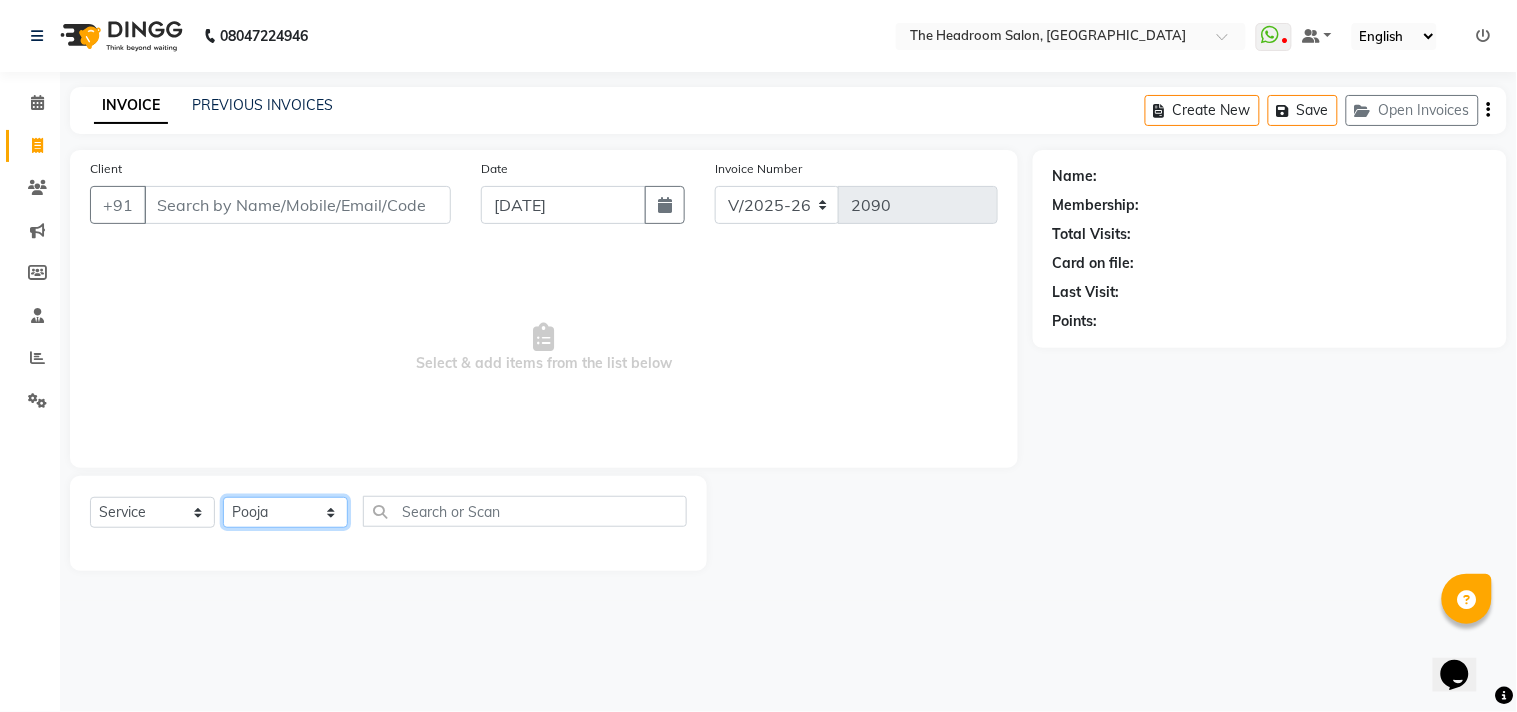 click on "Select Stylist [PERSON_NAME] [PERSON_NAME] [PERSON_NAME] Manager [PERSON_NAME] [PERSON_NAME] [PERSON_NAME] Pooja [PERSON_NAME]" 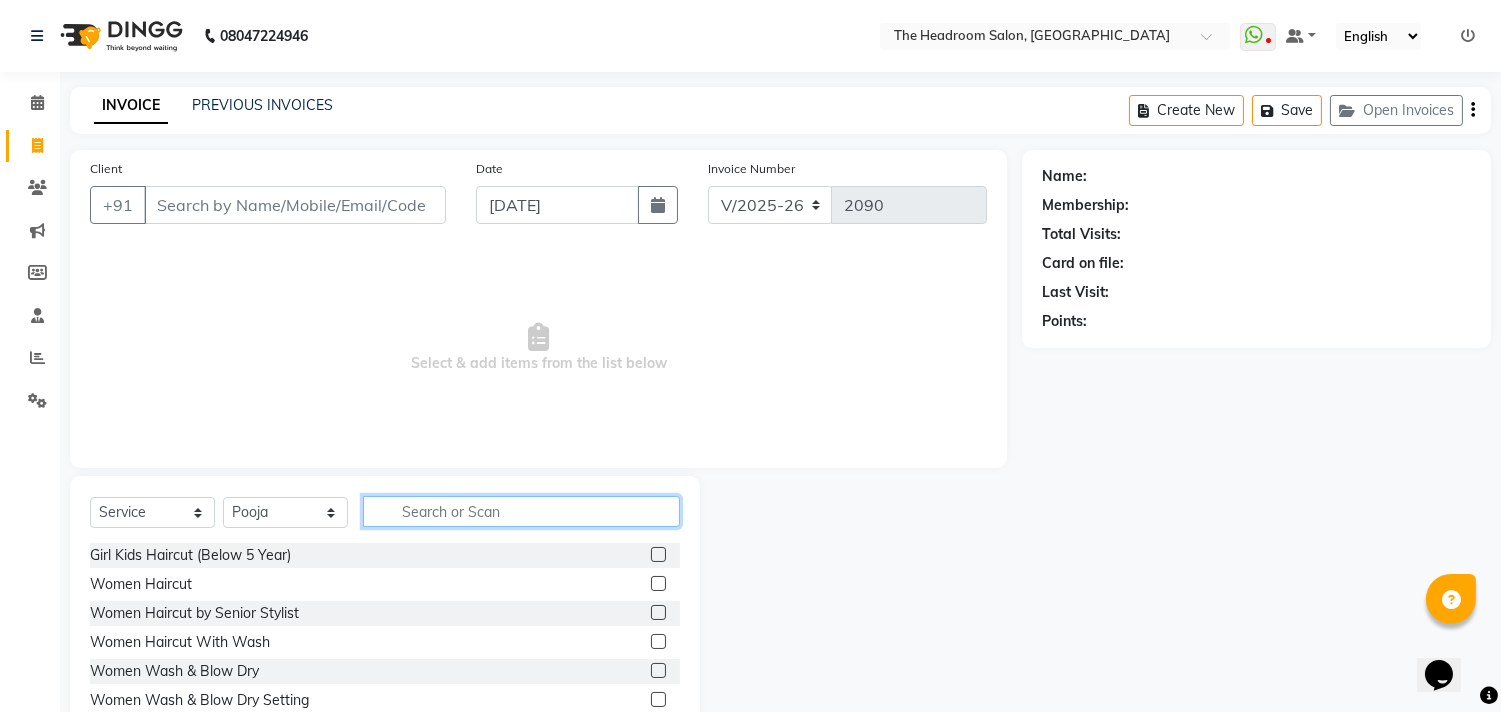 click 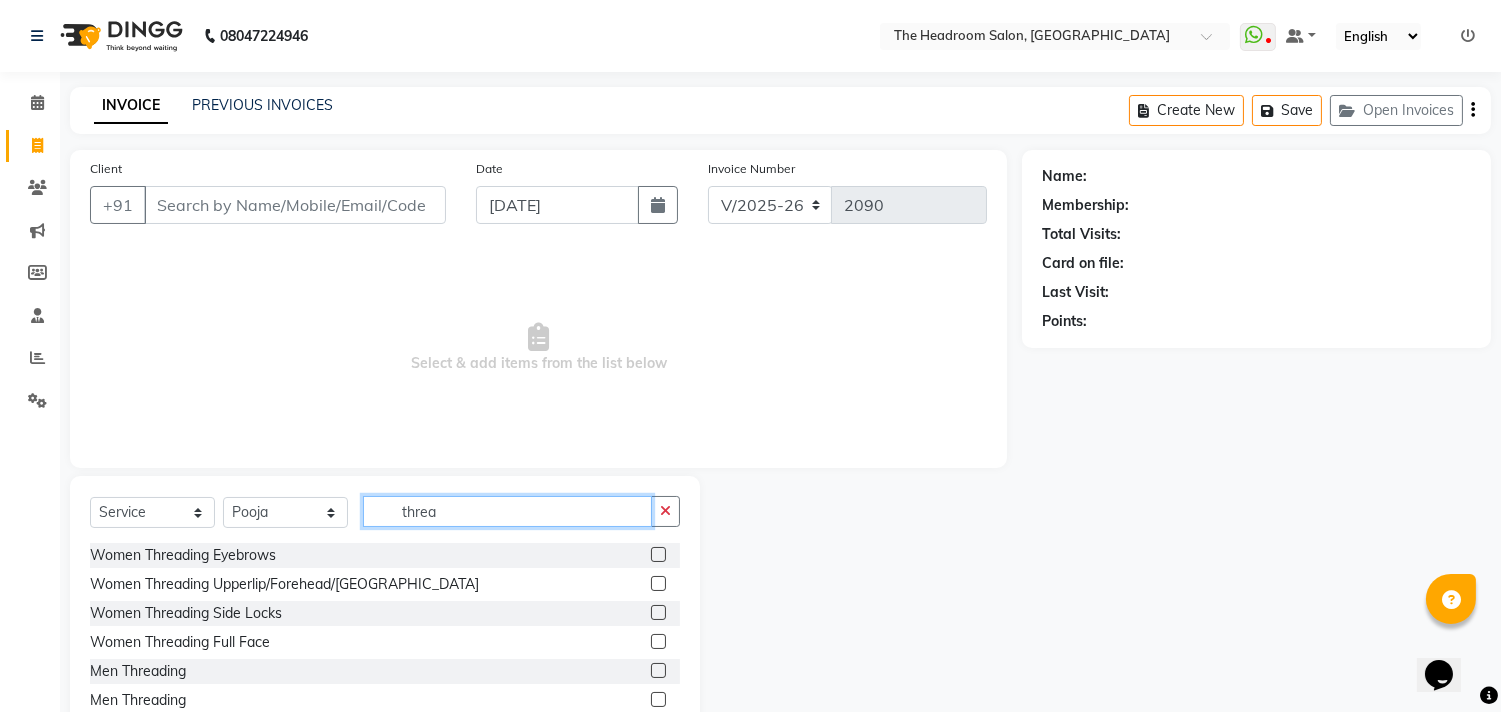 type on "threa" 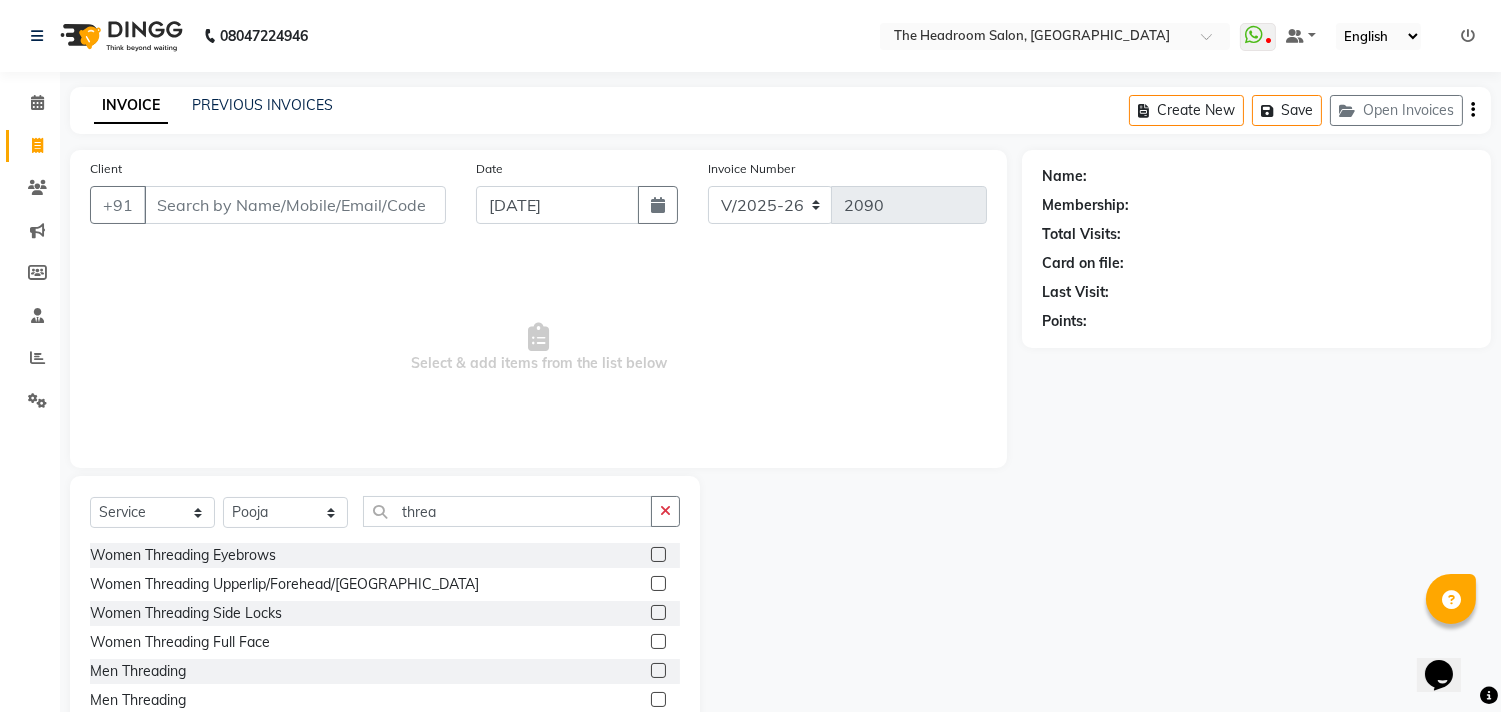 click 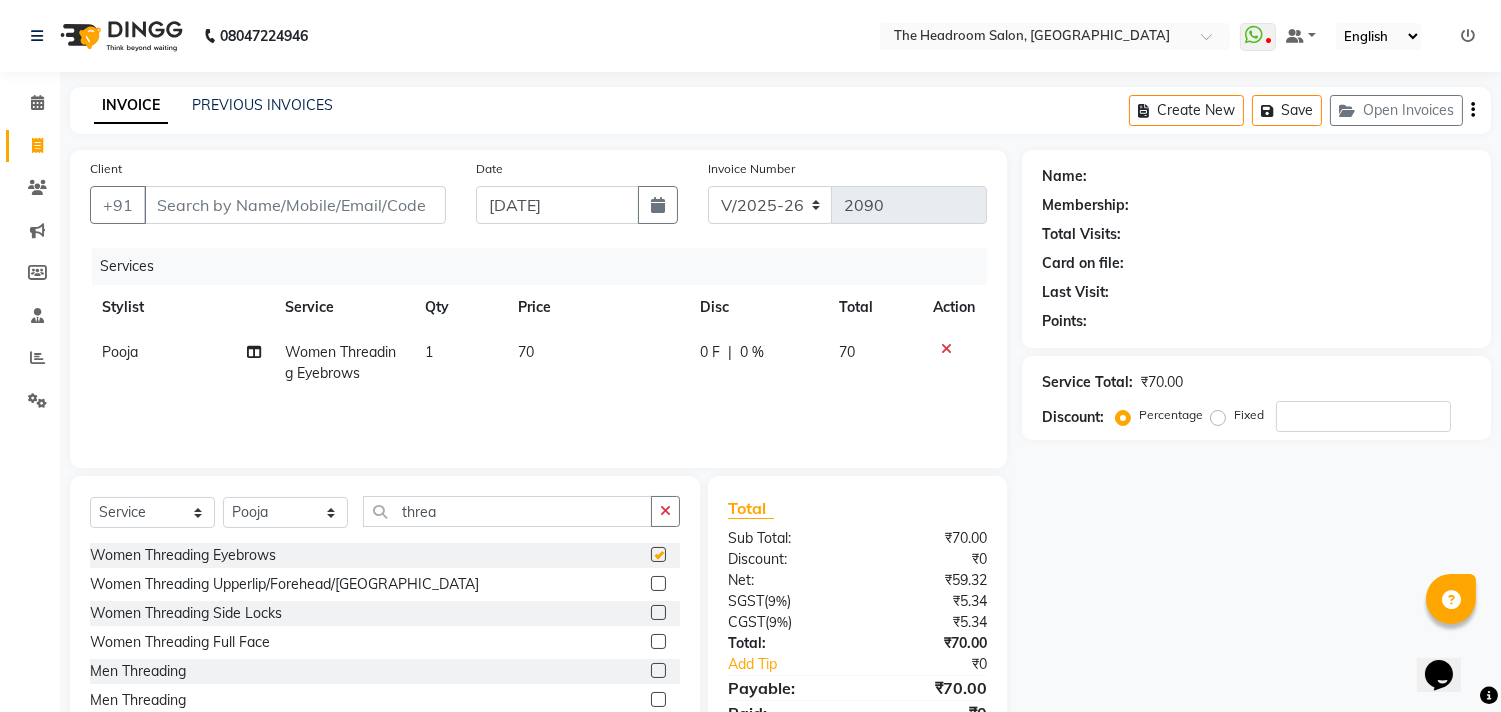 checkbox on "false" 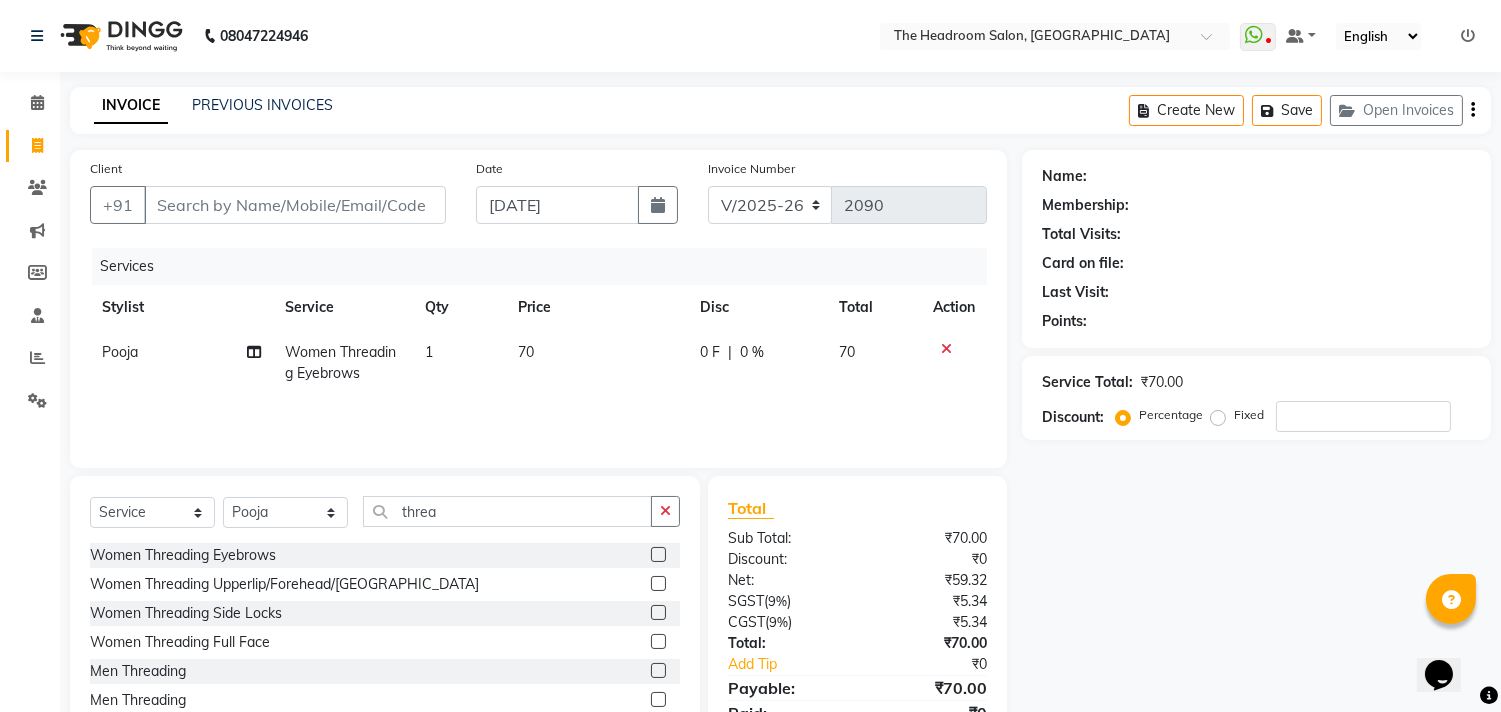click 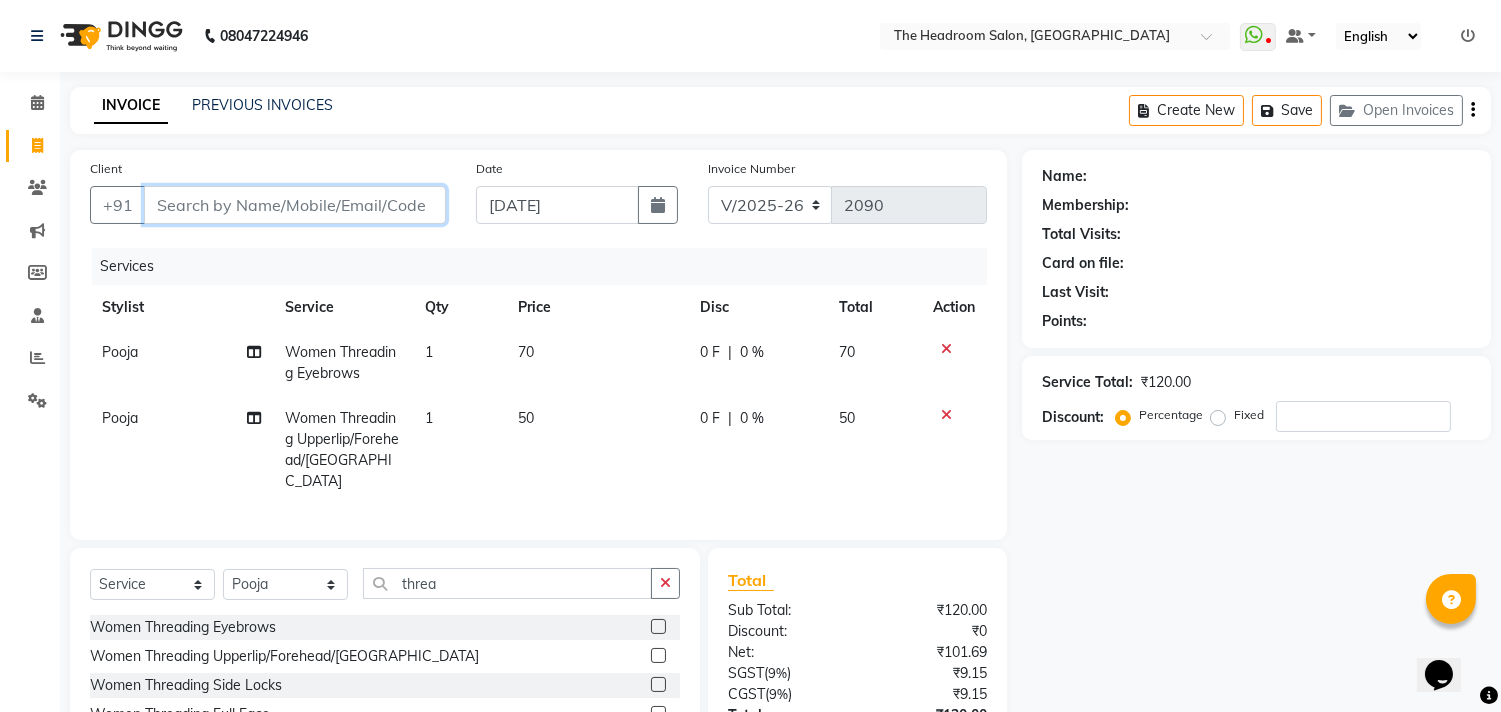 click on "Client" at bounding box center [295, 205] 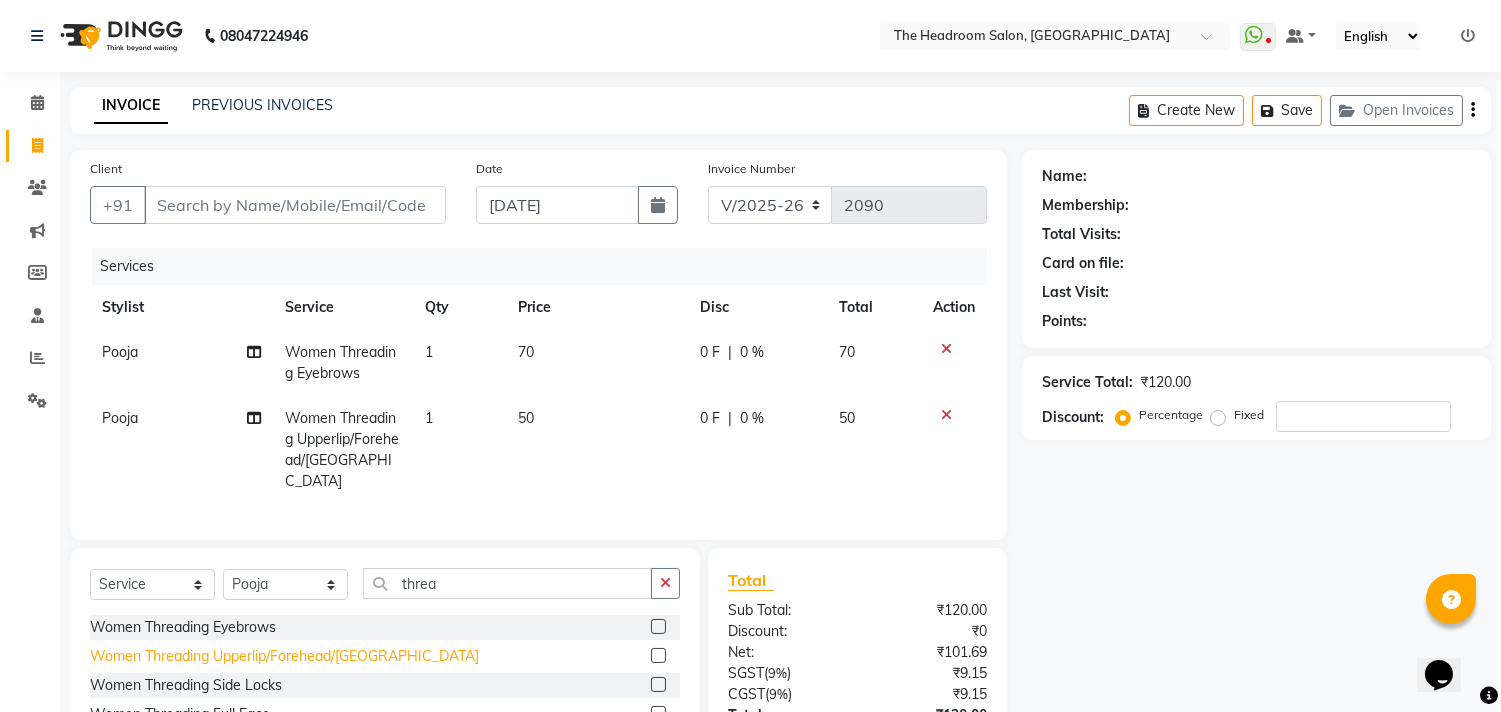 click on "Women Threading Upperlip/Forehead/[GEOGRAPHIC_DATA]" 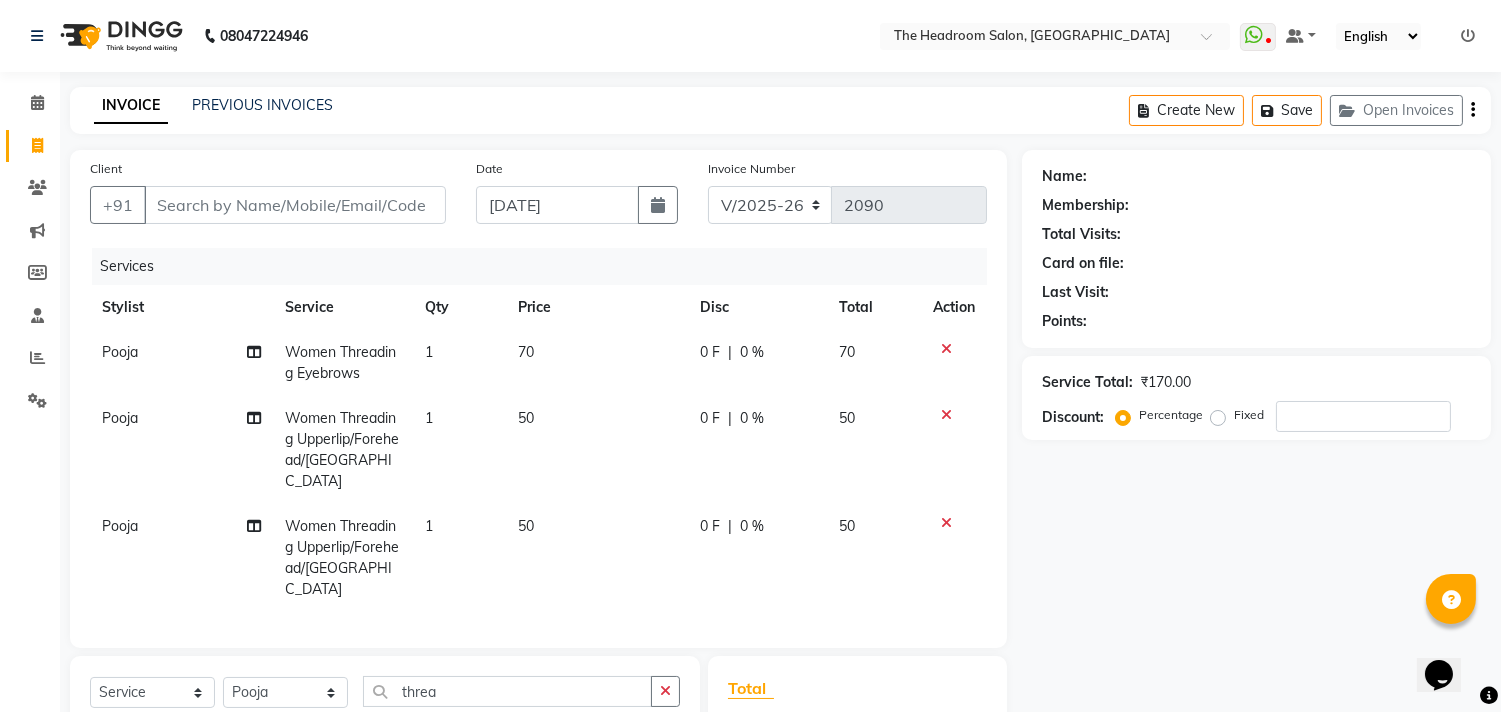 checkbox on "false" 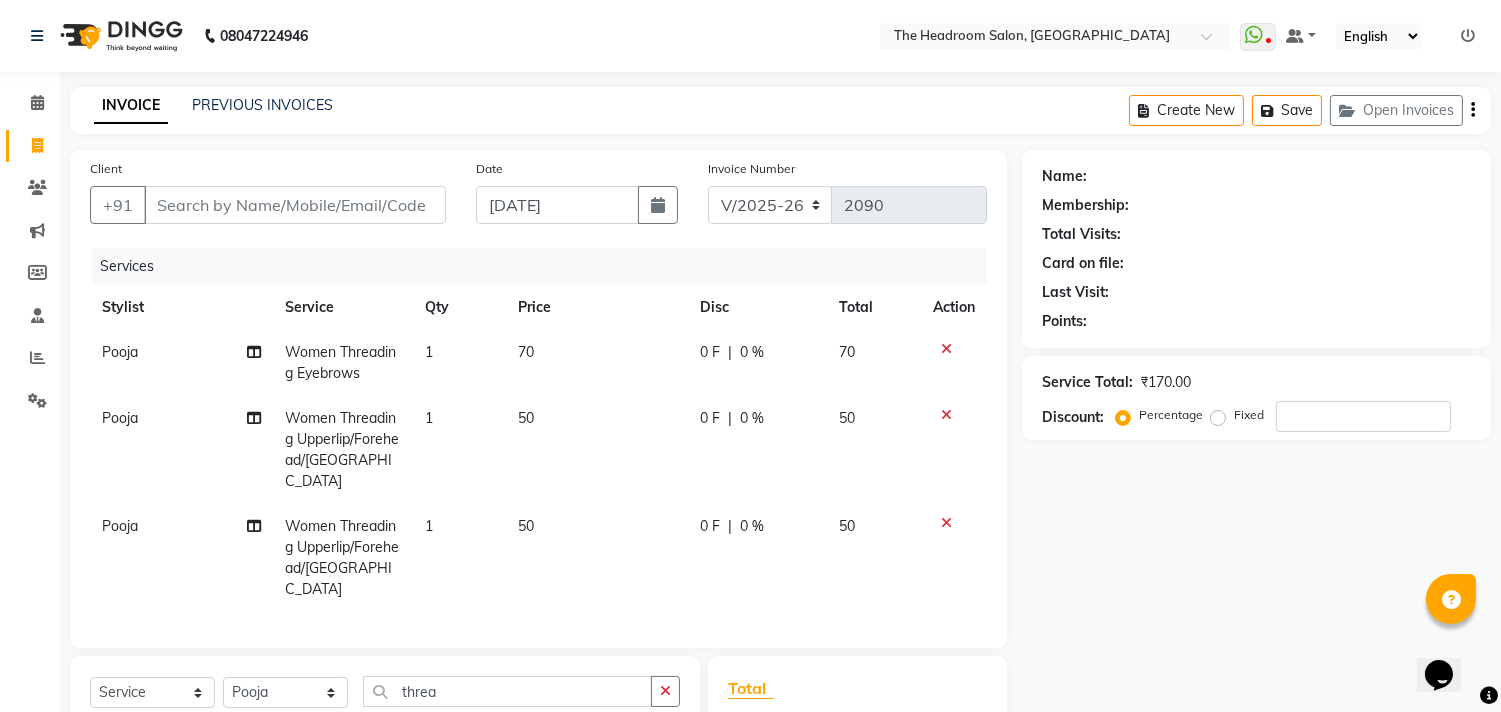 scroll, scrollTop: 242, scrollLeft: 0, axis: vertical 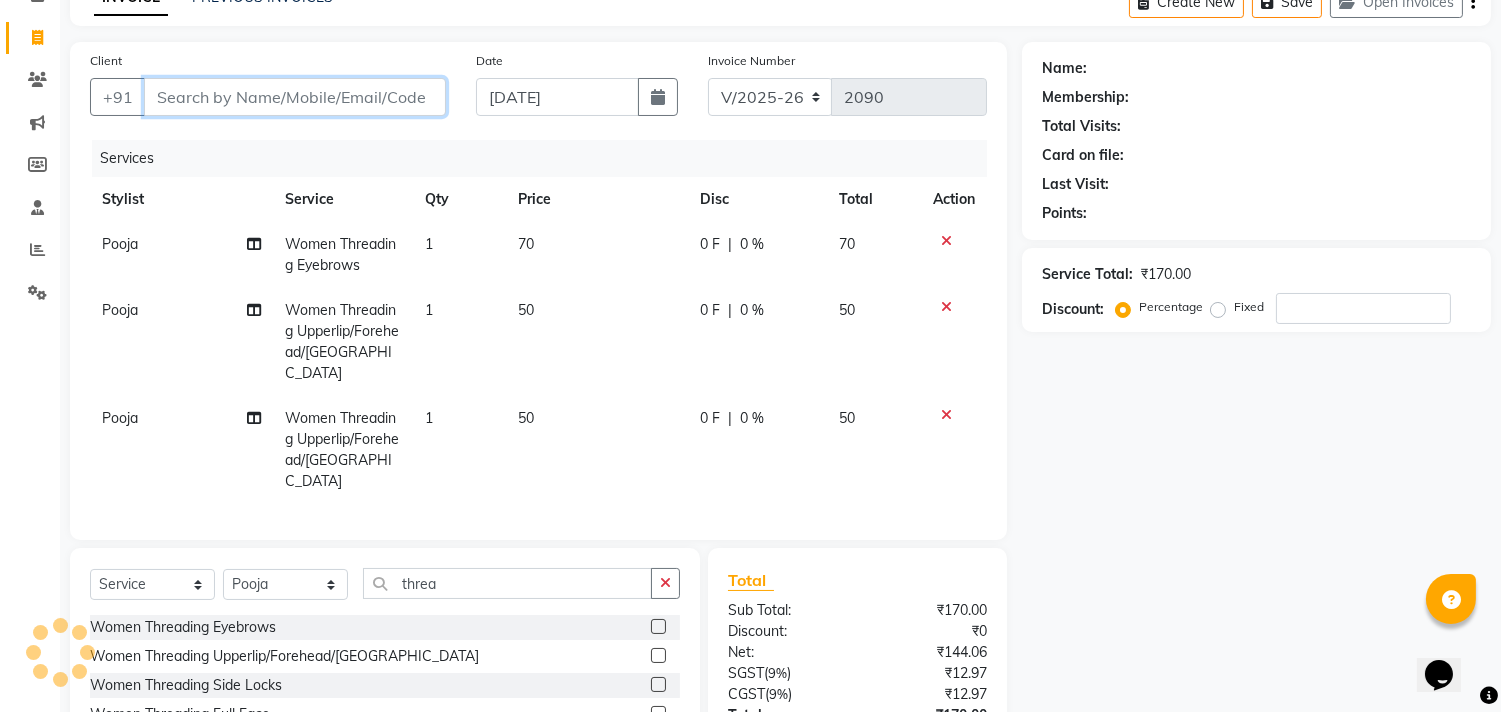 click on "Client" at bounding box center (295, 97) 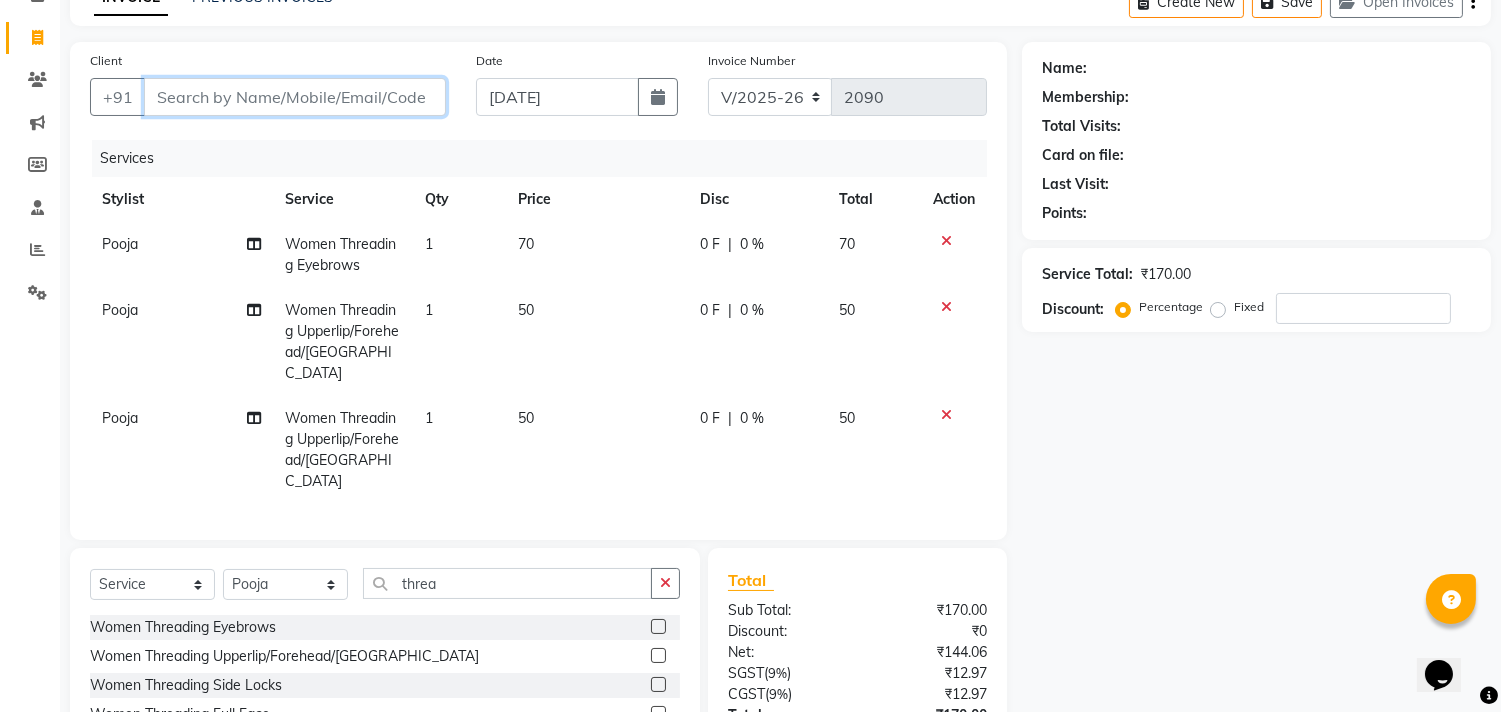 type on "9" 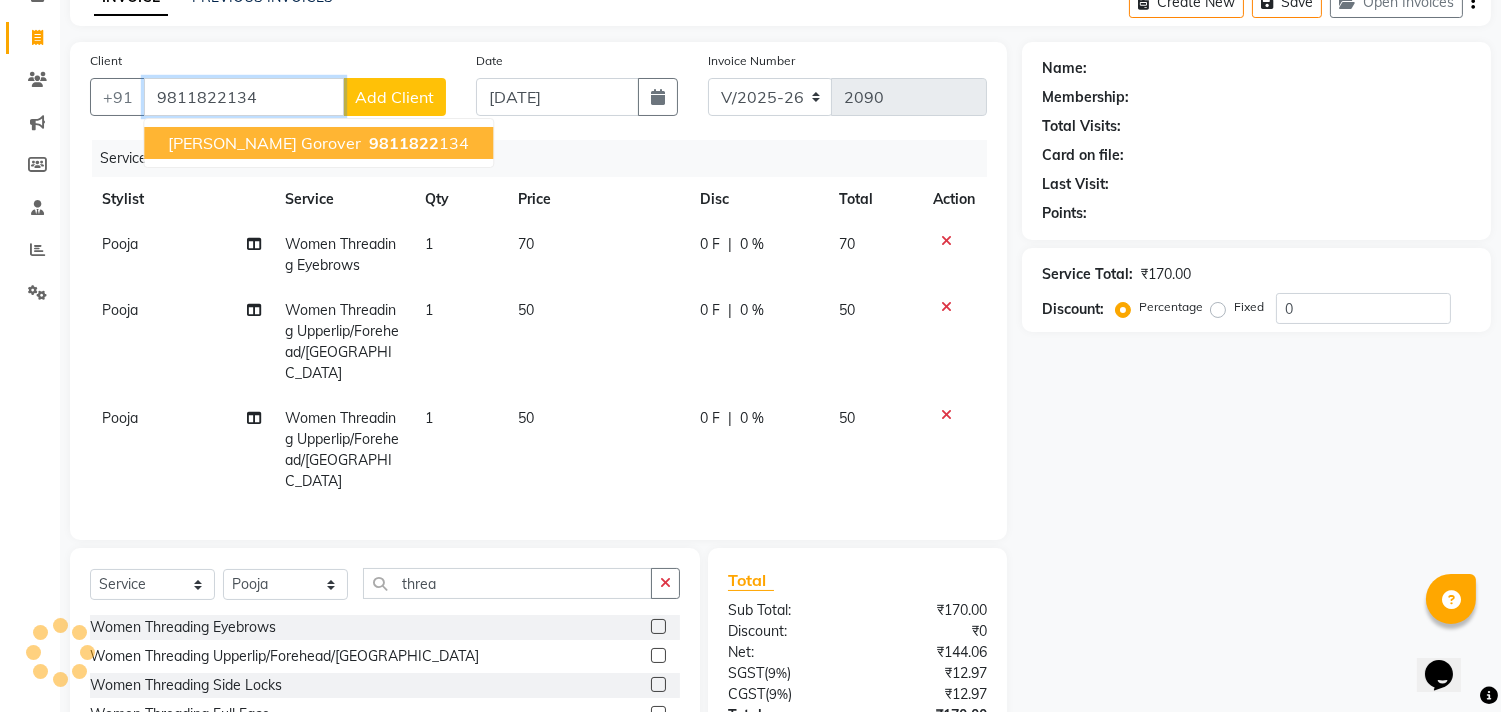 type on "9811822134" 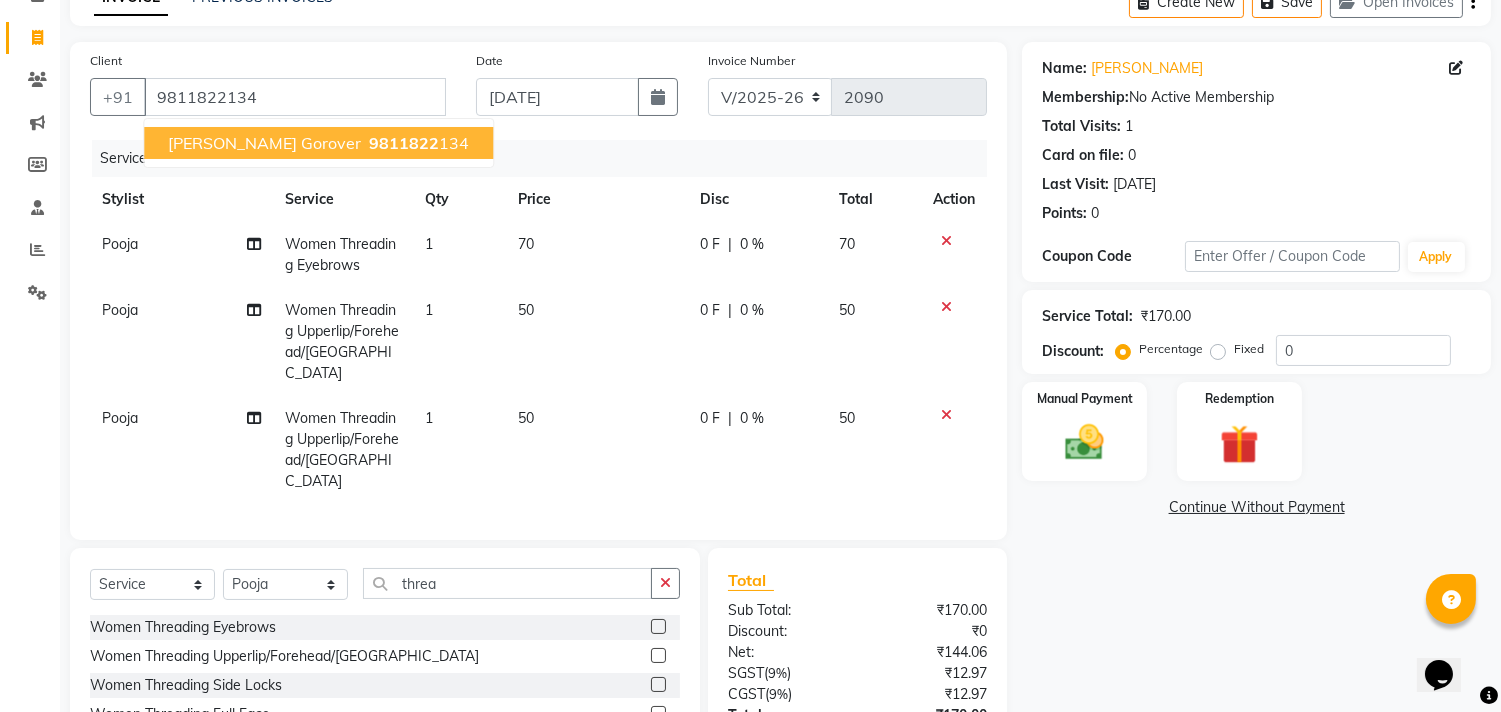 click on "[PERSON_NAME] gorover" at bounding box center (264, 143) 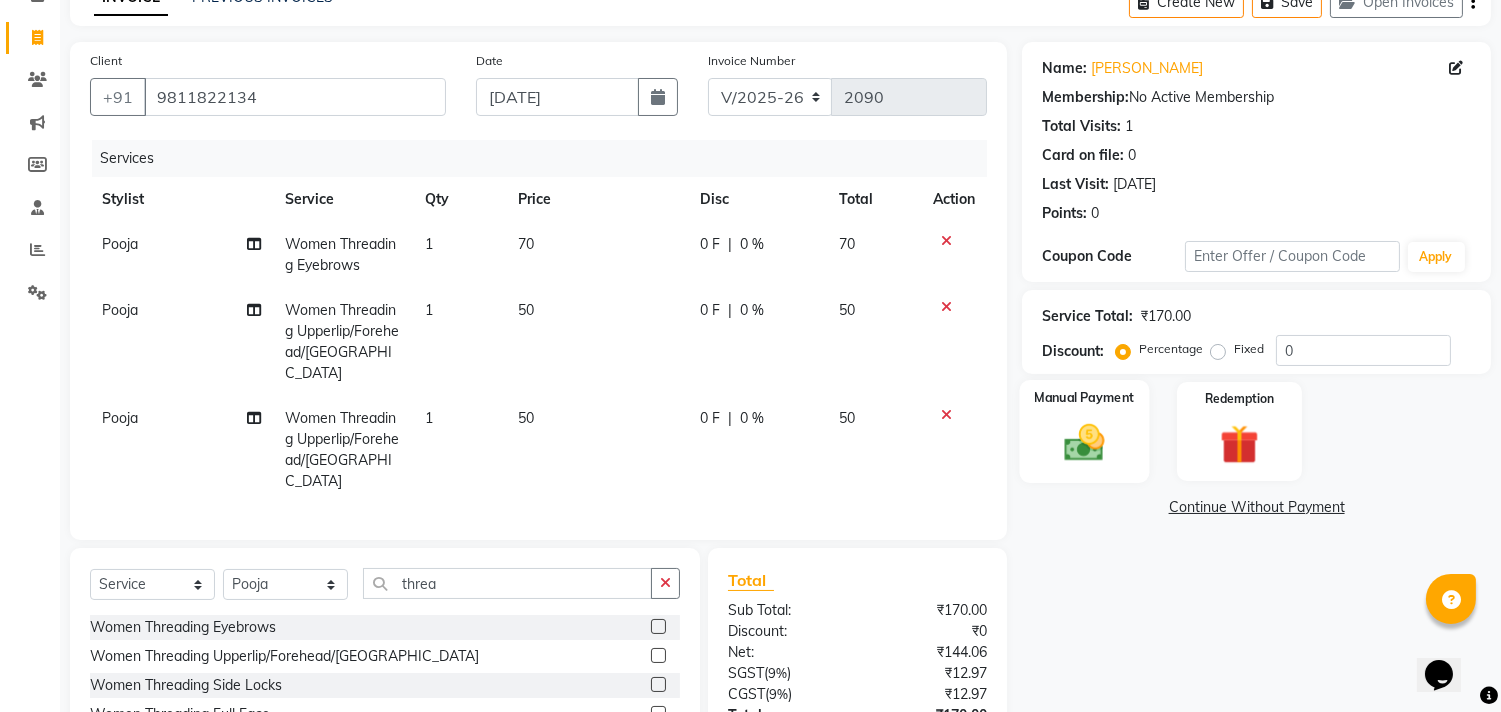click on "Manual Payment" 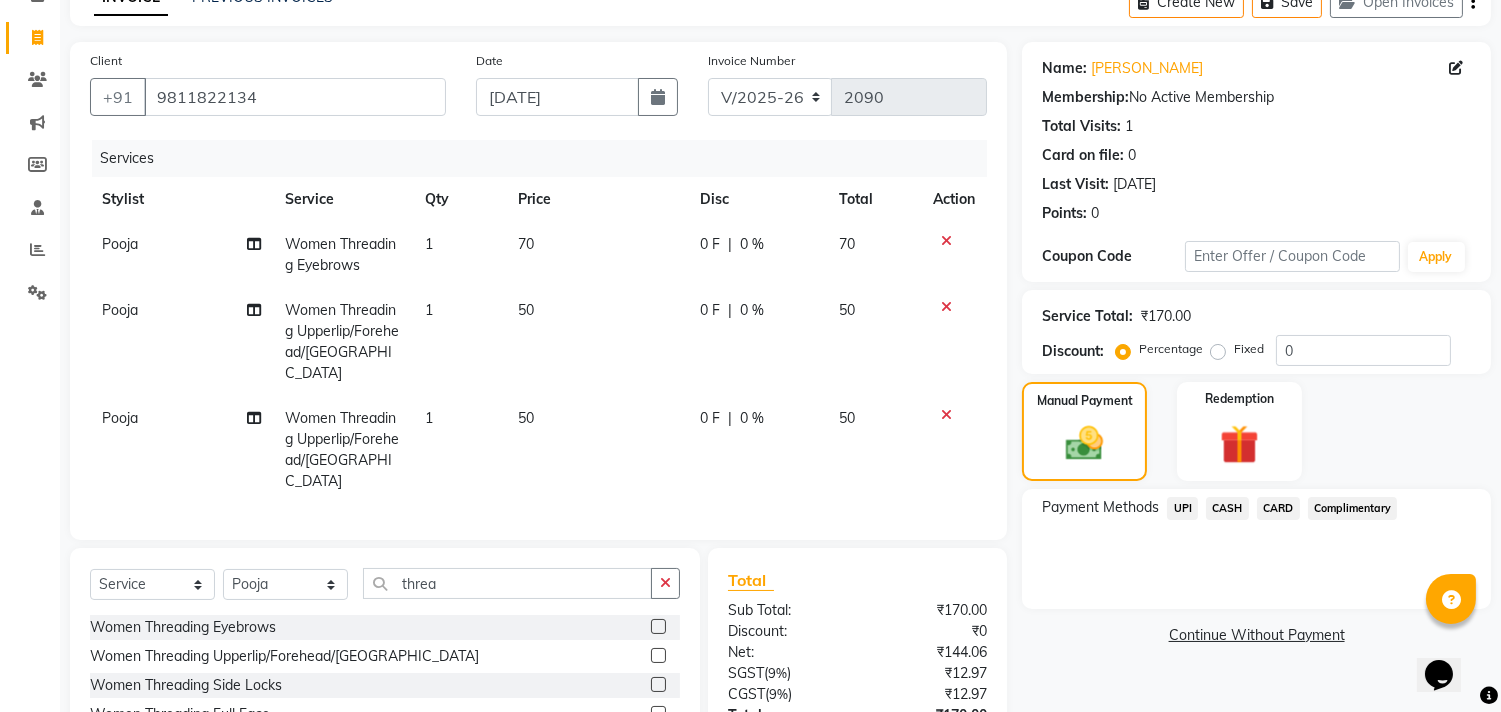 click on "UPI" 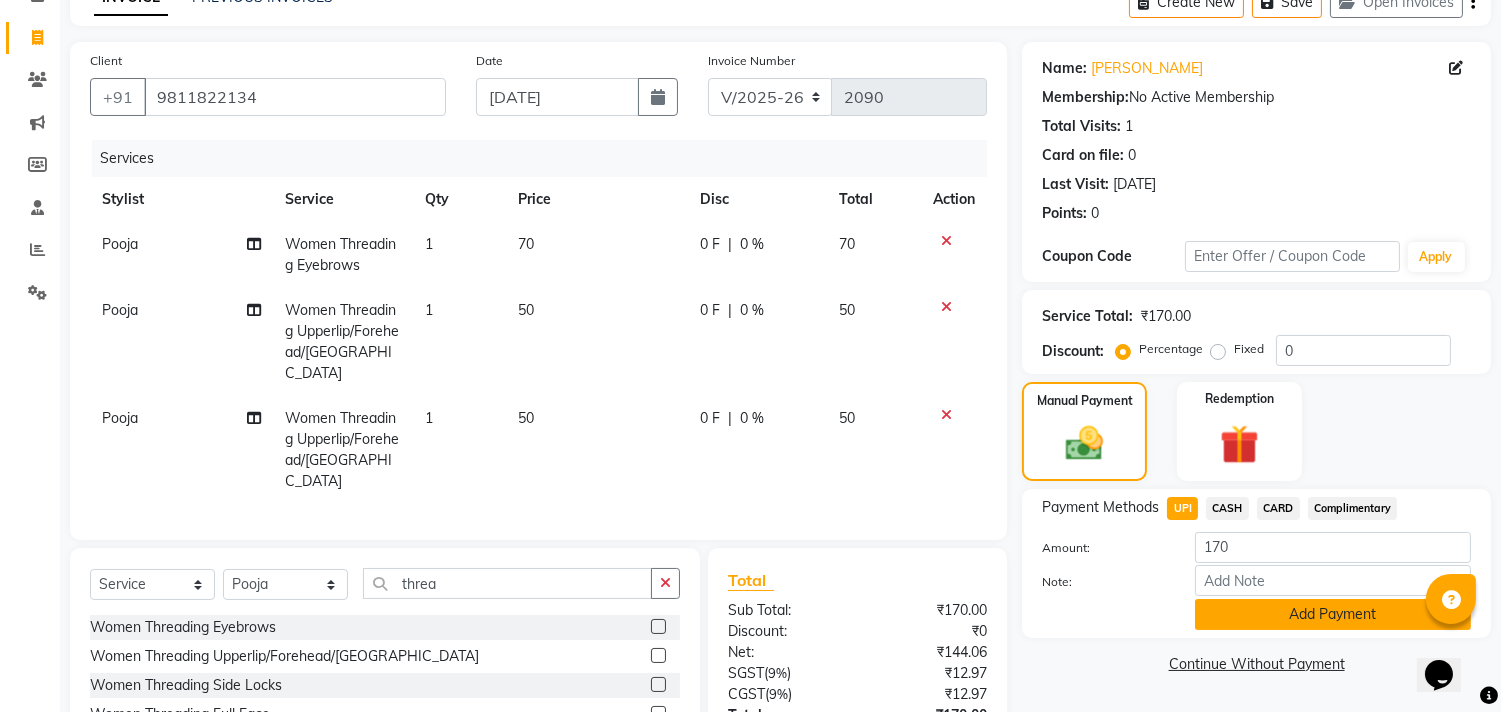 click on "Add Payment" 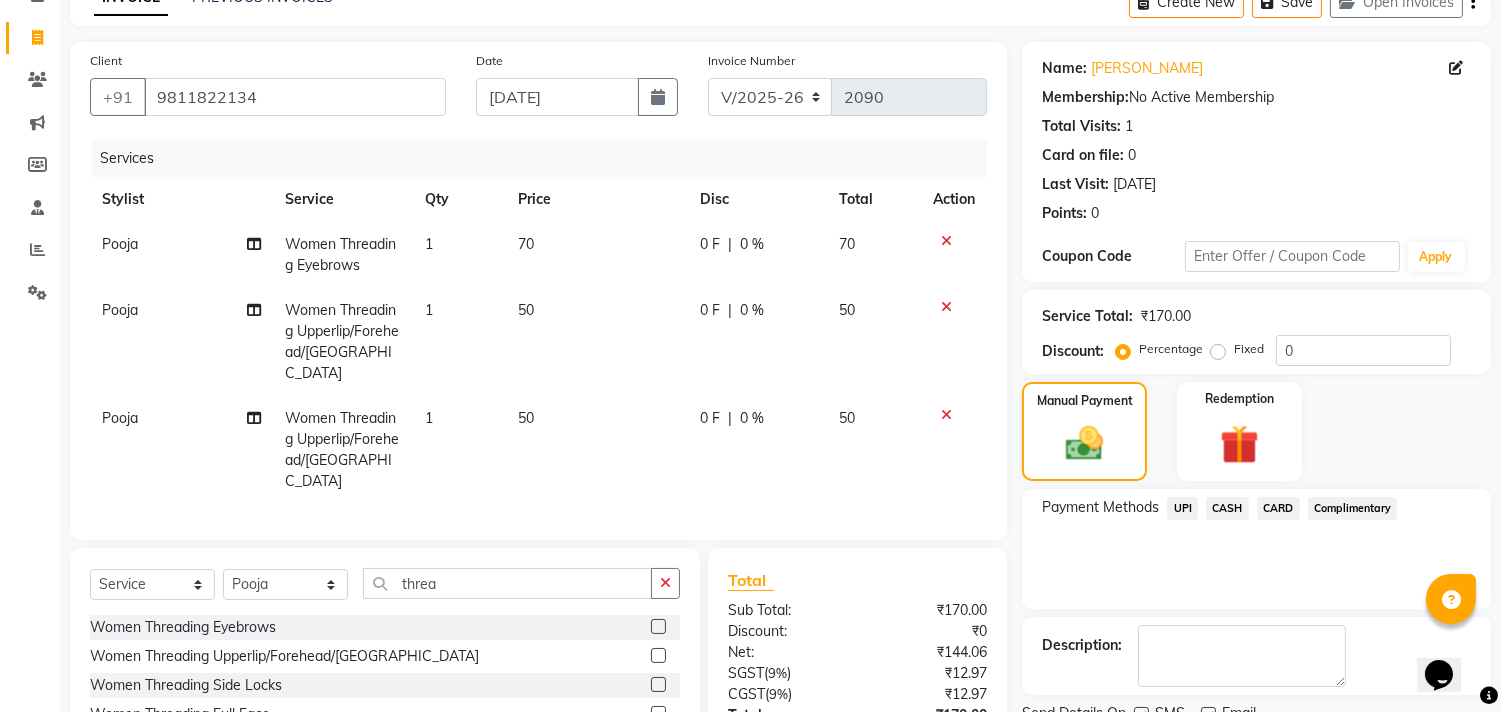 scroll, scrollTop: 284, scrollLeft: 0, axis: vertical 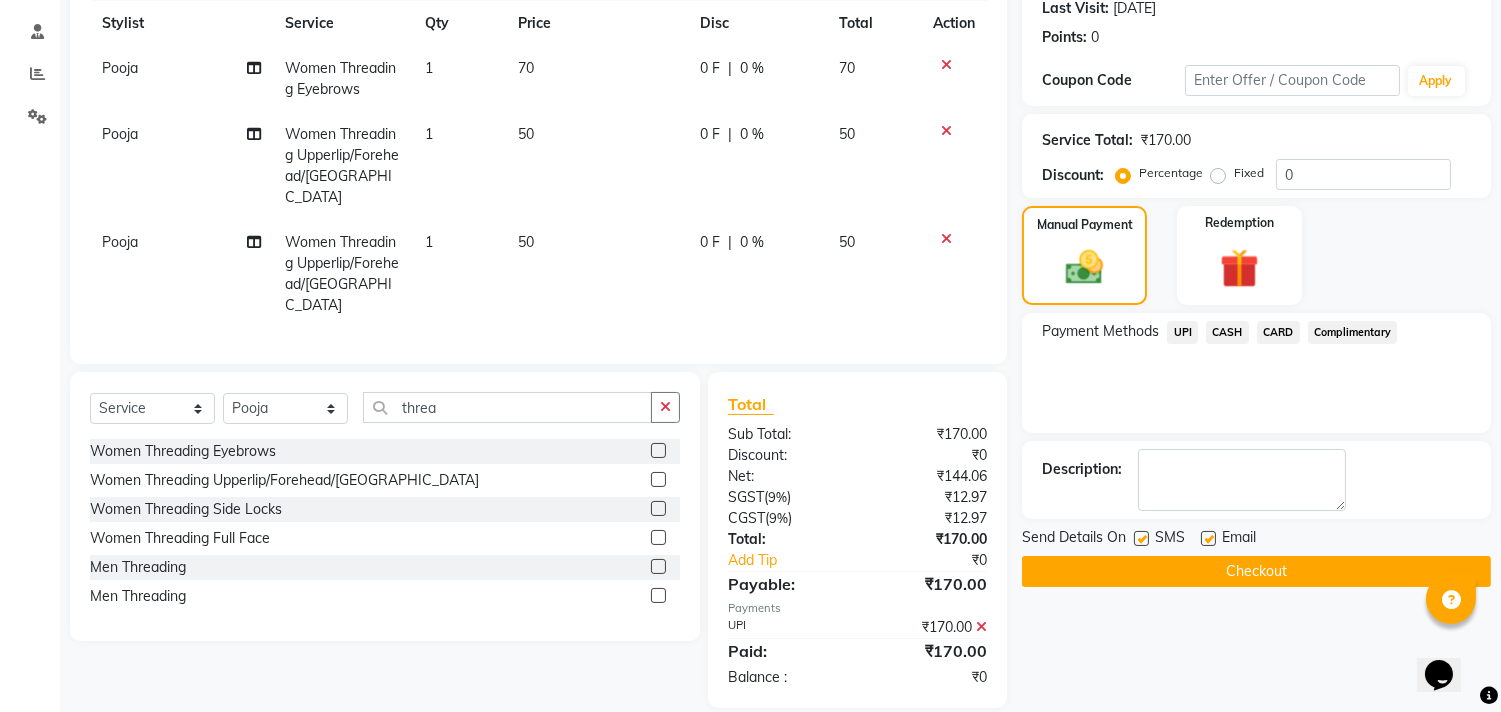click on "Checkout" 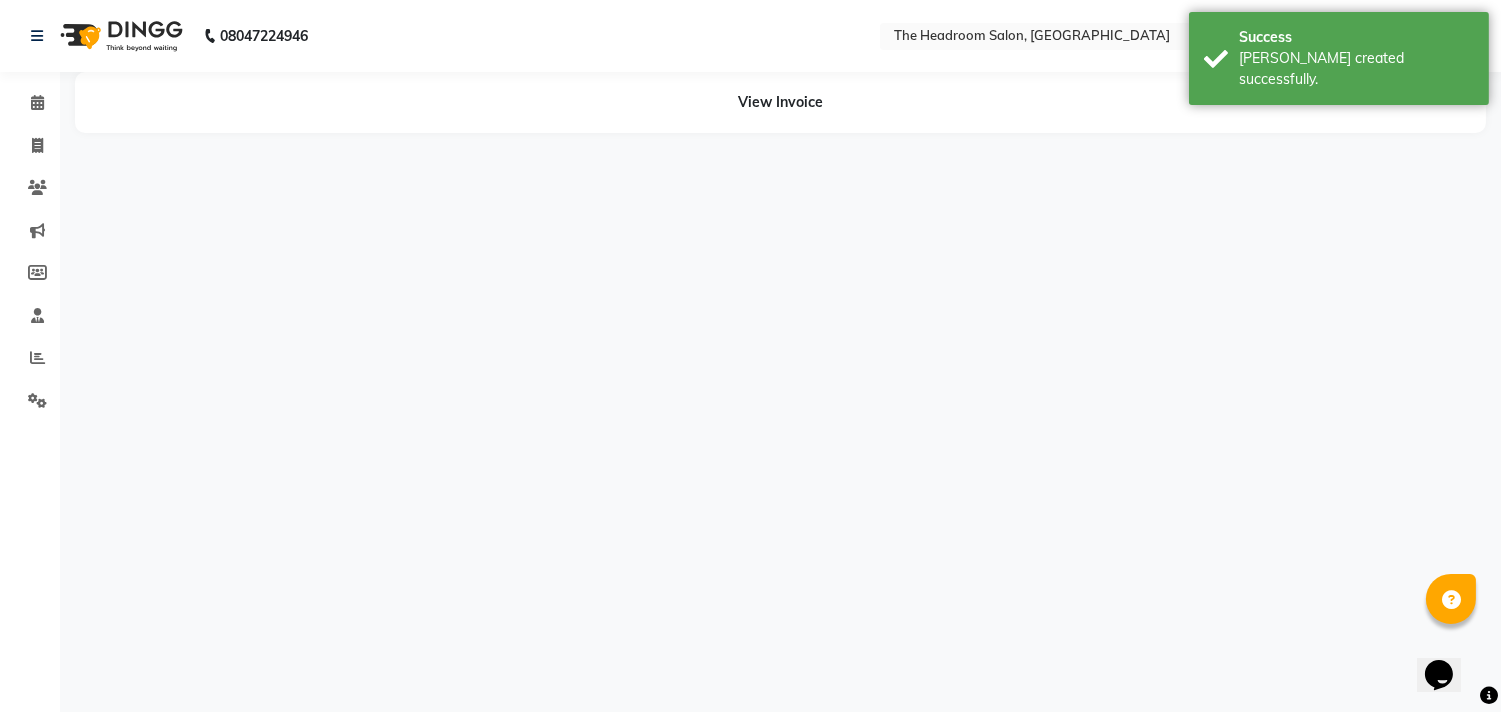 scroll, scrollTop: 0, scrollLeft: 0, axis: both 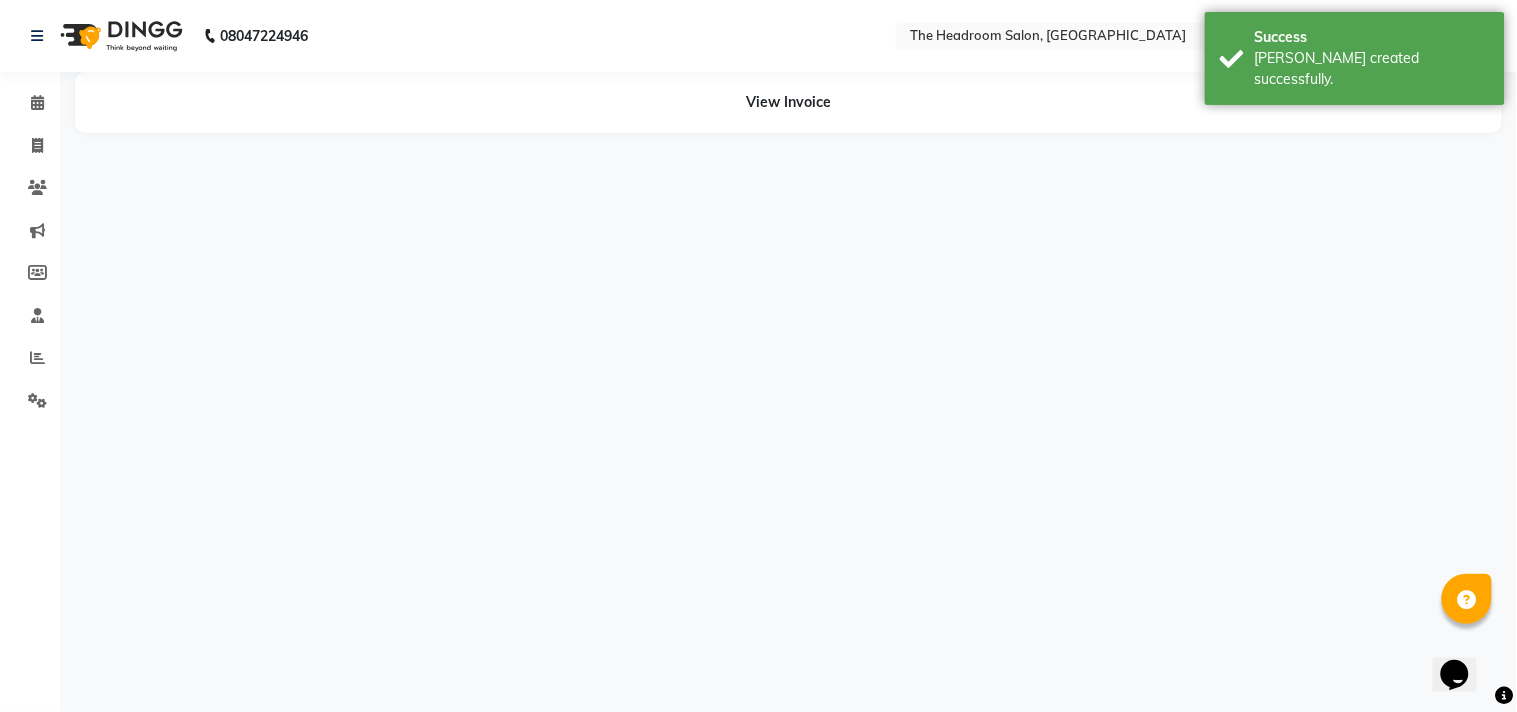 click on "08047224946 Select Location × The Headroom Salon, Sector 93 Gurugram  WhatsApp Status  ✕ Status:  Disconnected Most Recent Message: [DATE]     07:58 PM Recent Service Activity: [DATE]     08:04 PM  08047224946 Whatsapp Settings Default Panel My Panel English ENGLISH Español العربية मराठी हिंदी ગુજરાતી தமிழ் 中文 Notifications nothing to show ☀ The Headroom Salon, Sector 93 Gurugram  Calendar  Invoice  Clients  Marketing  Members  Staff  Reports  Settings Completed InProgress Upcoming Dropped Tentative Check-In Confirm Bookings Generate Report Segments Page Builder  View Invoice" at bounding box center (758, 356) 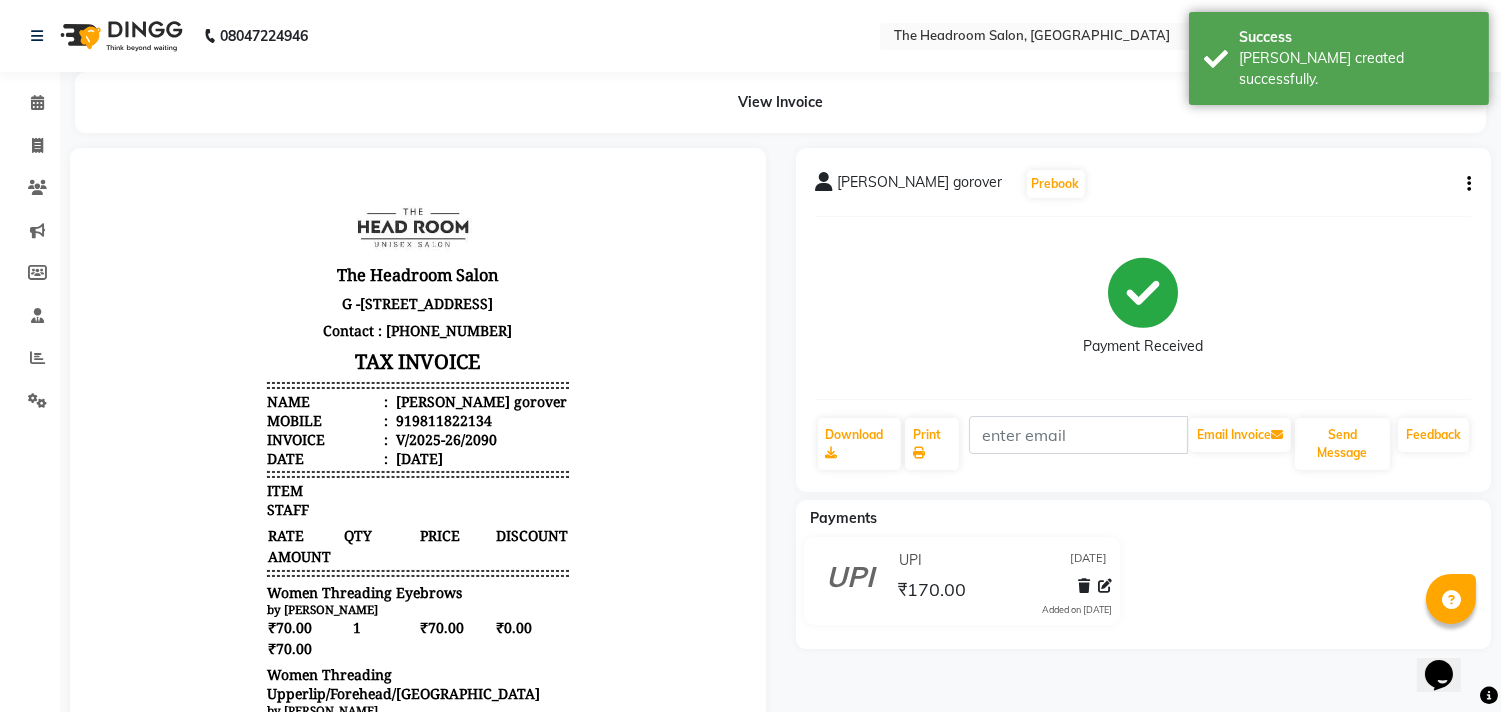 scroll, scrollTop: 0, scrollLeft: 0, axis: both 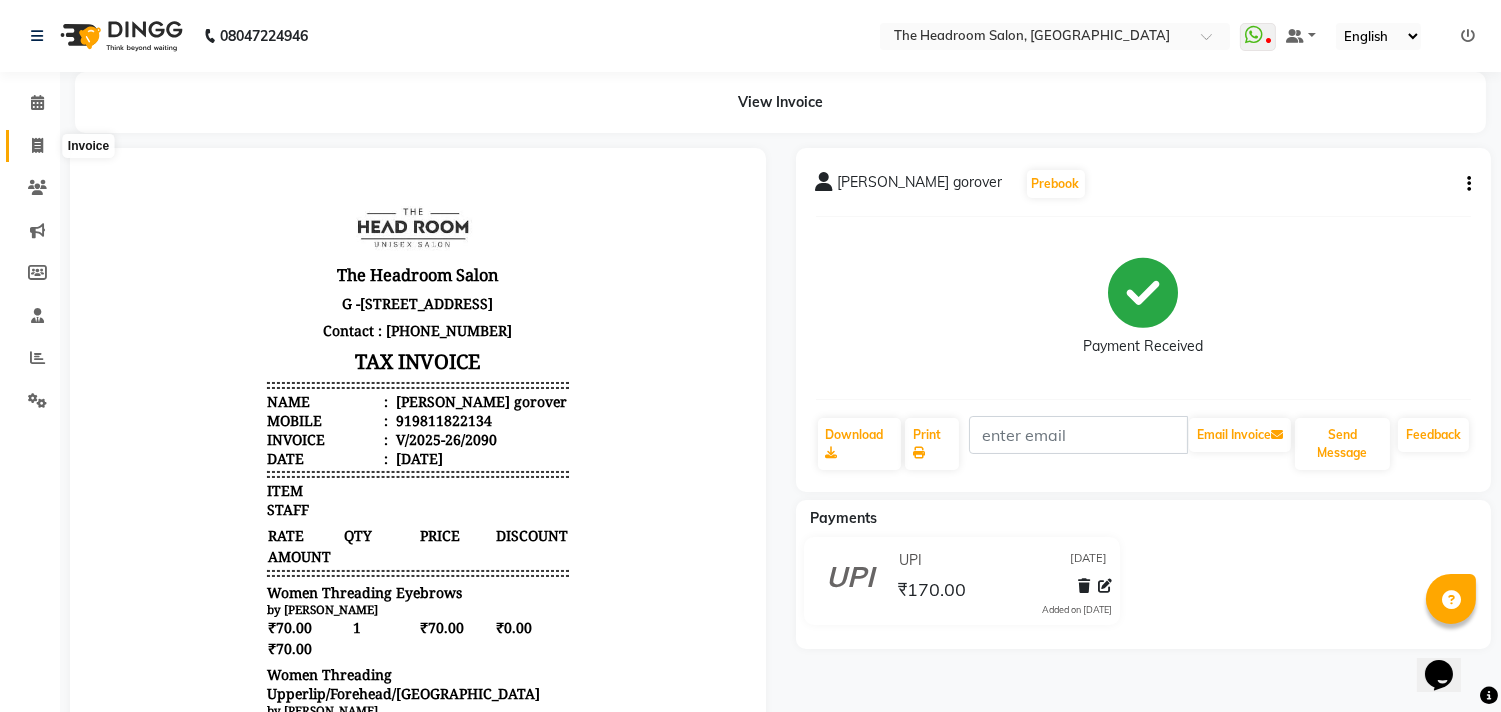 click 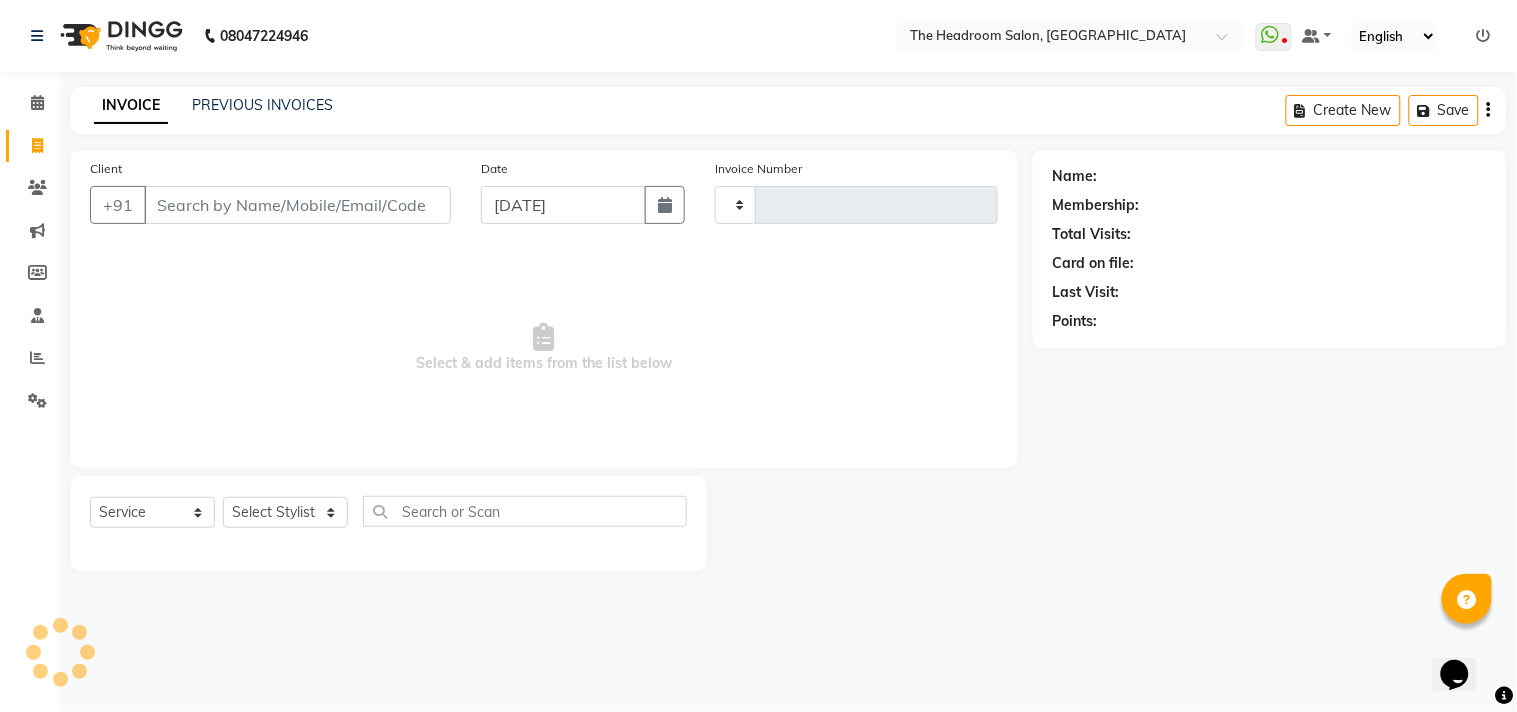 type on "2091" 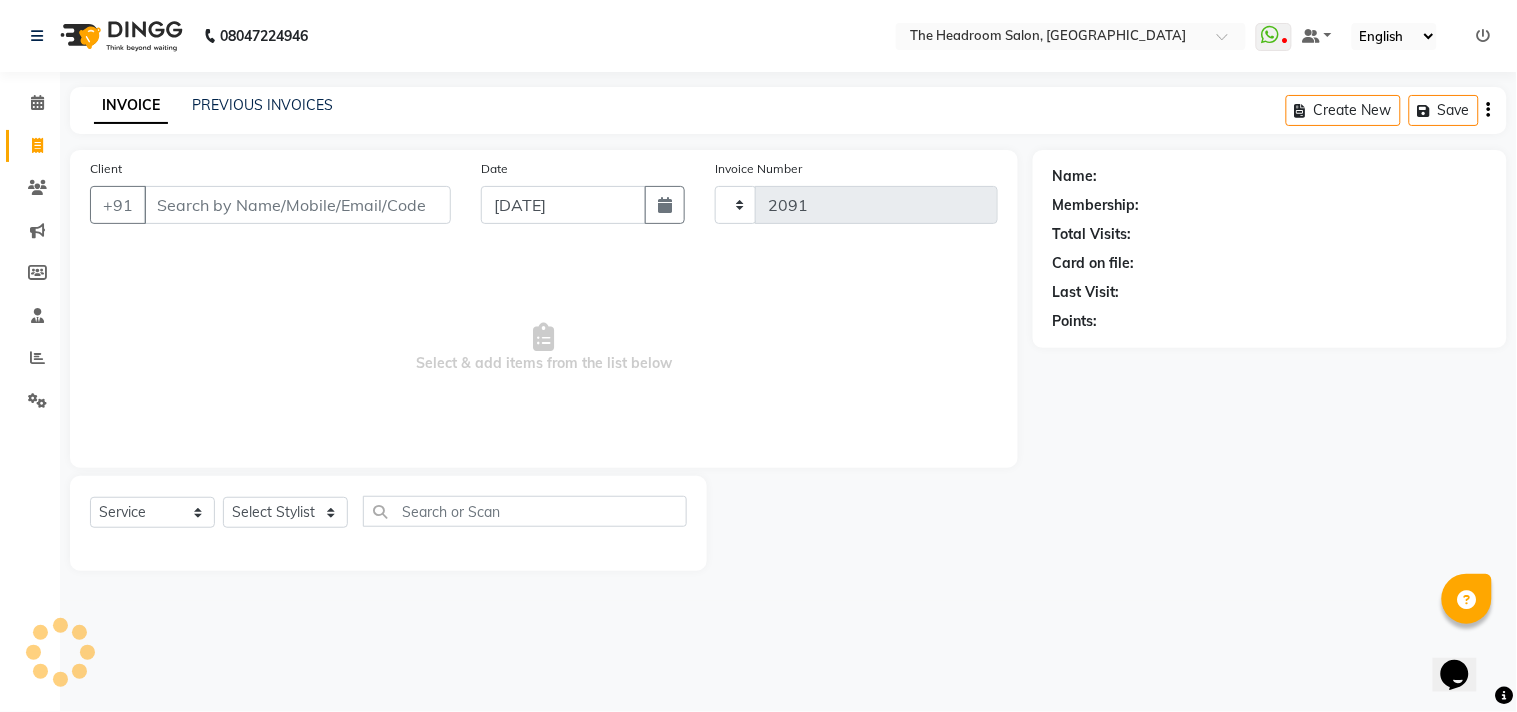 select on "6933" 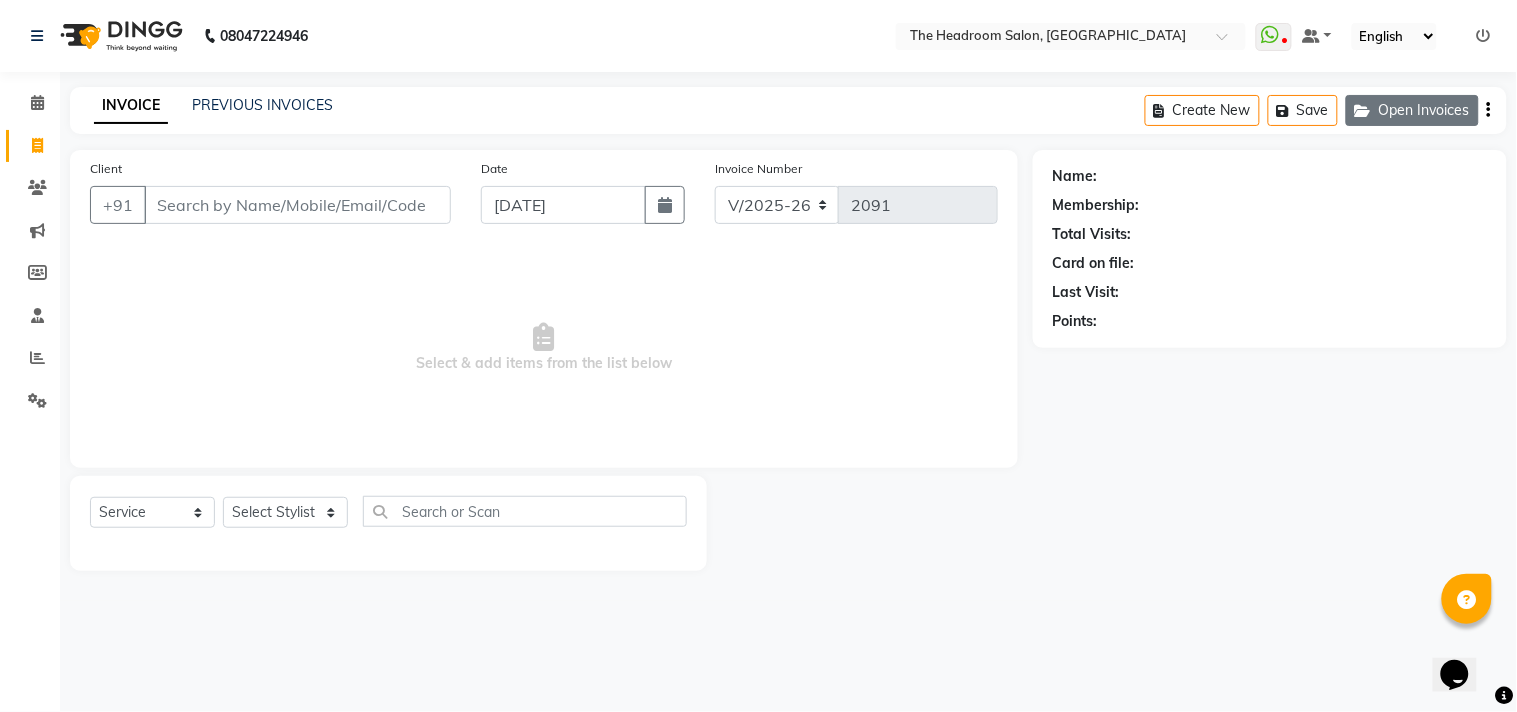 click on "Open Invoices" 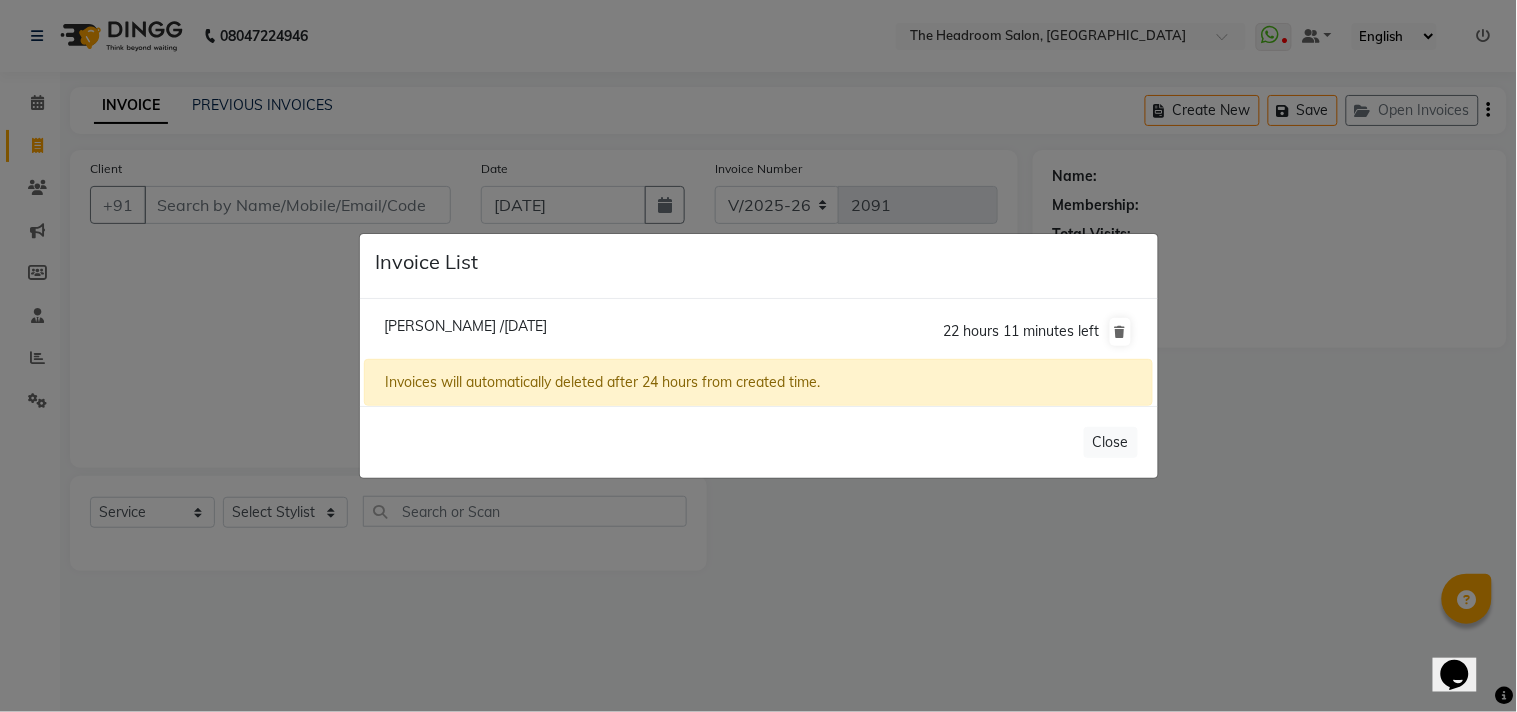 click on "[PERSON_NAME] /[DATE]" 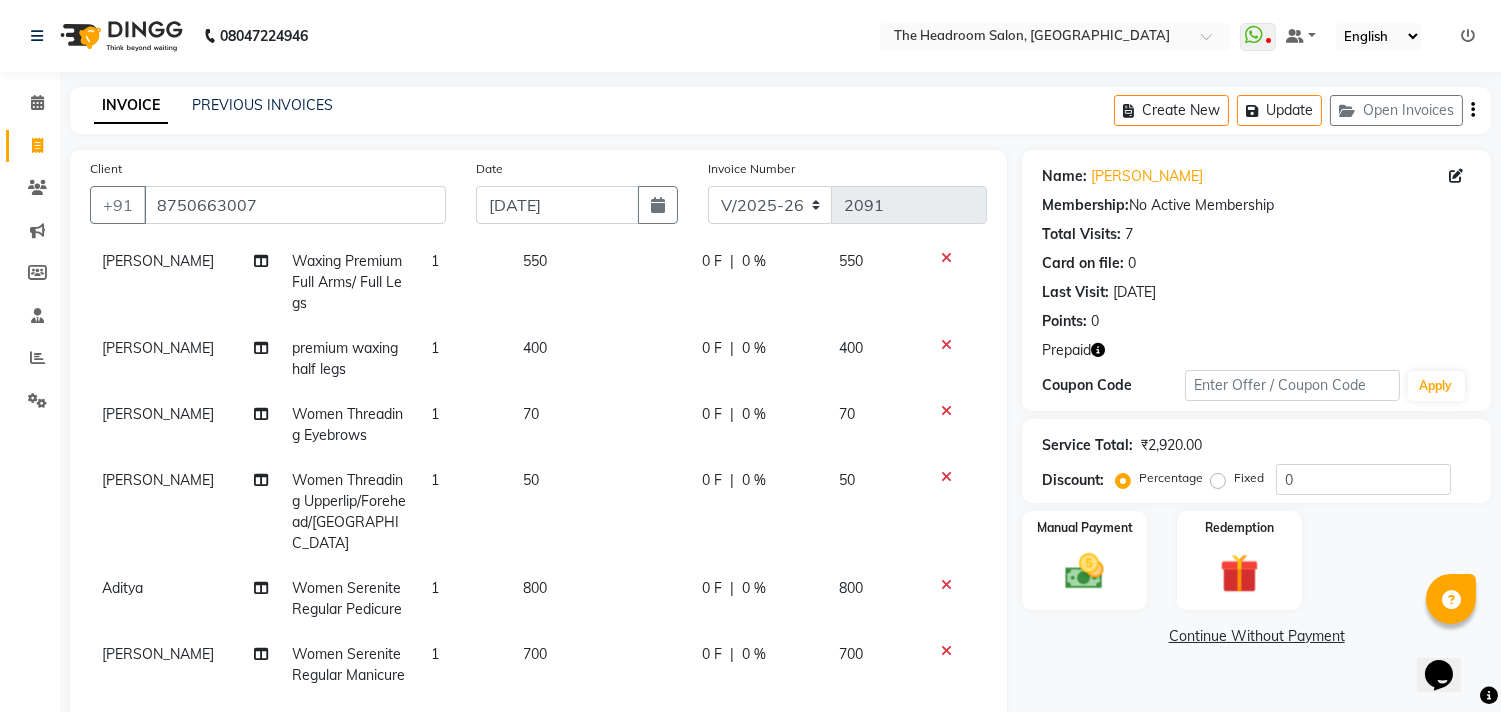 scroll, scrollTop: 28, scrollLeft: 0, axis: vertical 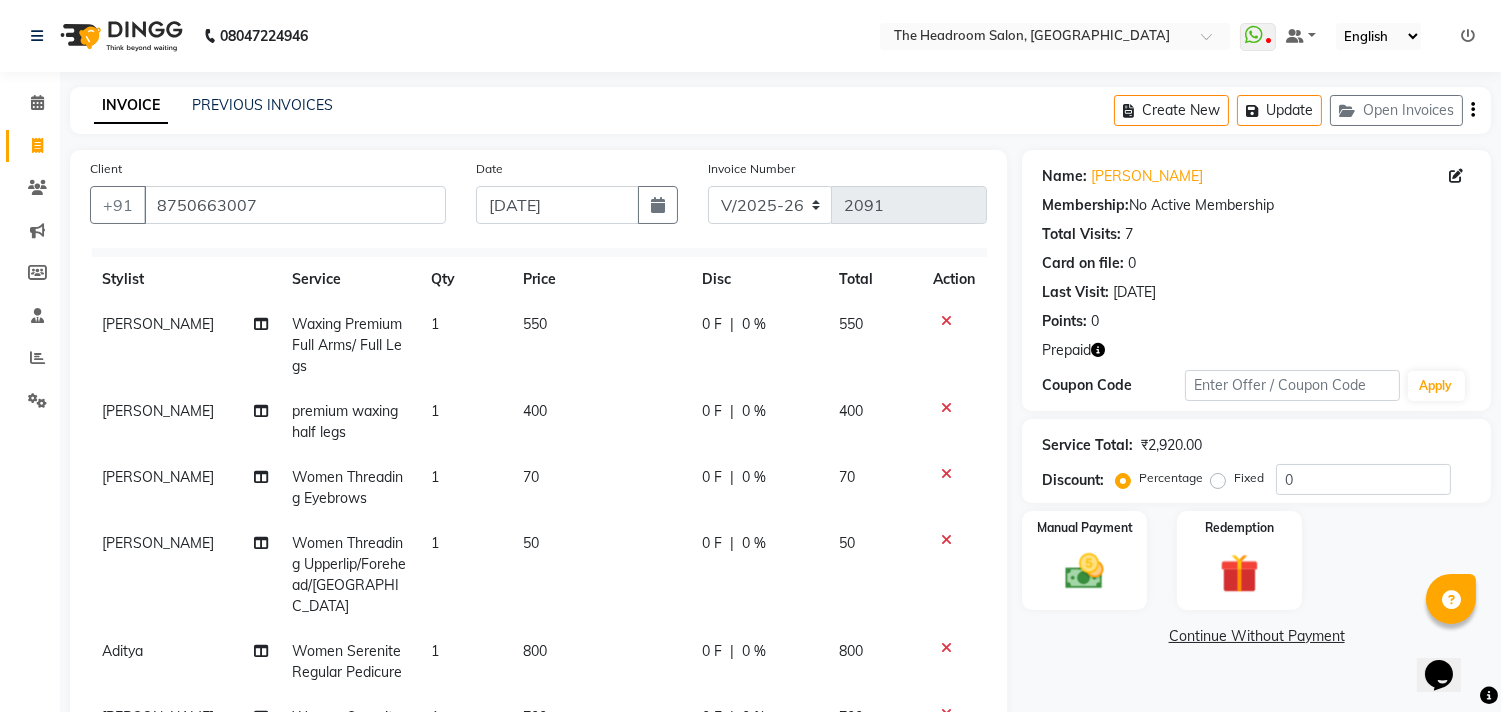 click on "Name: [PERSON_NAME]  Membership:  No Active Membership  Total Visits:  7 Card on file:  0 Last Visit:   [DATE] Points:   0  Prepaid Coupon Code Apply Service Total:  ₹2,920.00  Discount:  Percentage   Fixed  0 Manual Payment Redemption  Continue Without Payment" 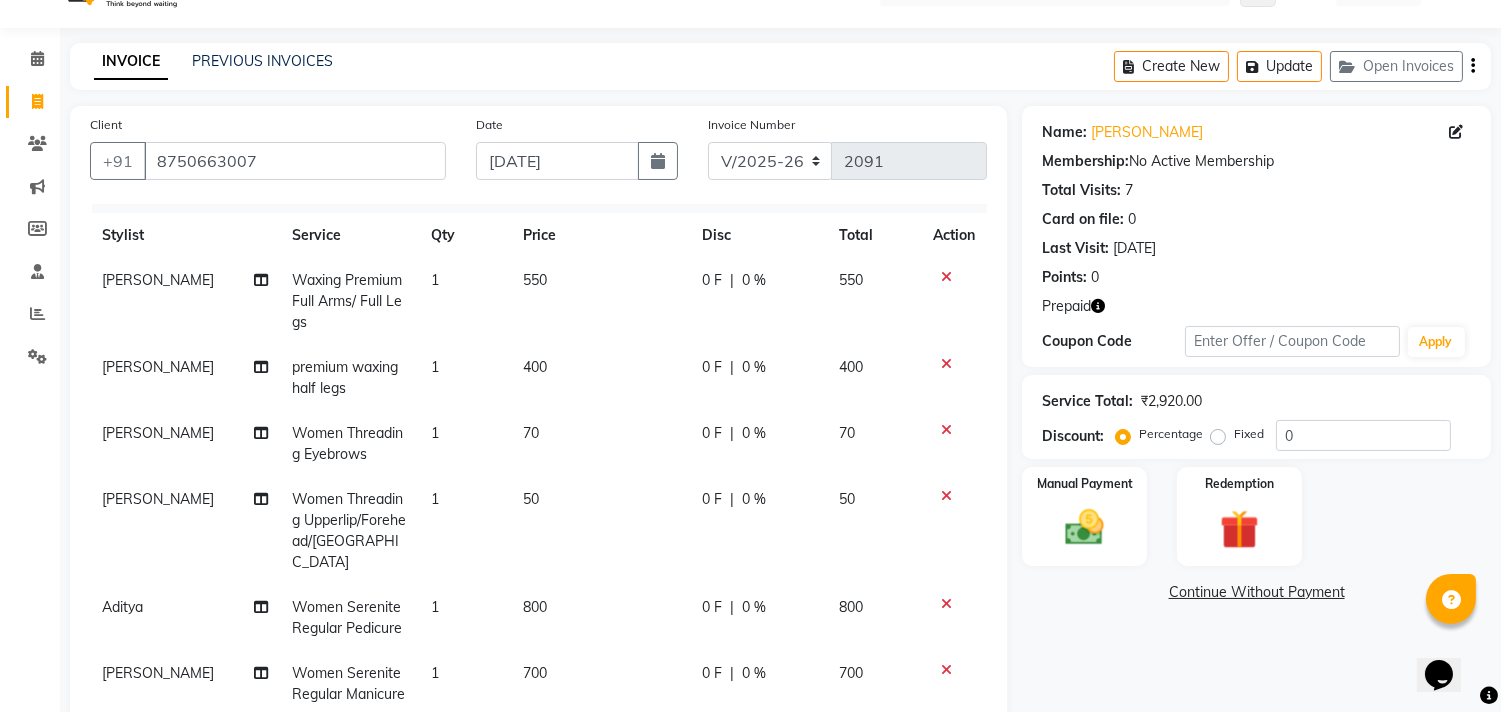 scroll, scrollTop: 387, scrollLeft: 0, axis: vertical 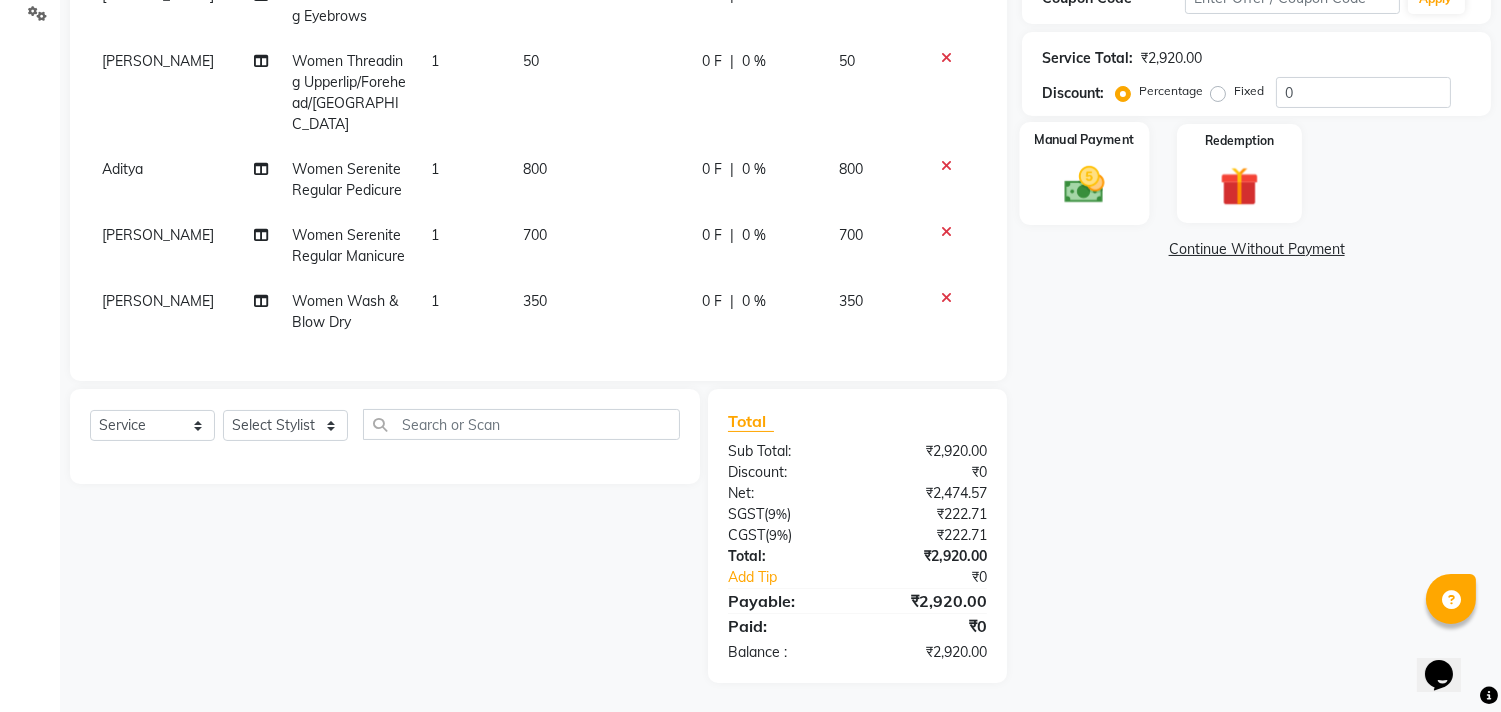 click on "Manual Payment" 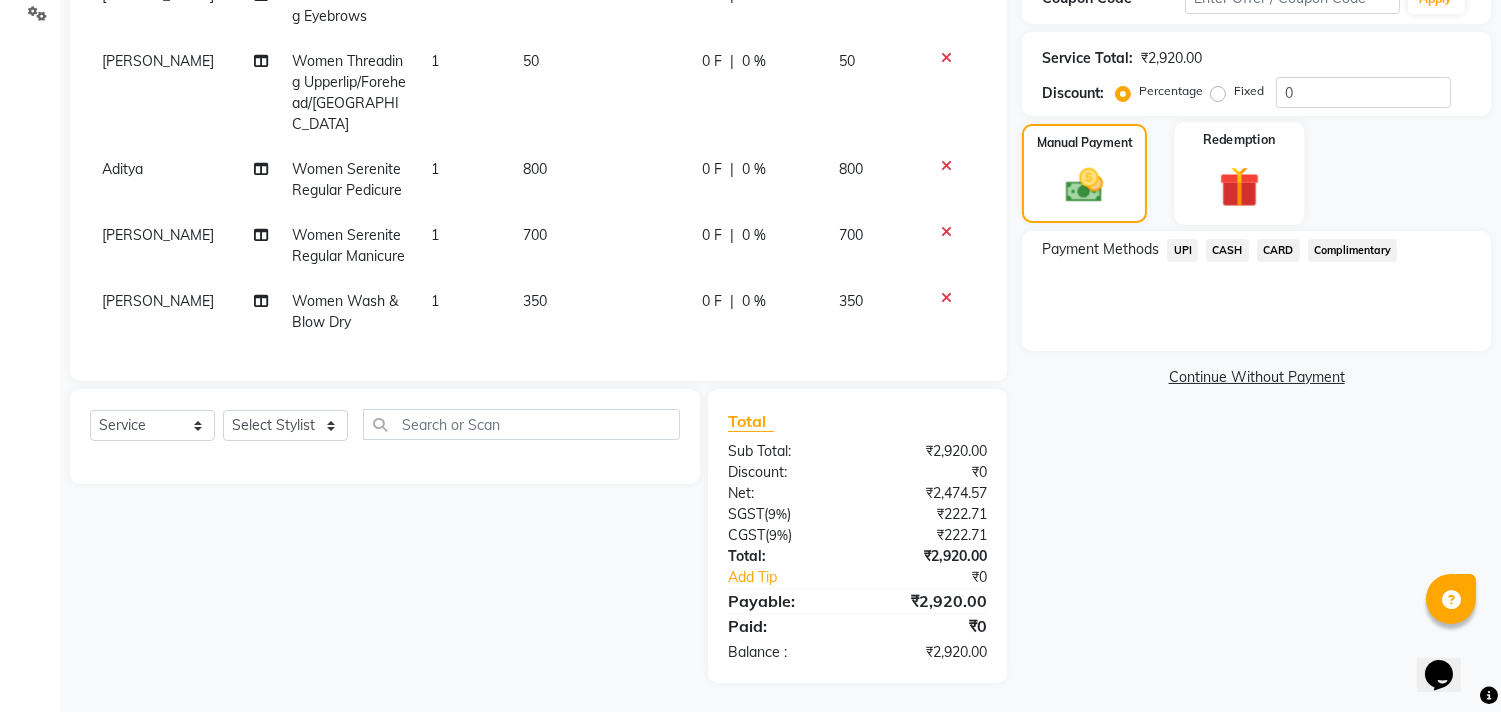 click 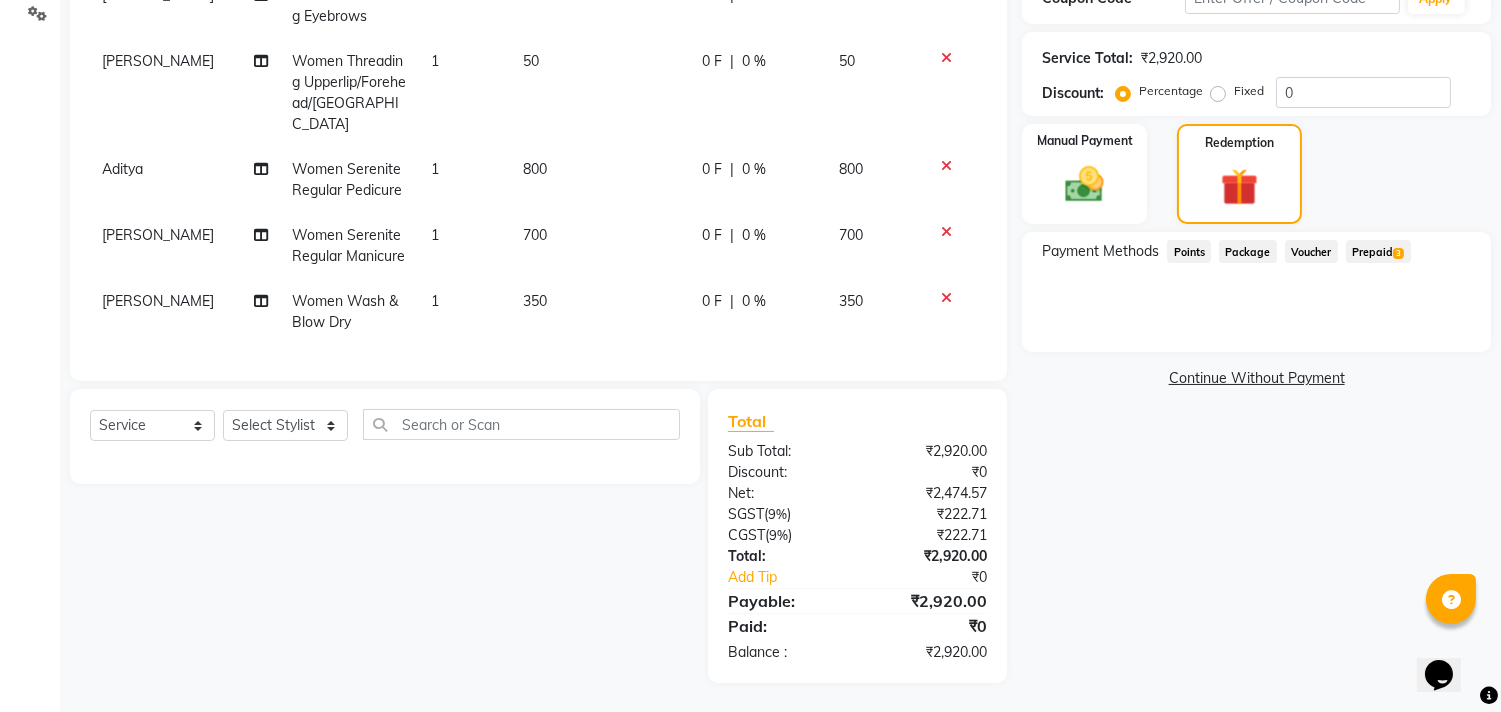 click on "Prepaid  3" 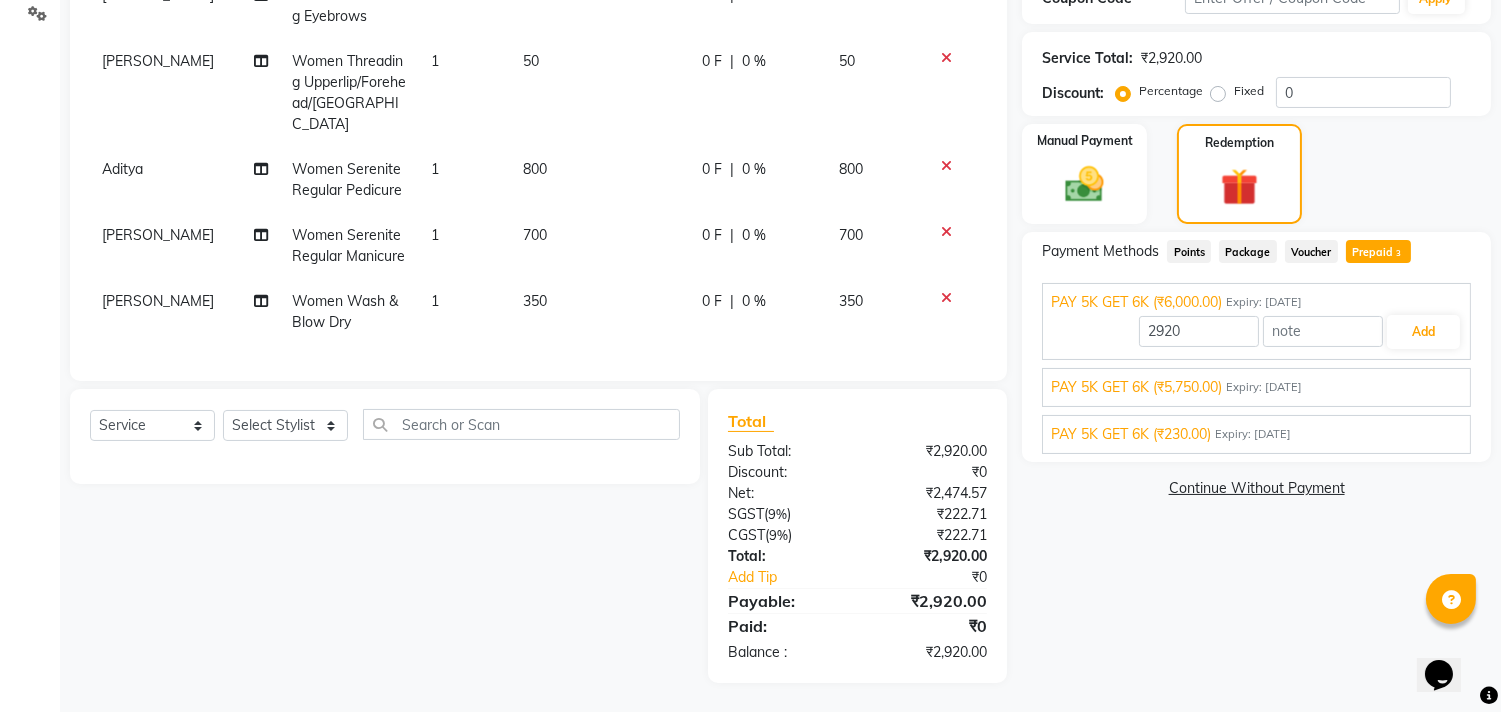 click on "PAY 5K GET 6K (₹5,750.00) Expiry: [DATE]" at bounding box center (1256, 387) 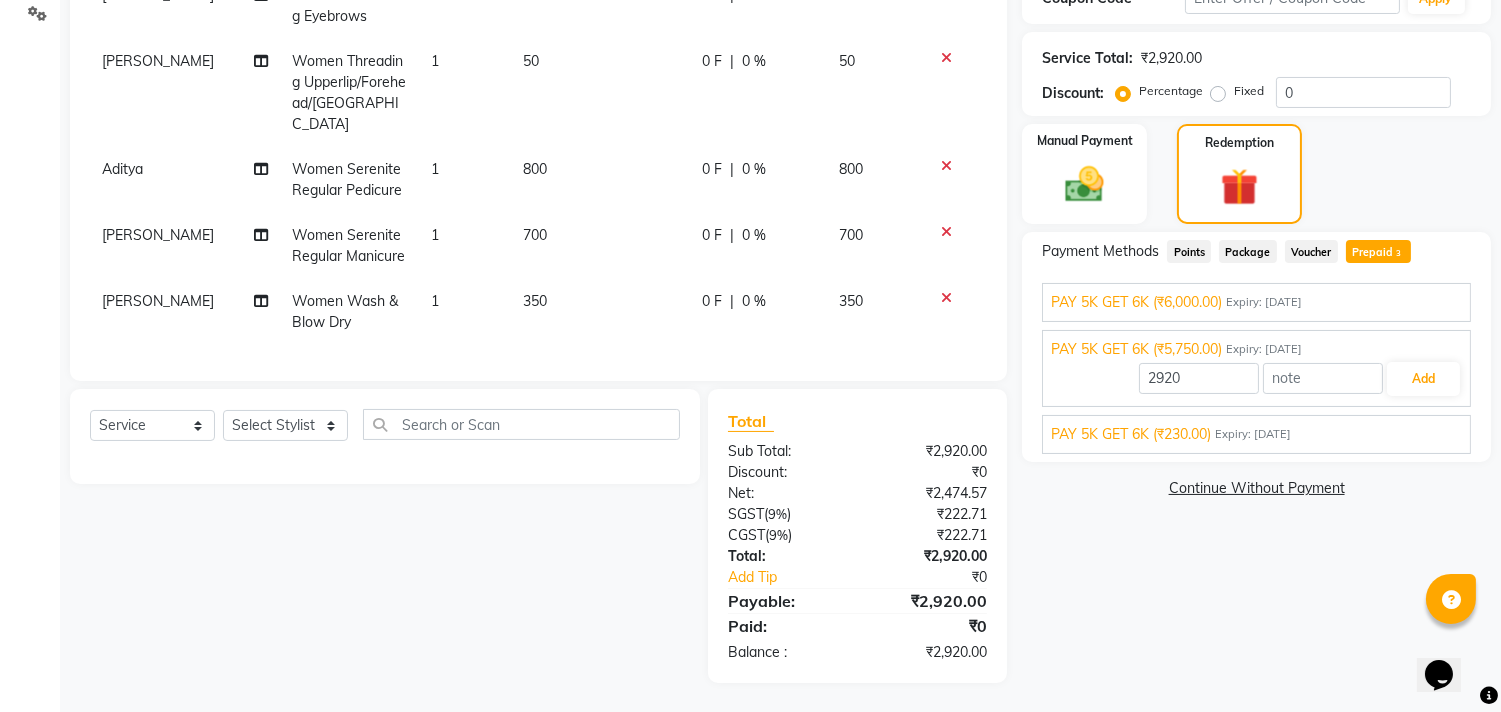 click on "PAY 5K GET 6K (₹230.00) Expiry: [DATE]" at bounding box center [1256, 434] 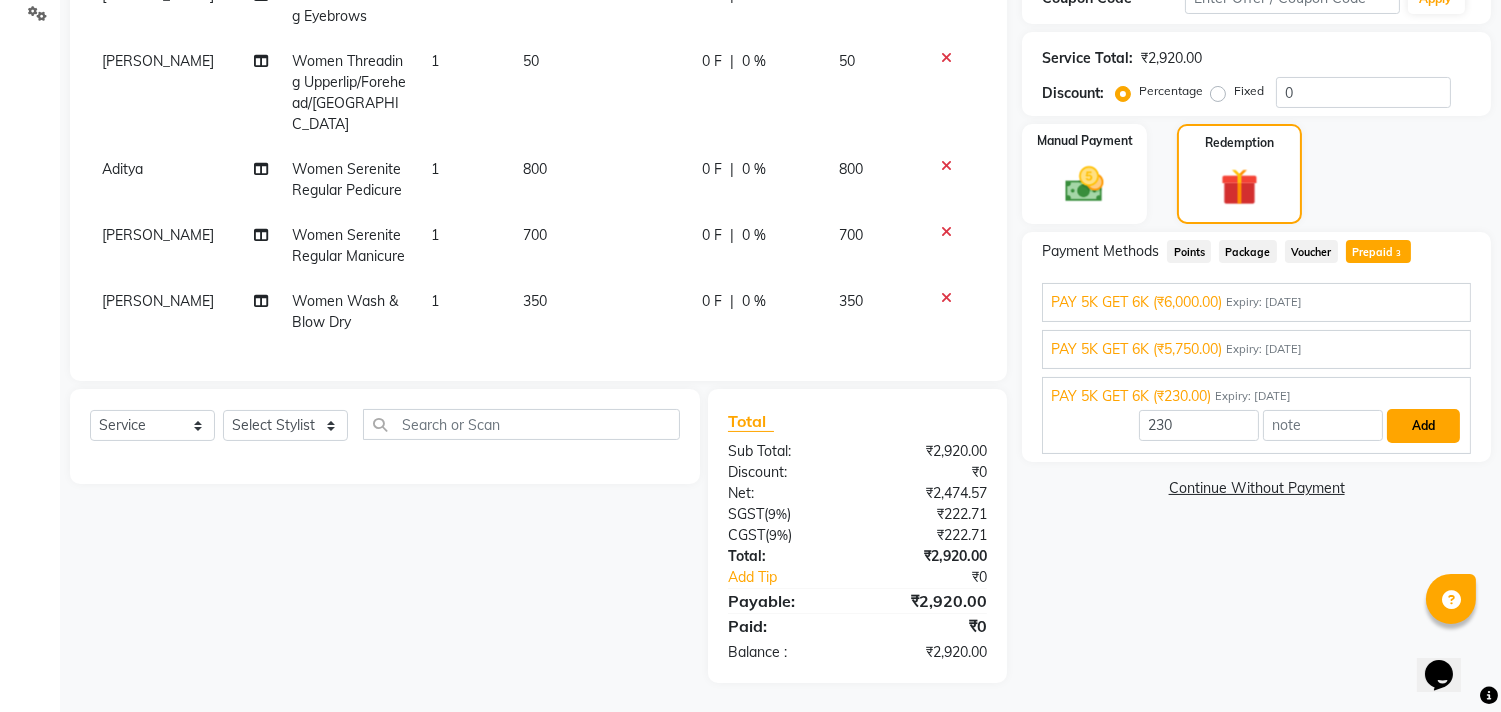 click on "Add" at bounding box center (1423, 426) 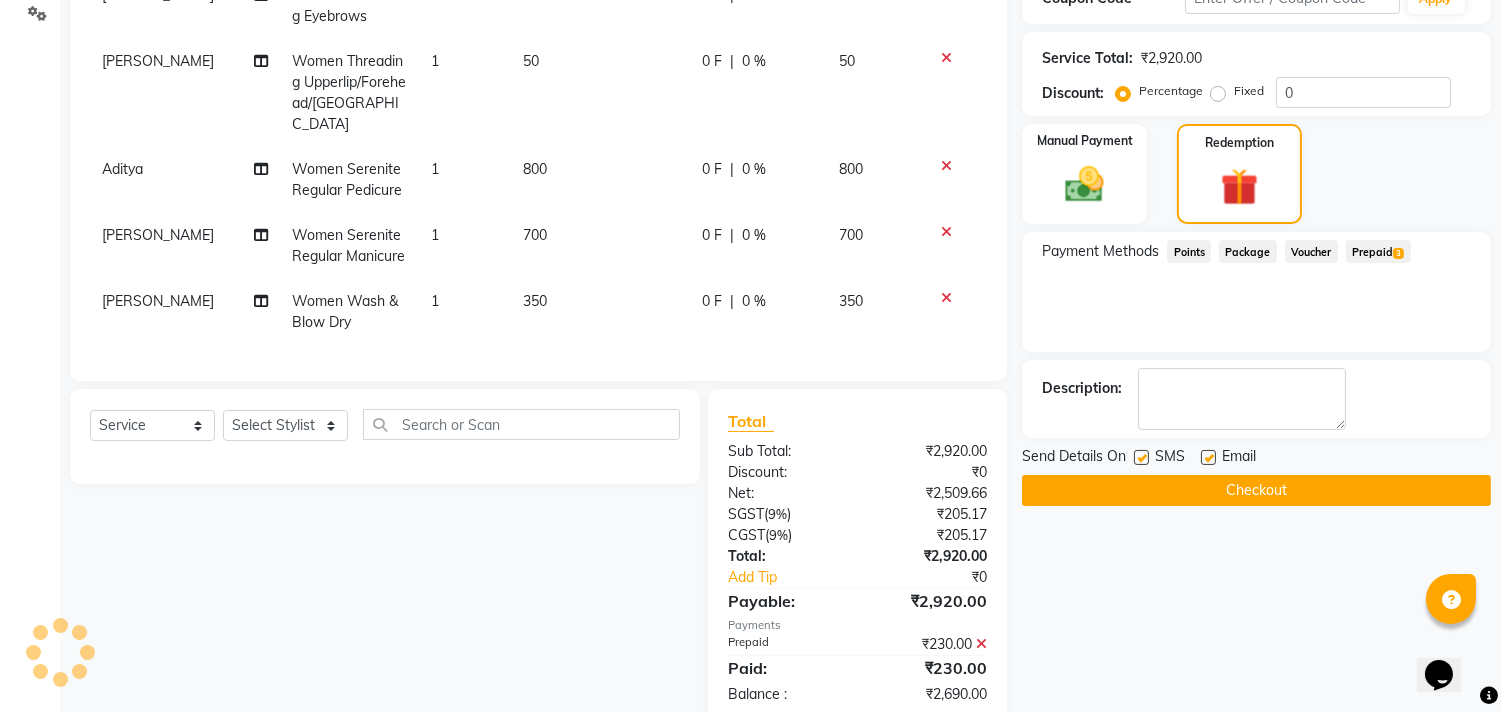 click on "Prepaid  3" 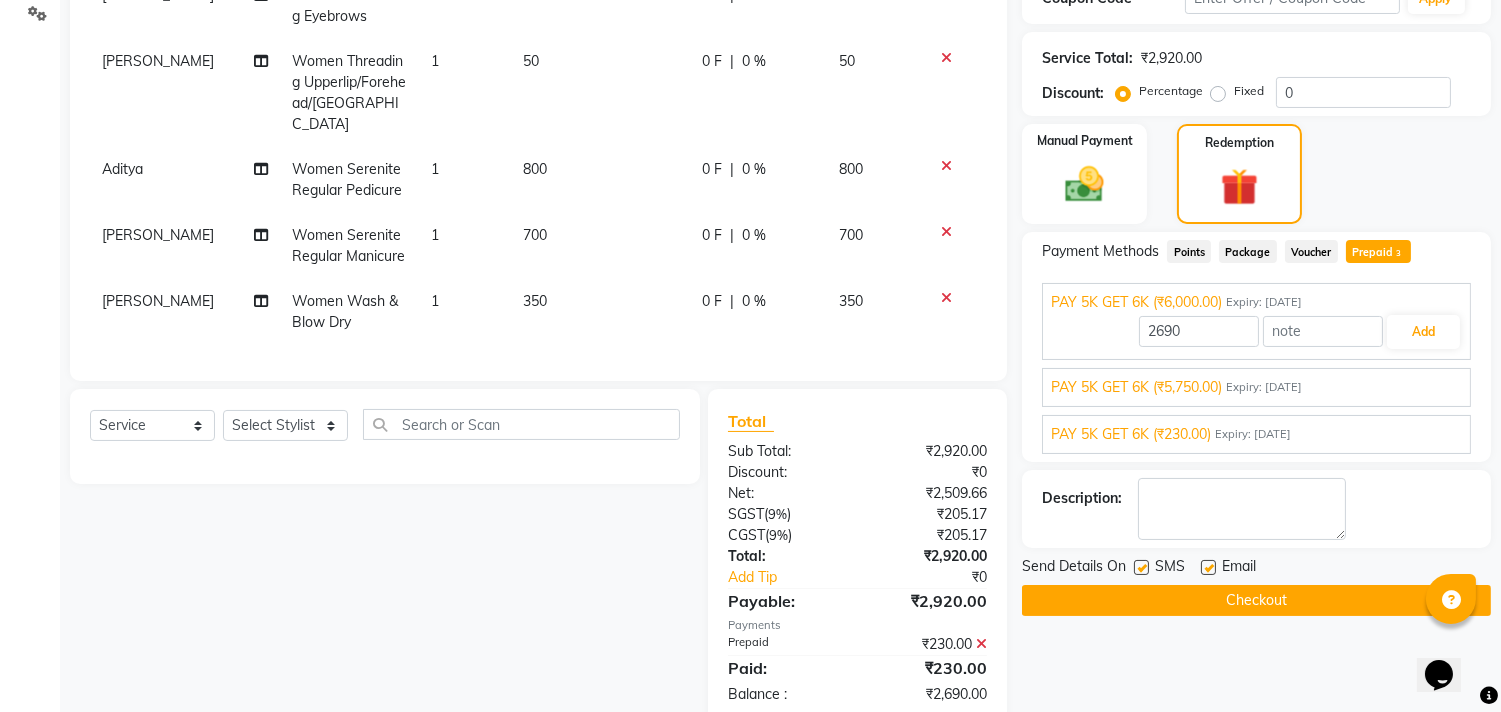 click on "PAY 5K GET 6K (₹5,750.00) Expiry: [DATE]" at bounding box center [1256, 387] 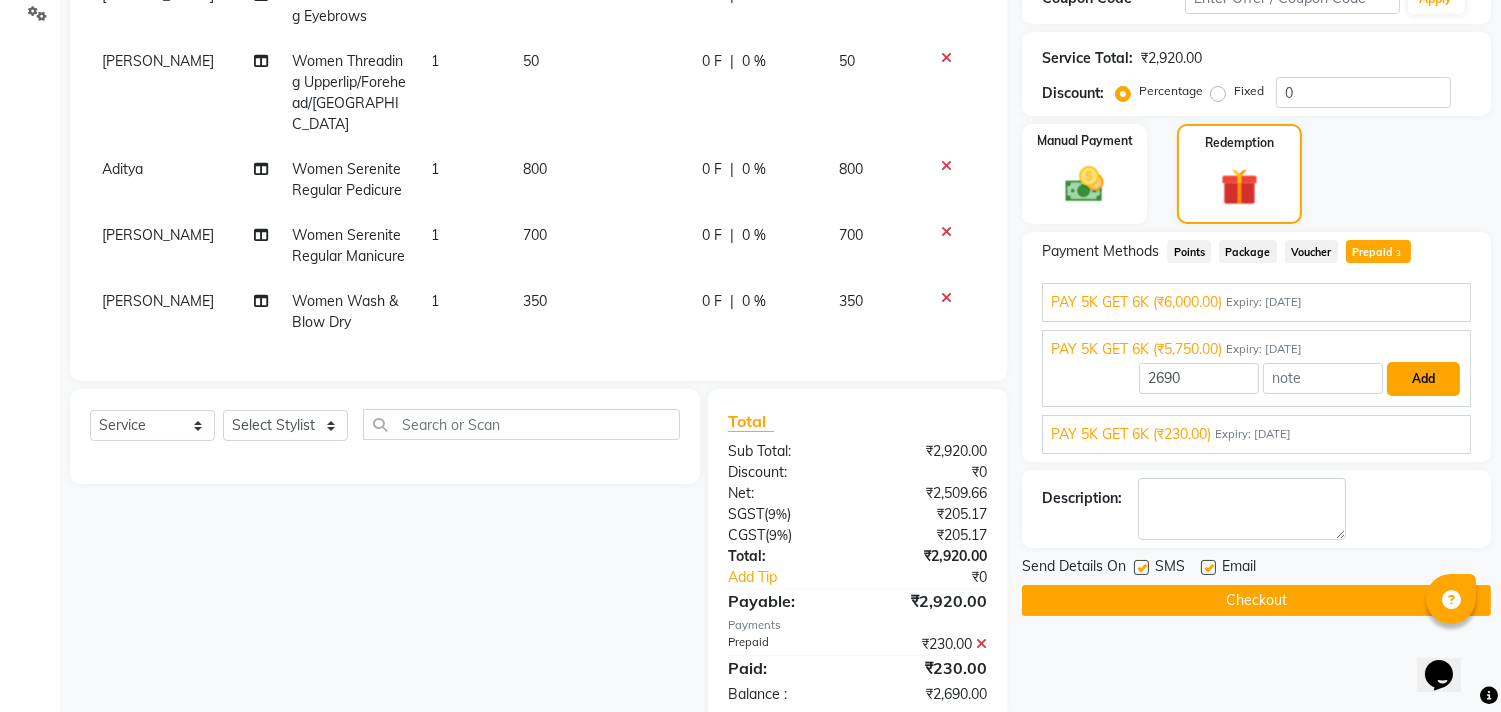 click on "Add" at bounding box center (1423, 379) 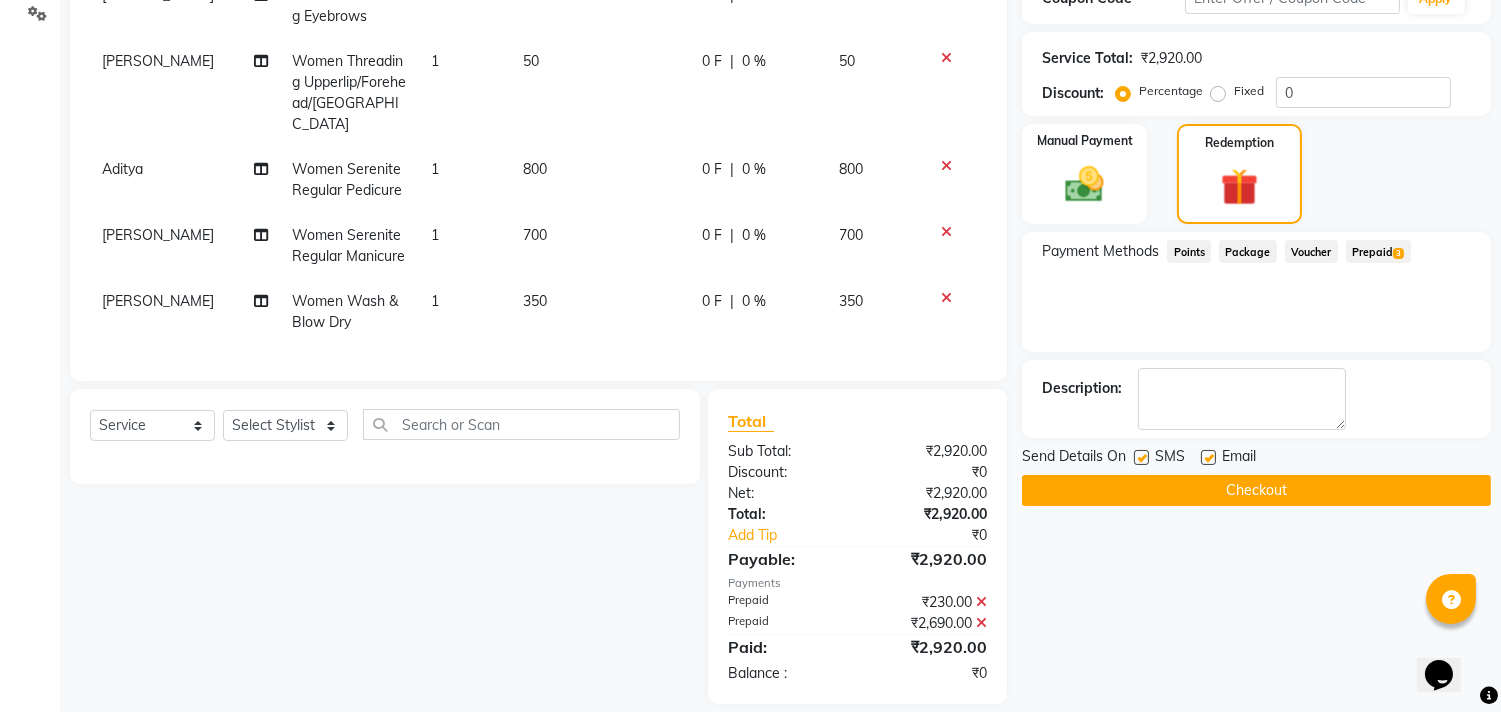 click on "Checkout" 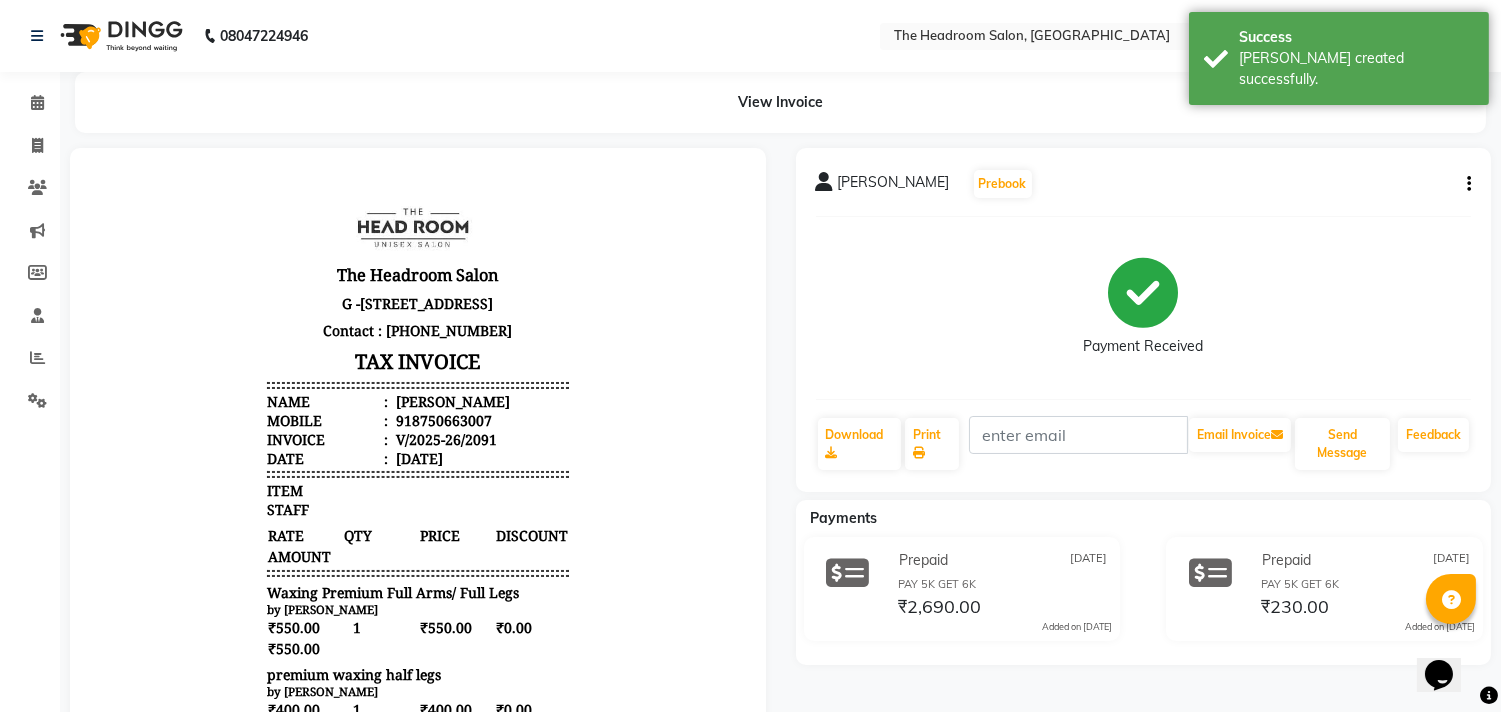 scroll, scrollTop: 0, scrollLeft: 0, axis: both 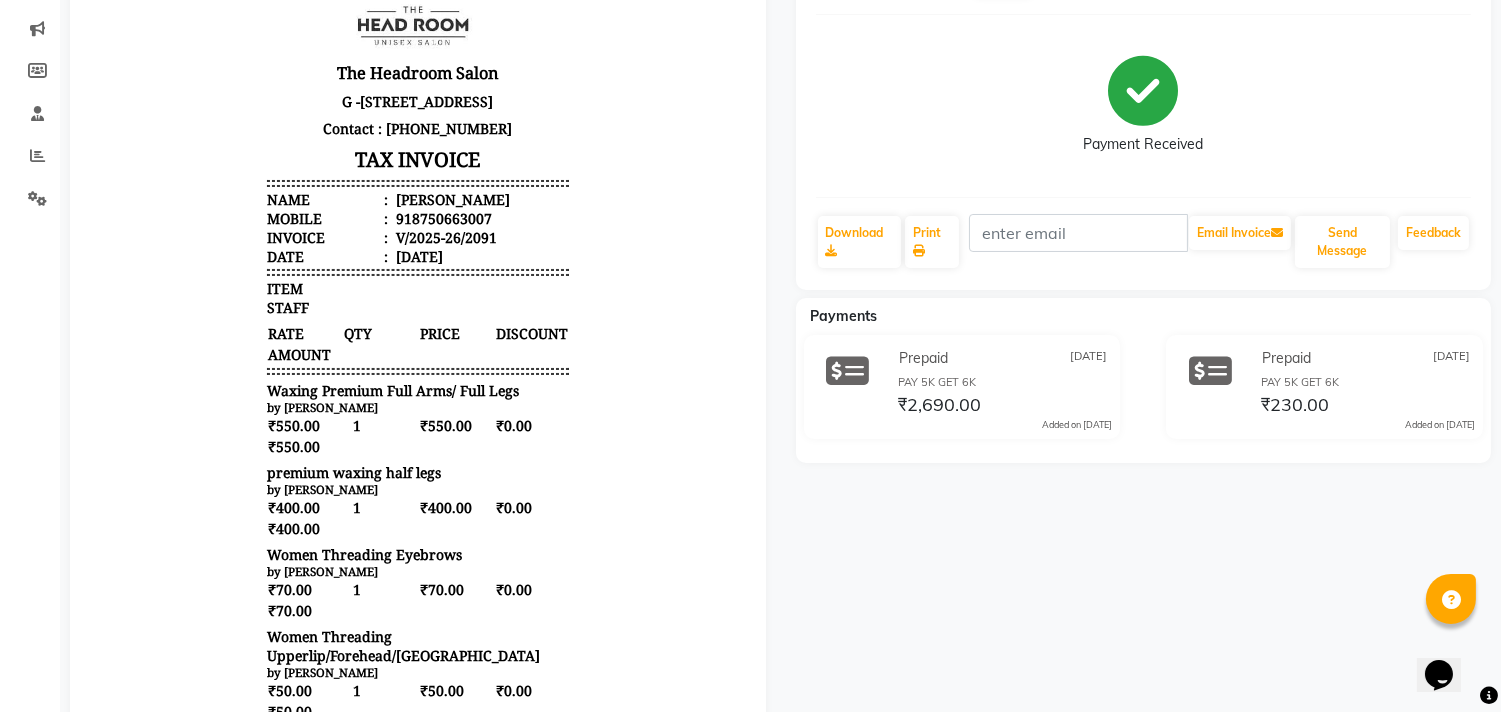 click on "Prepaid [DATE]" 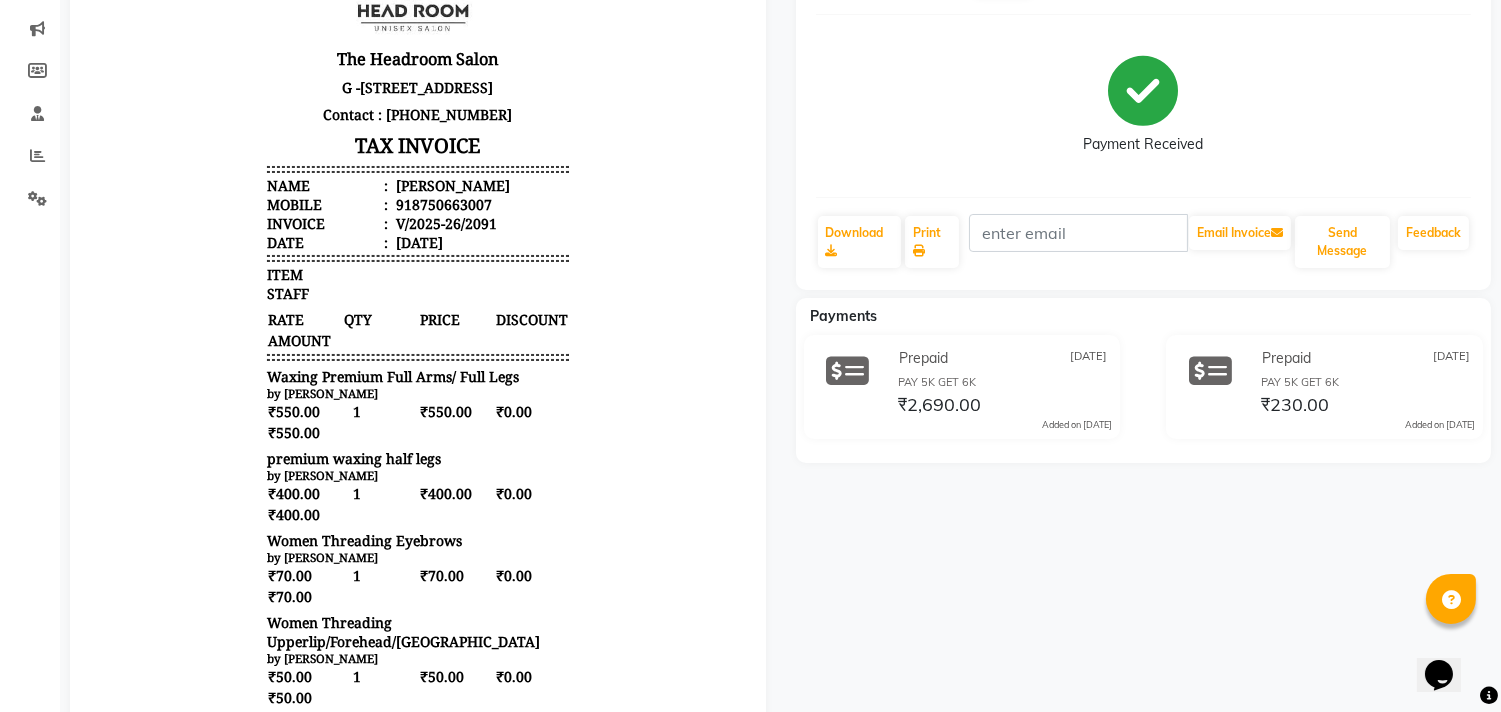 scroll, scrollTop: 15, scrollLeft: 0, axis: vertical 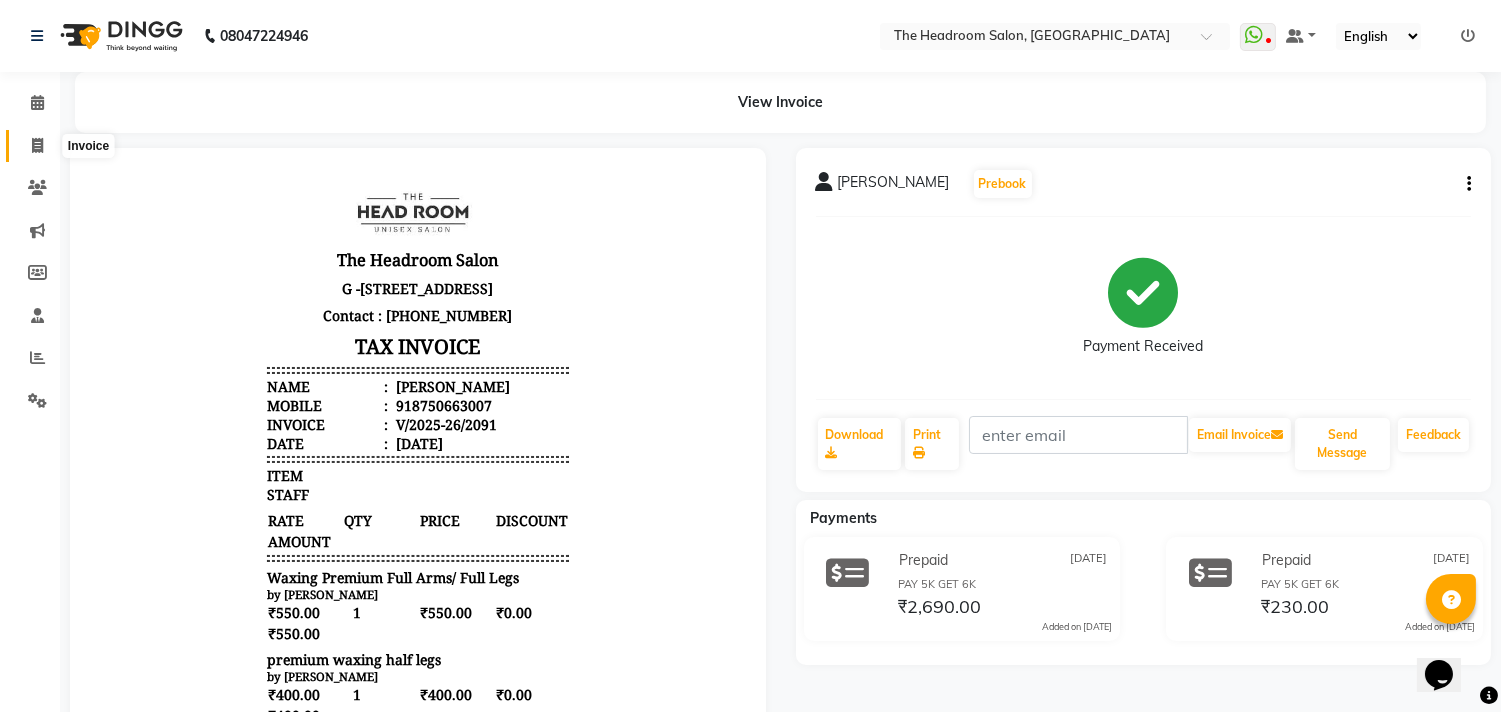 click 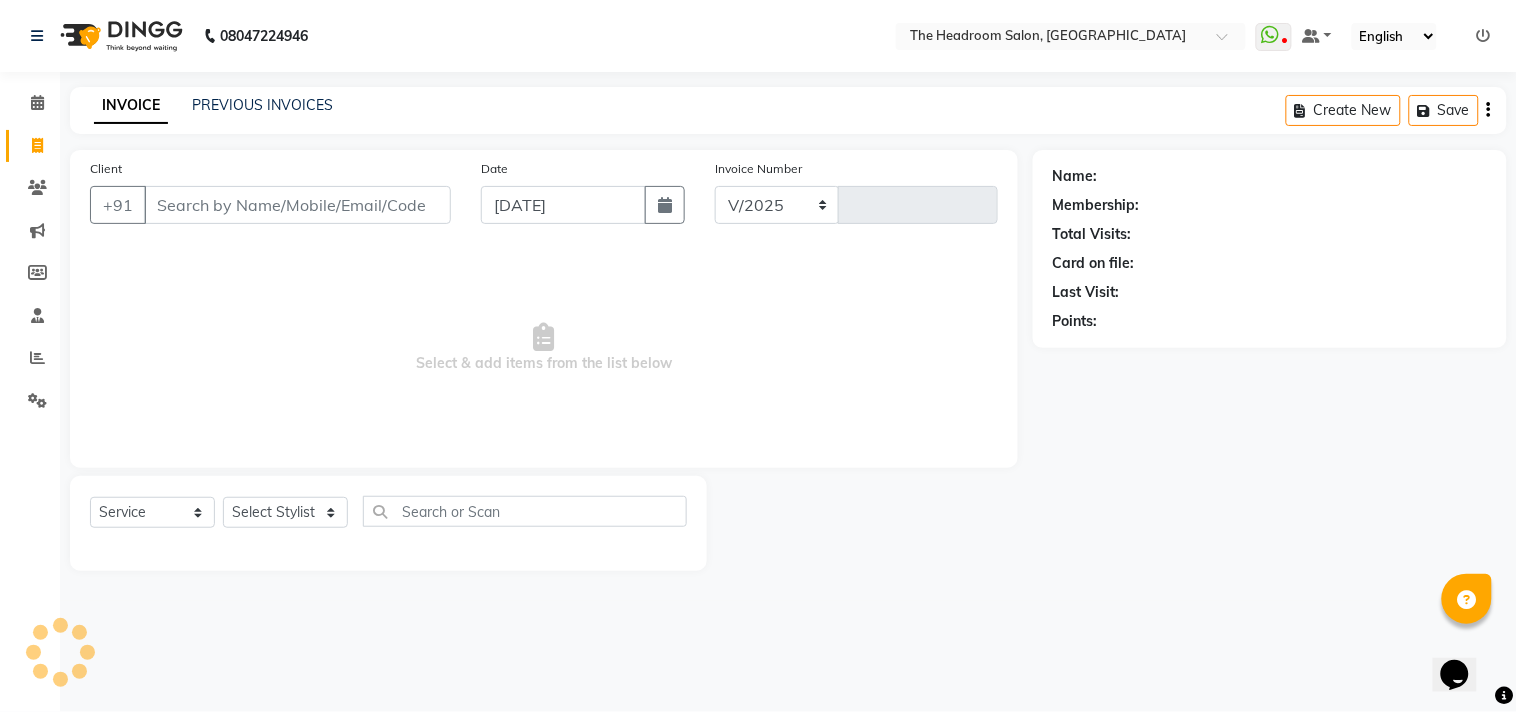 select on "6933" 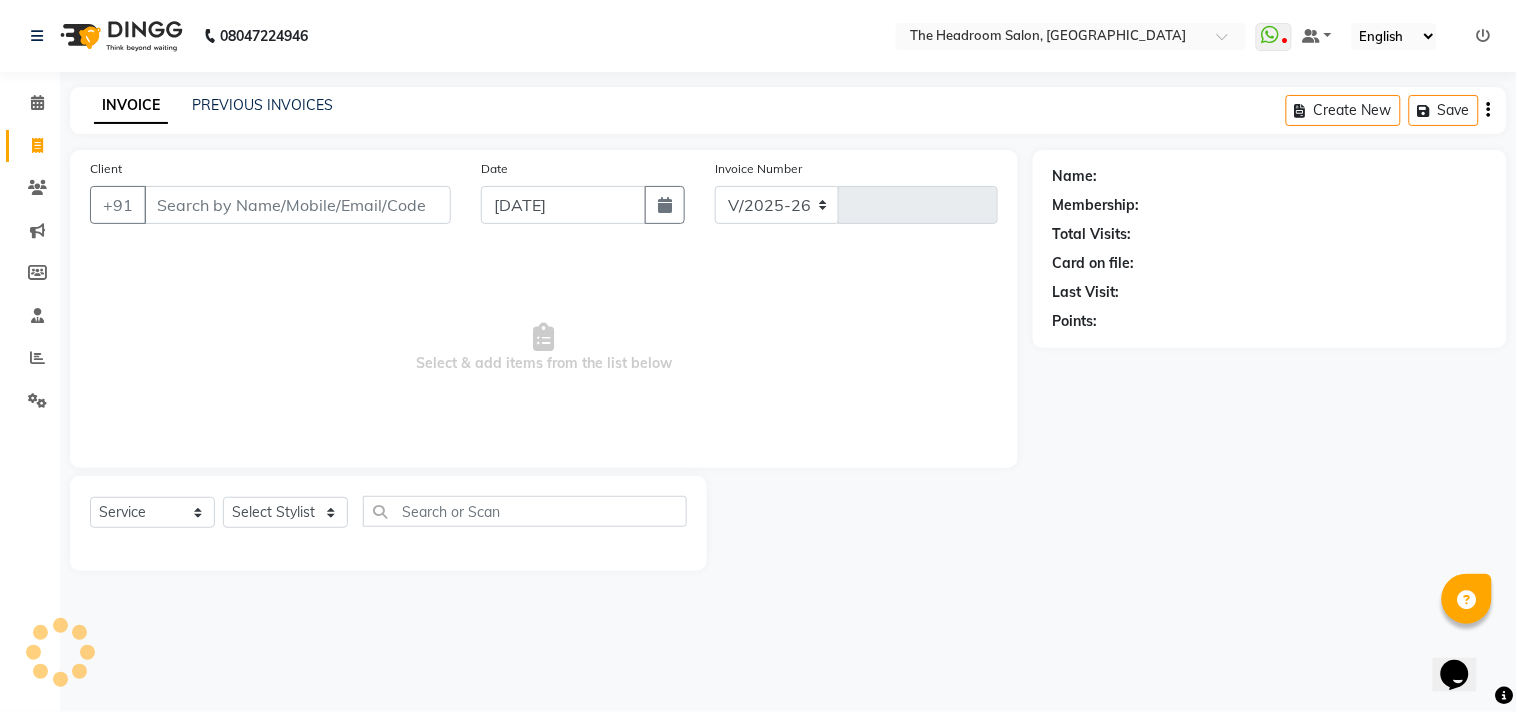 type on "2092" 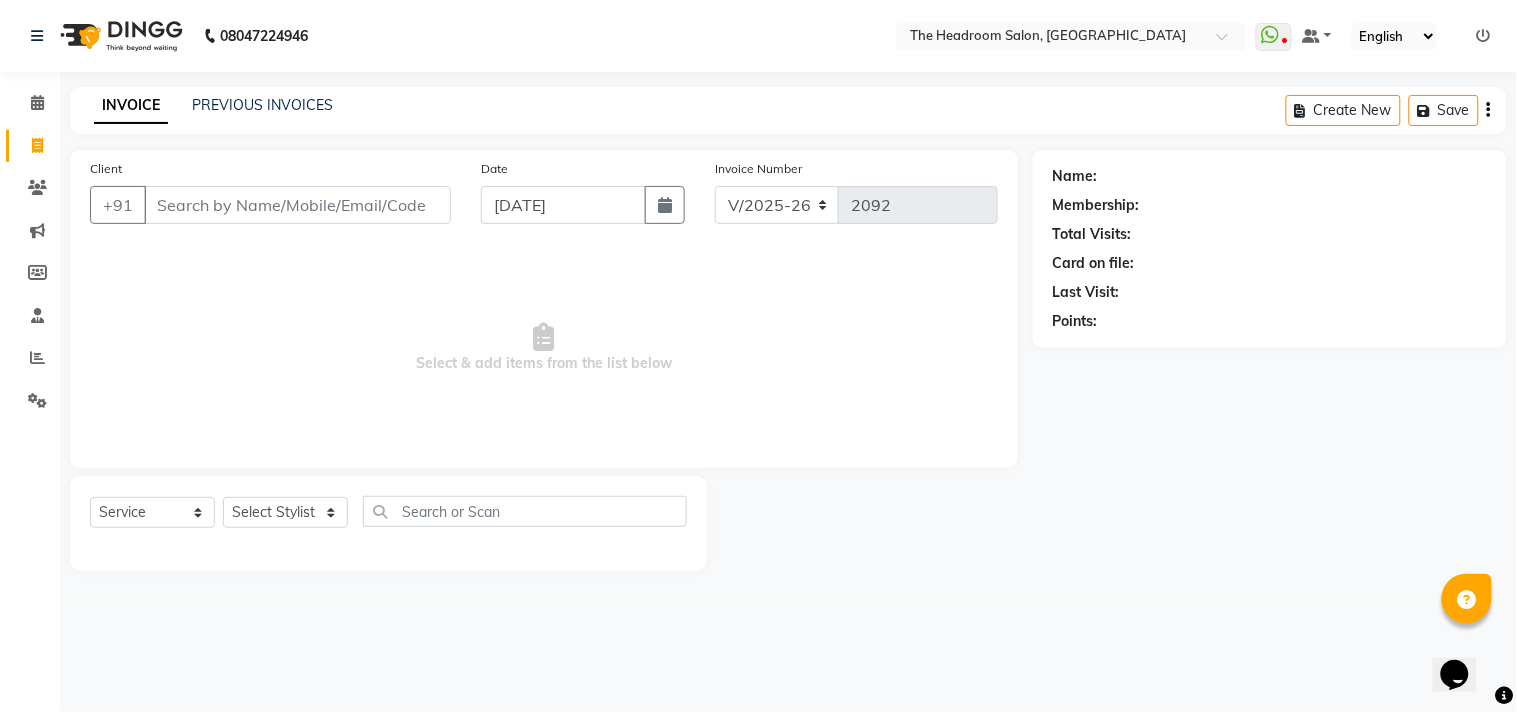 click on "Client" at bounding box center [297, 205] 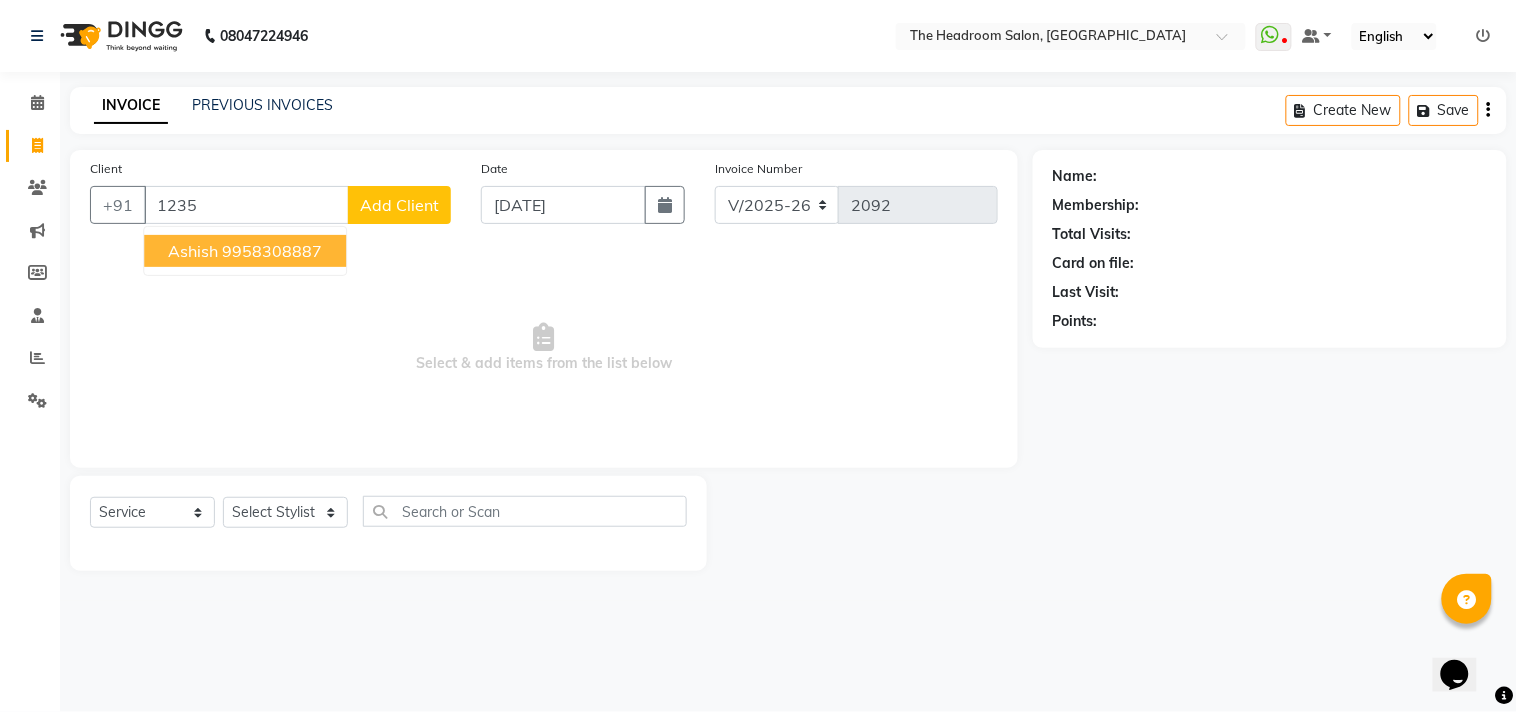 click on "1235" at bounding box center [246, 205] 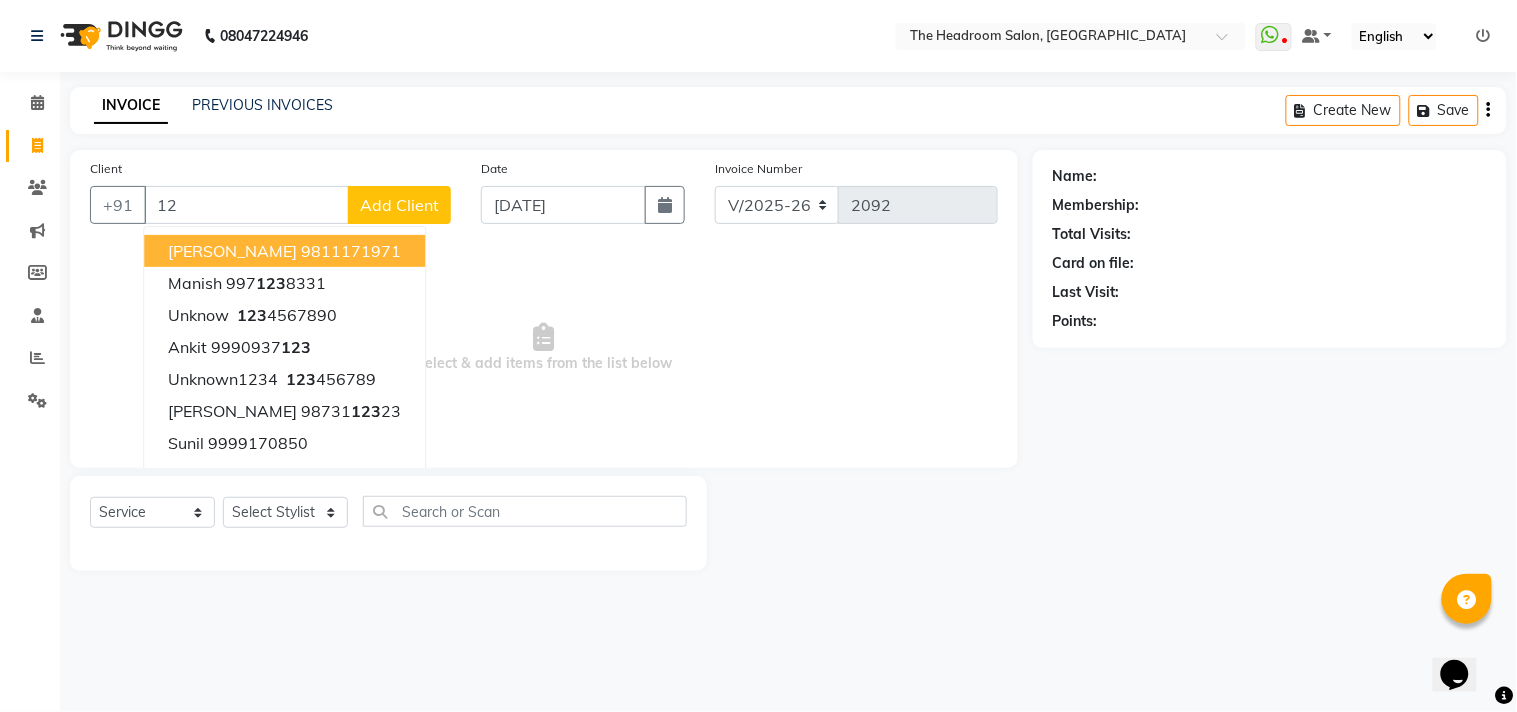type on "1" 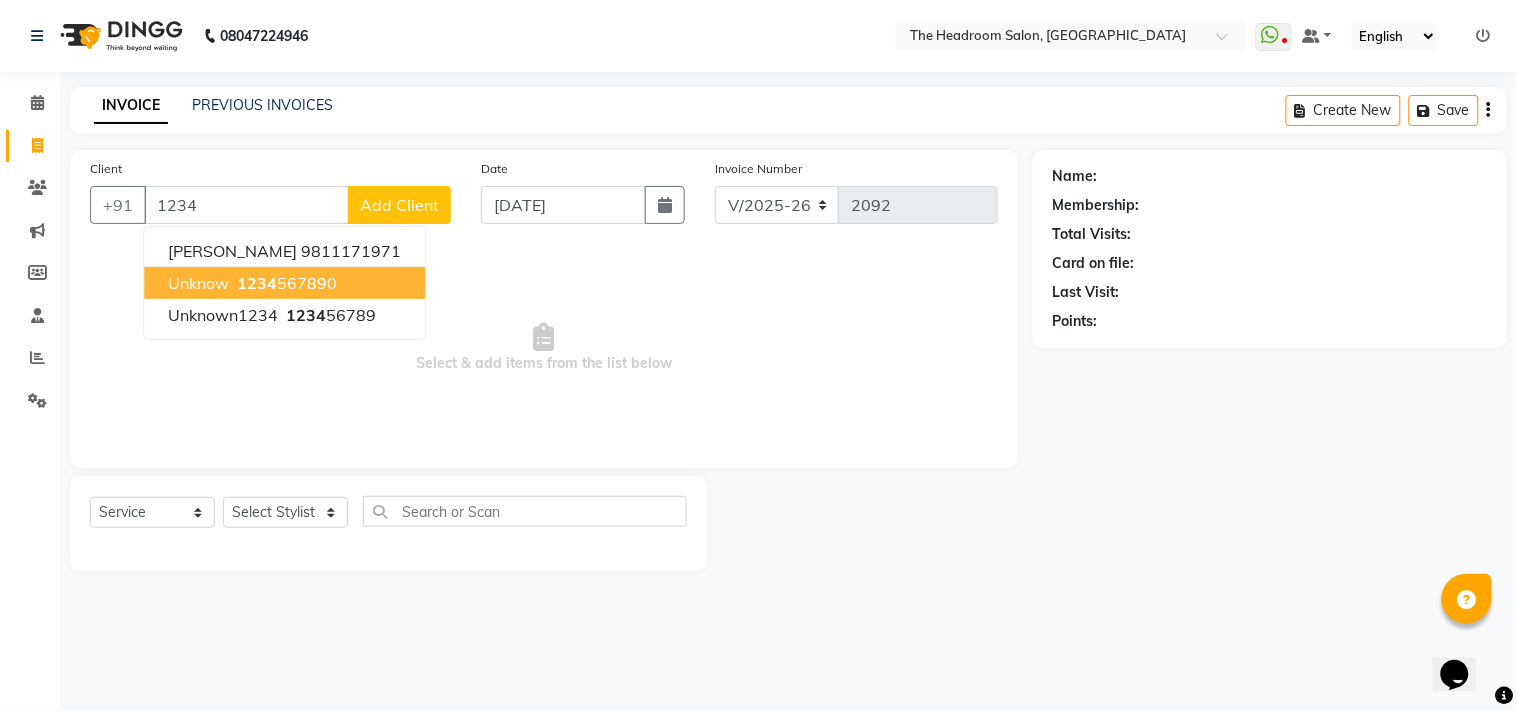 click on "unknow" at bounding box center [198, 283] 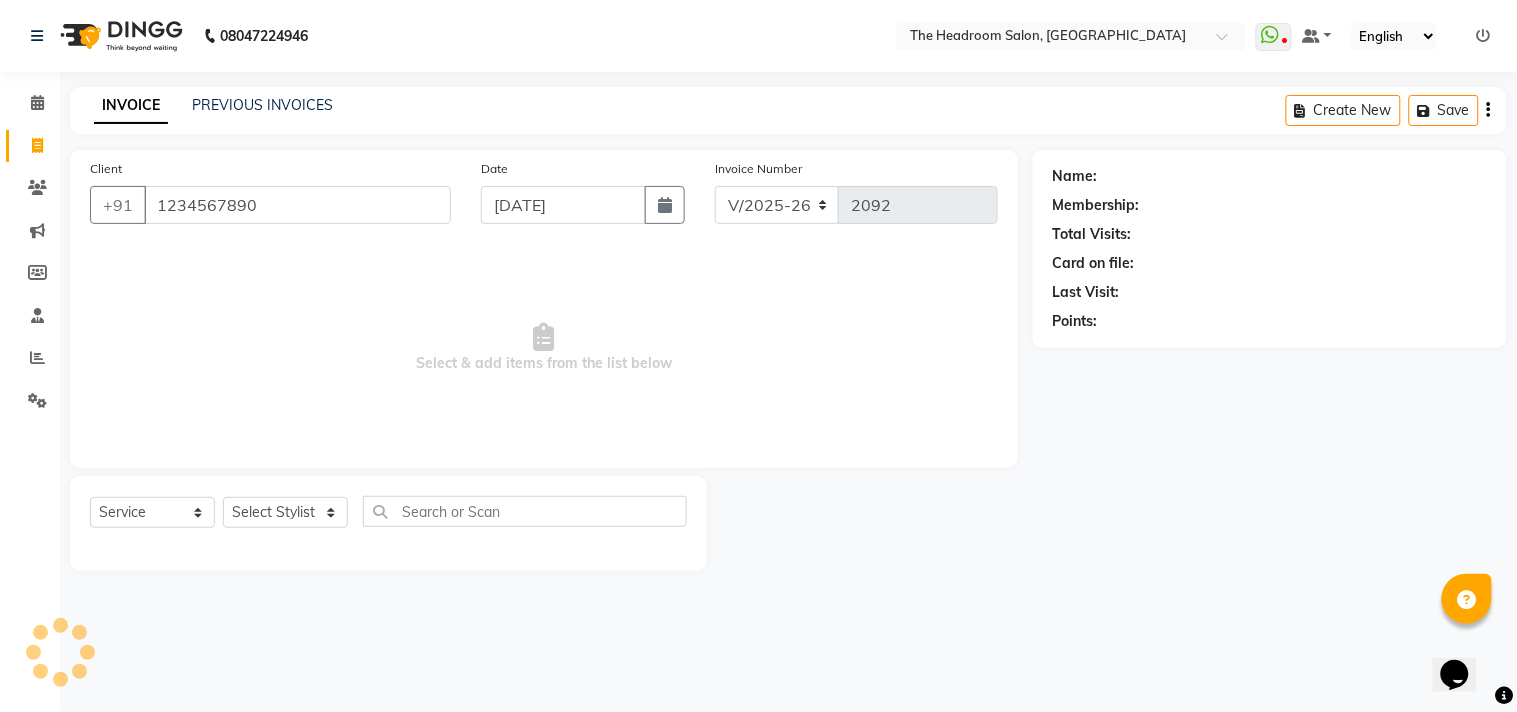 type on "1234567890" 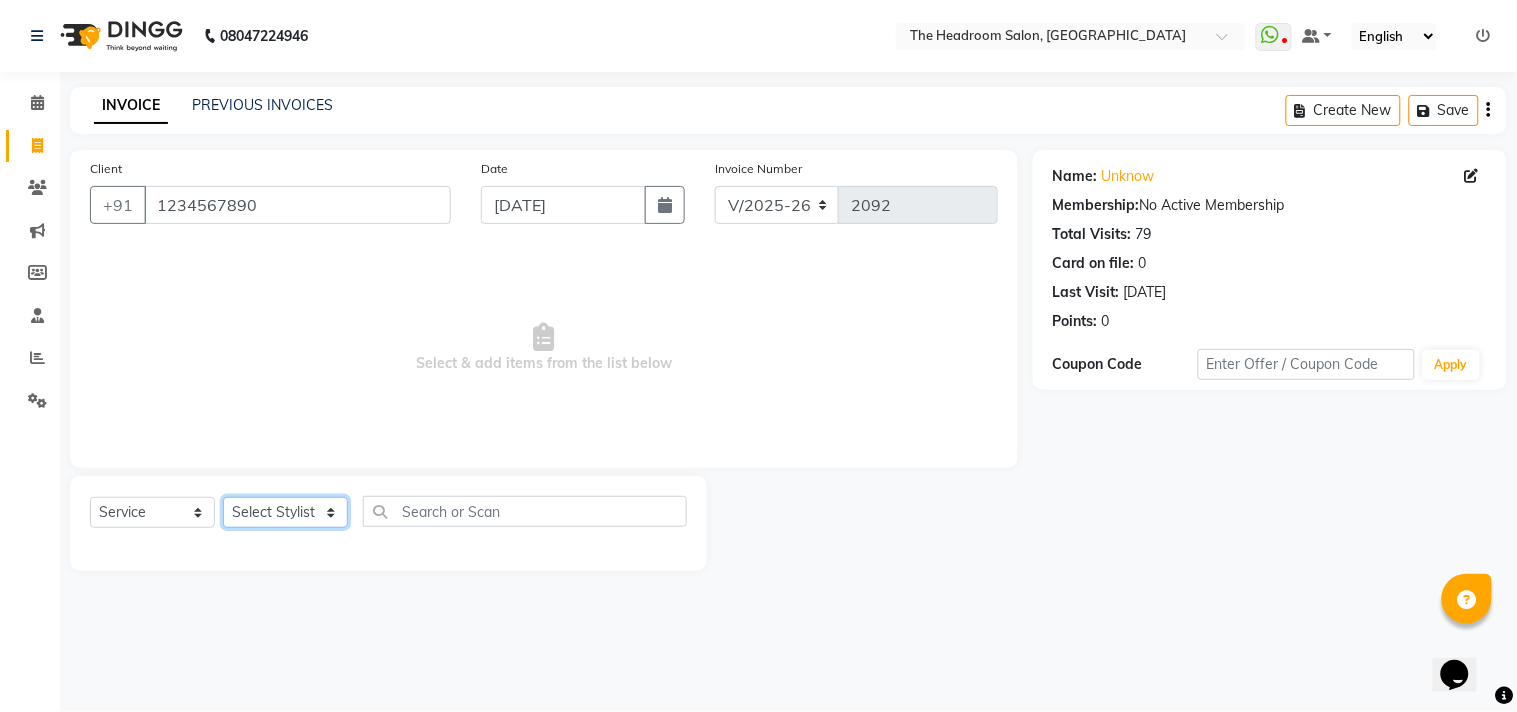 click on "Select Stylist [PERSON_NAME] [PERSON_NAME] [PERSON_NAME] Manager [PERSON_NAME] [PERSON_NAME] [PERSON_NAME] Pooja [PERSON_NAME]" 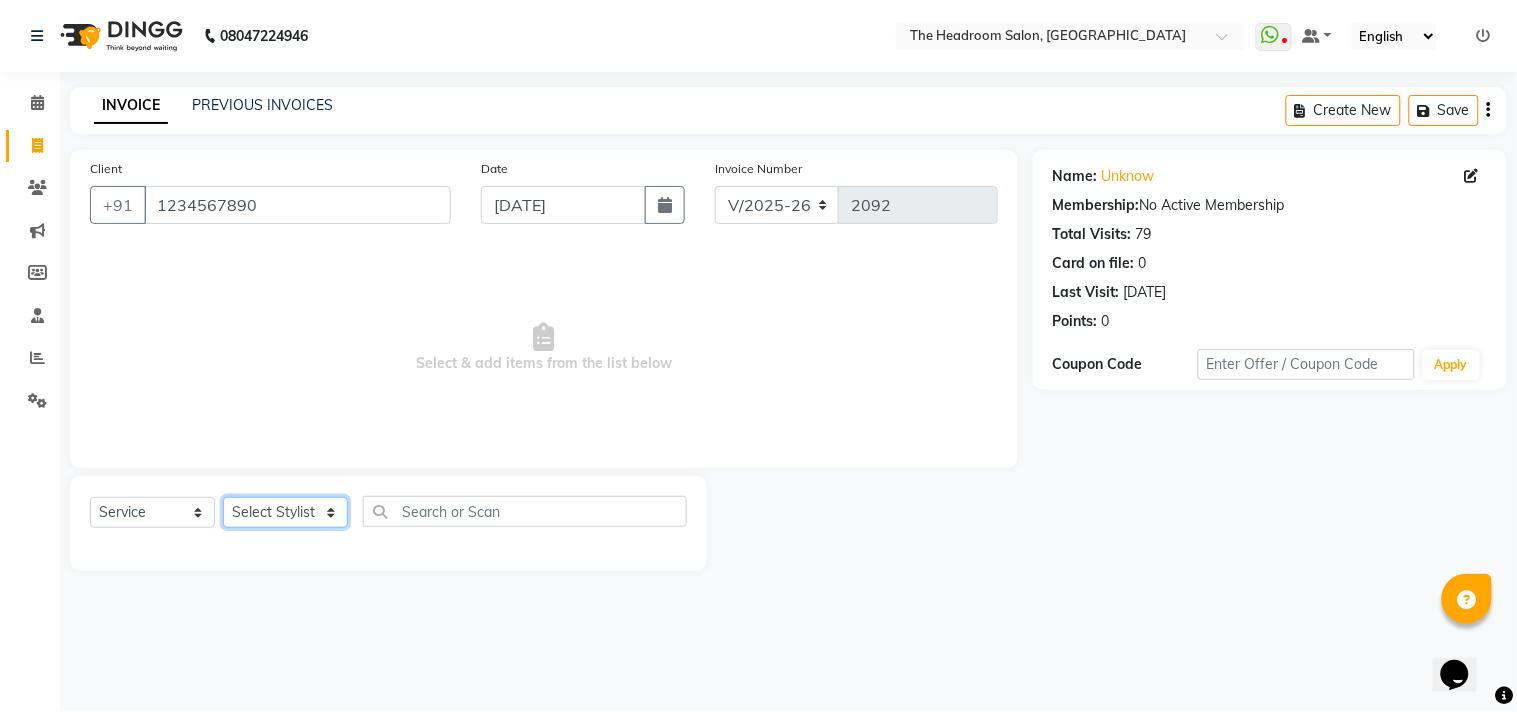 select on "58240" 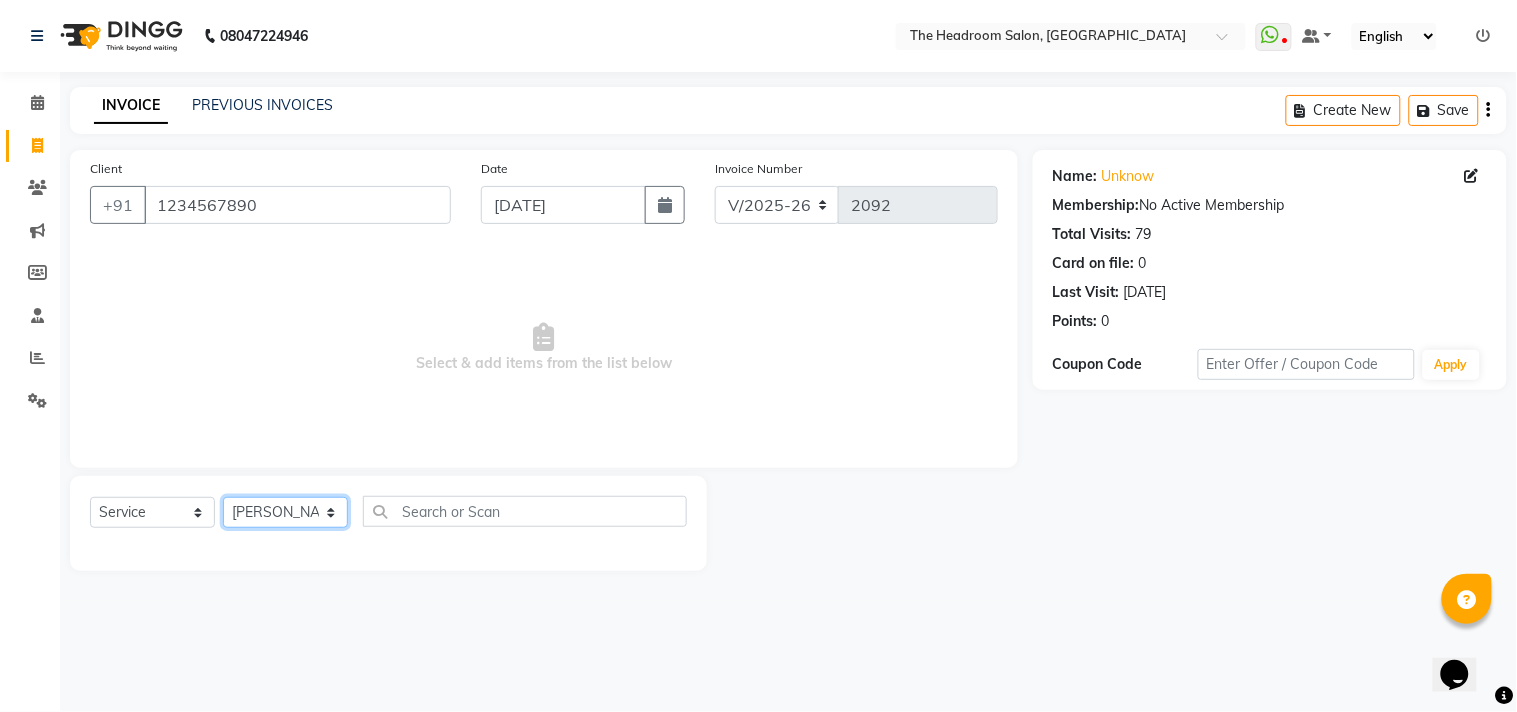 click on "Select Stylist [PERSON_NAME] [PERSON_NAME] [PERSON_NAME] Manager [PERSON_NAME] [PERSON_NAME] [PERSON_NAME] Pooja [PERSON_NAME]" 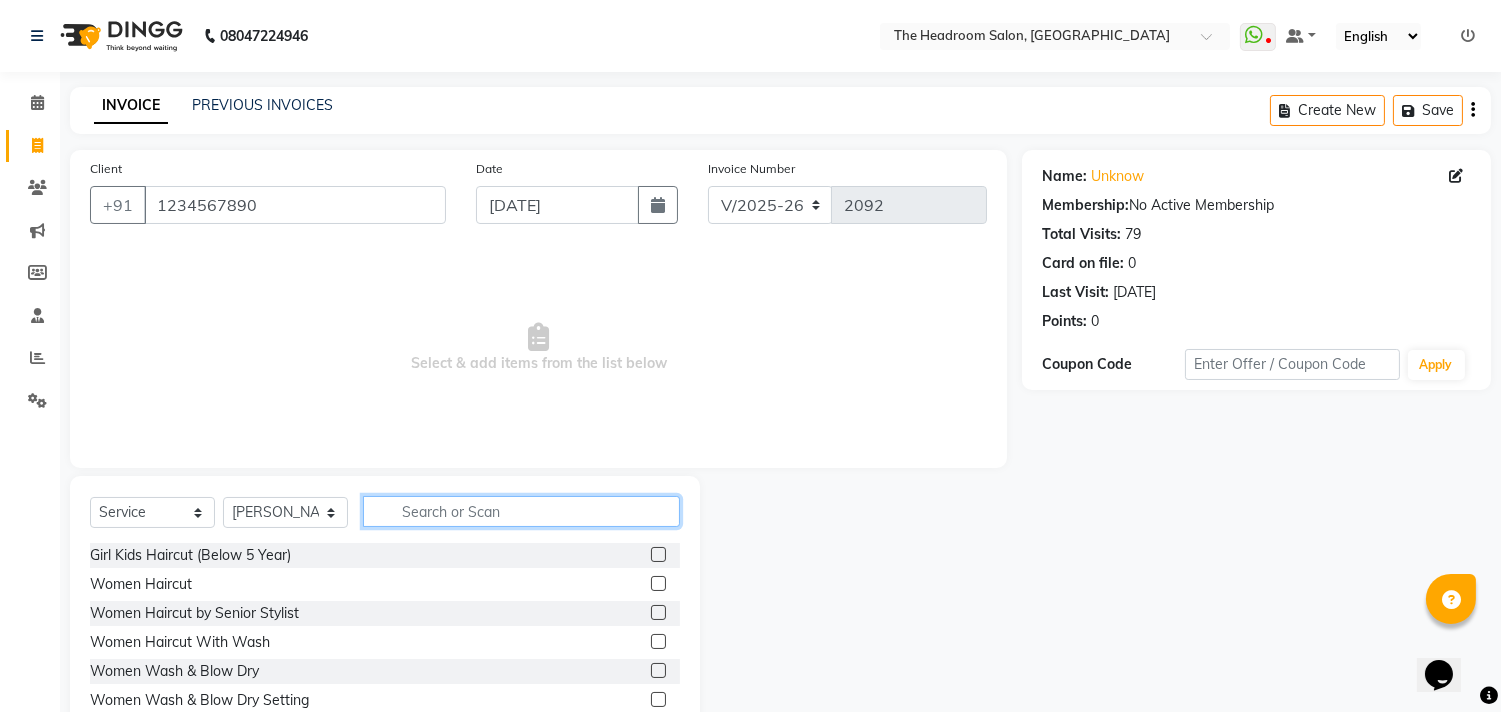 click 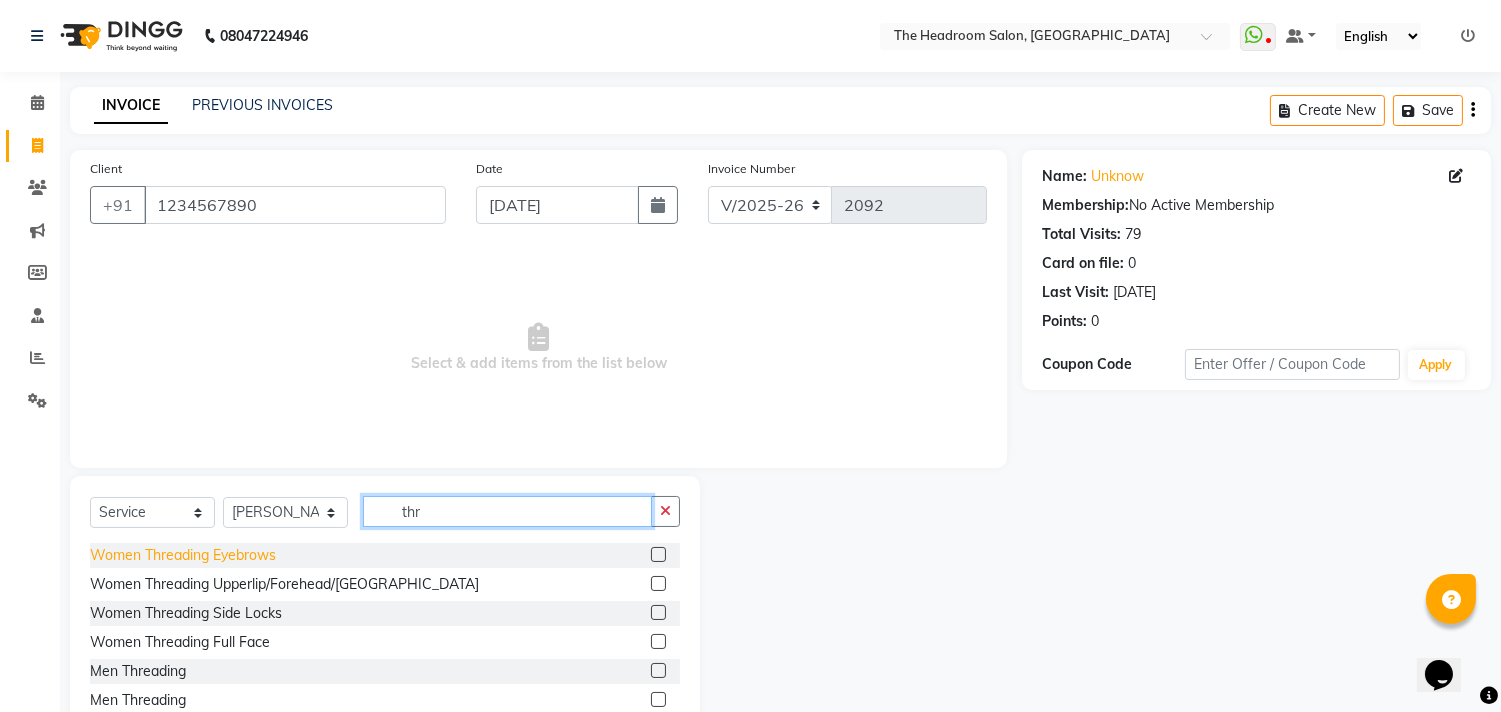 type on "thr" 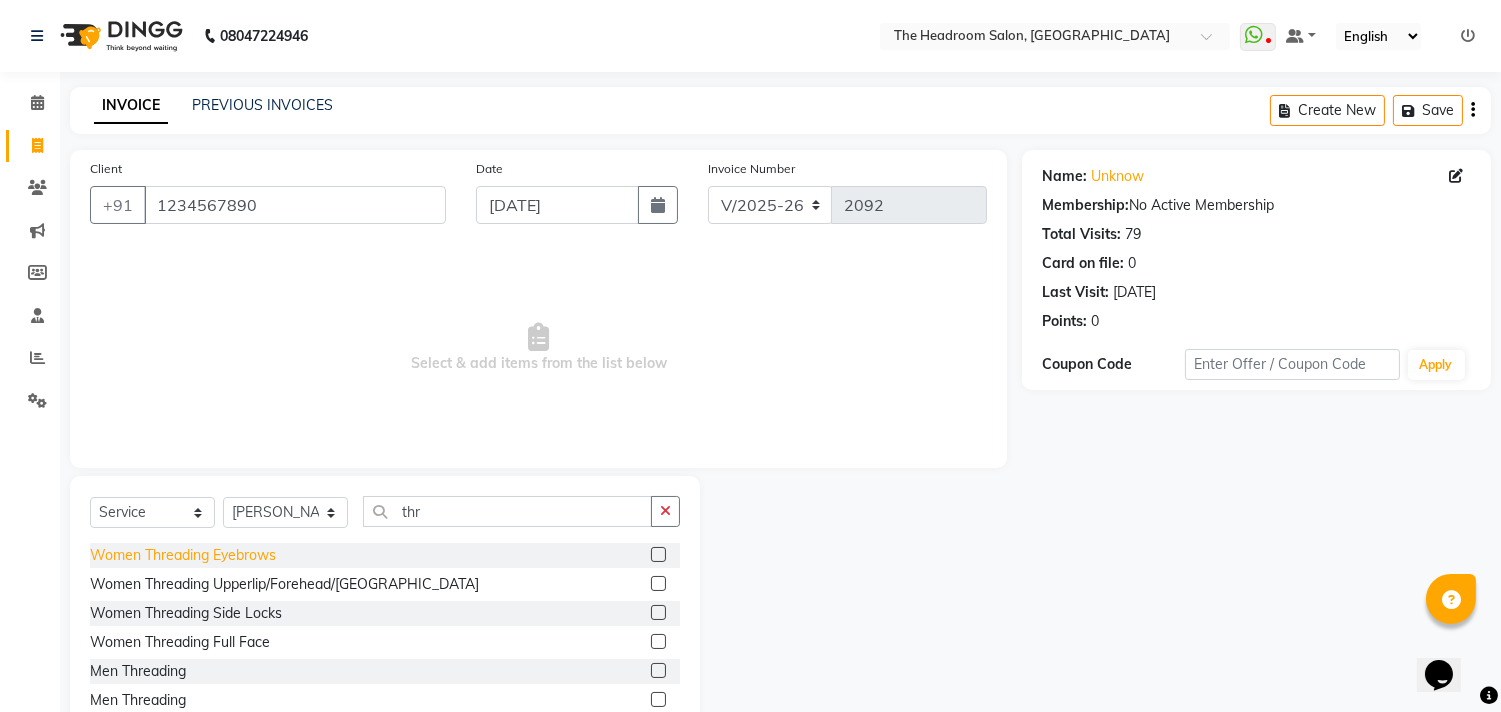 click on "Women Threading Eyebrows" 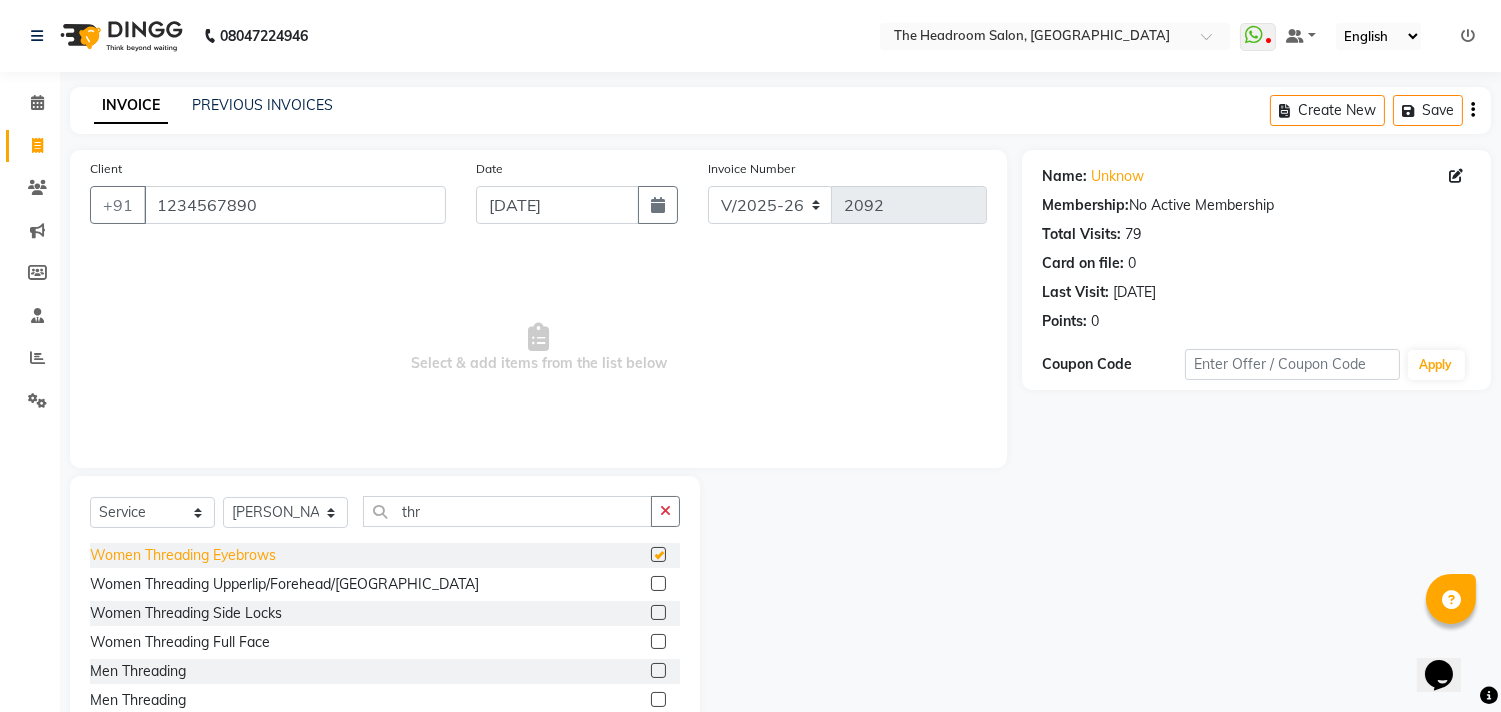 checkbox on "false" 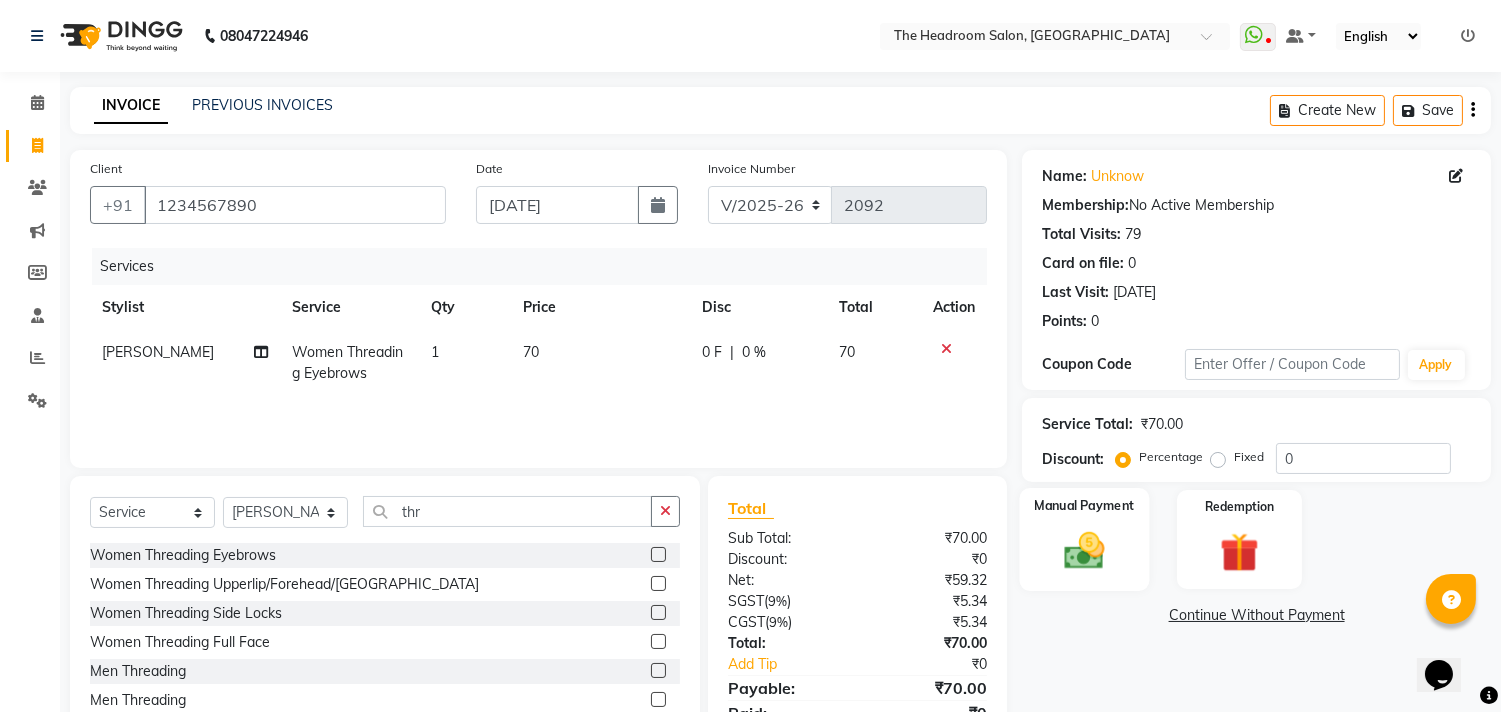 click 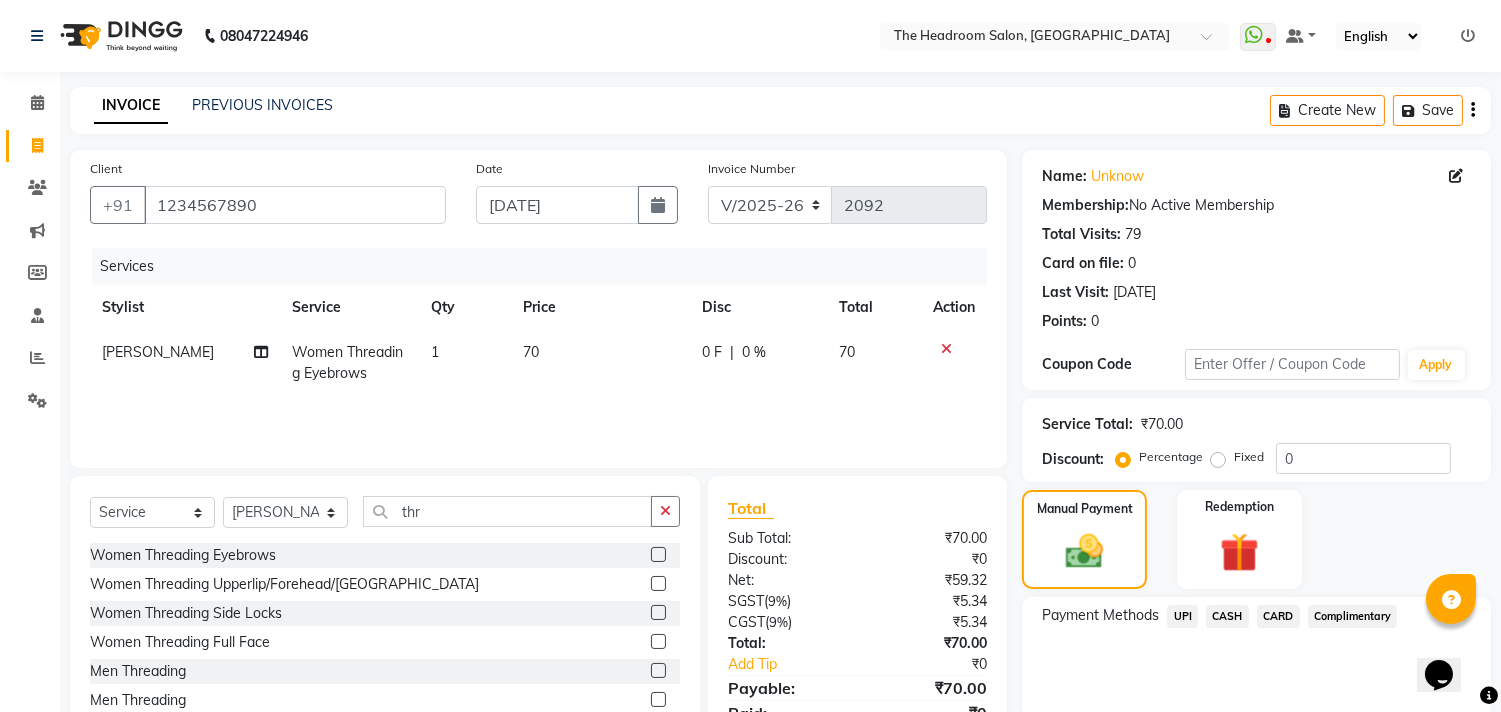 click on "UPI" 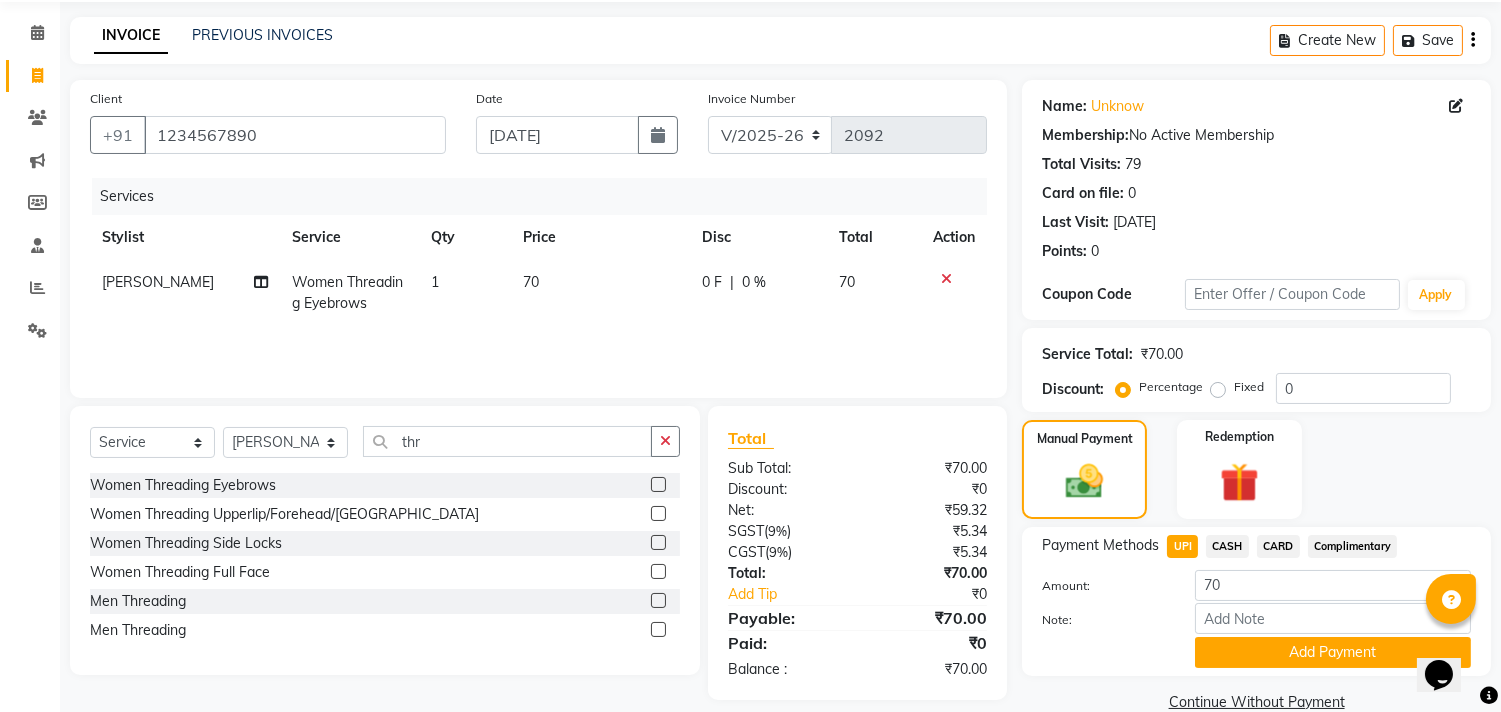 scroll, scrollTop: 104, scrollLeft: 0, axis: vertical 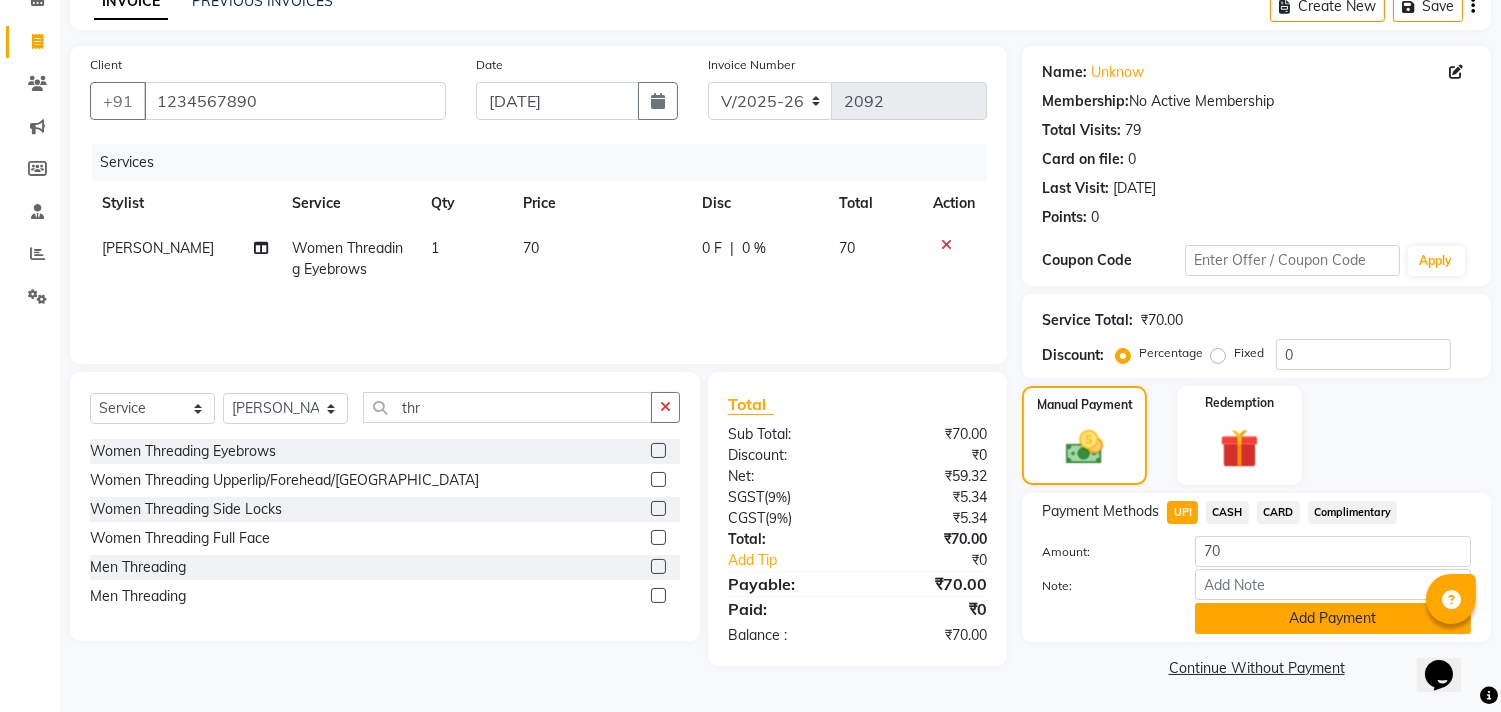 click on "Add Payment" 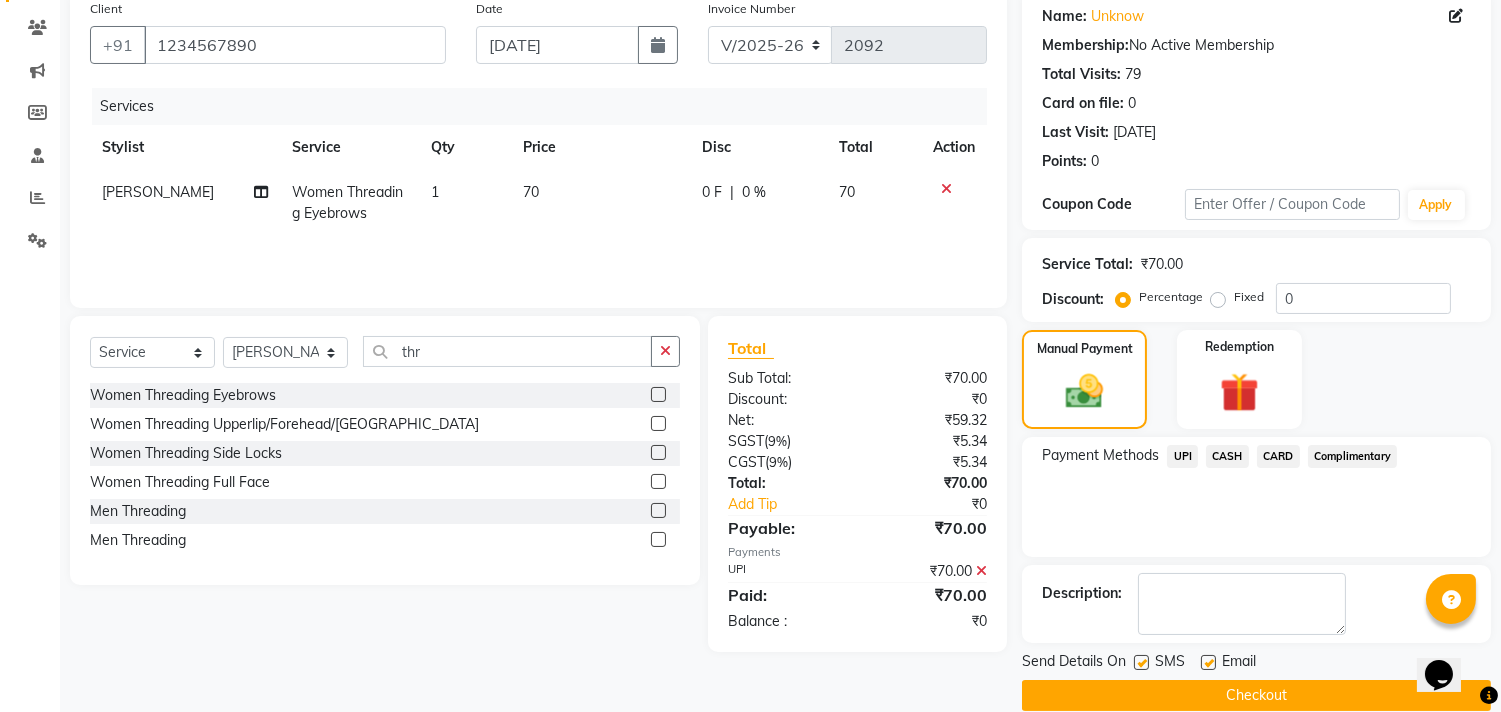 scroll, scrollTop: 187, scrollLeft: 0, axis: vertical 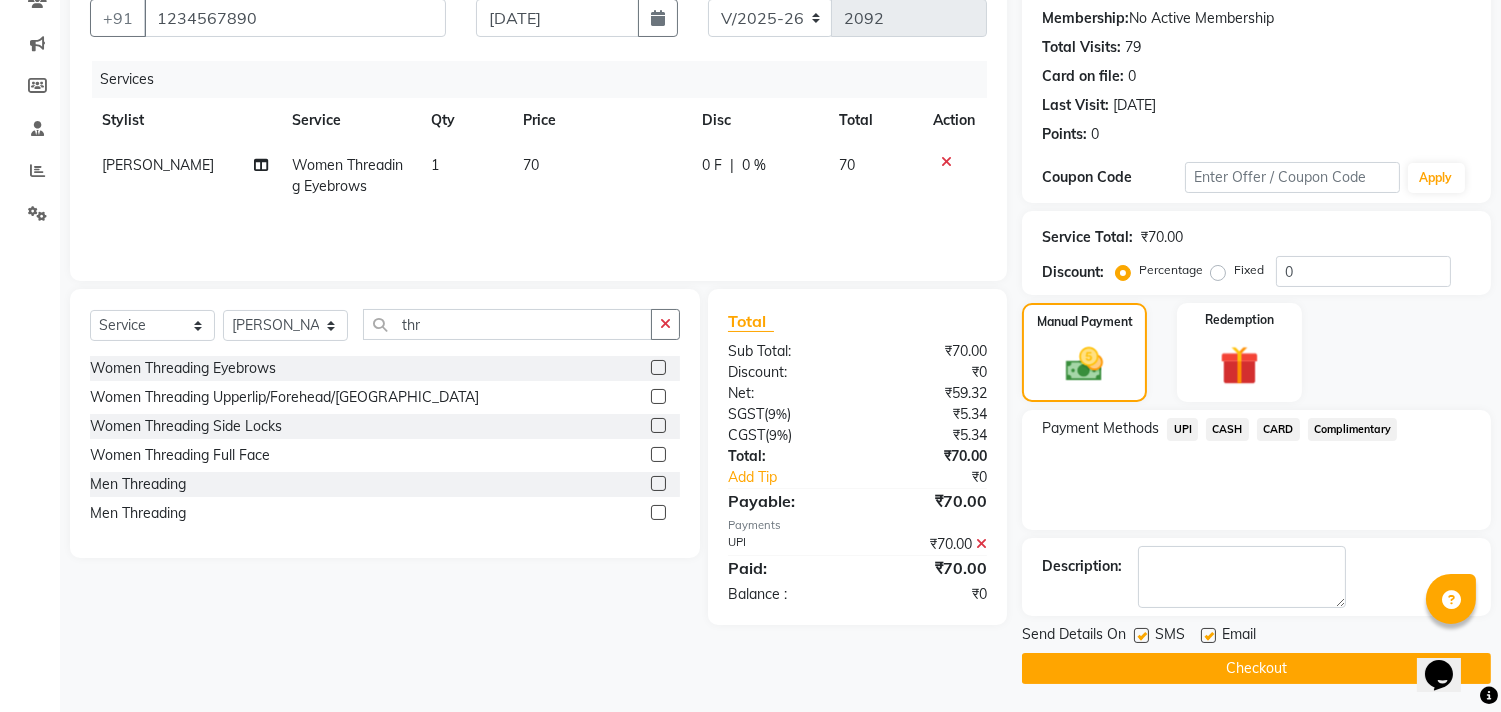 click on "Checkout" 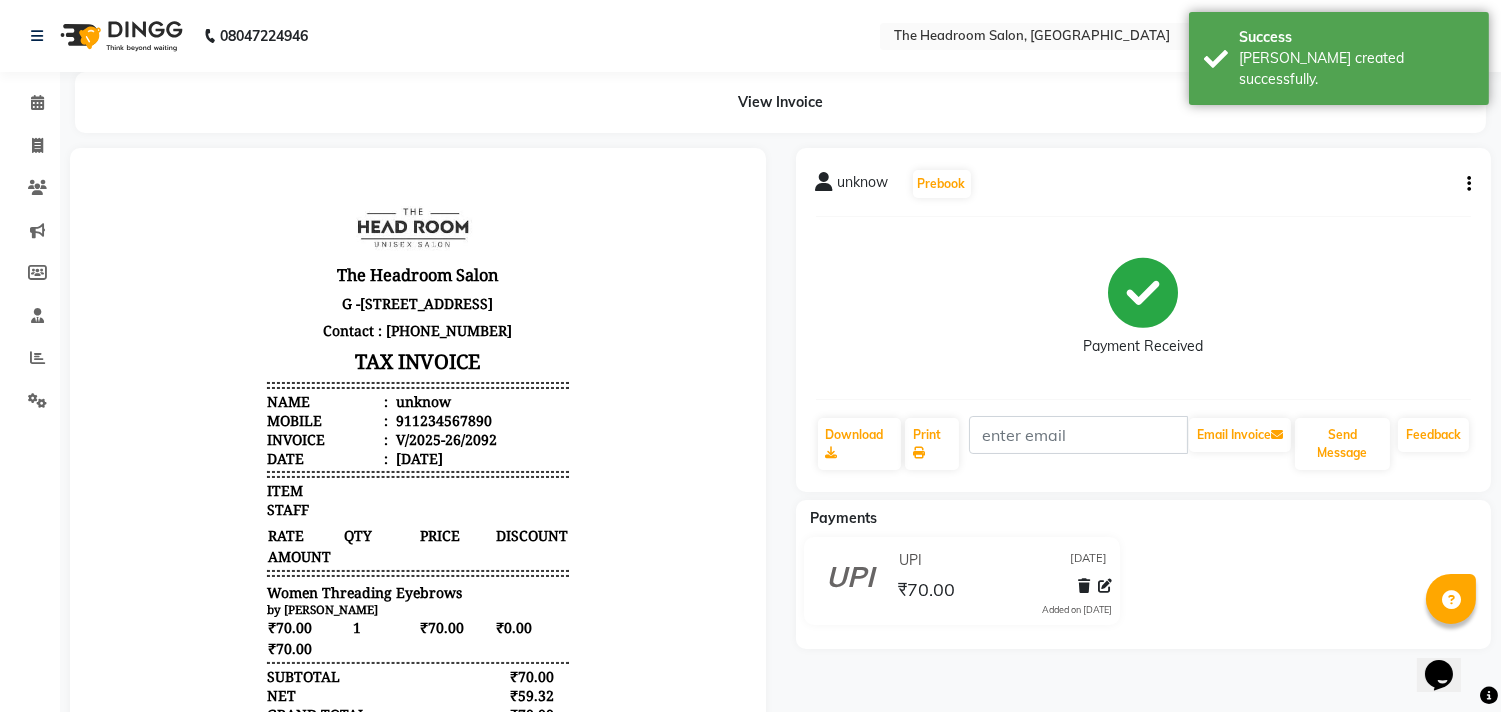 scroll, scrollTop: 0, scrollLeft: 0, axis: both 